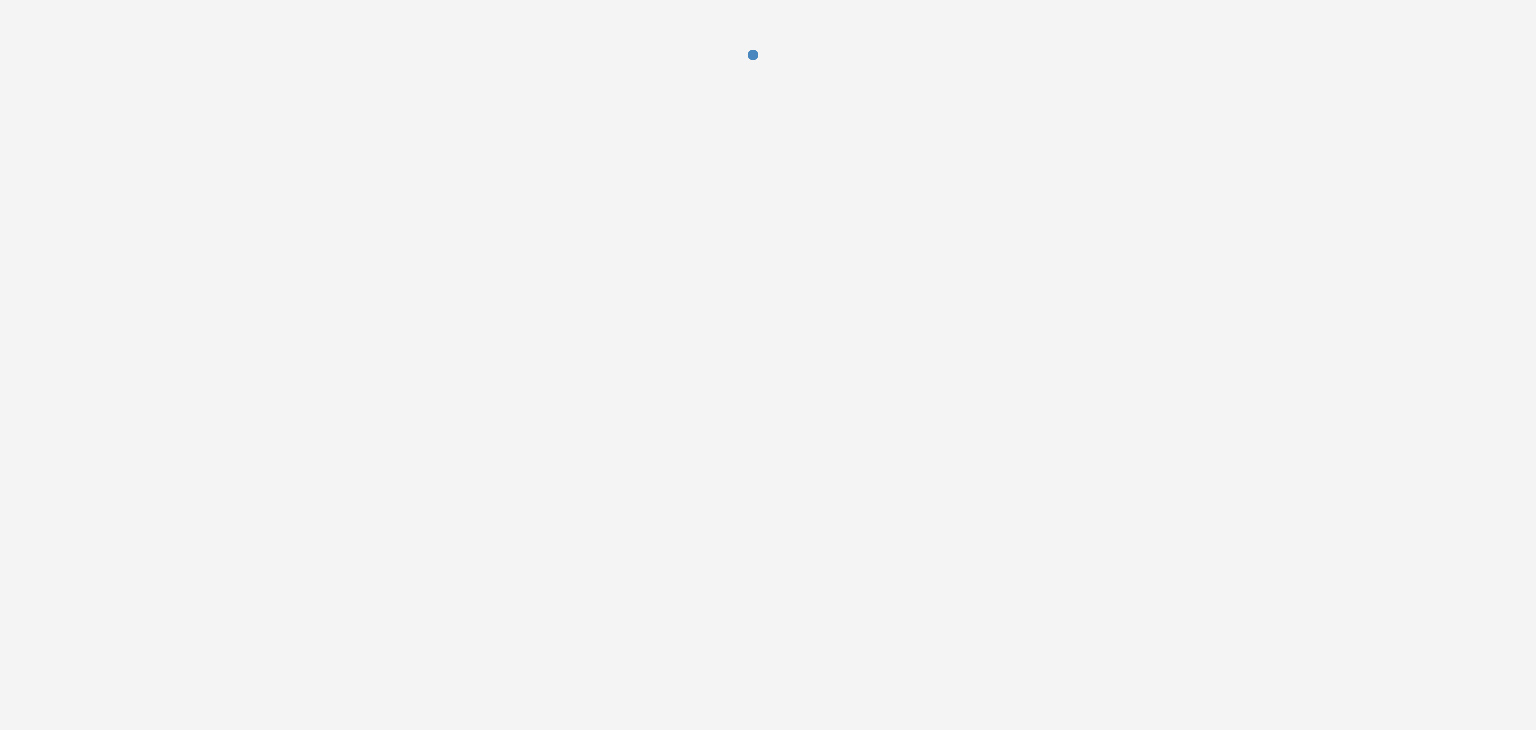 scroll, scrollTop: 0, scrollLeft: 0, axis: both 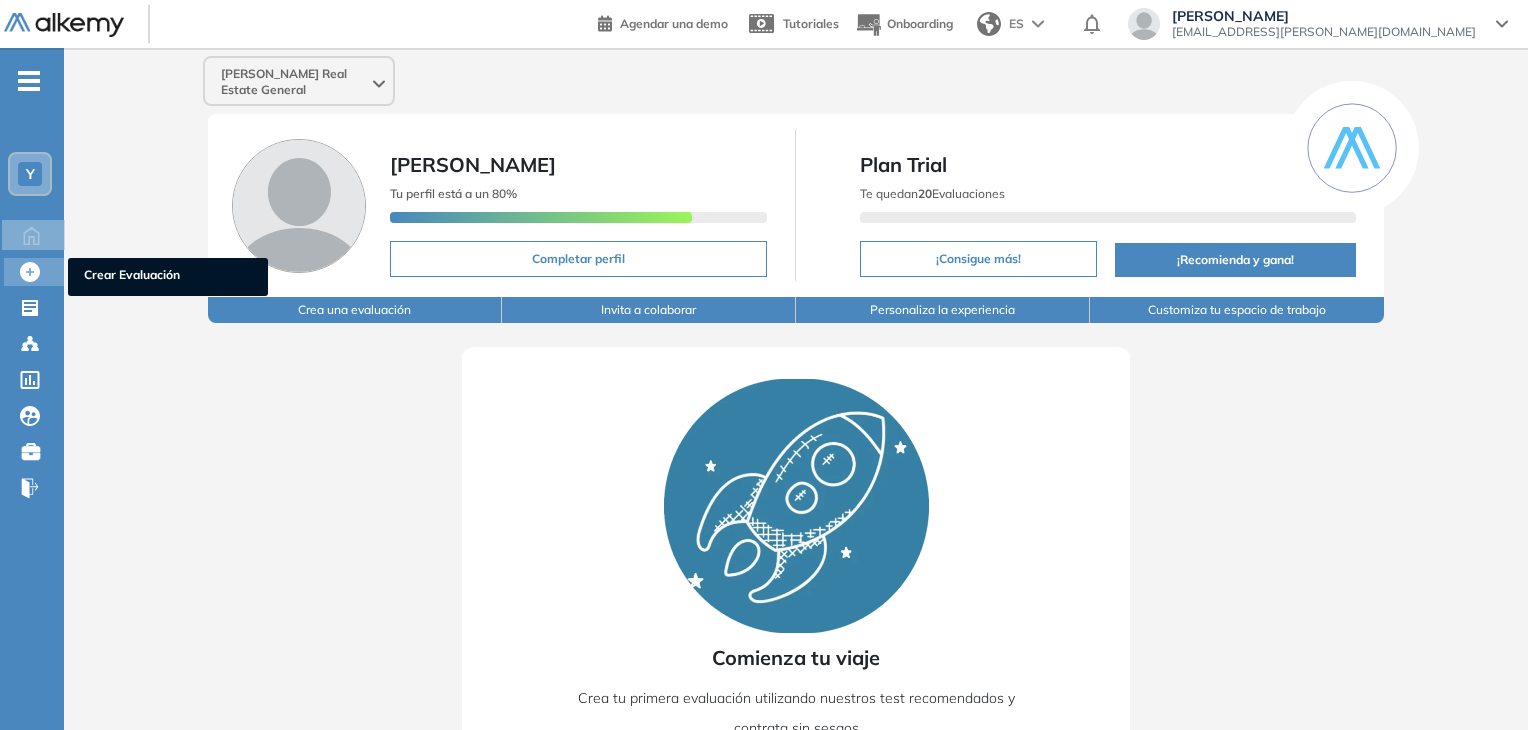 click 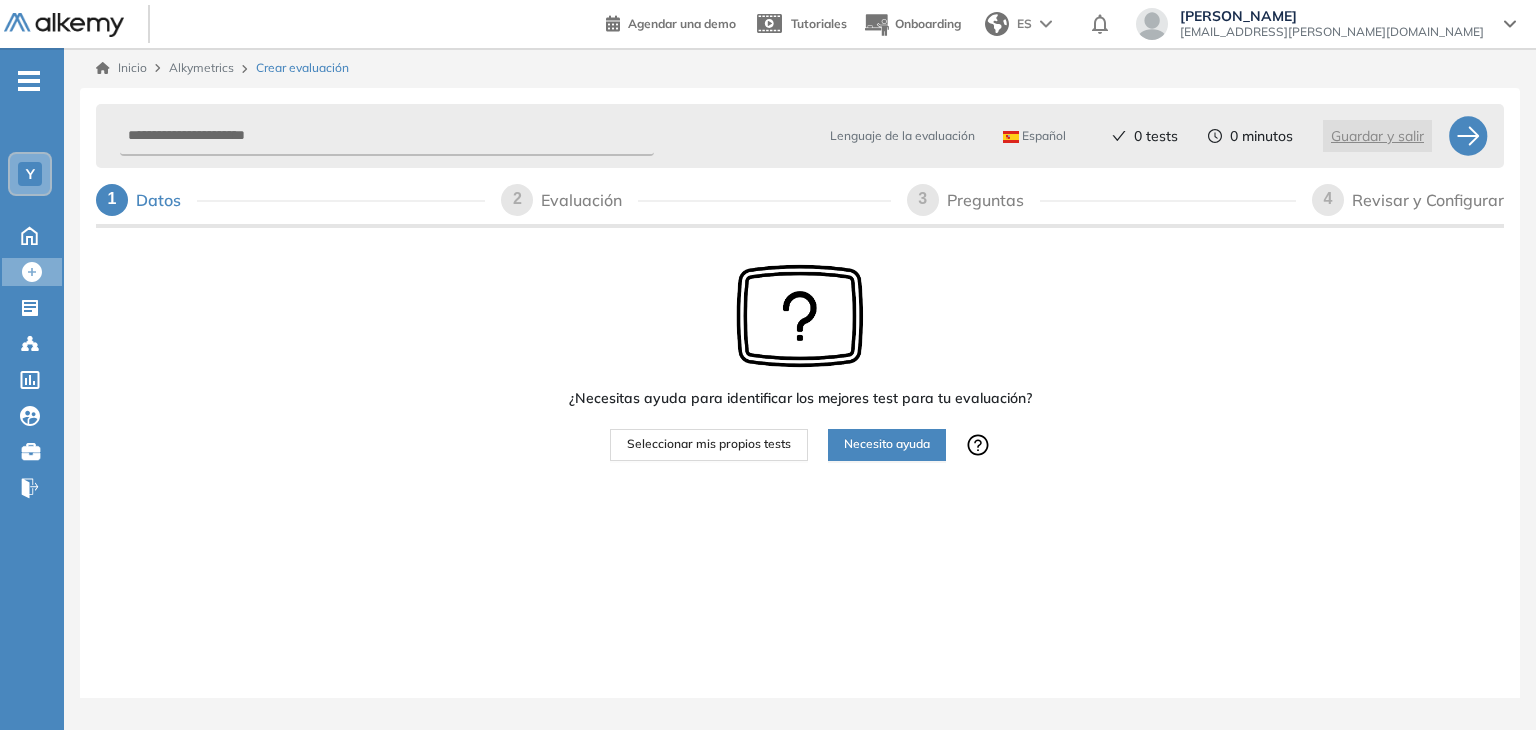 click on "Seleccionar mis propios tests" at bounding box center [709, 444] 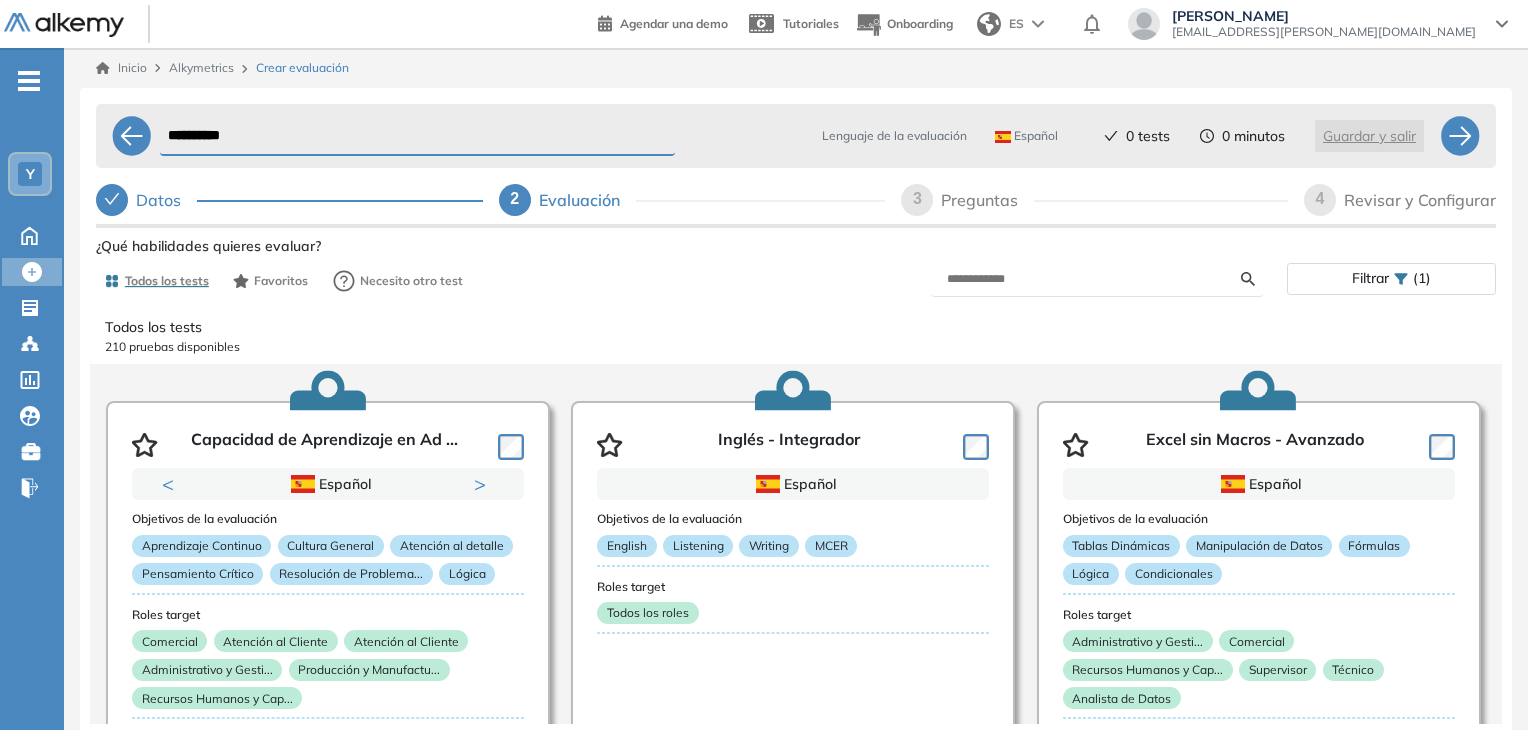 scroll, scrollTop: 2, scrollLeft: 0, axis: vertical 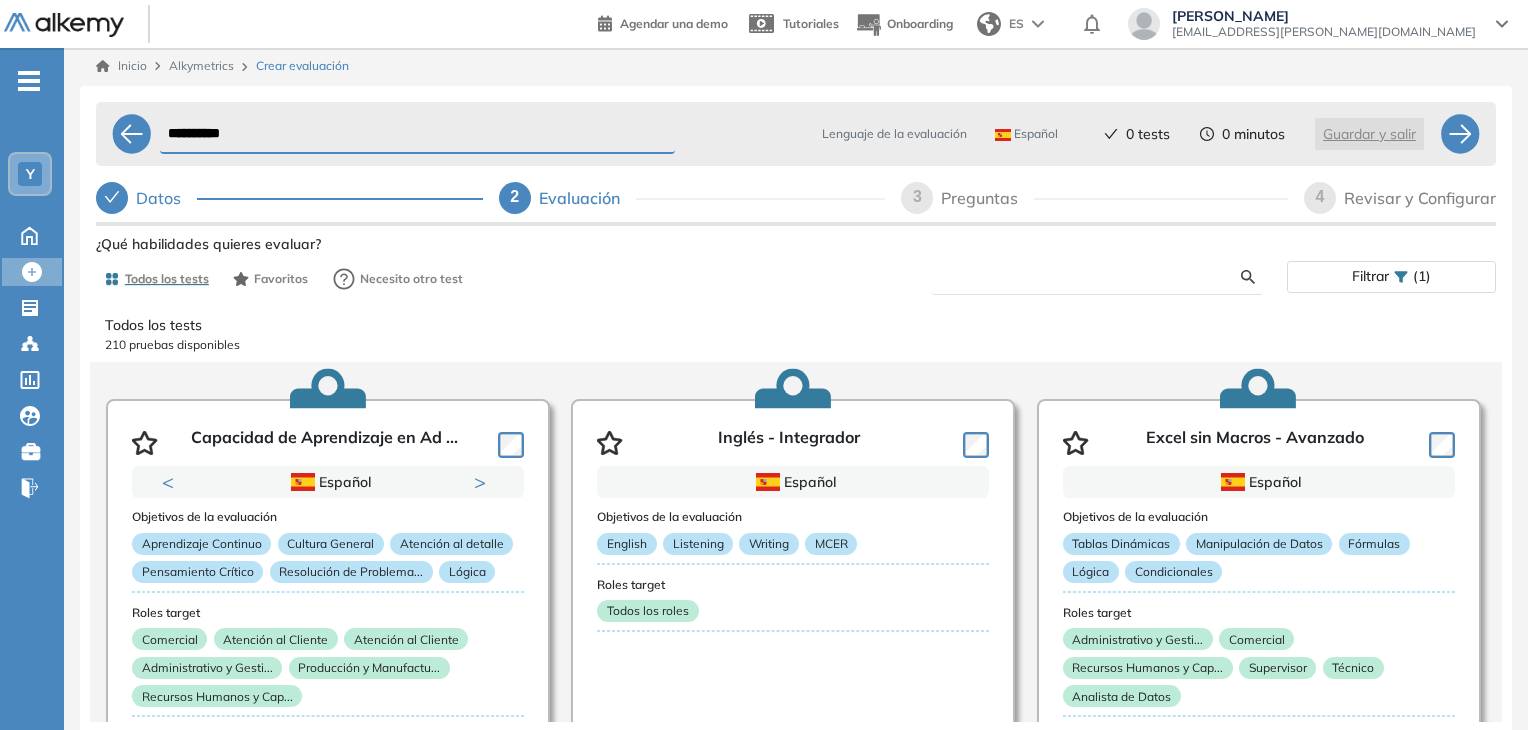 click at bounding box center (1094, 277) 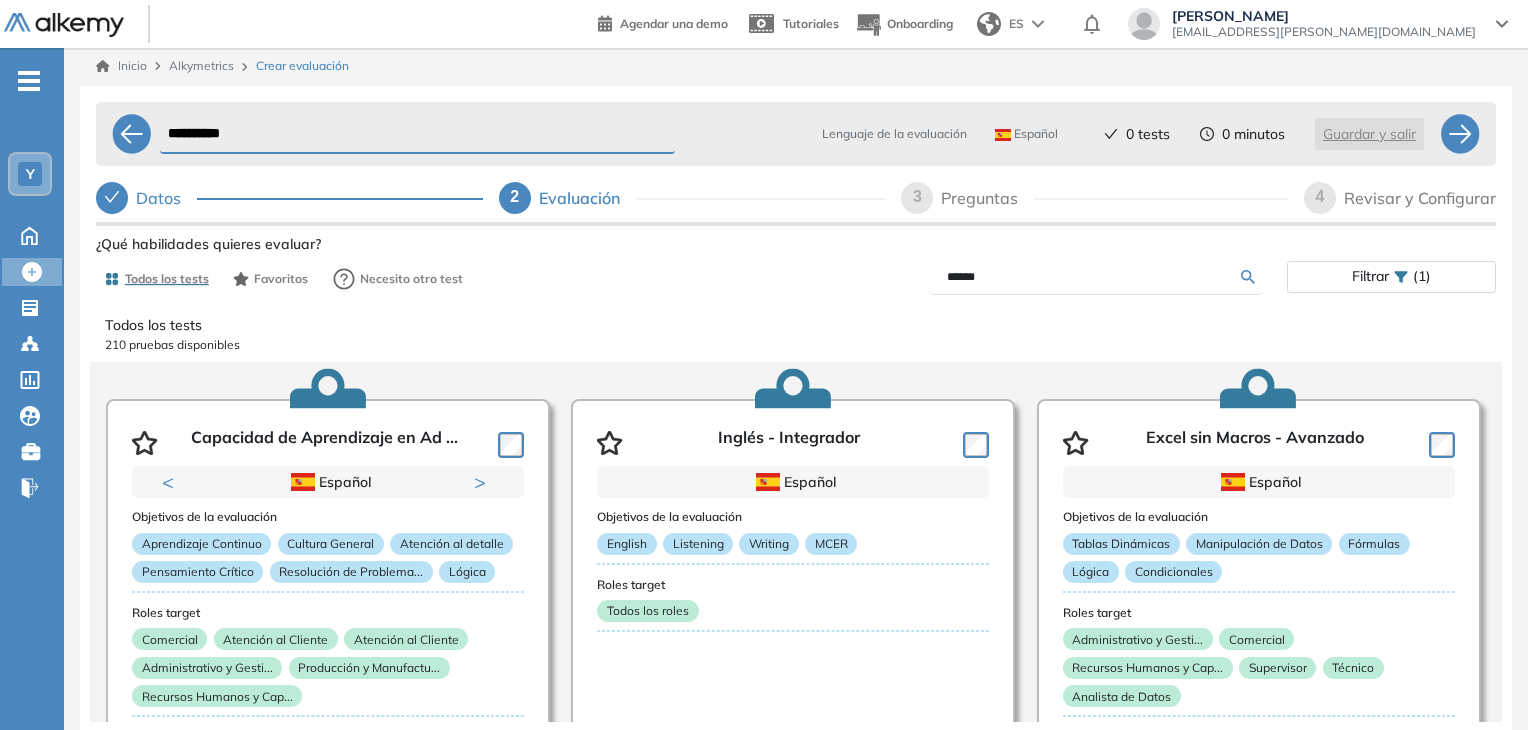click on "Ver preguntas de muestra Demo Experiencia Starter  Validado undefined minutos  Pregunta Disponible en Español Tipo de preguntas Este test cubre: Velocidad Atención visual Precisión operativa Capacidad de concentración Estadísticas Prueba realizada por +100 candidatos 50% Puntaje promedio <31% Principiante >31% En desarrollo >46% Óptimo >64% Avanzado Experto Usado por Descripcion del test ¿Qué habilidades quieres evaluar? Todos los tests   Favoritos   Necesito otro test   ****** Filtrar  (1) Todos los tests 210 pruebas disponibles Capacidad de Aprendizaje en Ad ...   Previous Portugués Español Portugués Español Portugués   Next 1 2 Objetivos de la evaluación Aprendizaje Continuo Cultura General Atención al detalle Pensamiento Crítico Resolución de Problema... Lógica Roles target Comercial Atención al Cliente Atención al Cliente Administrativo y Gesti... Producción y Manufactu... Recursos Humanos y Cap... Estadísticas +10000 Candidatos Puntuación 0 10 20 30 40 50 60 70 80 90 100 Promedio" at bounding box center [796, 544] 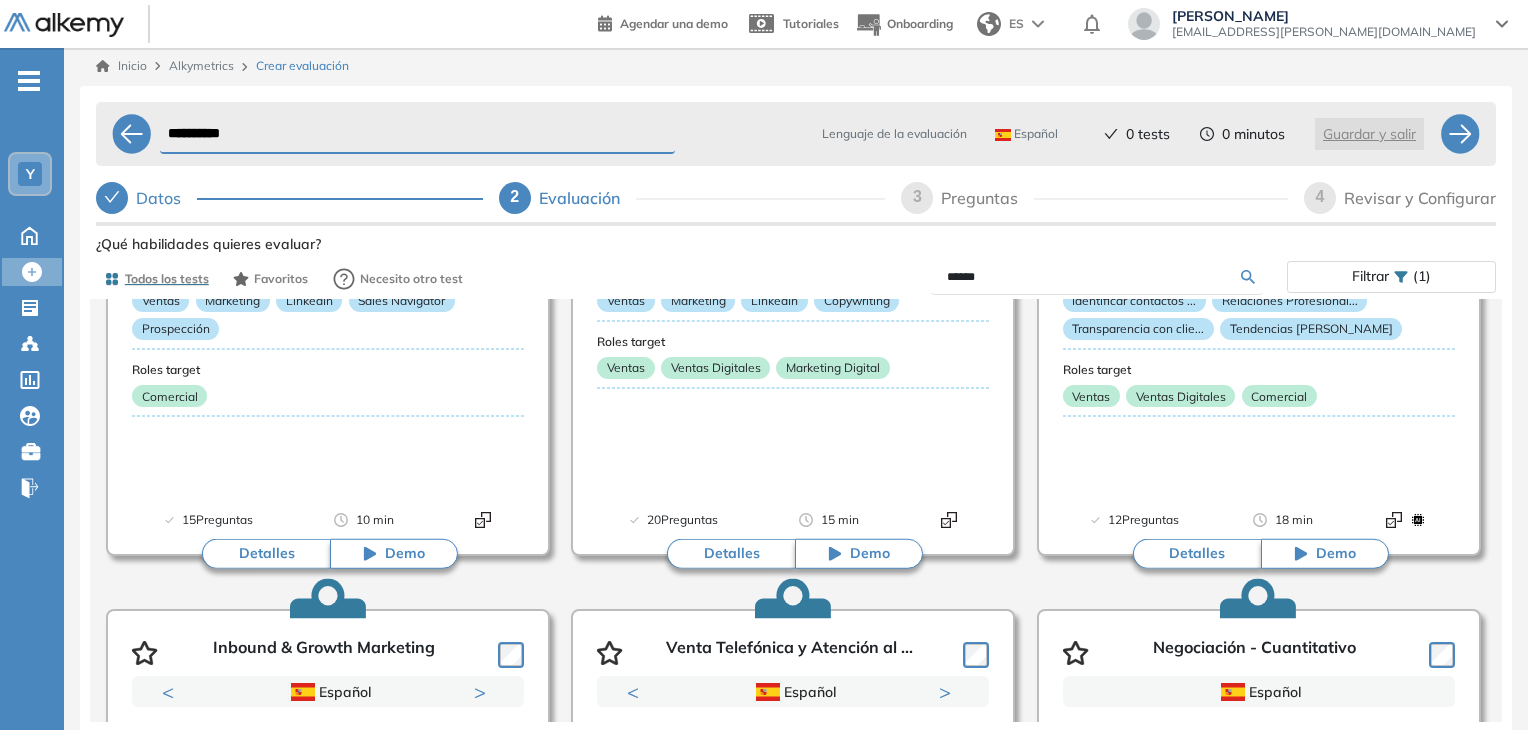 scroll, scrollTop: 0, scrollLeft: 0, axis: both 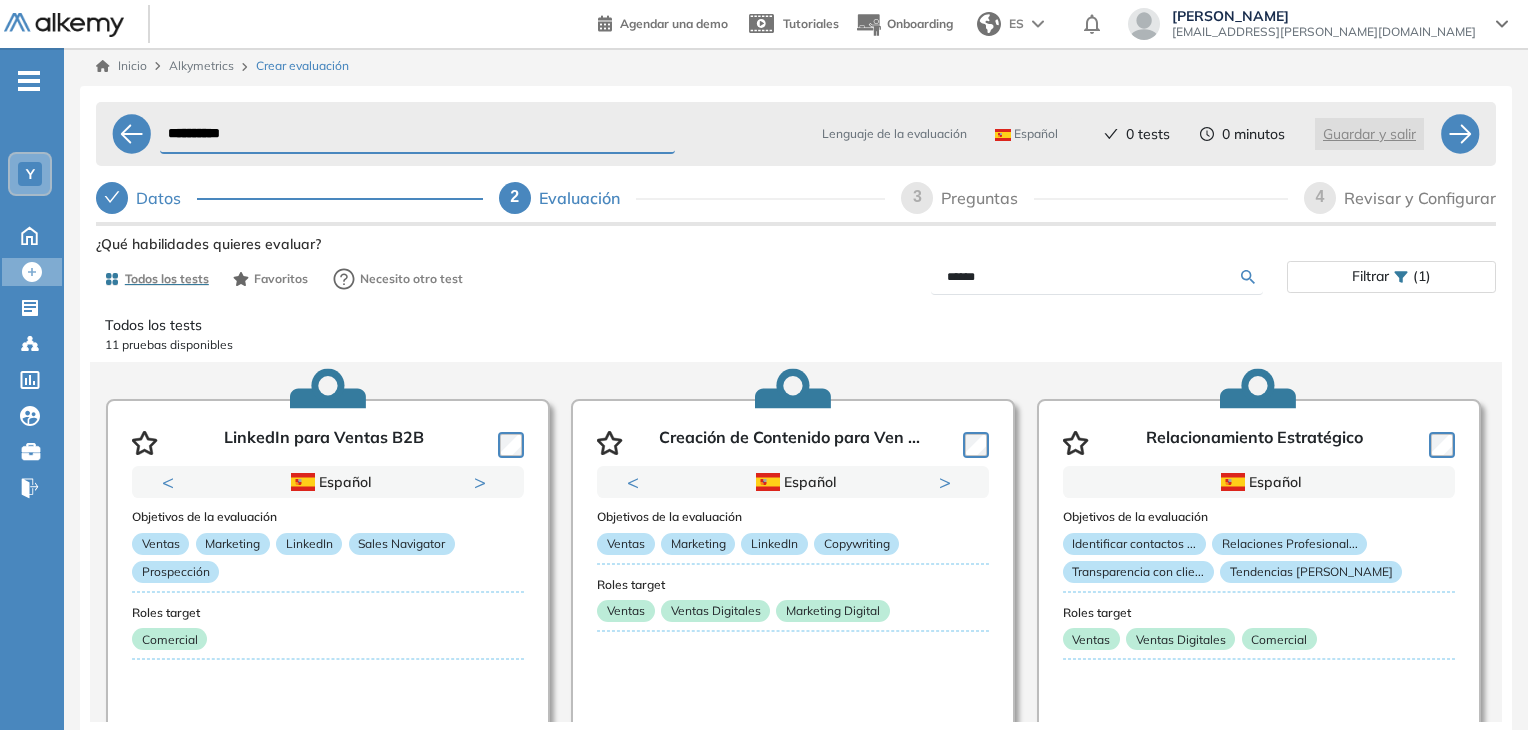 click on "******" at bounding box center [1094, 277] 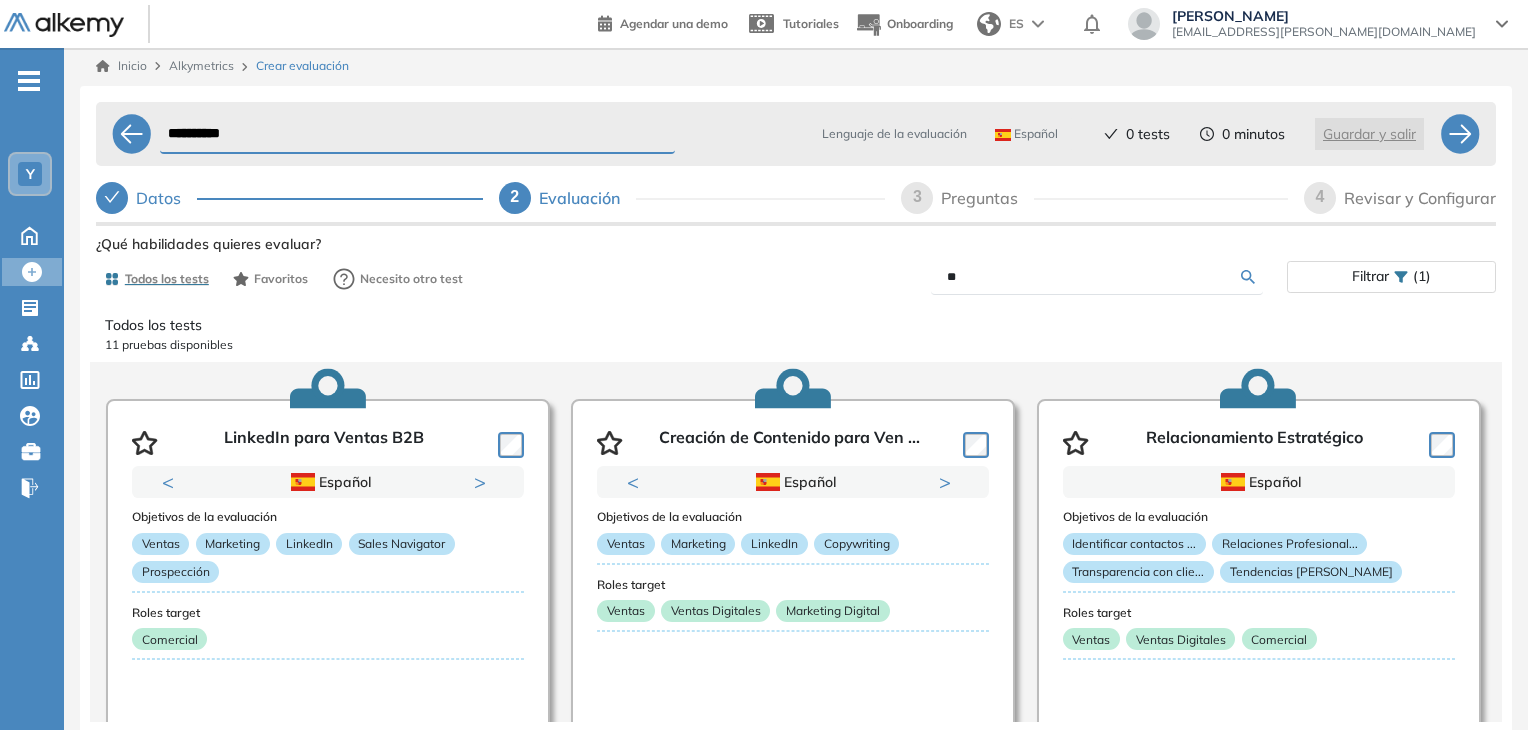 type on "*" 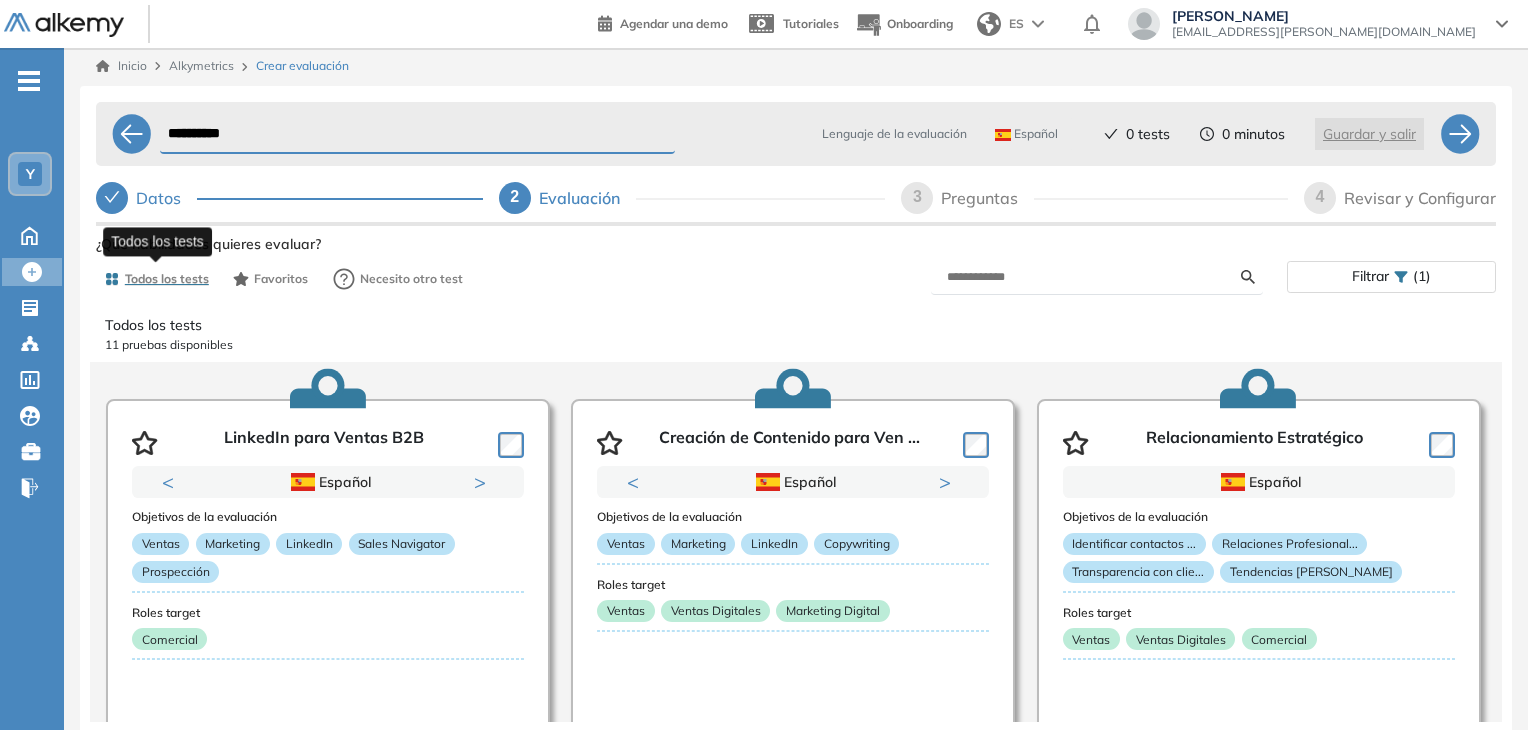 click on "Ver preguntas de muestra Demo Experiencia Starter  Validado undefined minutos  Pregunta Disponible en Español Tipo de preguntas Este test cubre: Velocidad Atención visual Precisión operativa Capacidad de concentración Estadísticas Prueba realizada por +100 candidatos 50% Puntaje promedio <31% Principiante >31% En desarrollo >46% Óptimo >64% Avanzado Experto Usado por Descripcion del test ¿Qué habilidades quieres evaluar? Todos los tests   Favoritos   Necesito otro test   Filtrar  (1) Todos los tests 11 pruebas disponibles LinkedIn para Ventas B2B    Previous Portugués Español Portugués Español Portugués   Next 1 2 Objetivos de la evaluación Ventas Marketing LinkedIn Sales Navigator Prospección Roles target Comercial Estadísticas +100 Candidatos 49% Puntaje promedio <31% Principiante >31% En desarrollo >46% Óptimo >64% Avanzado >90% Experto Creado por [PERSON_NAME] M. Licenciado en Administración de Empresas por la [GEOGRAPHIC_DATA], con más de 10 años de experie... Usado por 15  Preguntas" at bounding box center (796, 544) 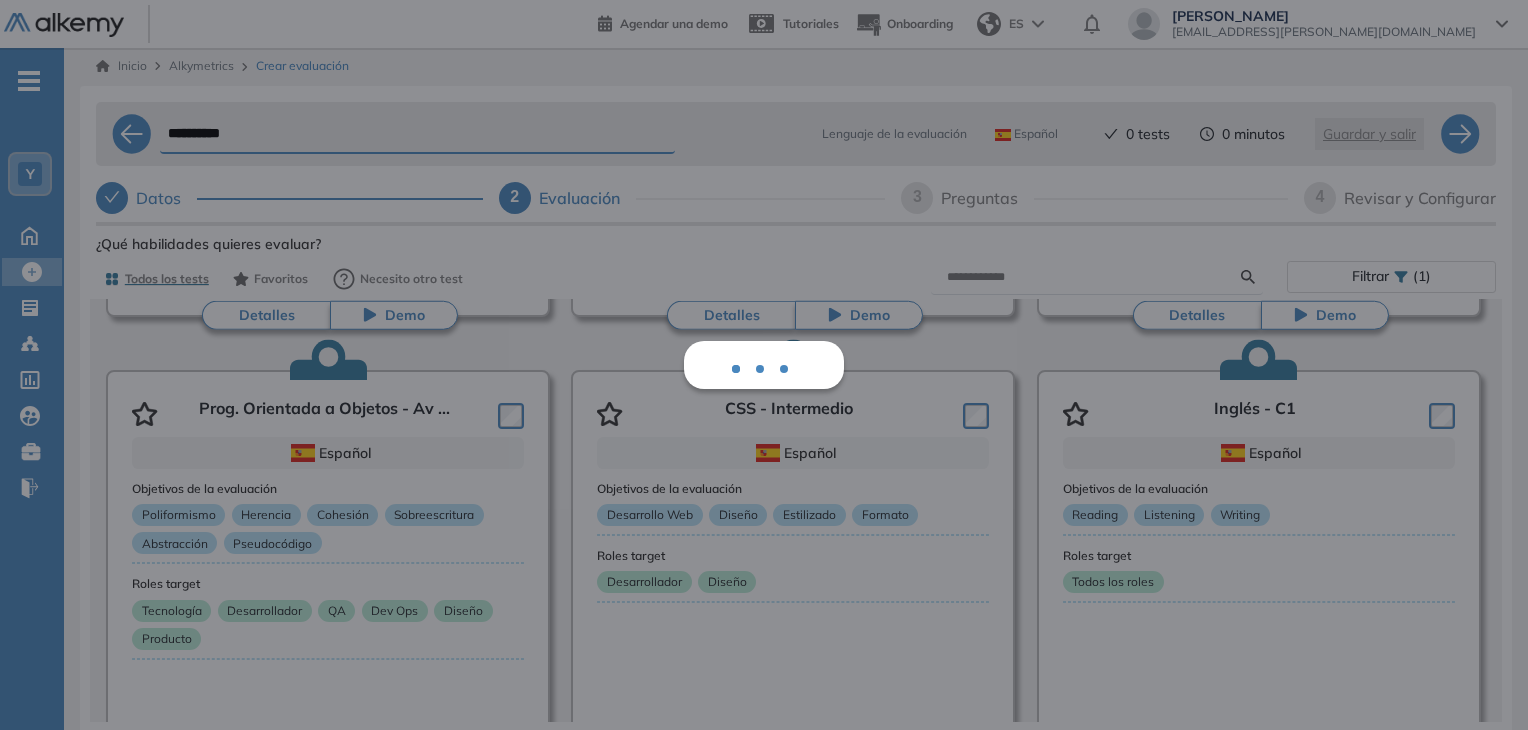 scroll, scrollTop: 1920, scrollLeft: 0, axis: vertical 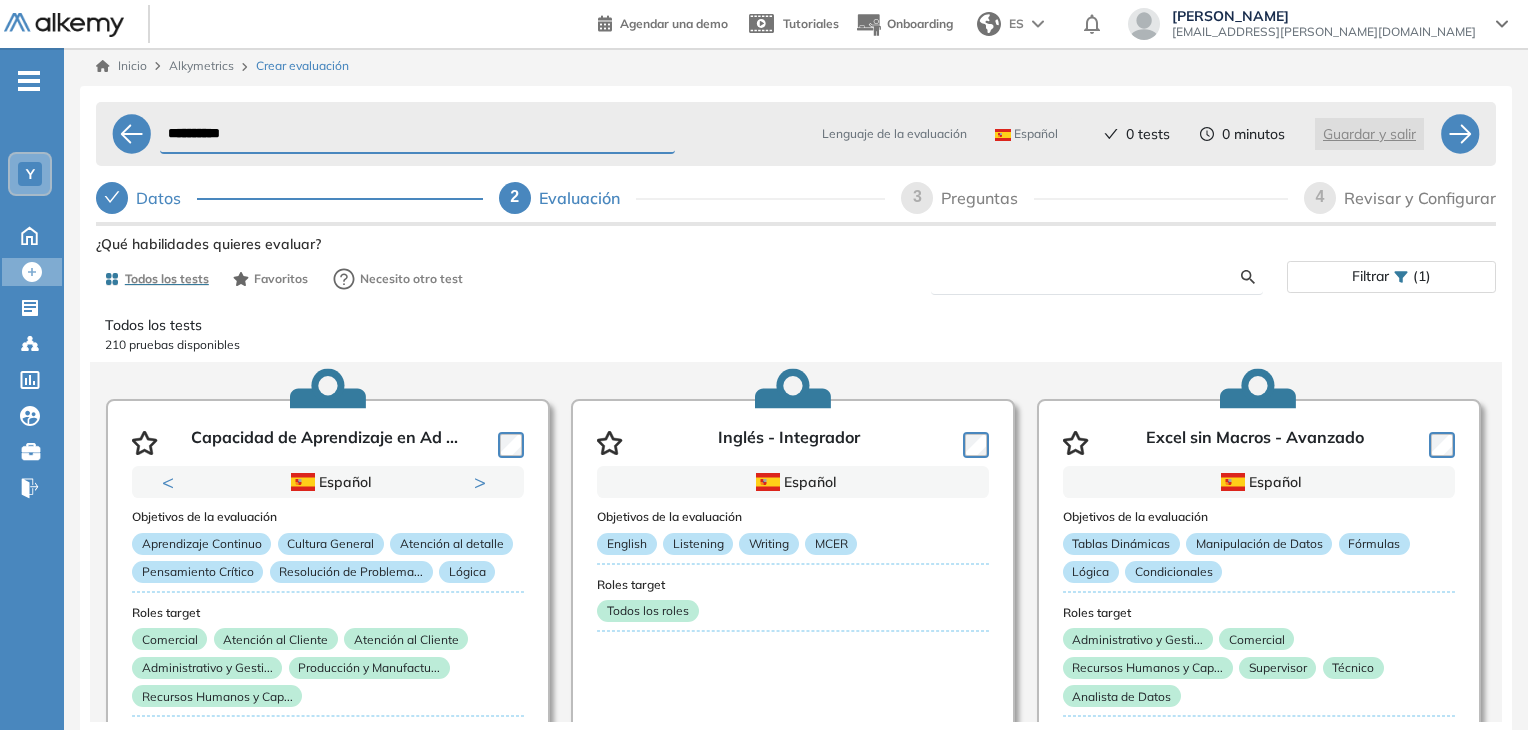 click at bounding box center (1094, 277) 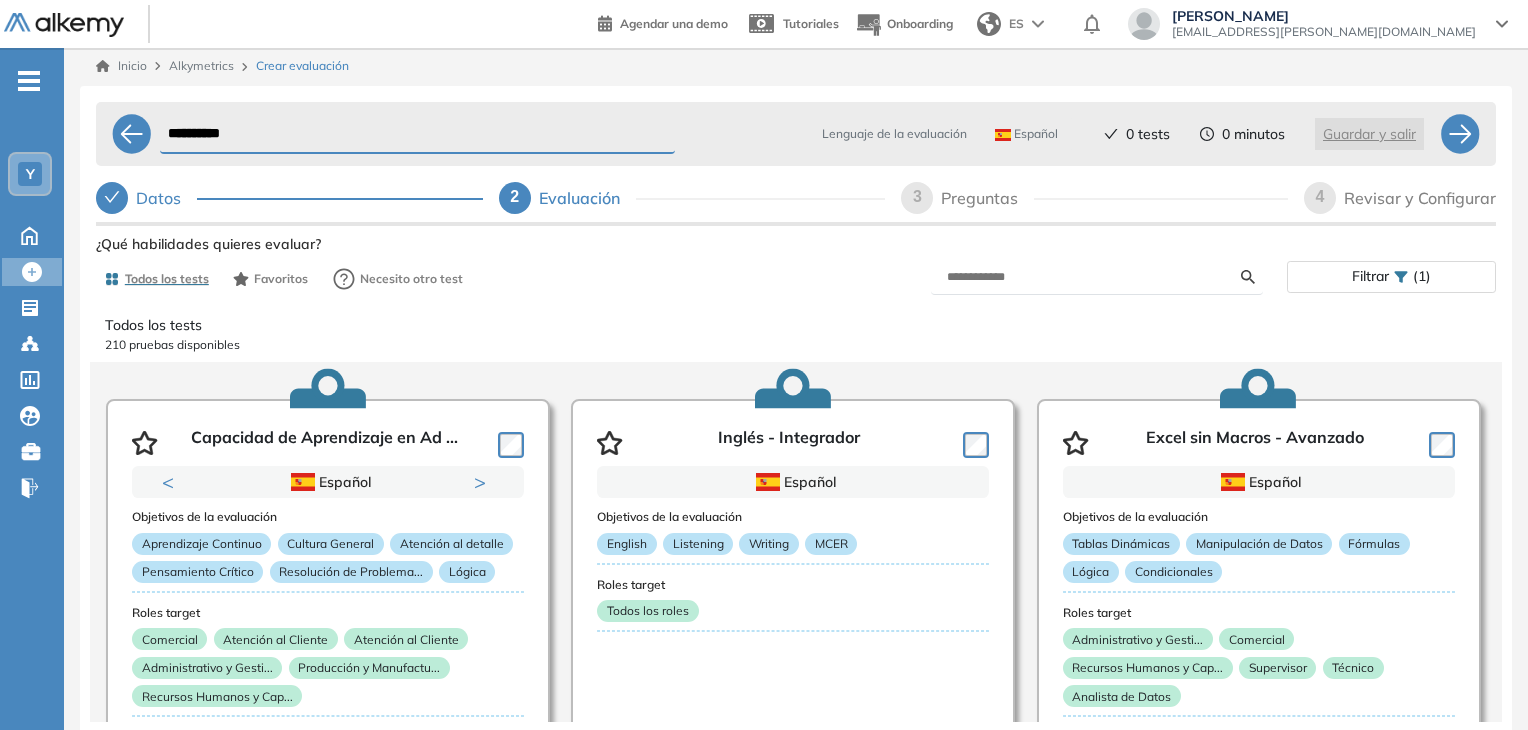 click on "Filtrar  (1)" at bounding box center (1391, 276) 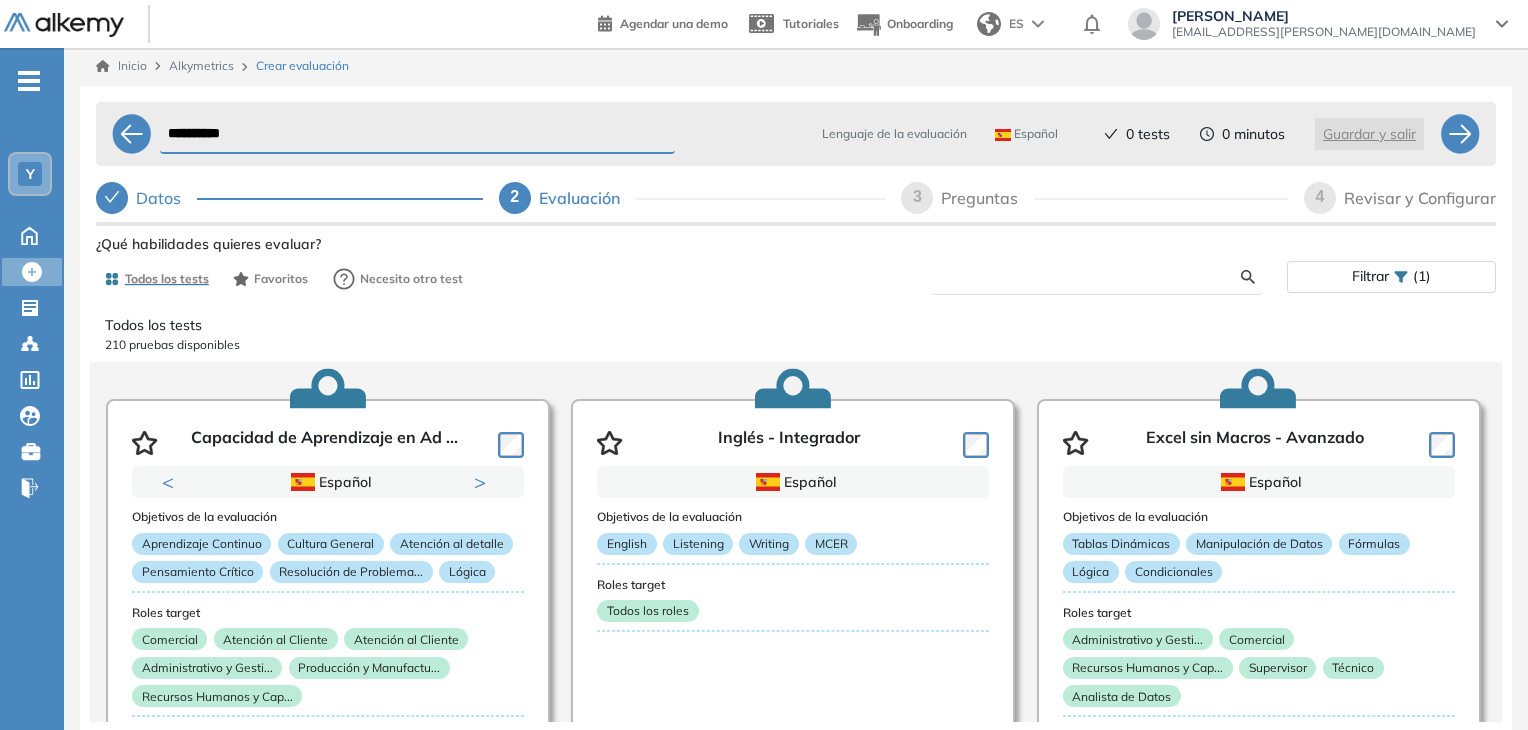 click at bounding box center (1094, 277) 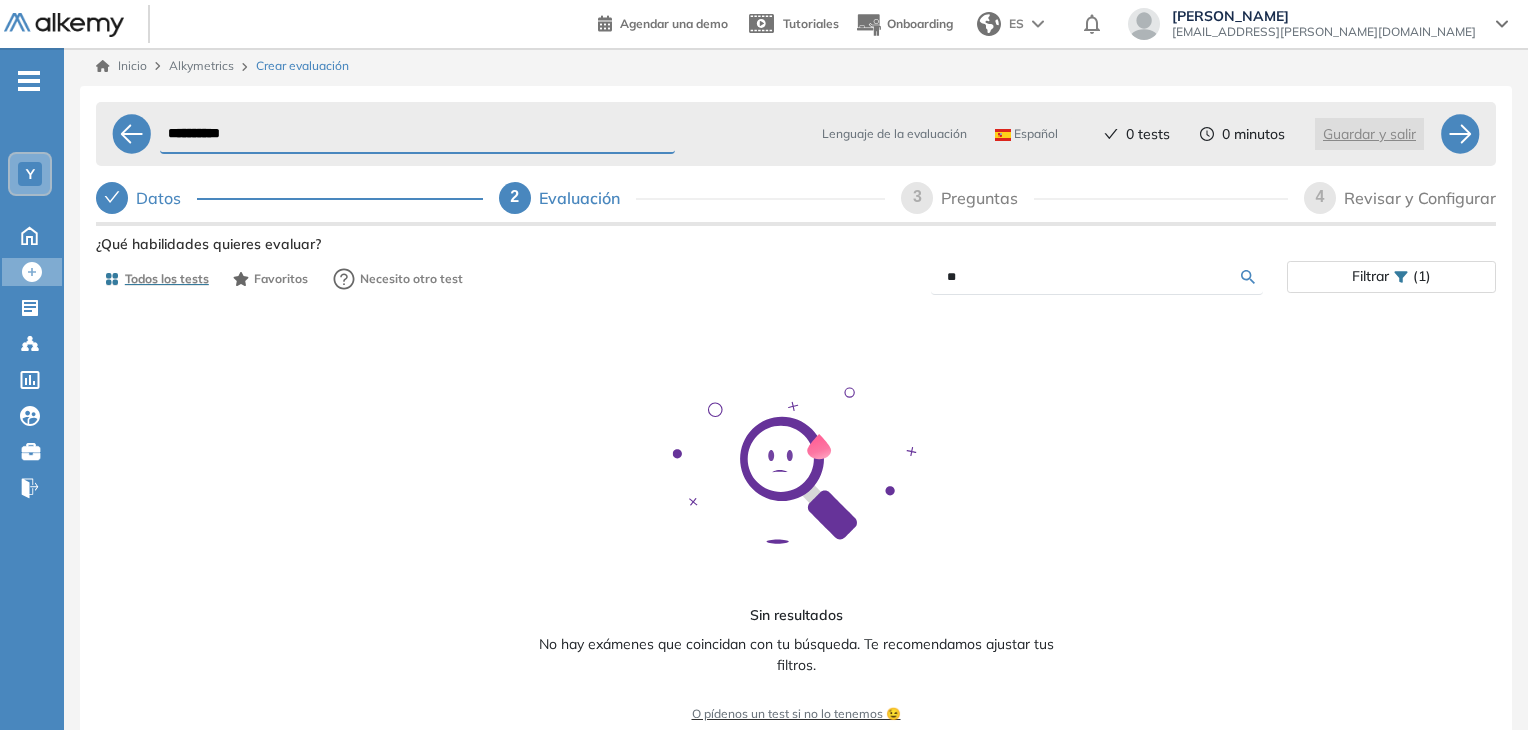 type on "*" 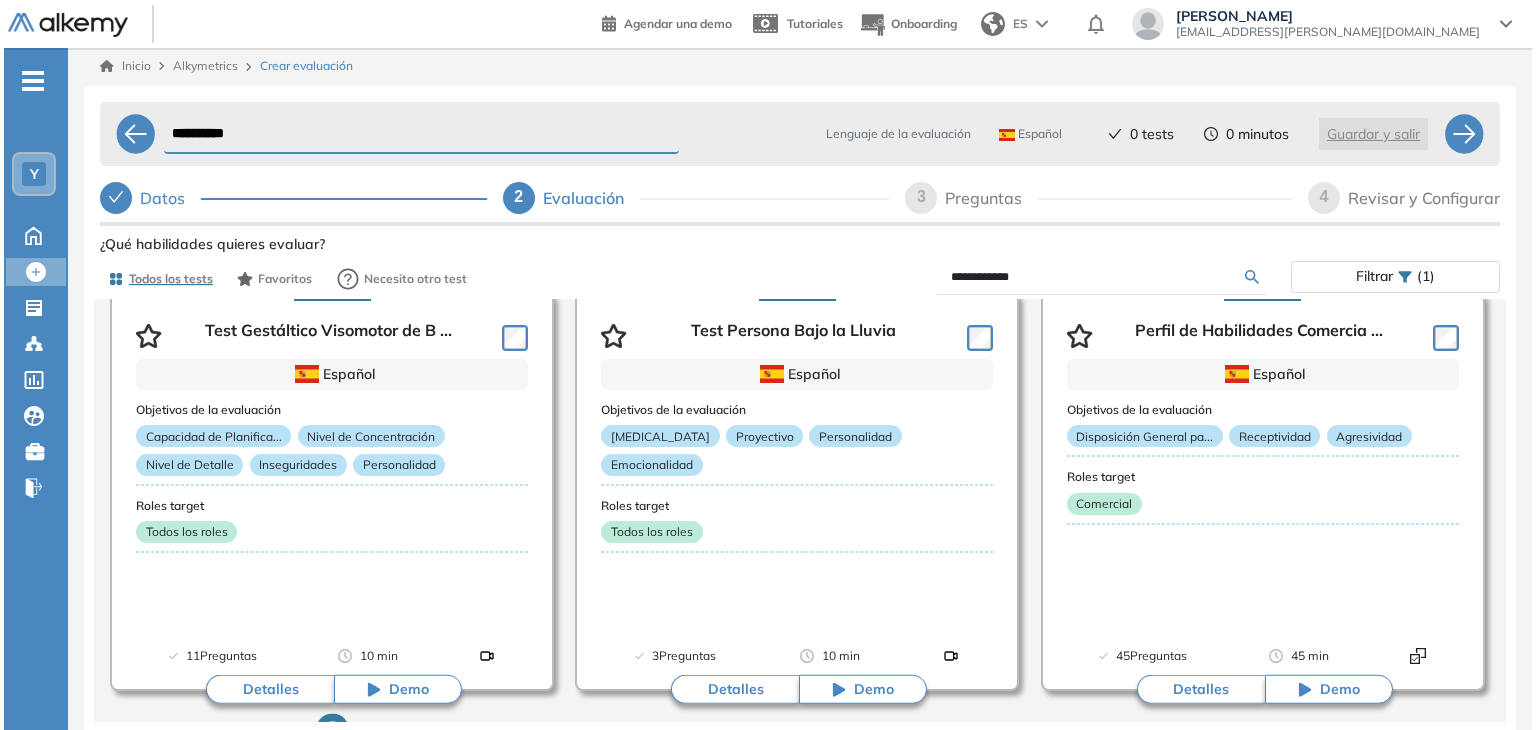 scroll, scrollTop: 1020, scrollLeft: 0, axis: vertical 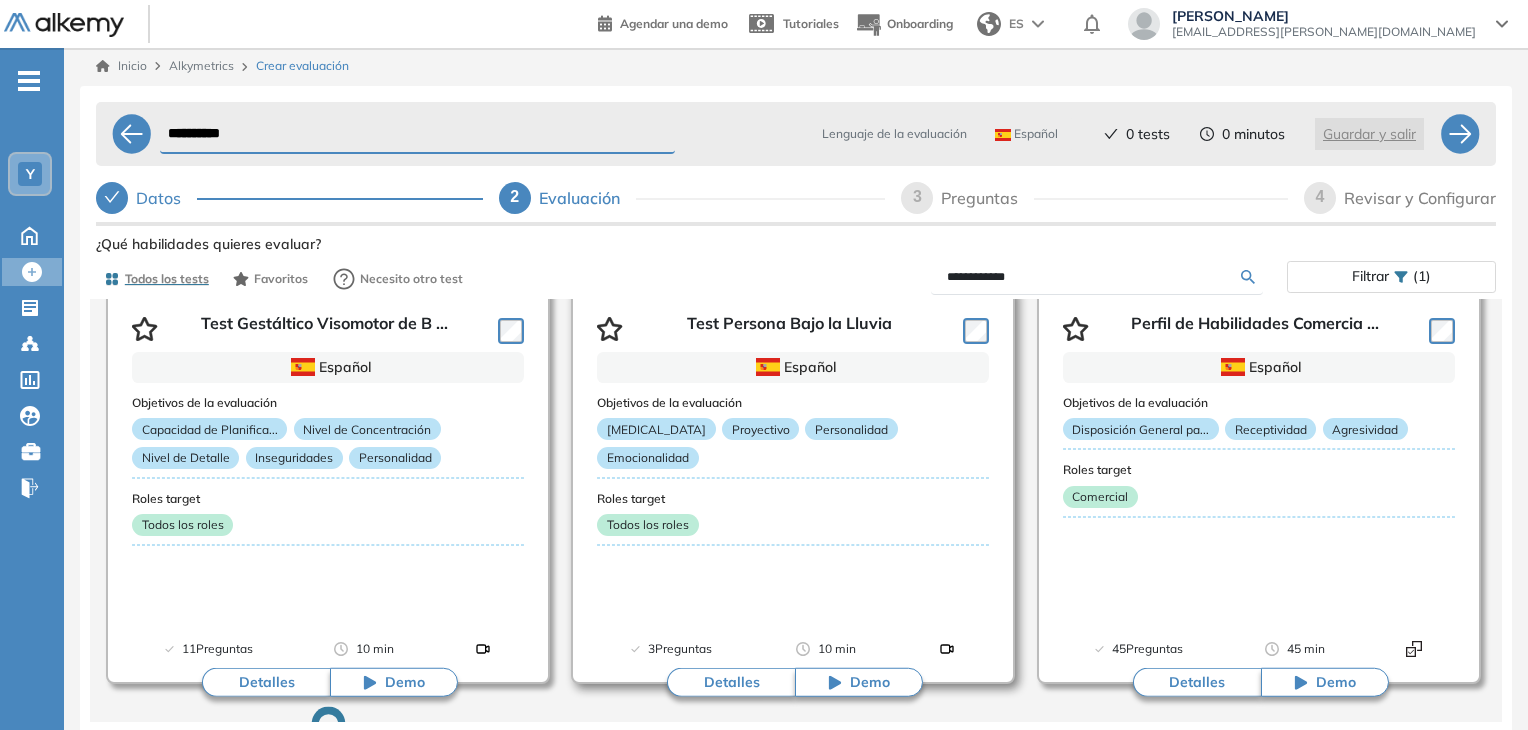 click on "Demo" at bounding box center (870, 683) 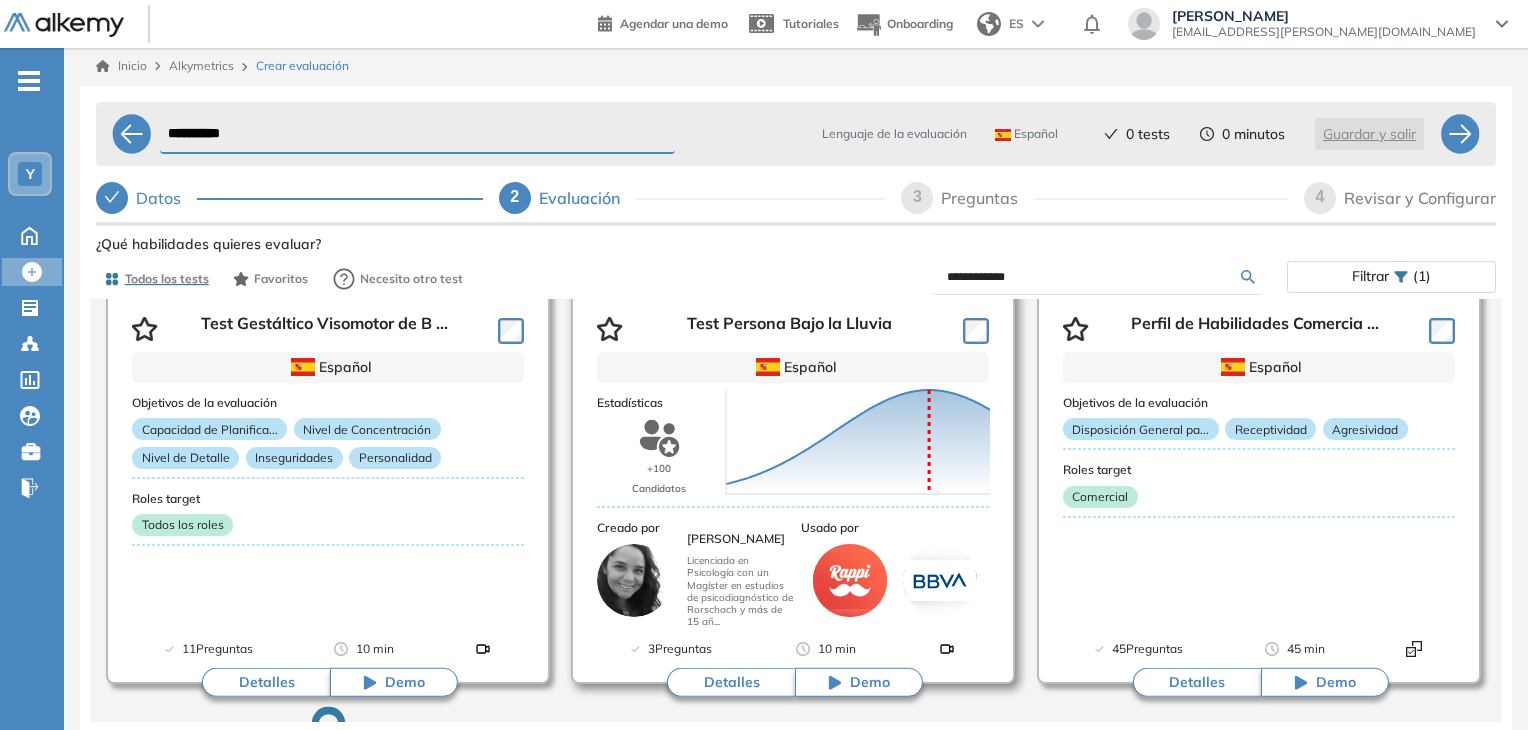click on "Puntuación 0 10 20 30 40 50 60 70 80 90 100 Promedio" 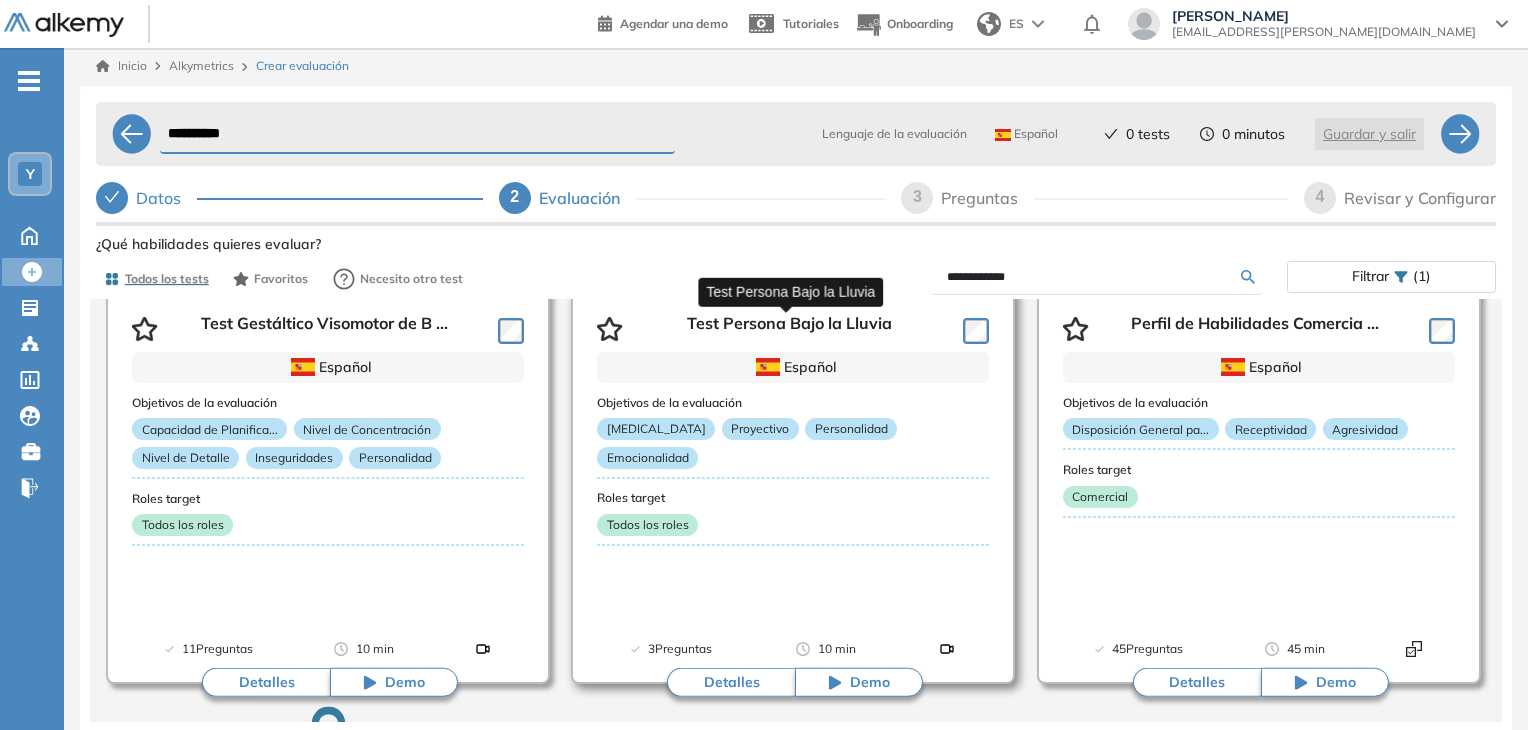 click on "Test Persona Bajo la Lluvia" at bounding box center (789, 329) 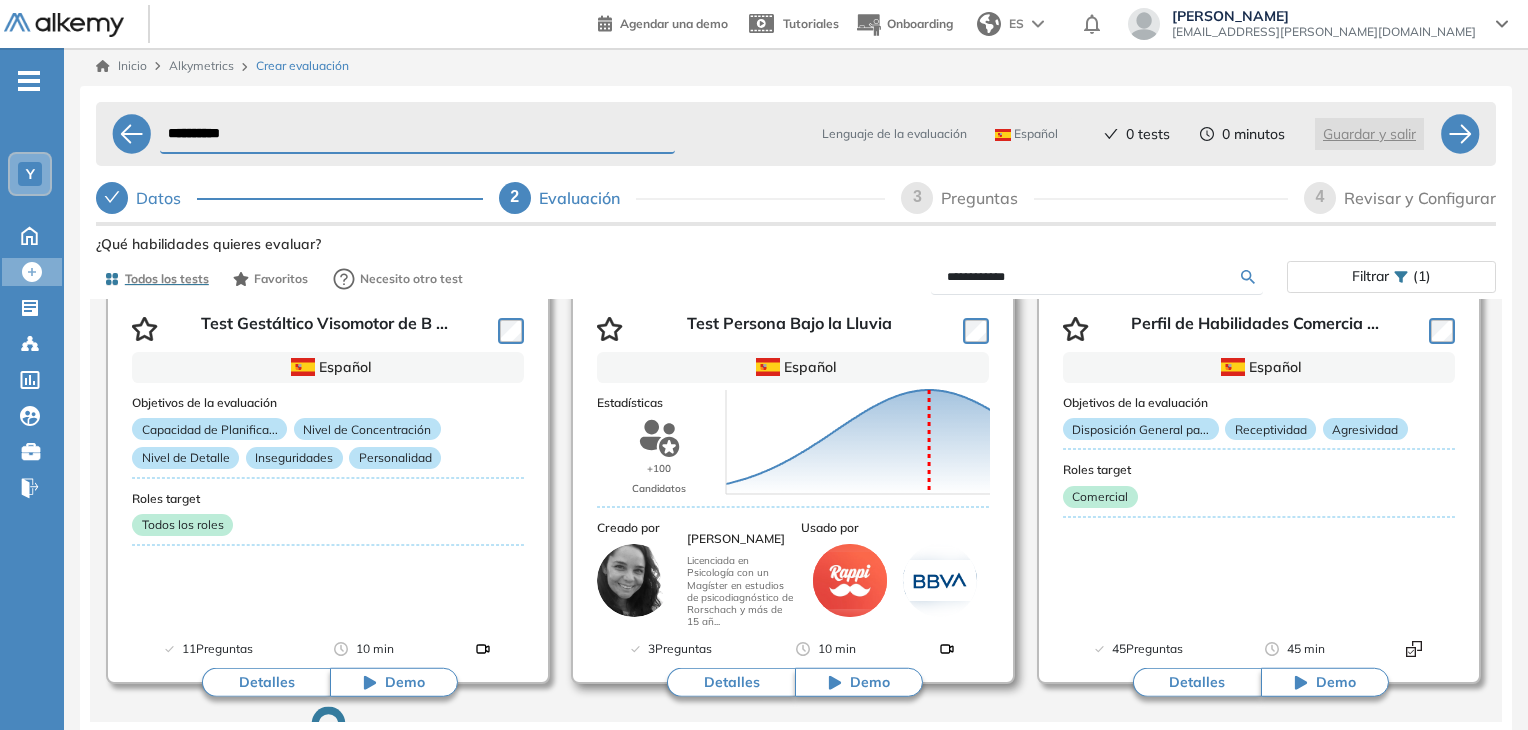 click on "Detalles" at bounding box center [731, 683] 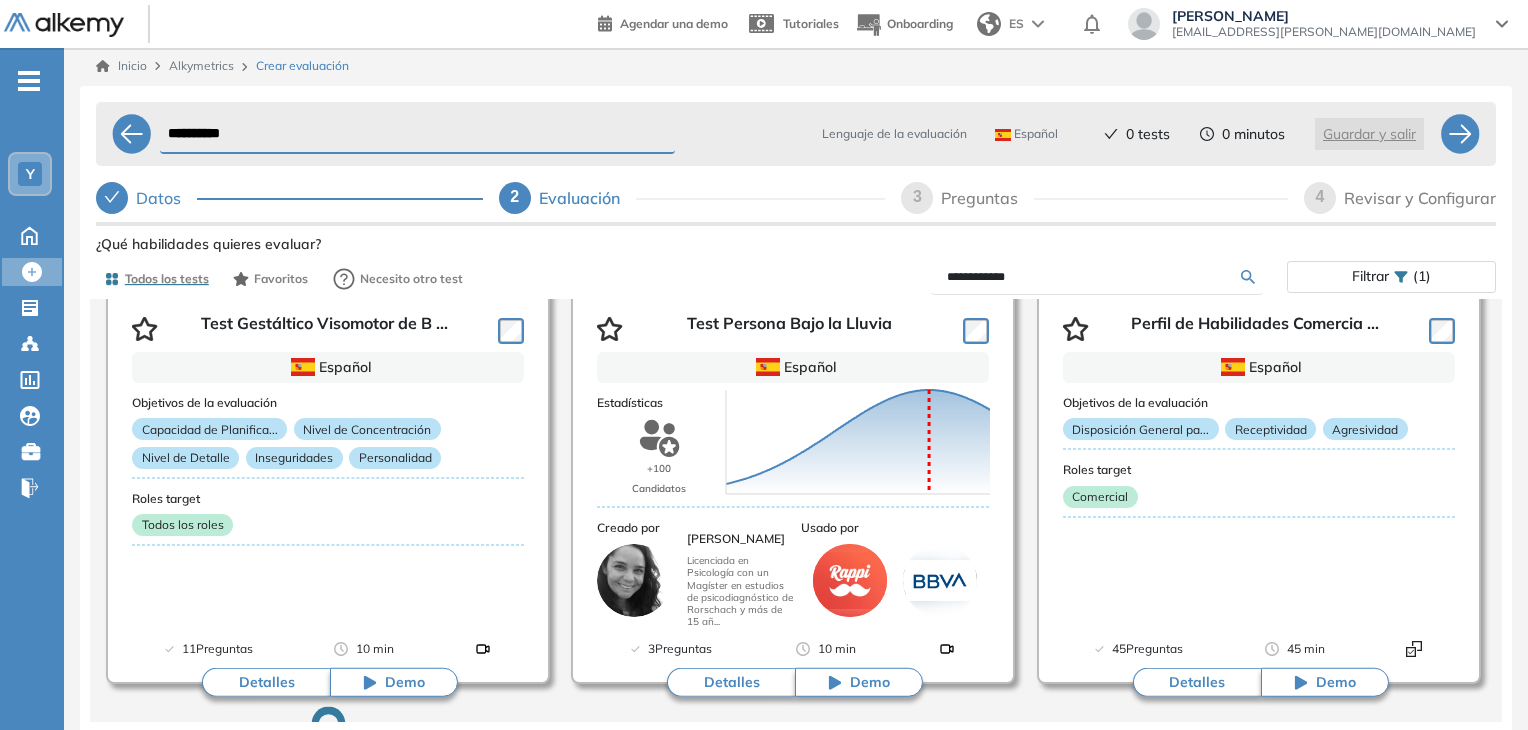 click on "Test Persona Bajo la Lluvia Integrador Ver preguntas de muestra Demo Experiencia Psicométricas Popular Sugerido 10 minutos 3  Preguntas Disponible en Español Tipo de preguntas Este test cubre: [MEDICAL_DATA] Proyectivo Personalidad Emocionalidad Creado por [PERSON_NAME] Licenciada en Psicología con un Magíster en estudios de psicodiagnóstico de Rorschach y más de 15 años de experiencia en el [MEDICAL_DATA] de analistas y cargos directivos.   Estadísticas Comparar por empresa Sin segmentación Sin segmentación Comparar por rol Sin segmentación Perfiles sin rol definido Sin segmentación Estadísticas en base a datos de todos los candidatos
77 pts Promedio 100 pts Mediana Talentos : +100 Puntuación 0 10 20 30 40 50 60 70 80 90 100 Promedio Usado por Resumen del test Es una prueba proyectiva que evalúa la personalidad y el estado emocional del individuo, observando su percepción y manejo de situaciones adversas a través del dibujo de una figura bajo la lluvia.   Favoritos" at bounding box center (796, 544) 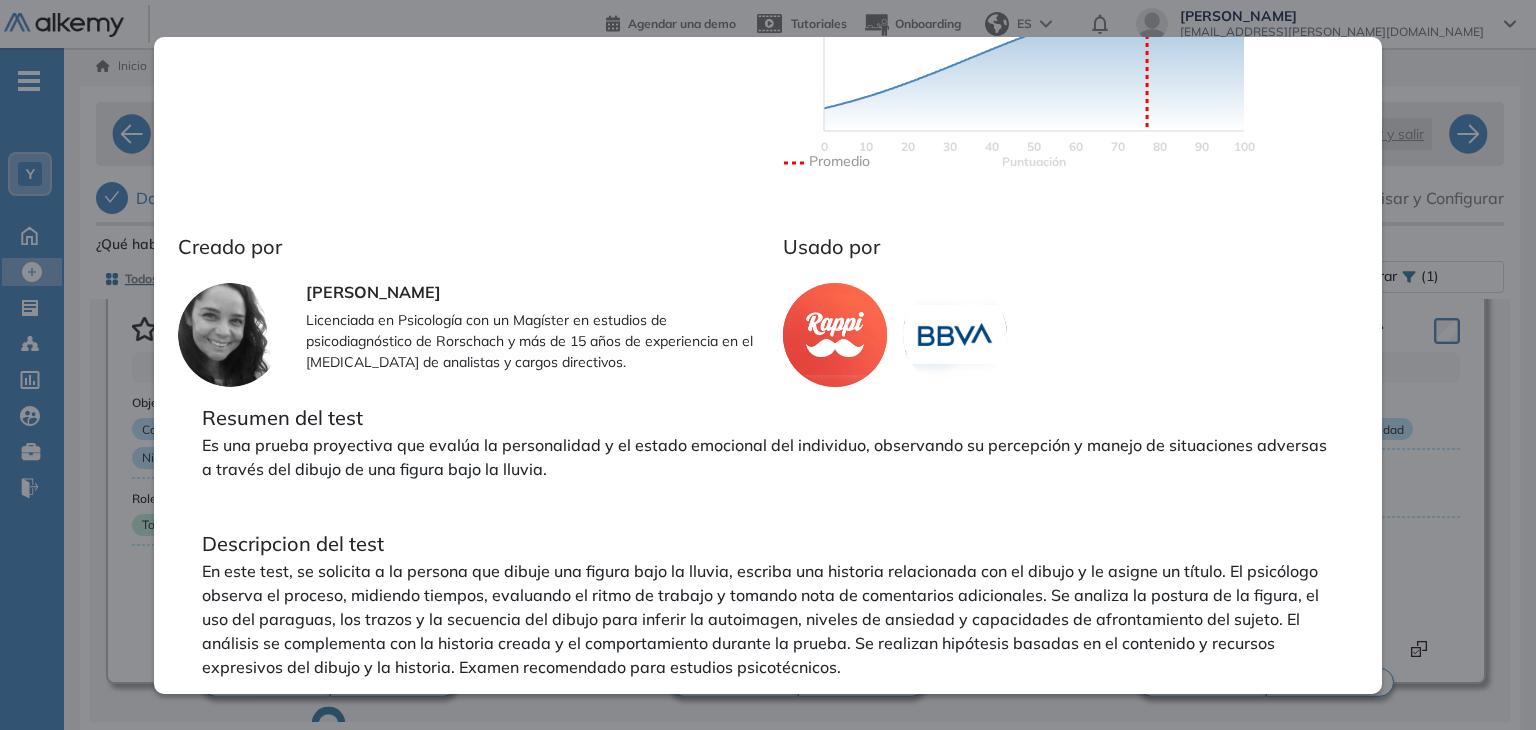 scroll, scrollTop: 520, scrollLeft: 0, axis: vertical 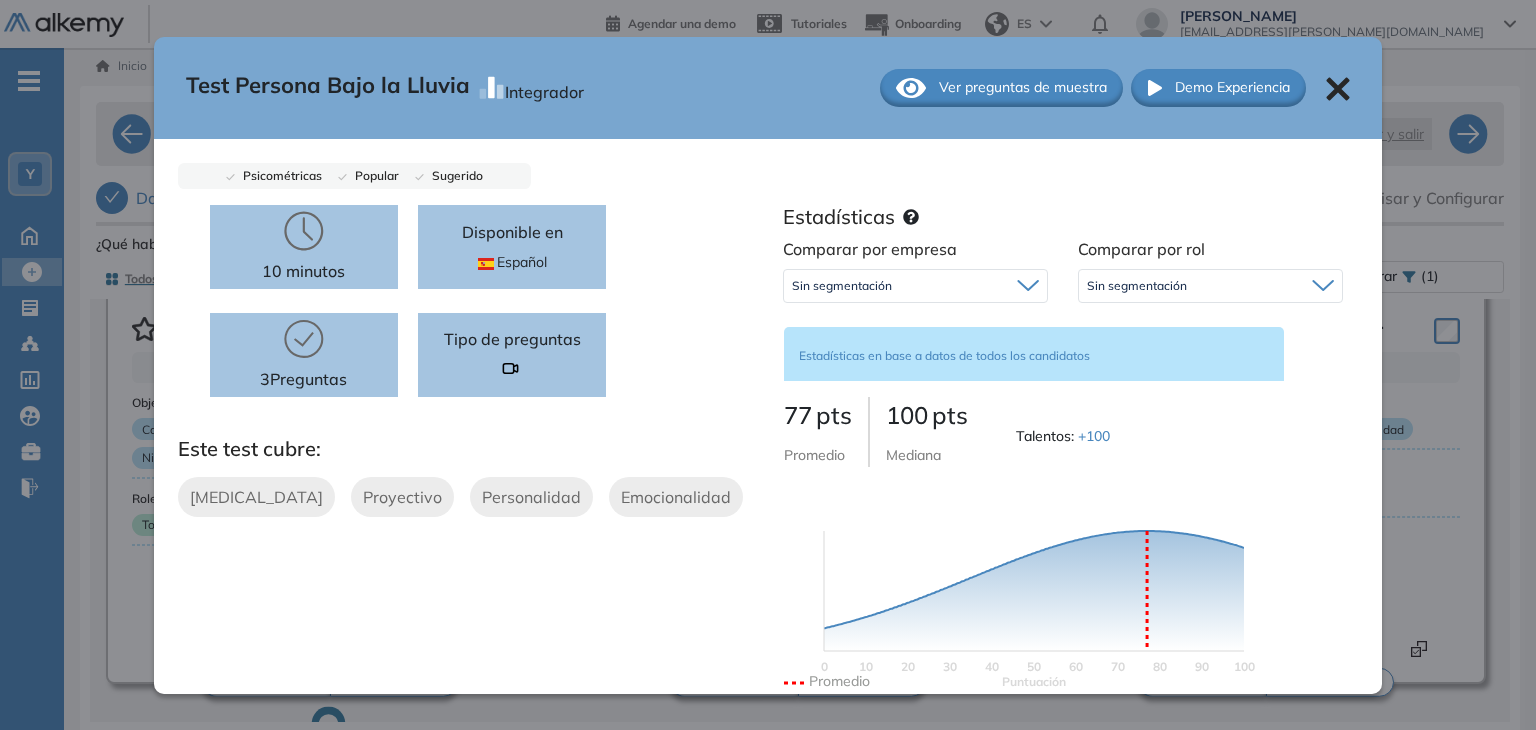 click 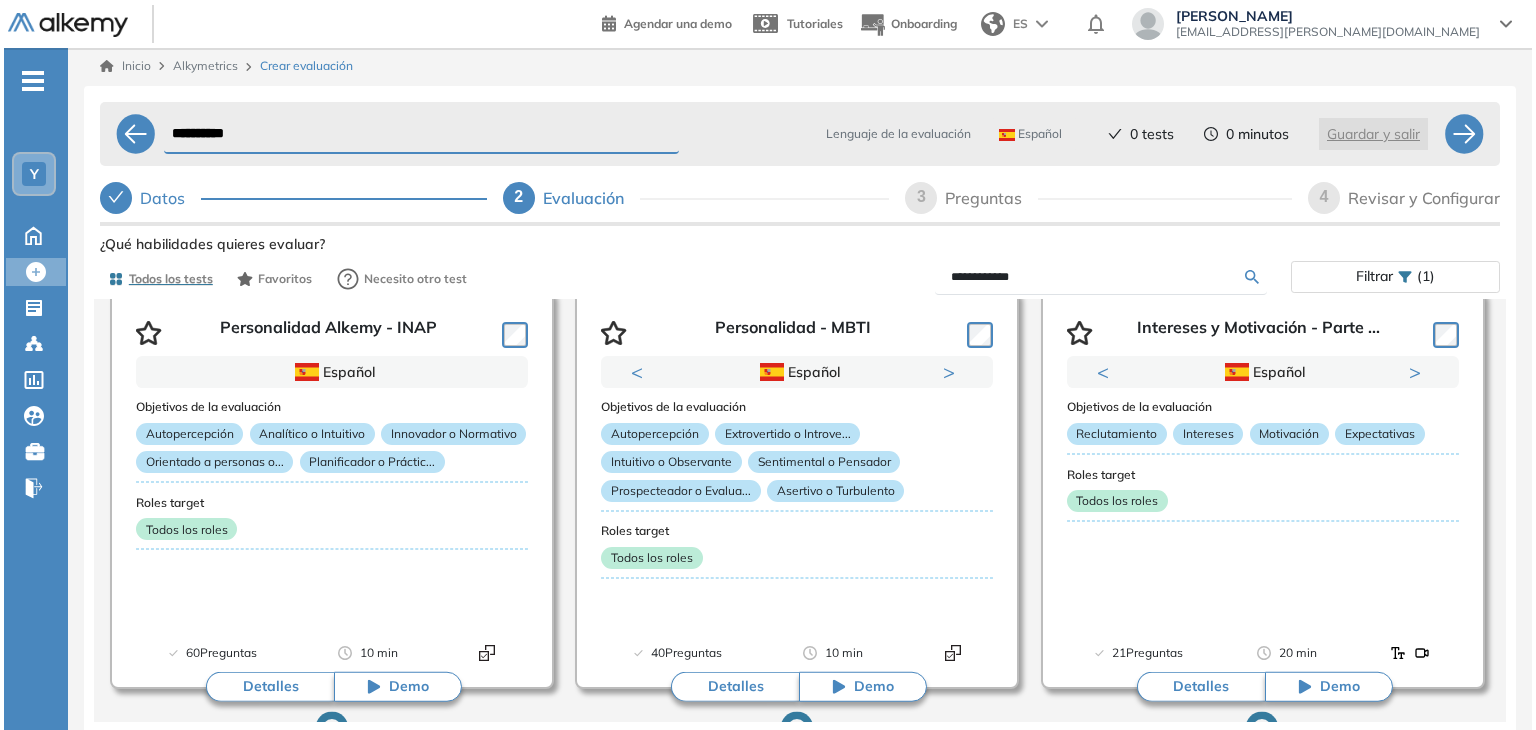 scroll, scrollTop: 118, scrollLeft: 0, axis: vertical 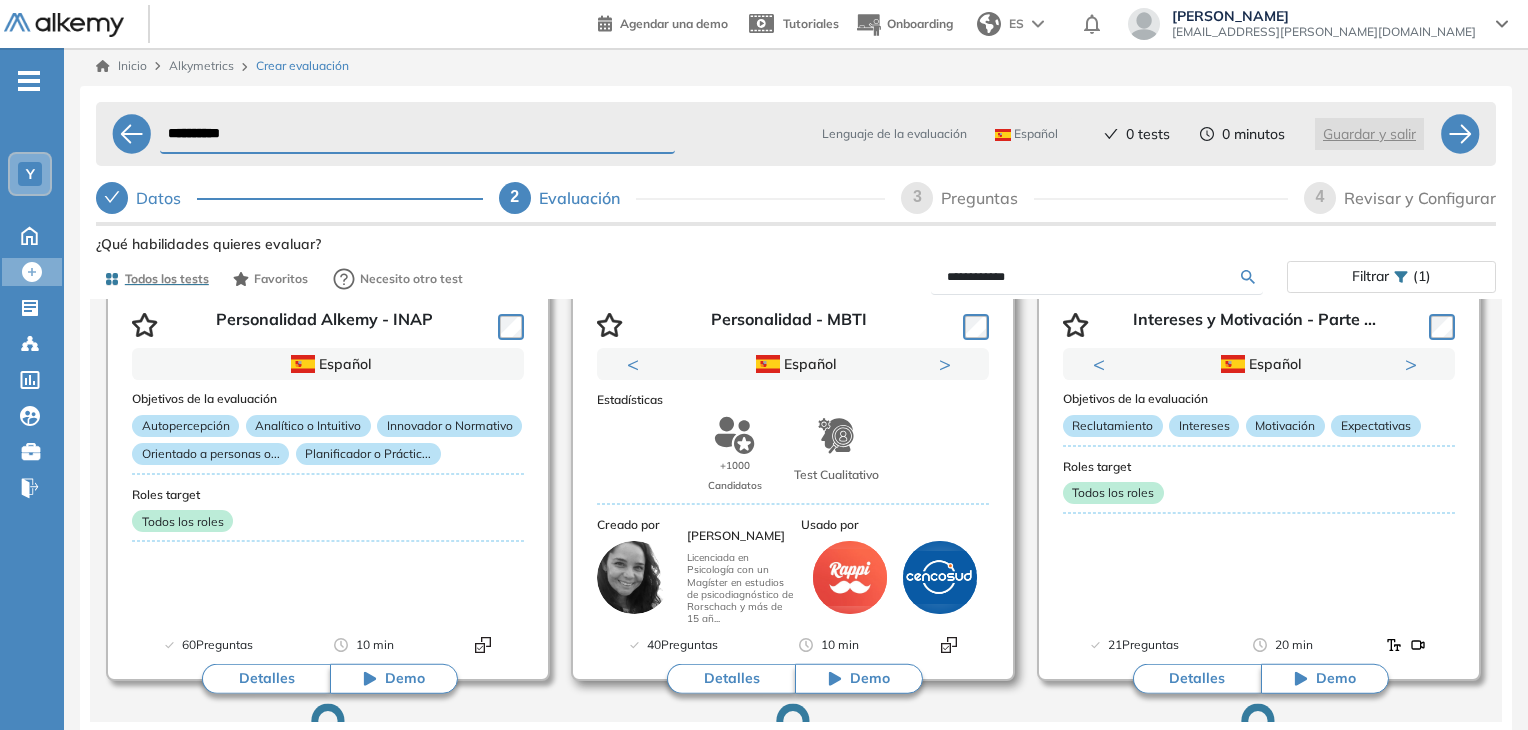 click on "Personalidad - MBTI    Previous Portugués Español Portugués Español Portugués   Next 1 2 Objetivos de la evaluación Autopercepción Extrovertido o Introve... Intuitivo o Observante Sentimental o Pensador Prospecteador o Evalua... Asertivo o Turbulento Roles target Todos los roles Estadísticas +1000 Candidatos Test Cualitativo Creado por [PERSON_NAME] Licenciada en Psicología con un Magíster en estudios de psicodiagnóstico de Rorschach y más de 15 añ... Usado por 40  Preguntas 10 min Detalles Demo" at bounding box center (793, 481) 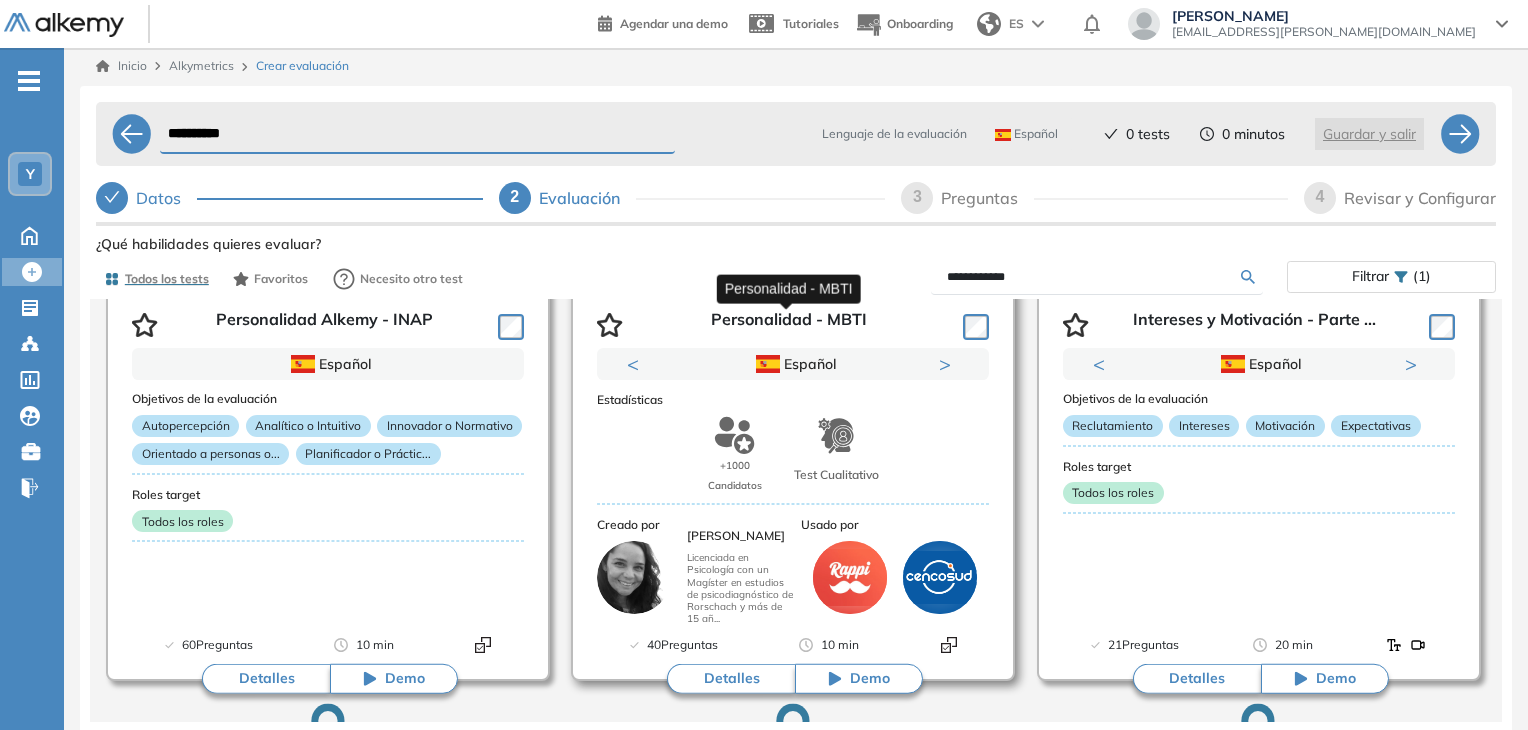 click on "Personalidad - MBTI" at bounding box center (789, 325) 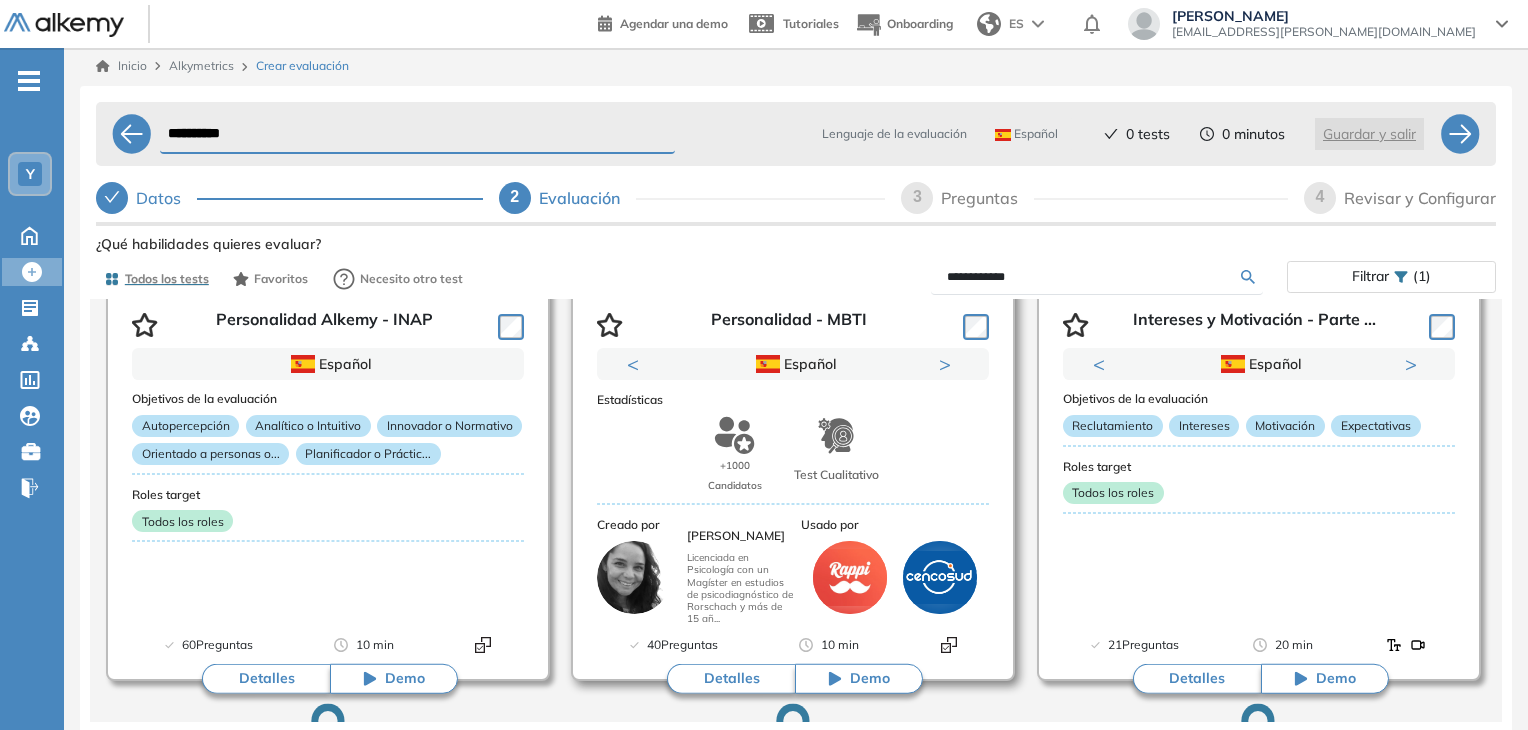 click on "Detalles" at bounding box center (731, 679) 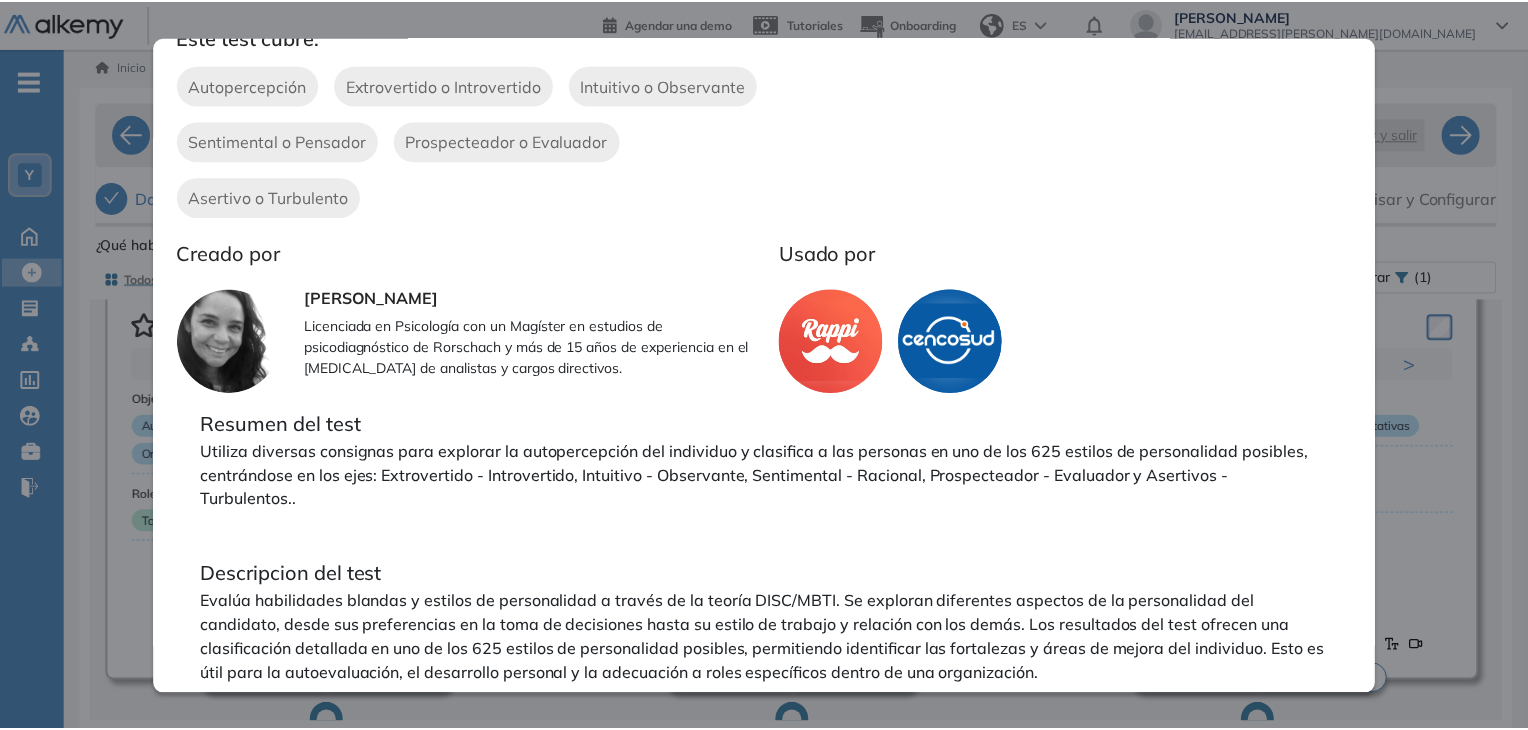 scroll, scrollTop: 419, scrollLeft: 0, axis: vertical 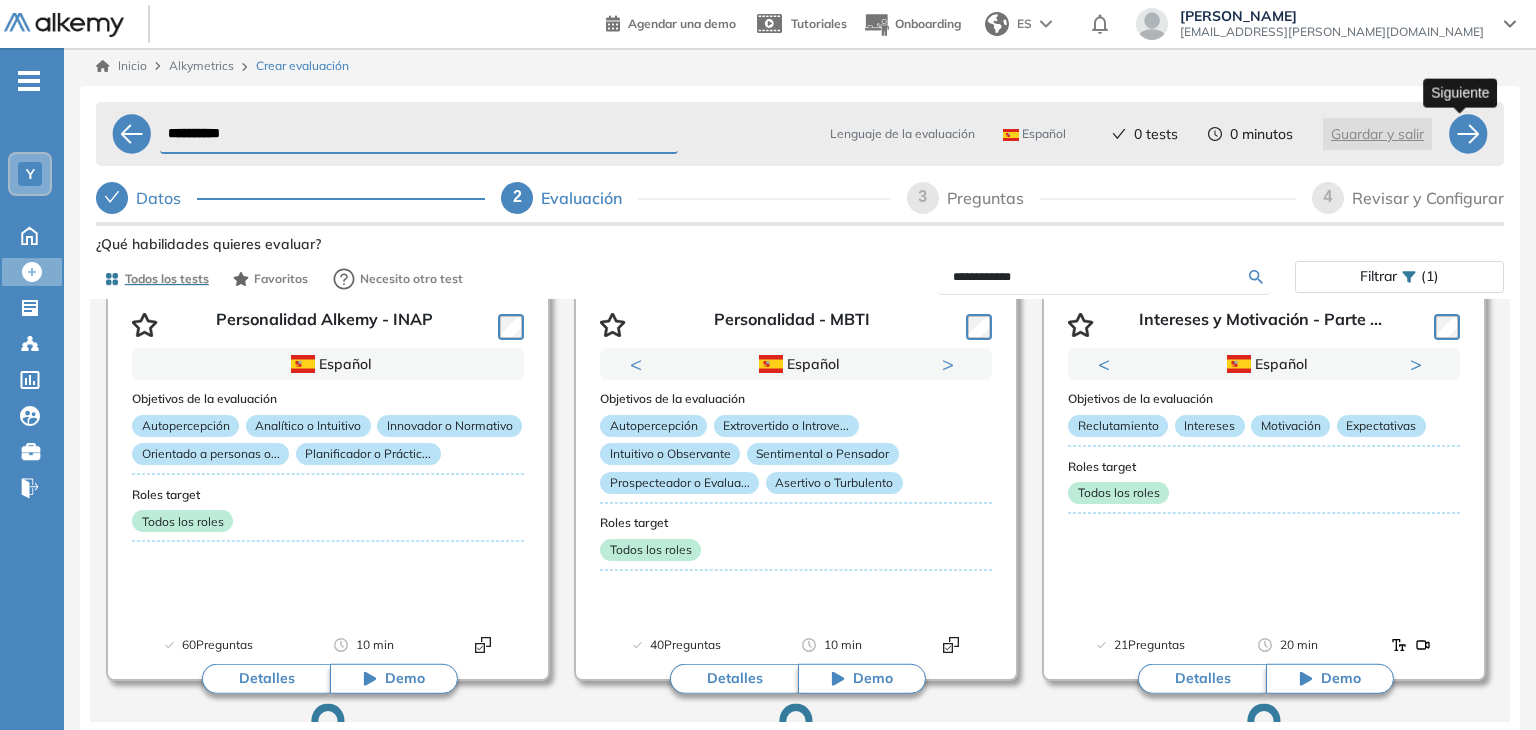 click on "**********" at bounding box center (800, 408) 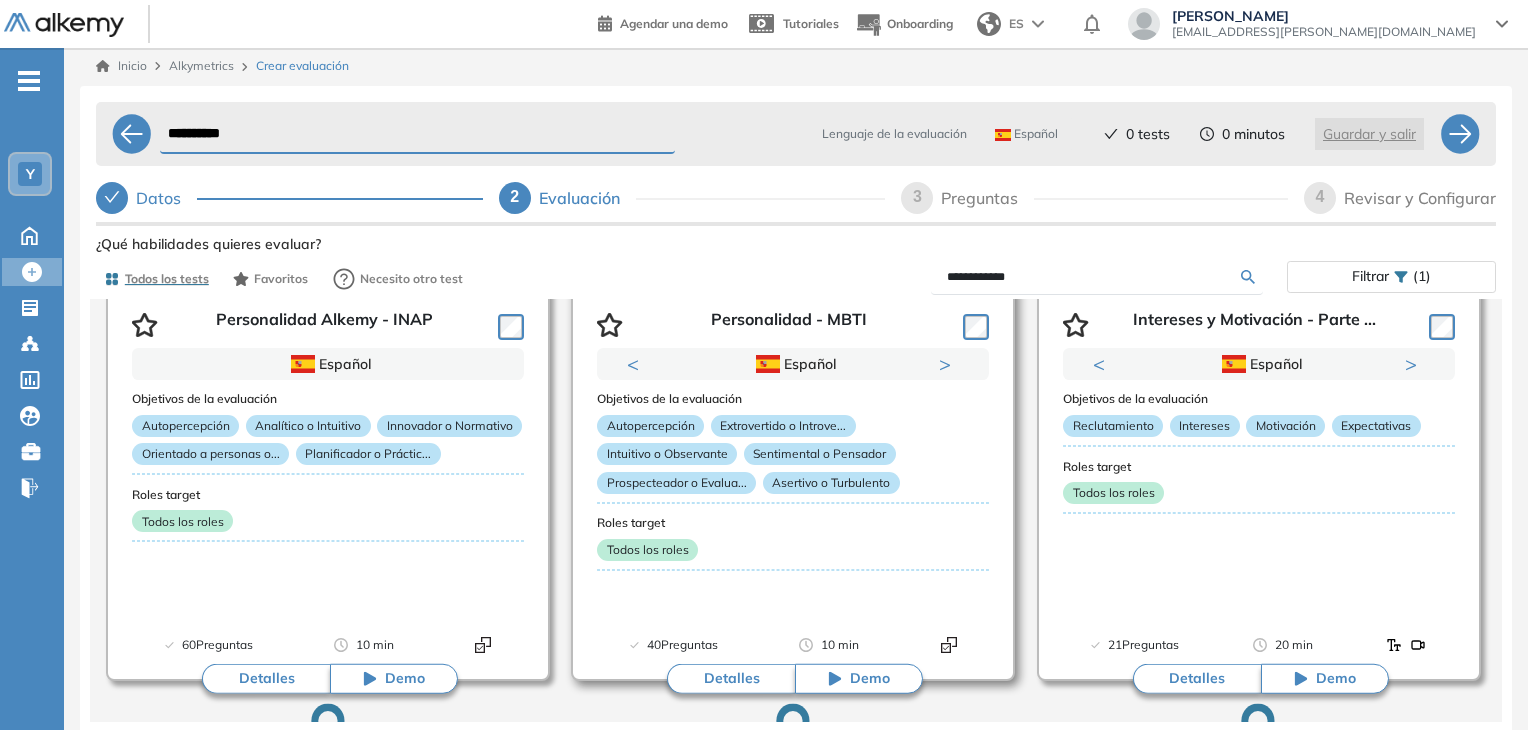 scroll, scrollTop: 0, scrollLeft: 0, axis: both 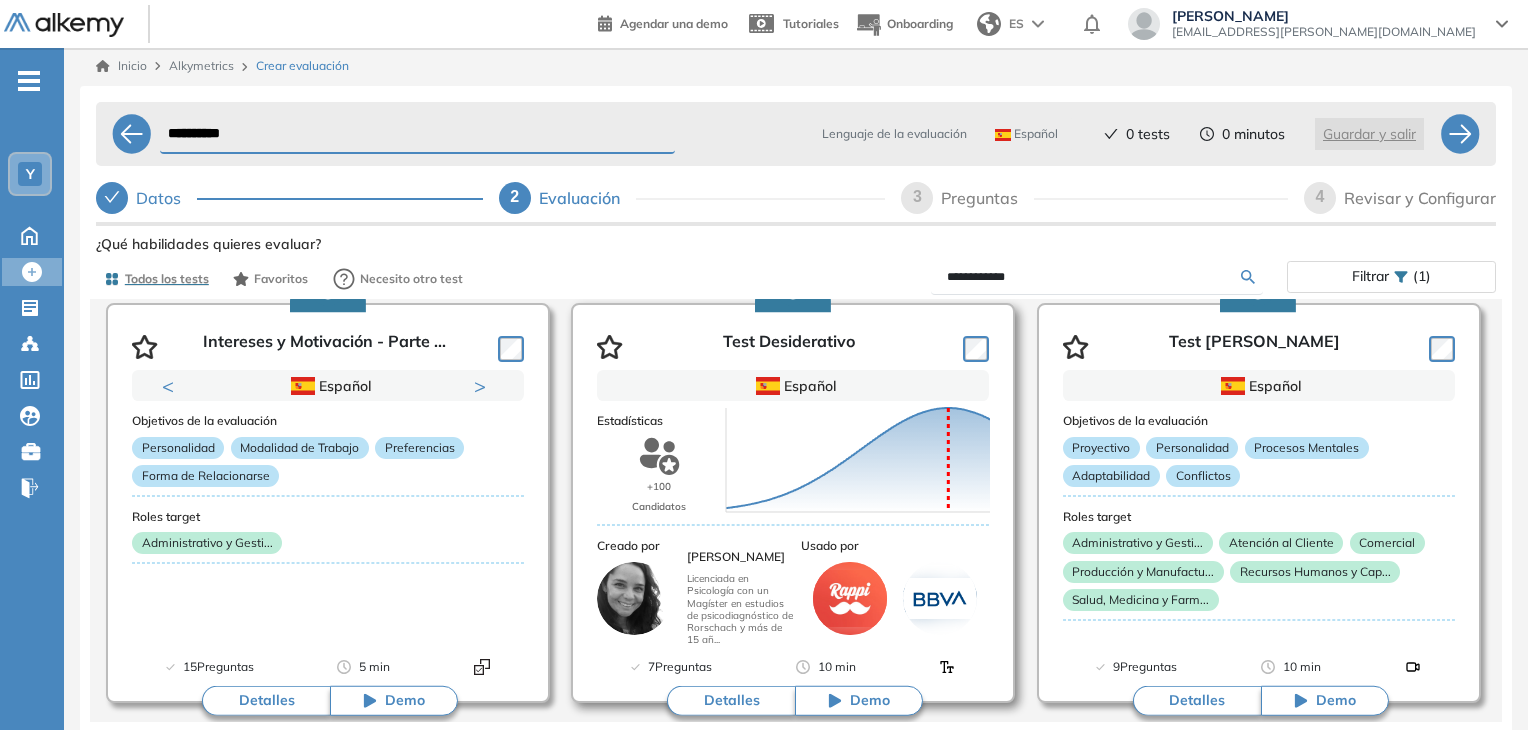 click on "Detalles" at bounding box center [731, 701] 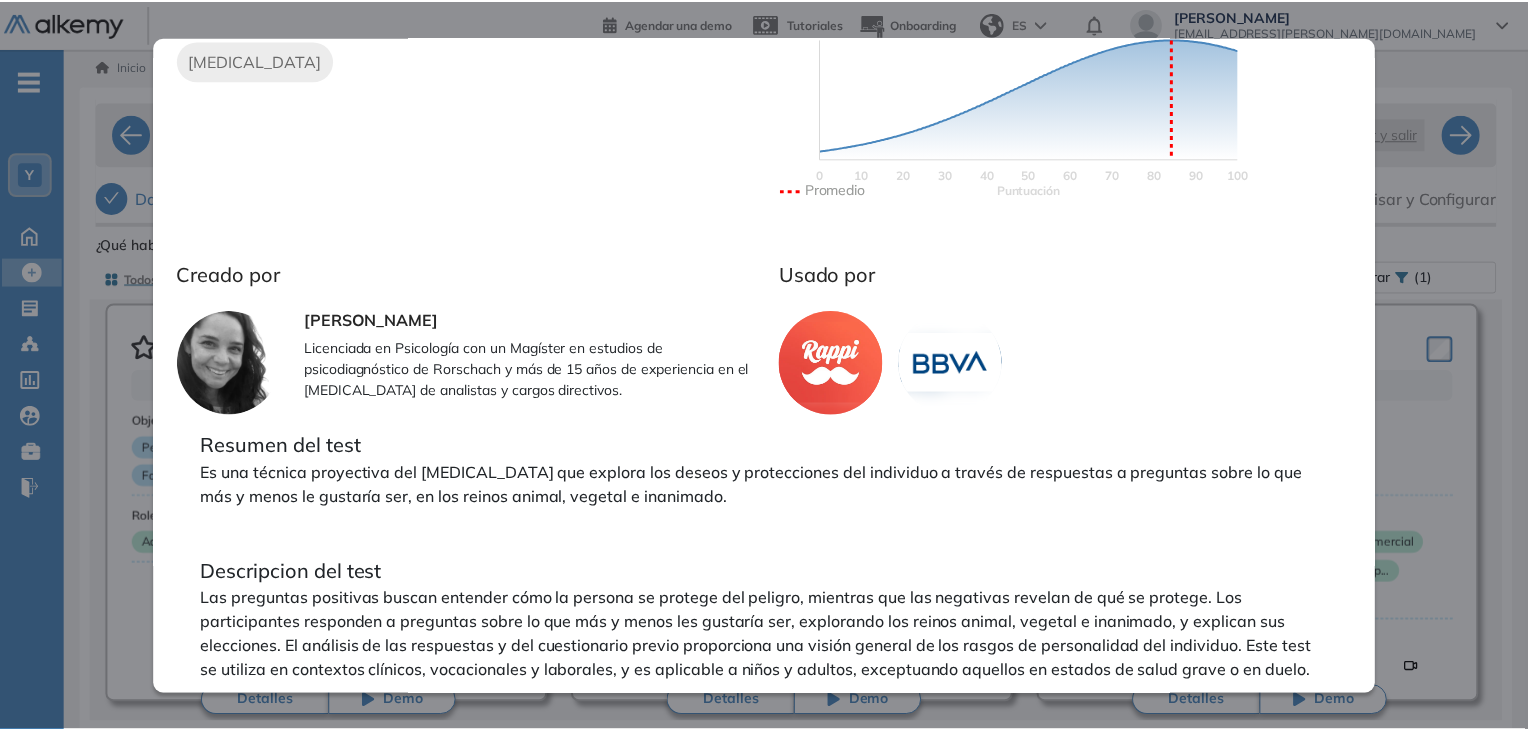 scroll, scrollTop: 496, scrollLeft: 0, axis: vertical 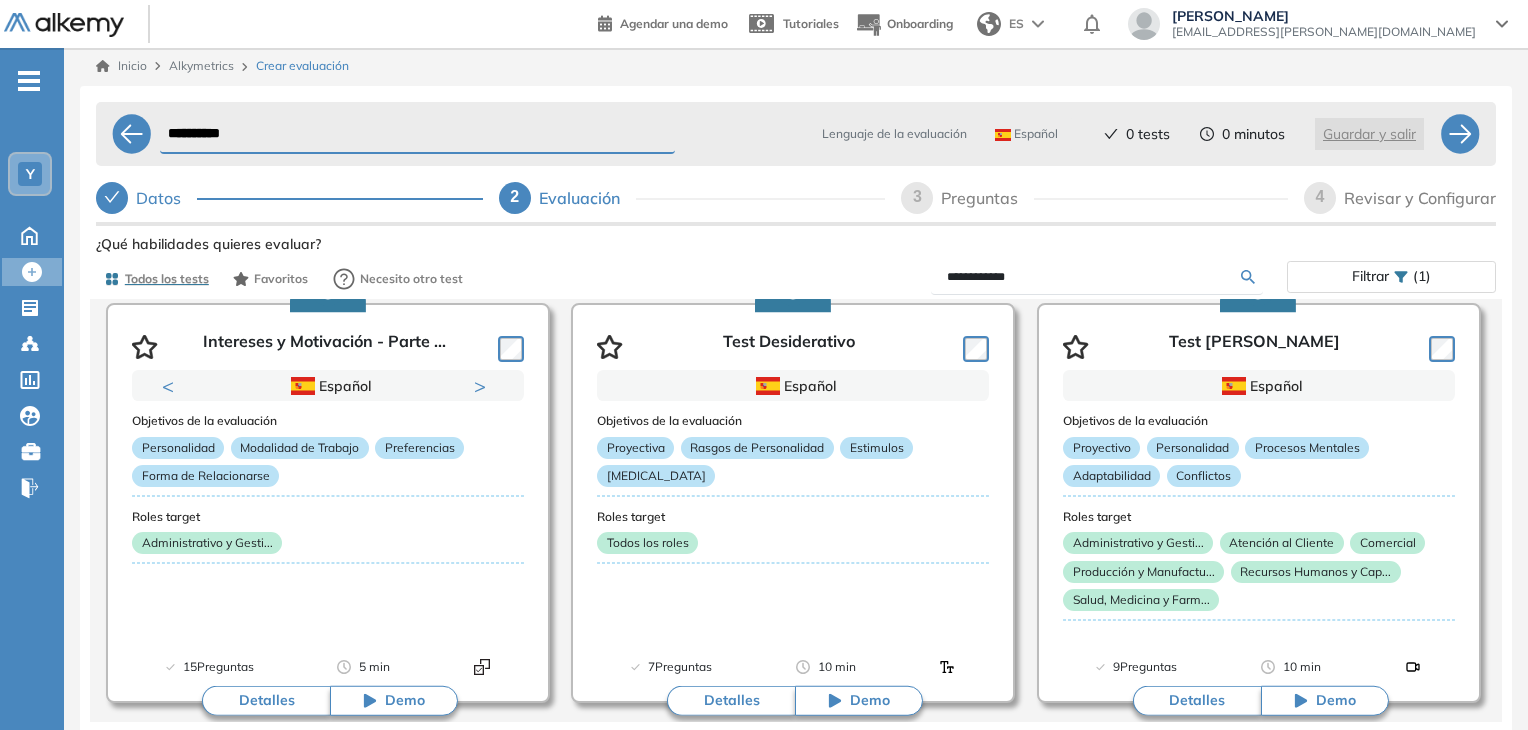 click on "**********" at bounding box center [796, 544] 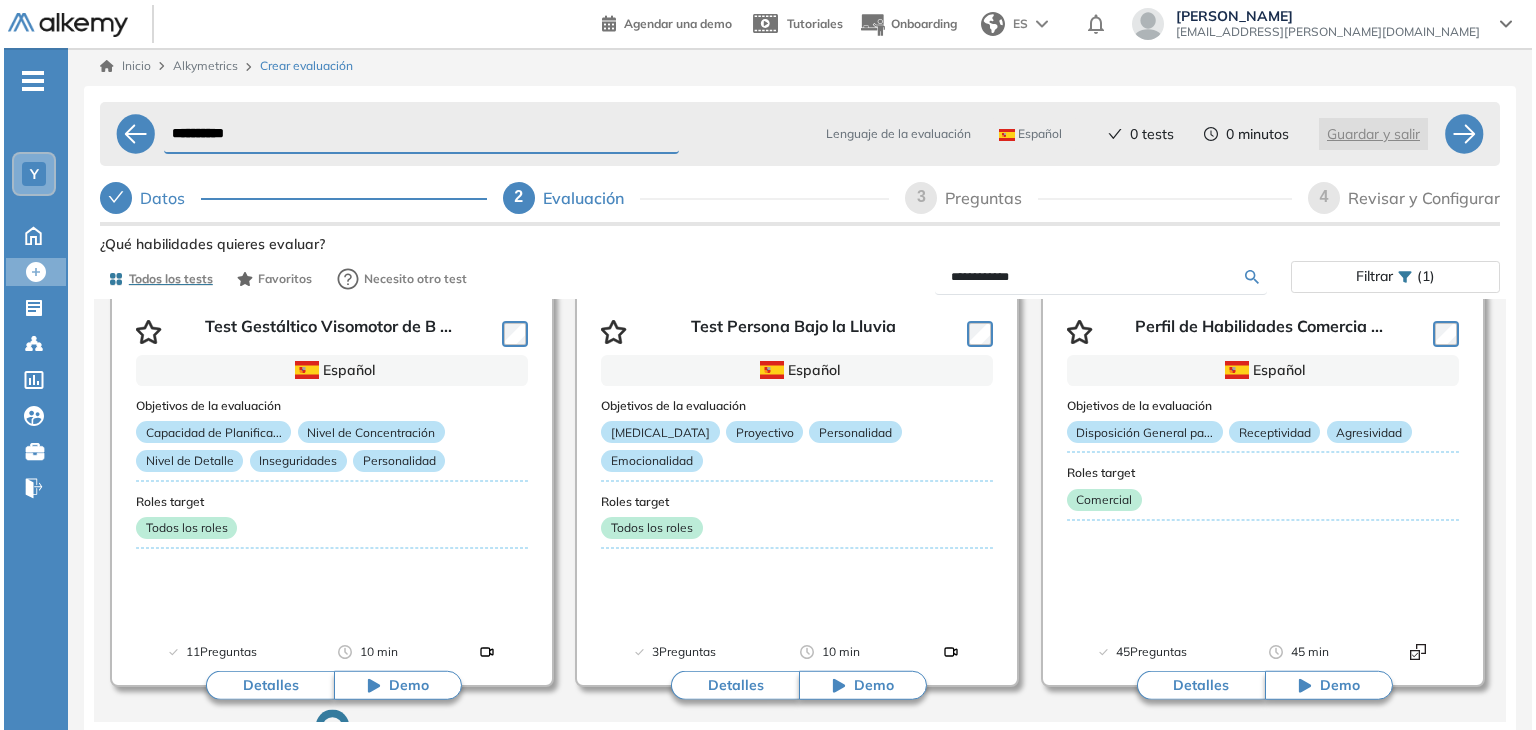 scroll, scrollTop: 1006, scrollLeft: 0, axis: vertical 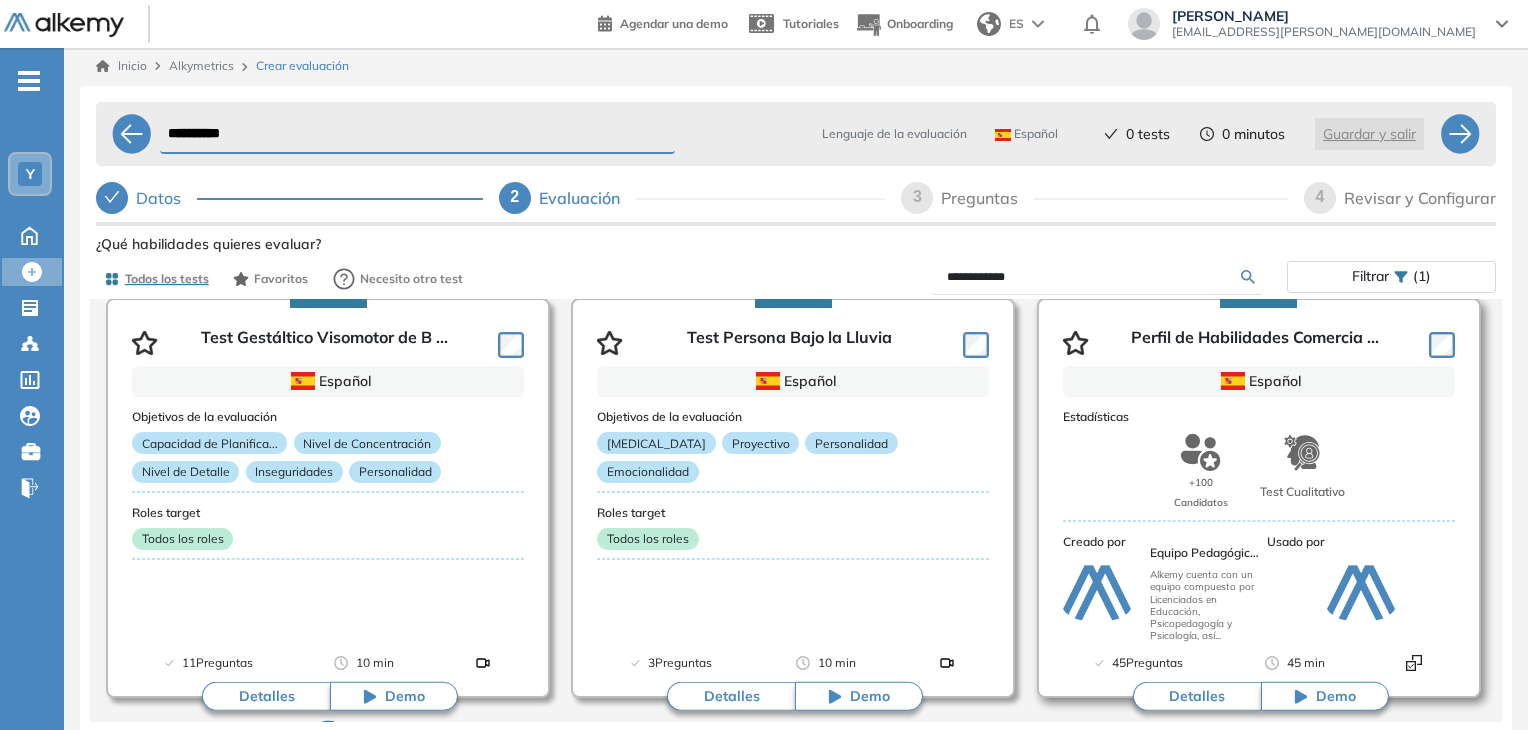 click on "Detalles" at bounding box center (1197, 697) 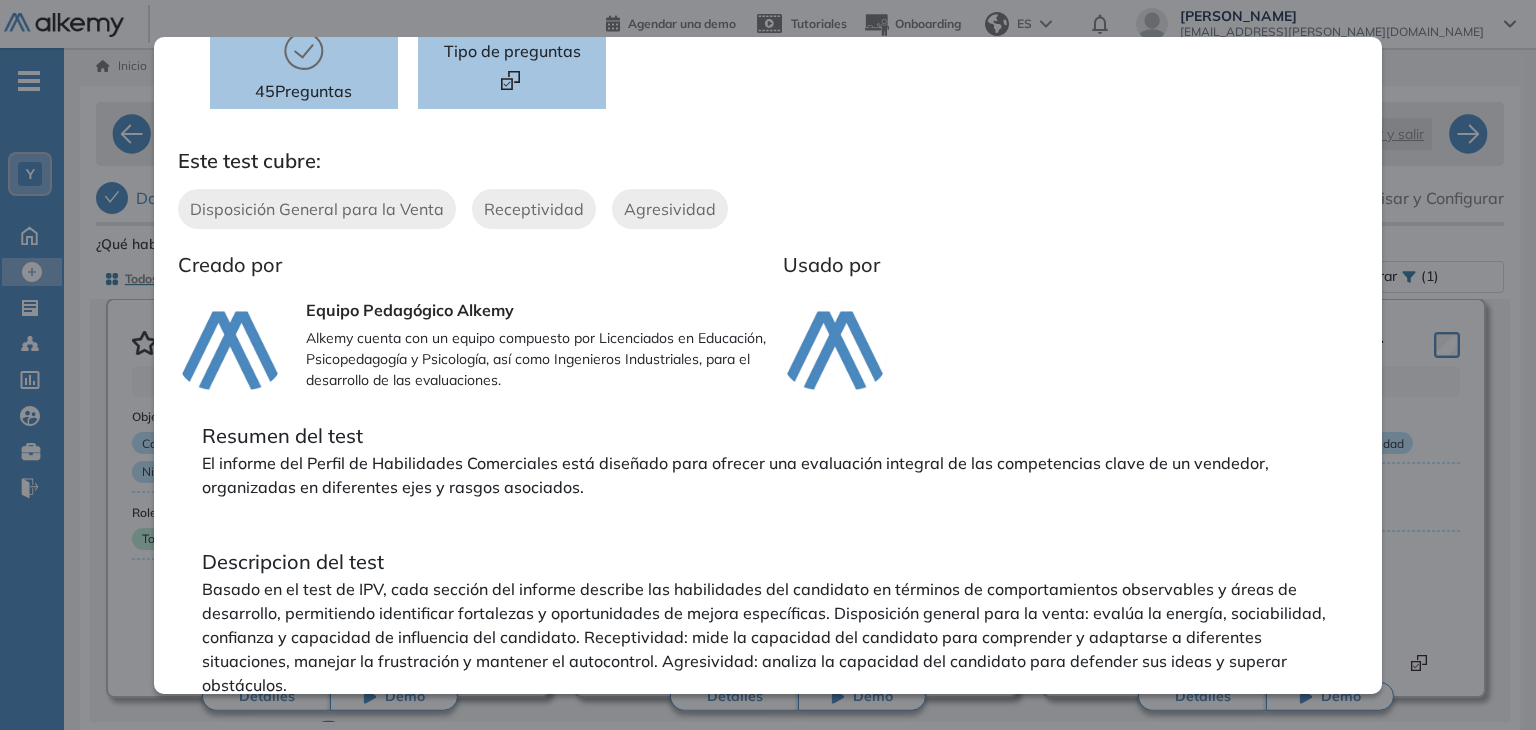 scroll, scrollTop: 307, scrollLeft: 0, axis: vertical 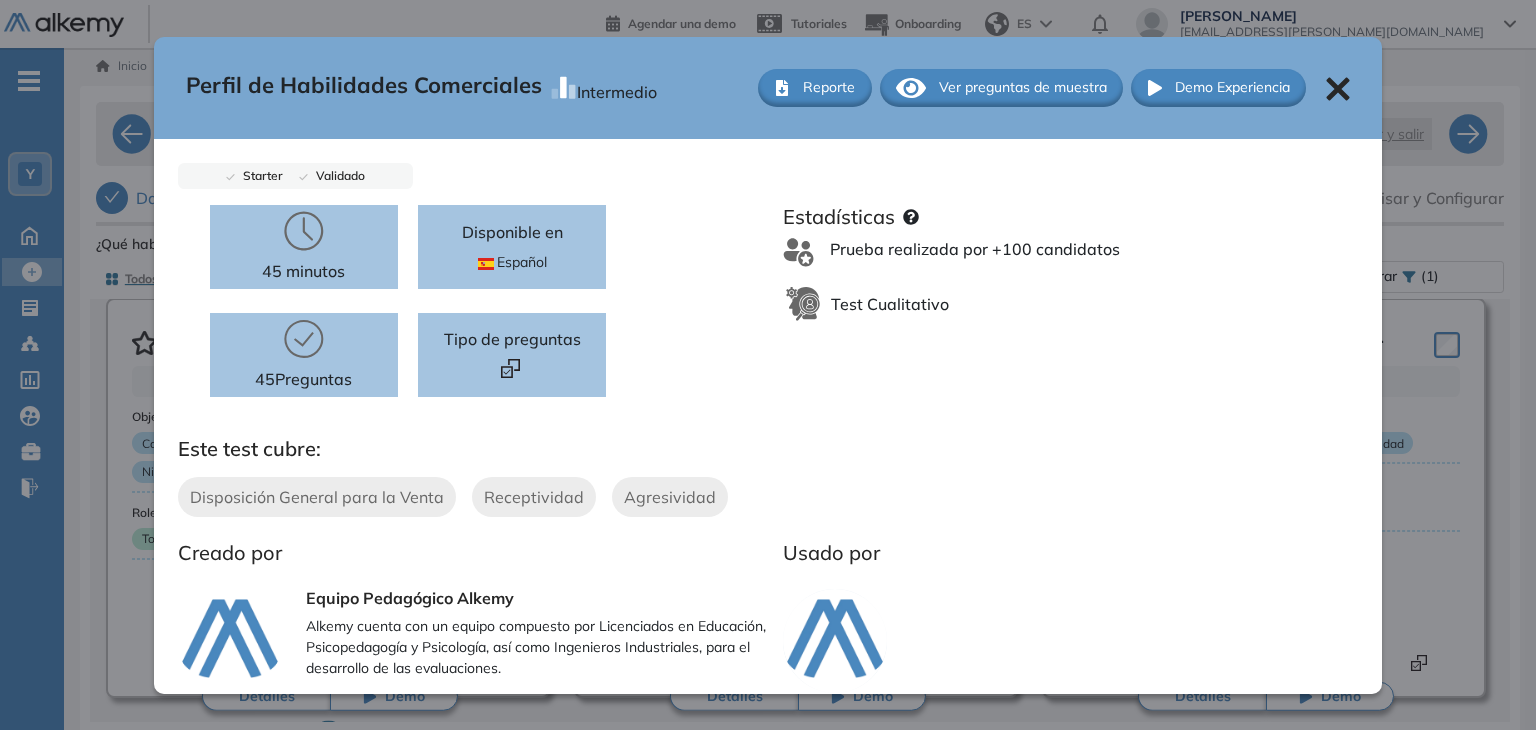 click 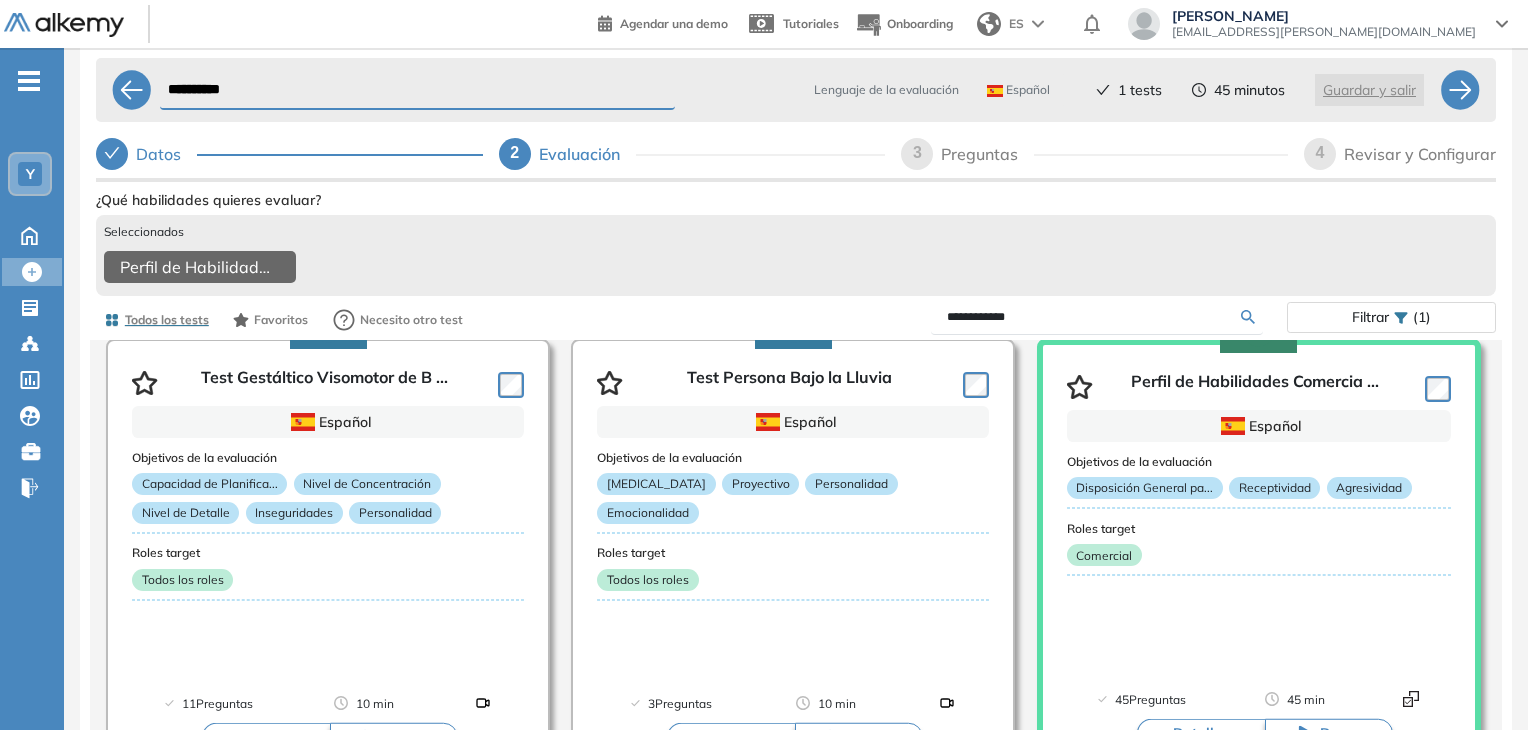 scroll, scrollTop: 0, scrollLeft: 0, axis: both 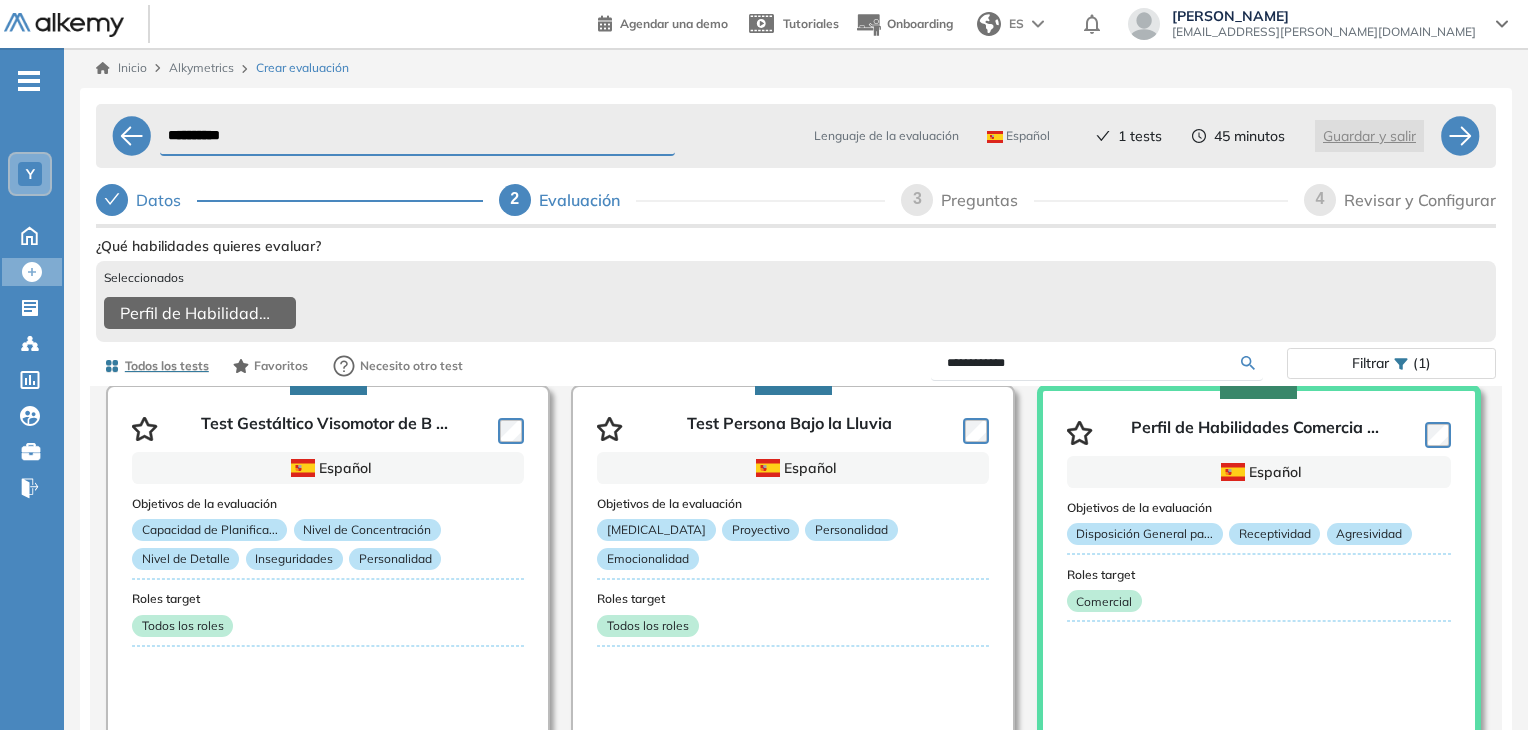 click on "¿Qué habilidades quieres evaluar?" at bounding box center (796, 246) 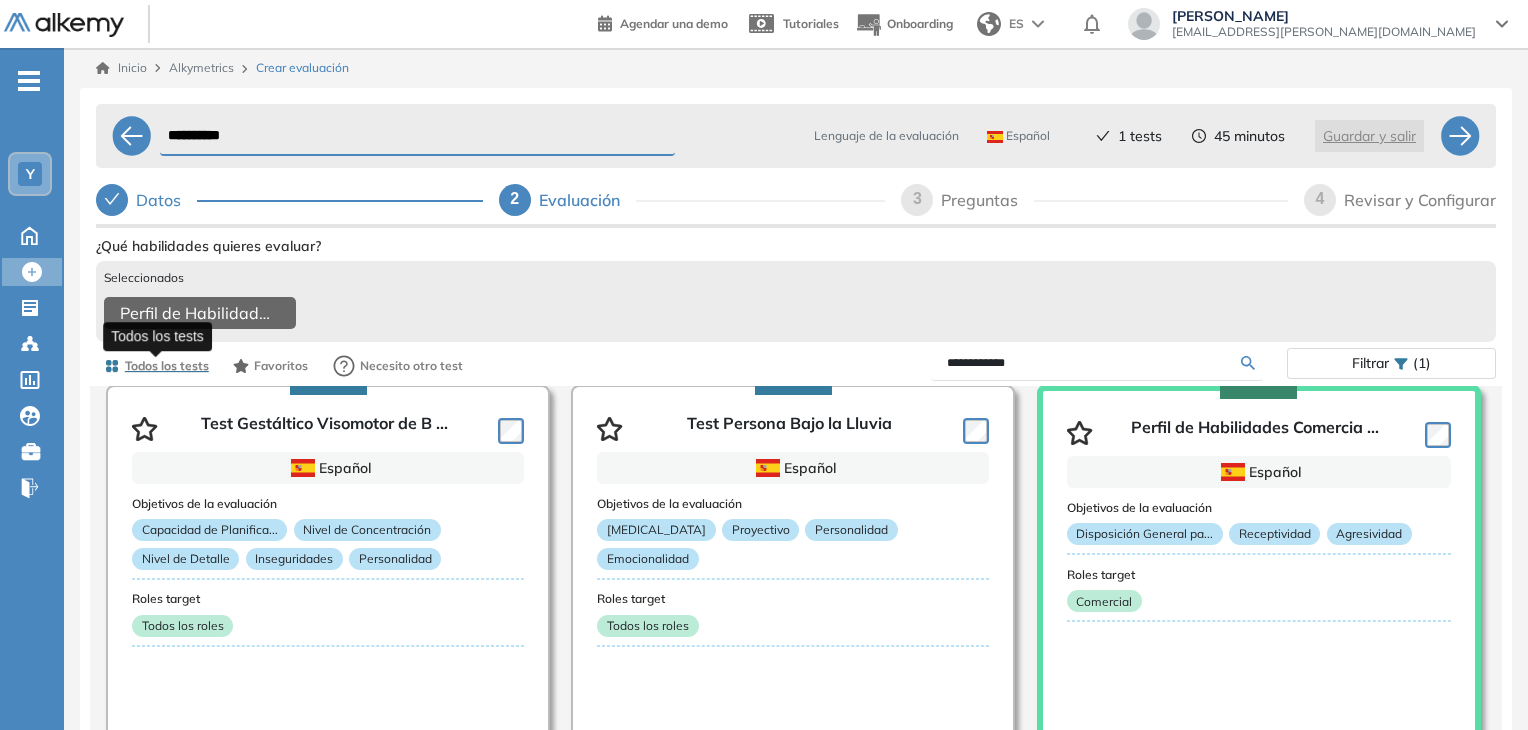 click on "Todos los tests" at bounding box center [167, 366] 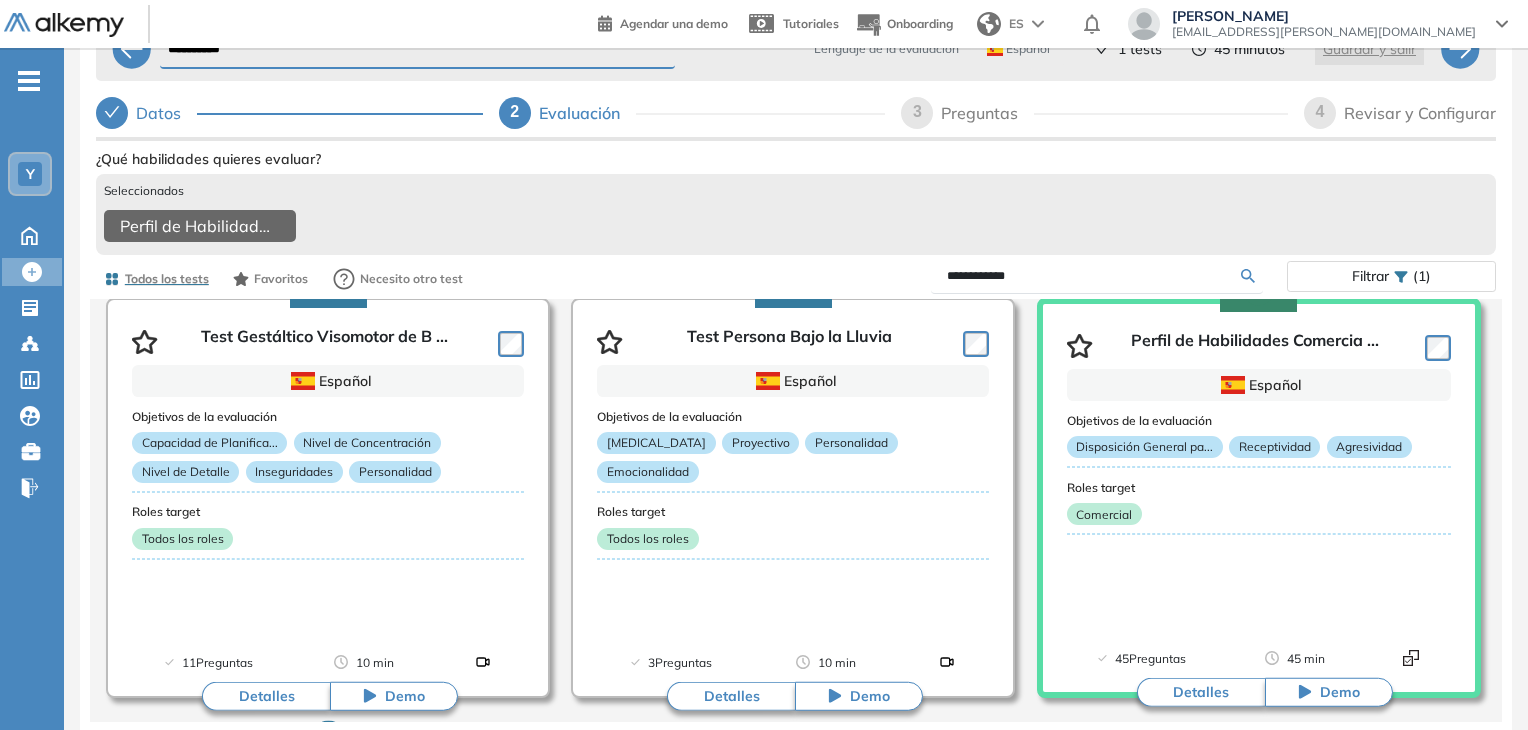 scroll, scrollTop: 94, scrollLeft: 0, axis: vertical 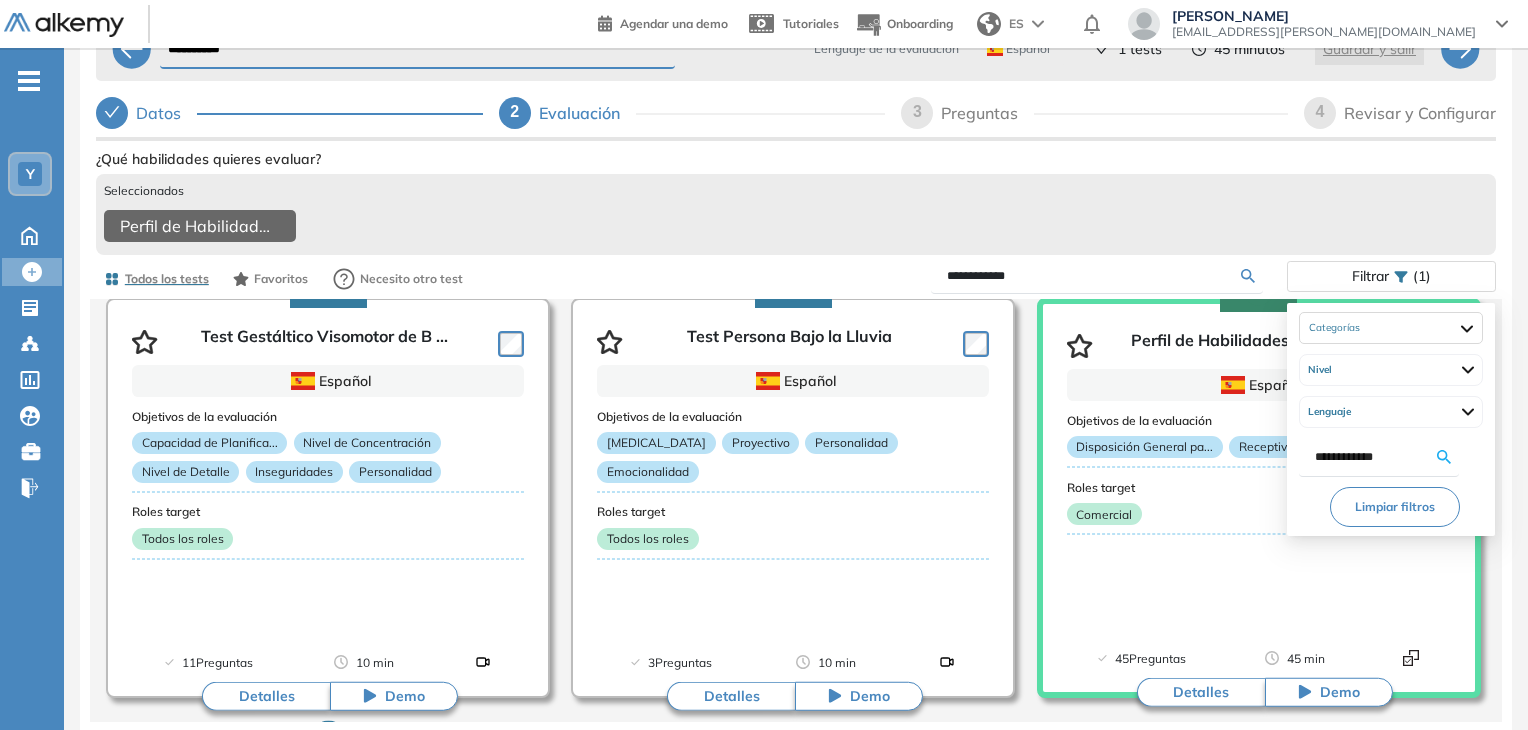click on "Filtrar  (1)" at bounding box center [1391, 276] 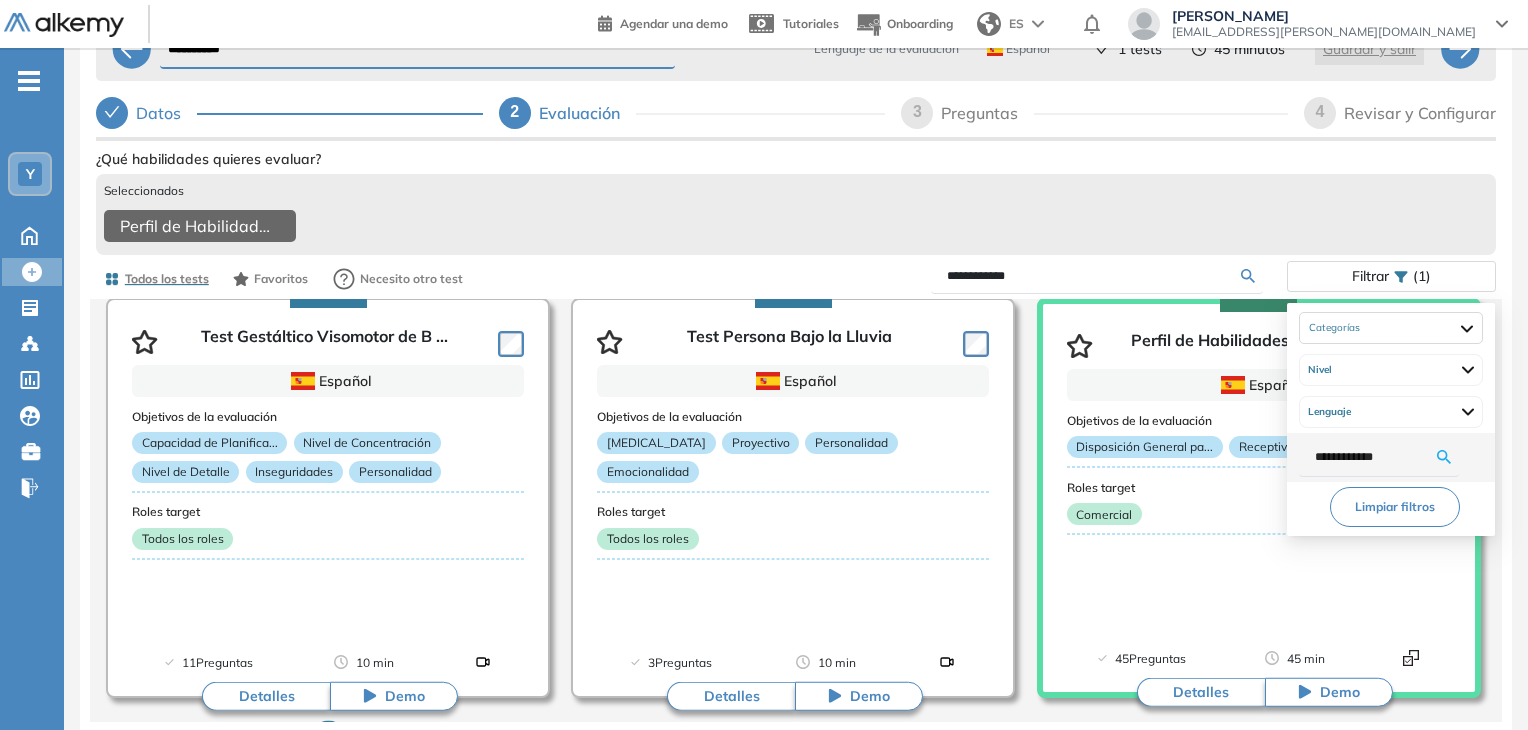 click on "**********" at bounding box center [1376, 457] 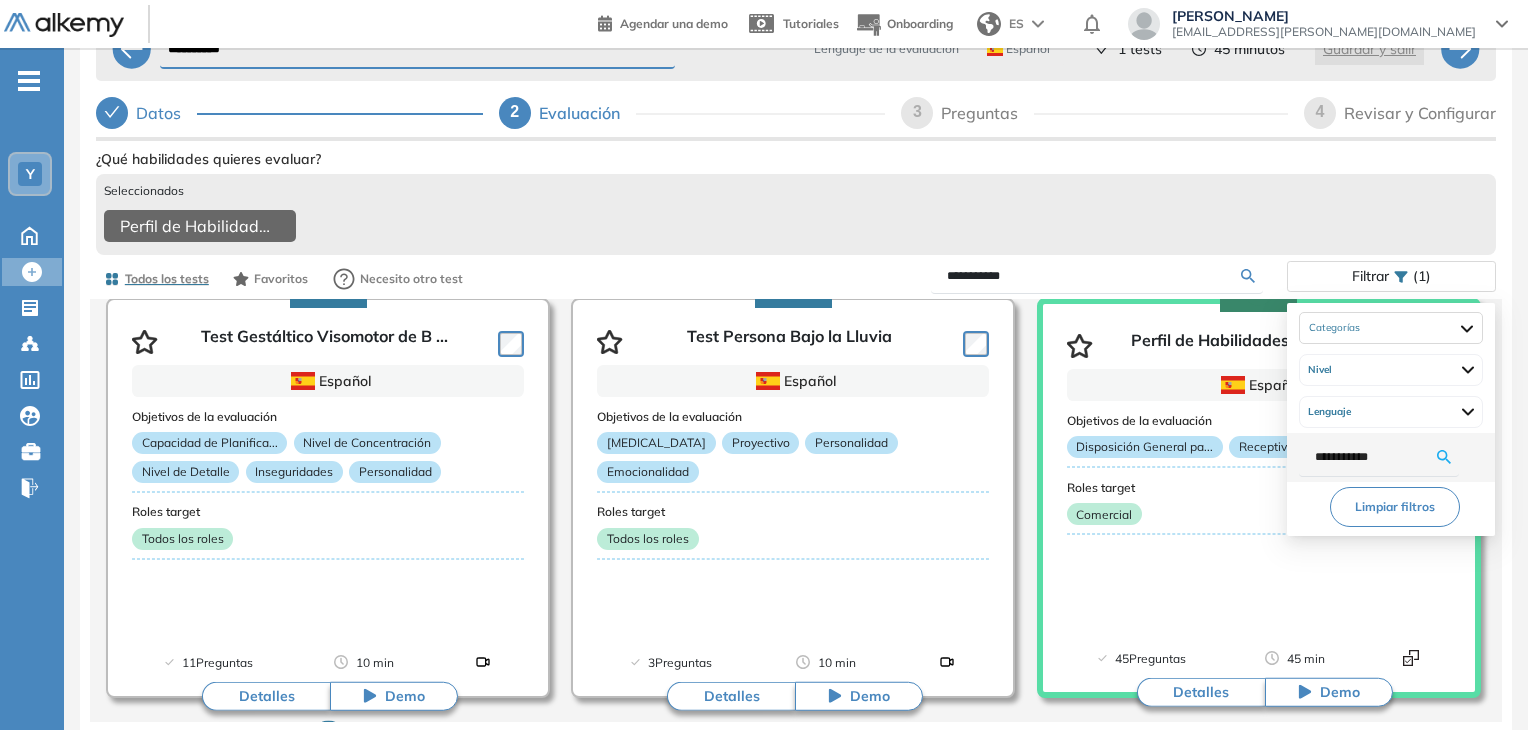 type on "**********" 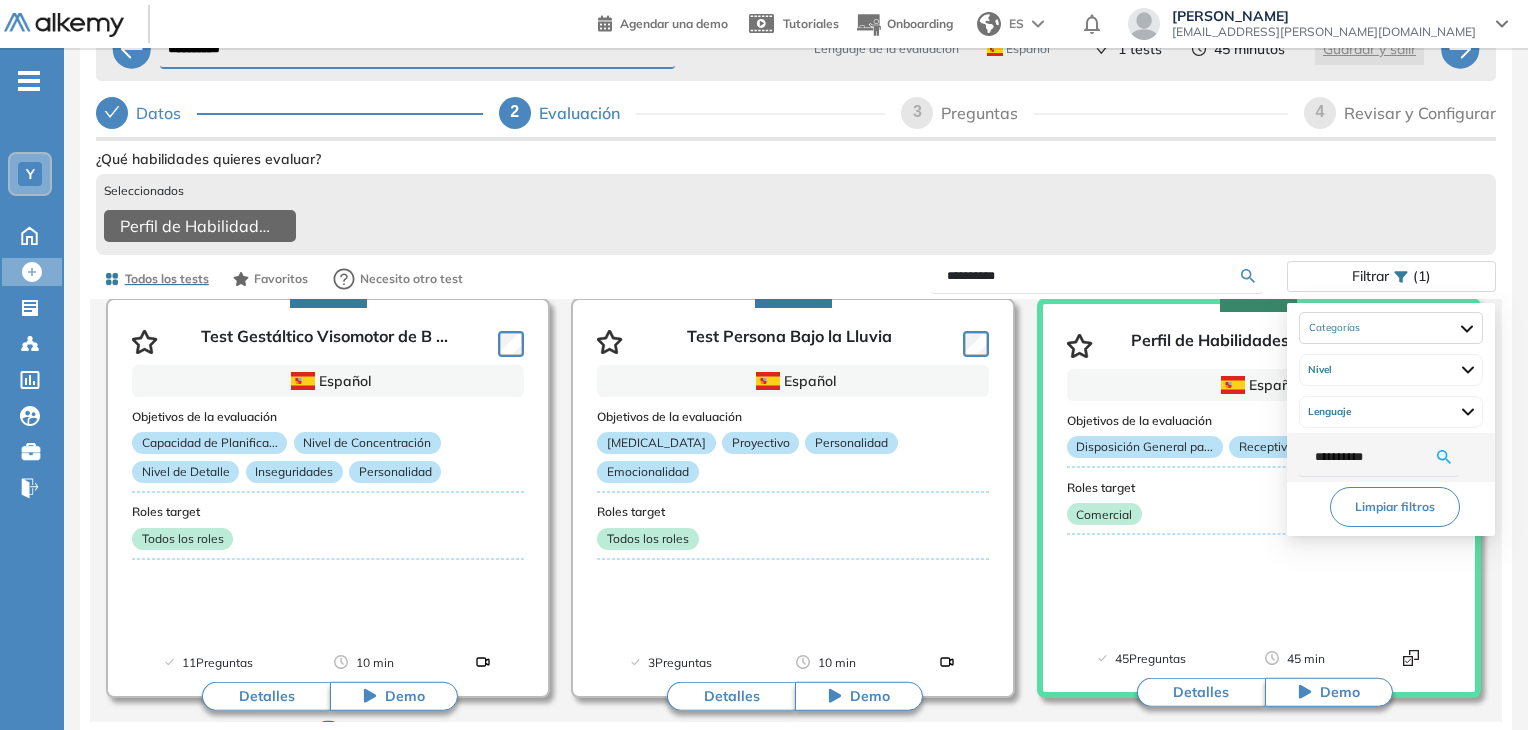 type on "*********" 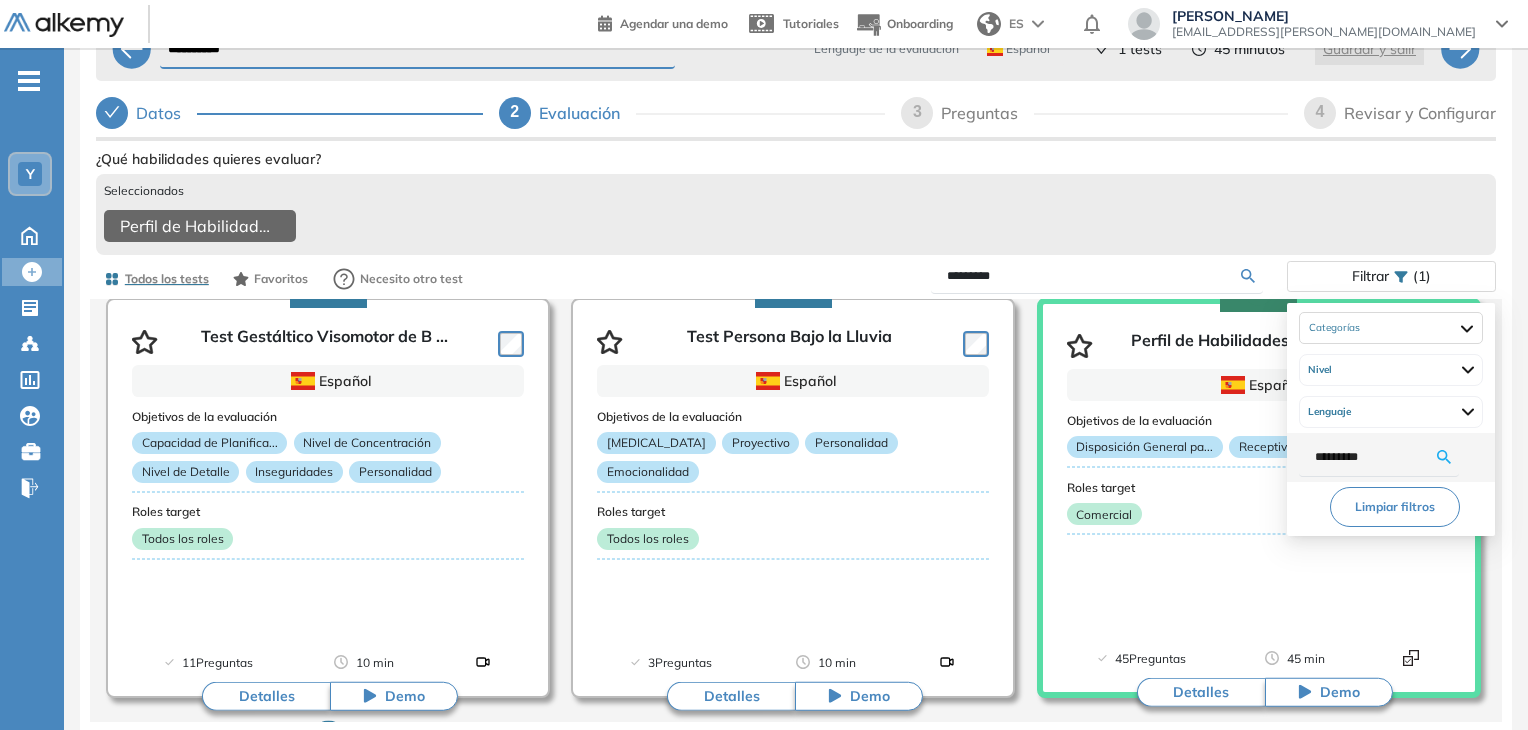 type on "********" 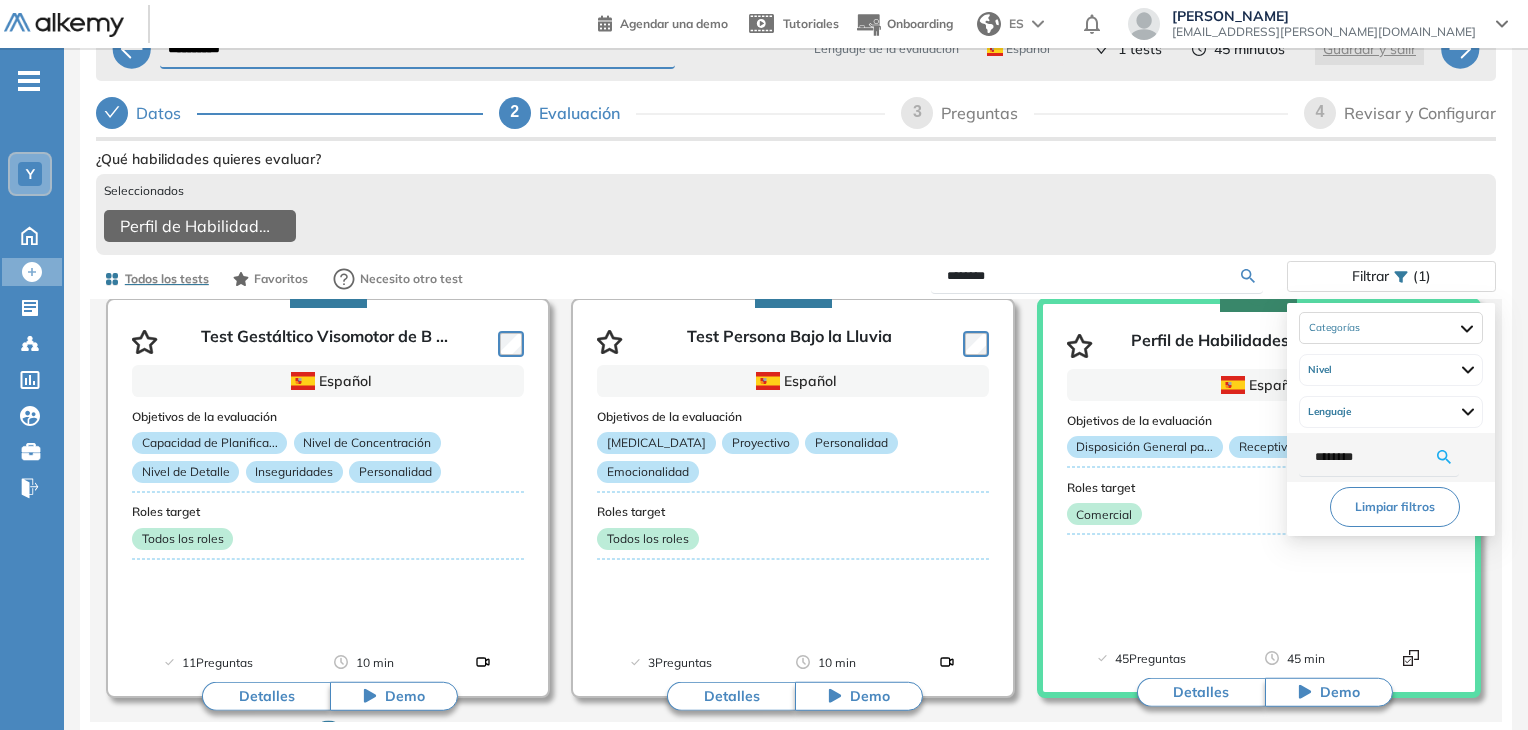 type on "*******" 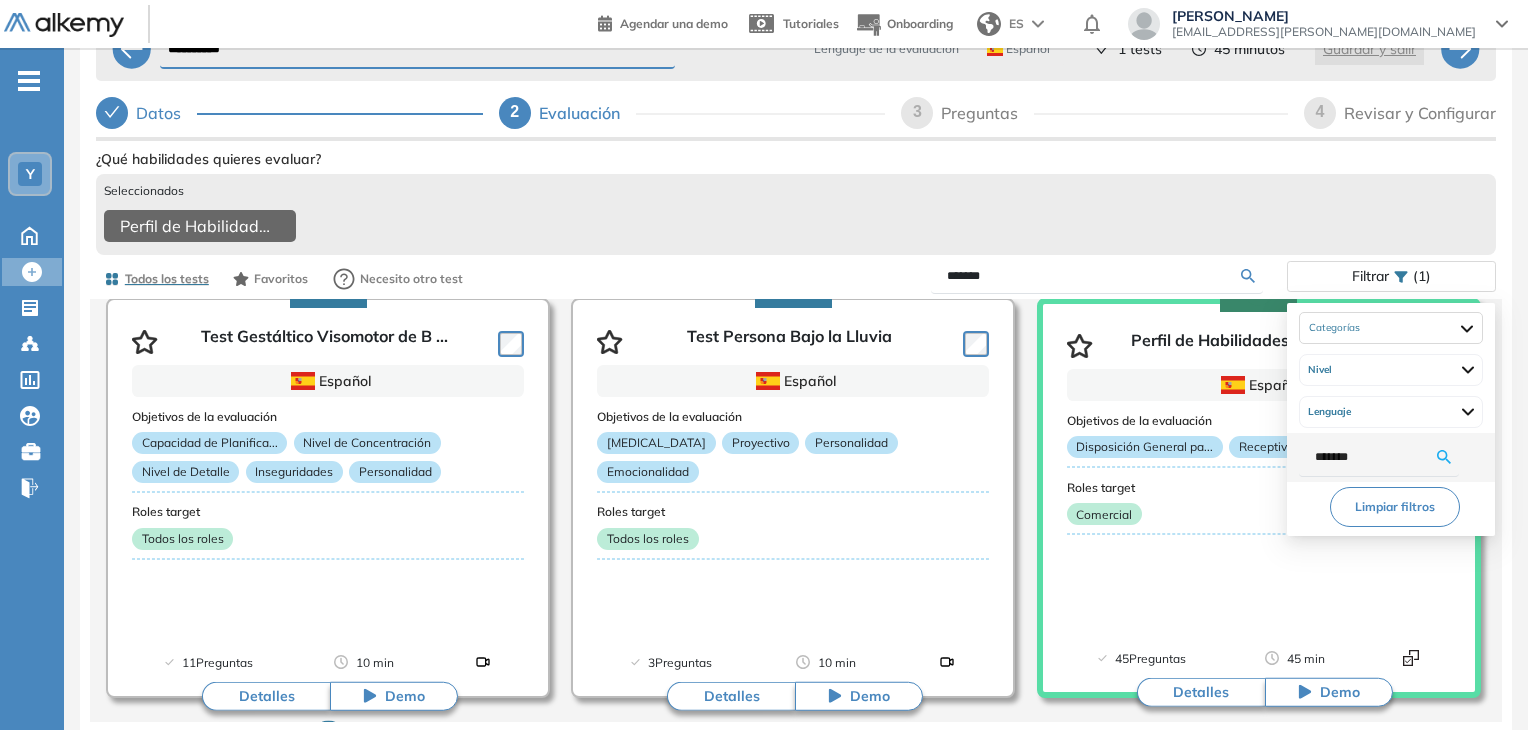 type on "******" 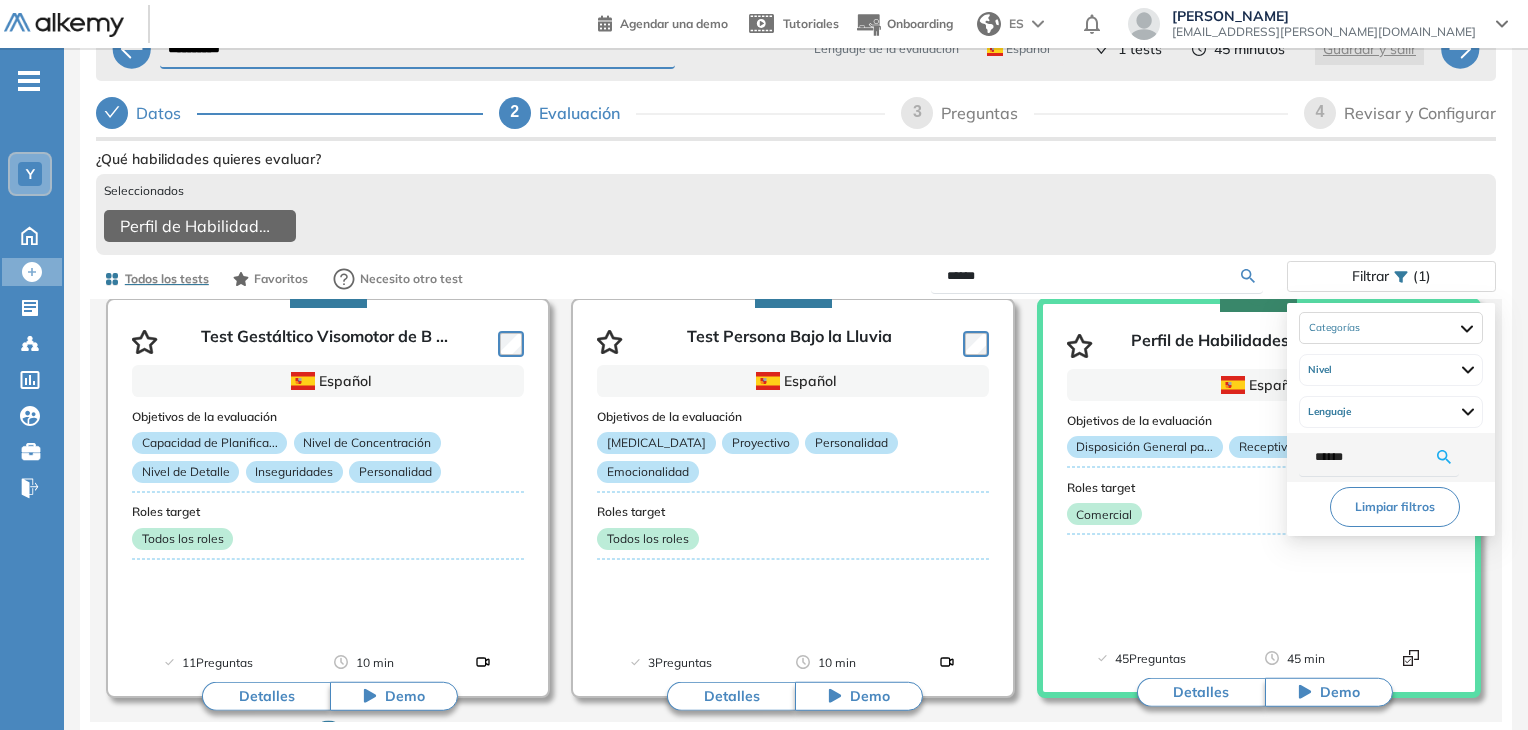 type on "*****" 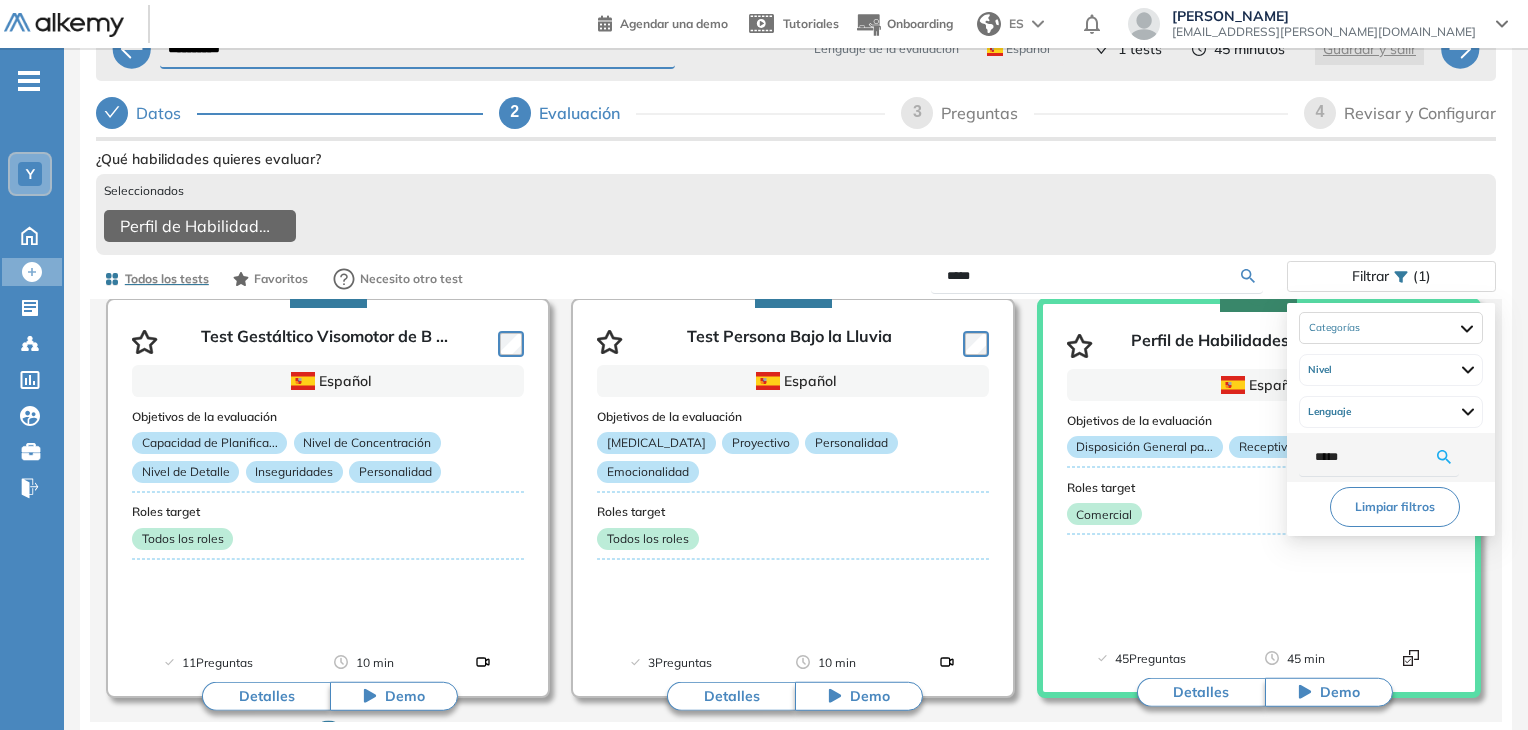 type on "****" 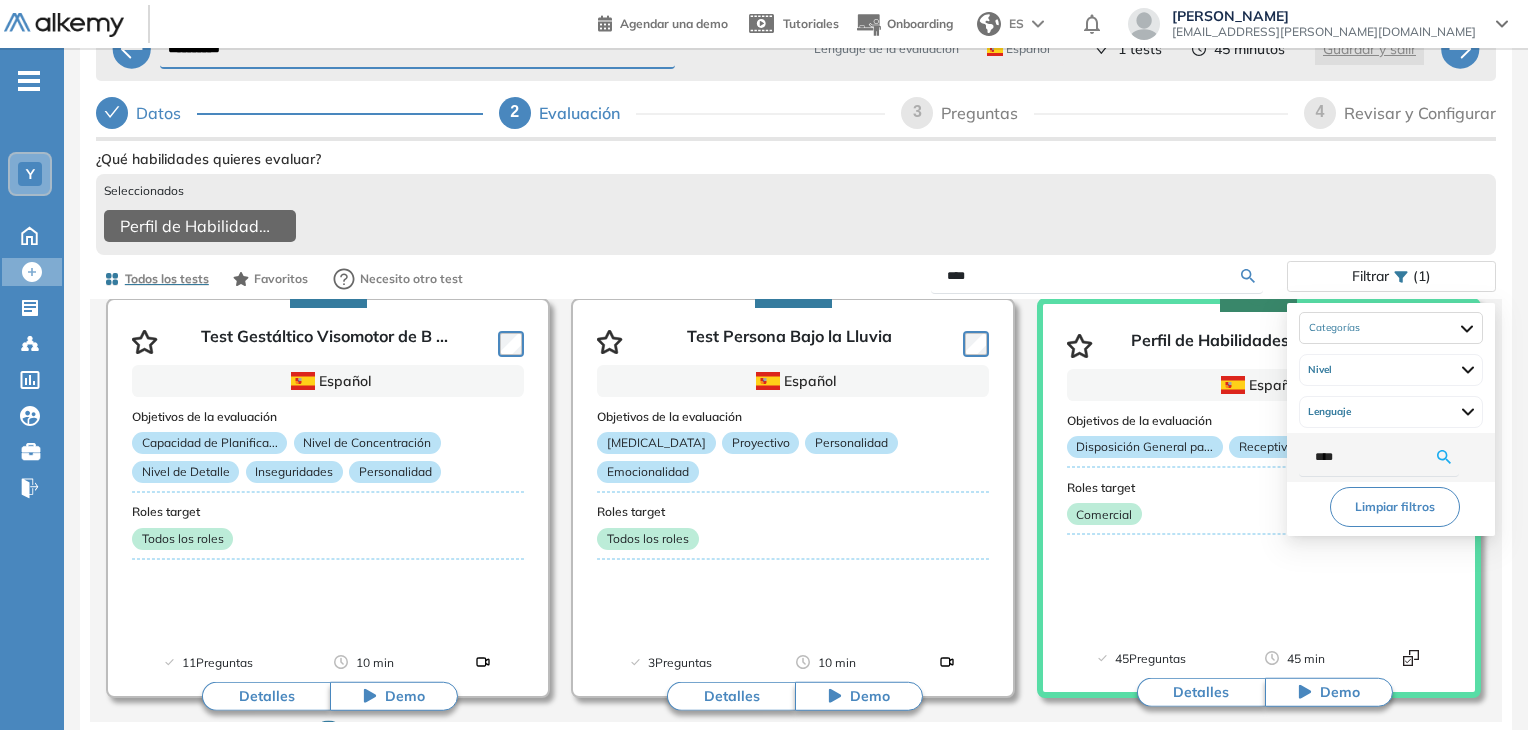 type on "***" 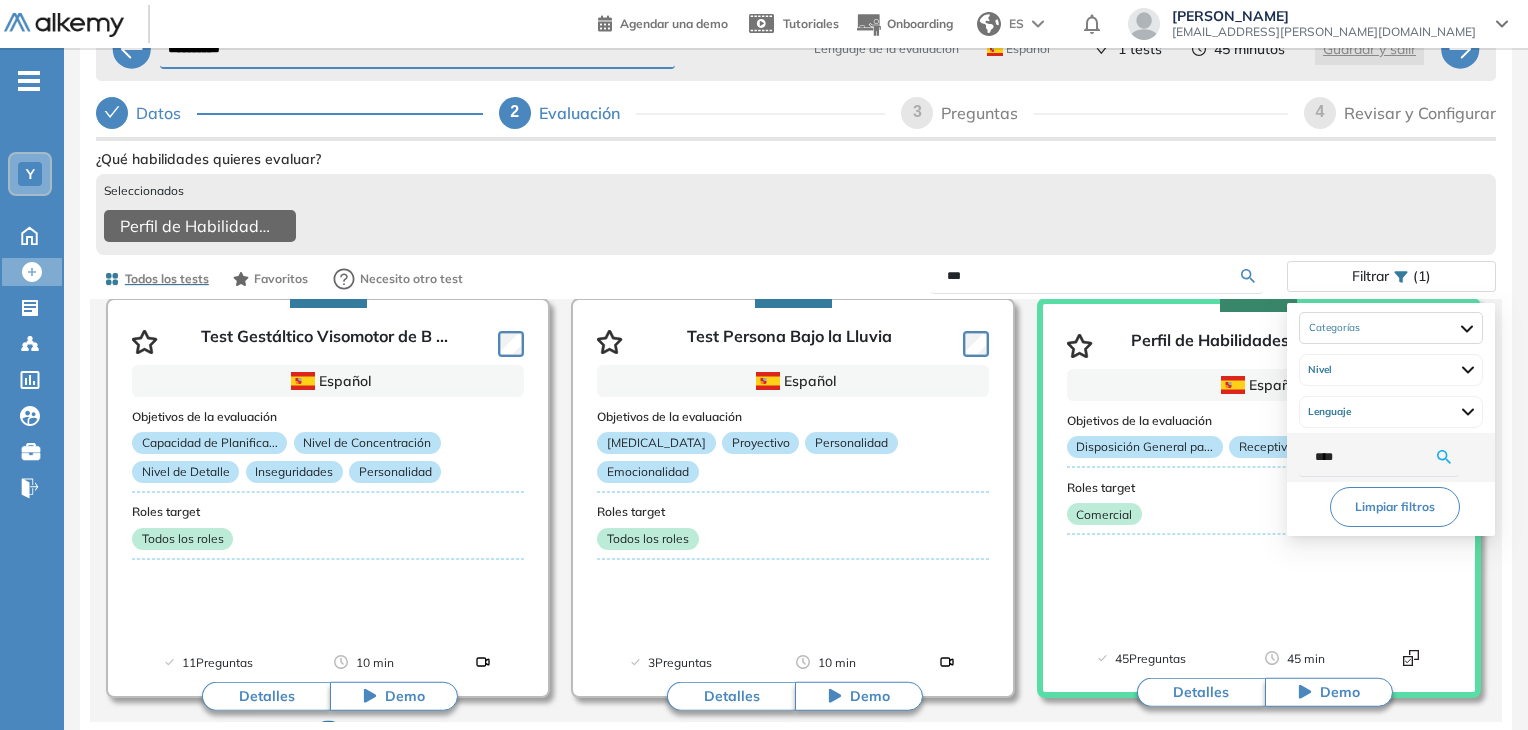 type on "***" 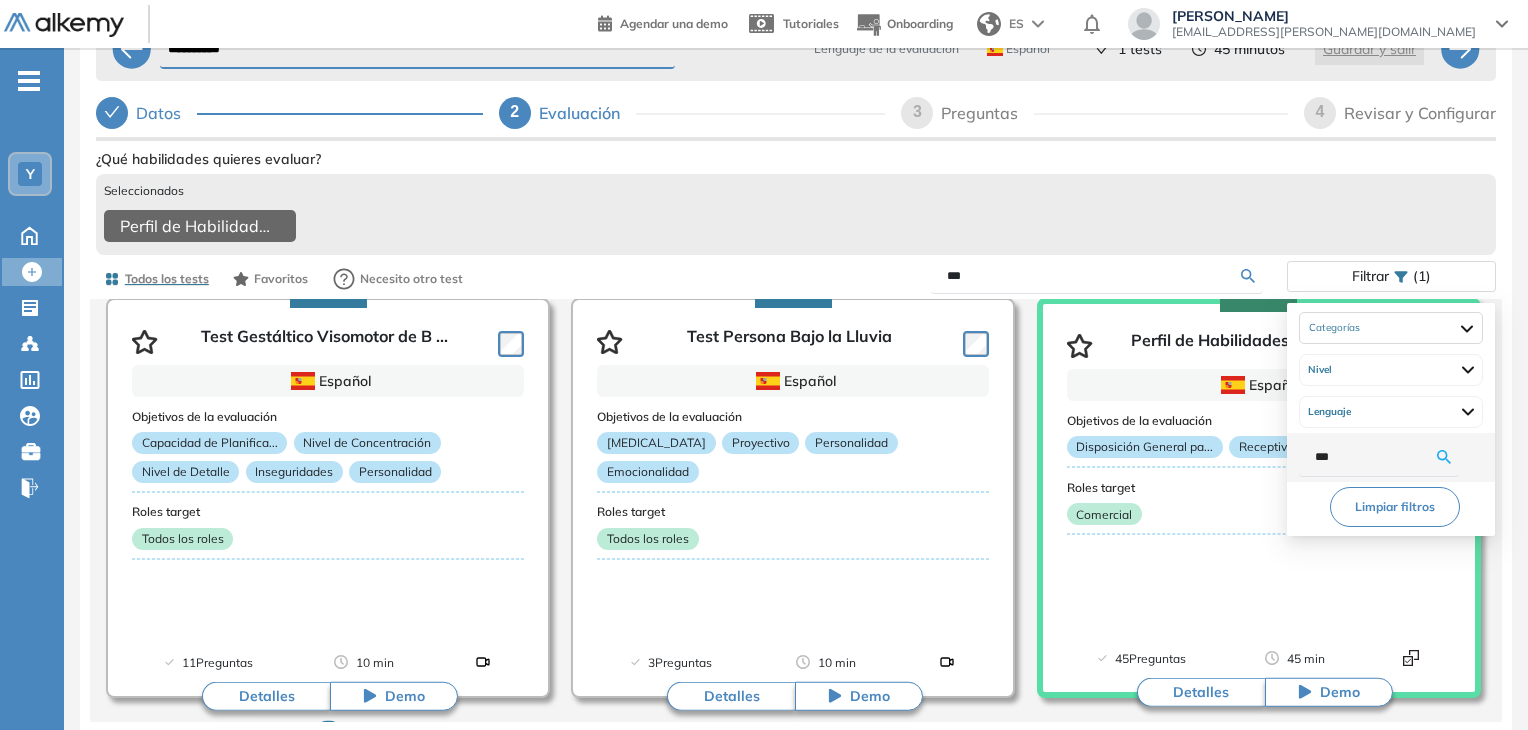 type on "**" 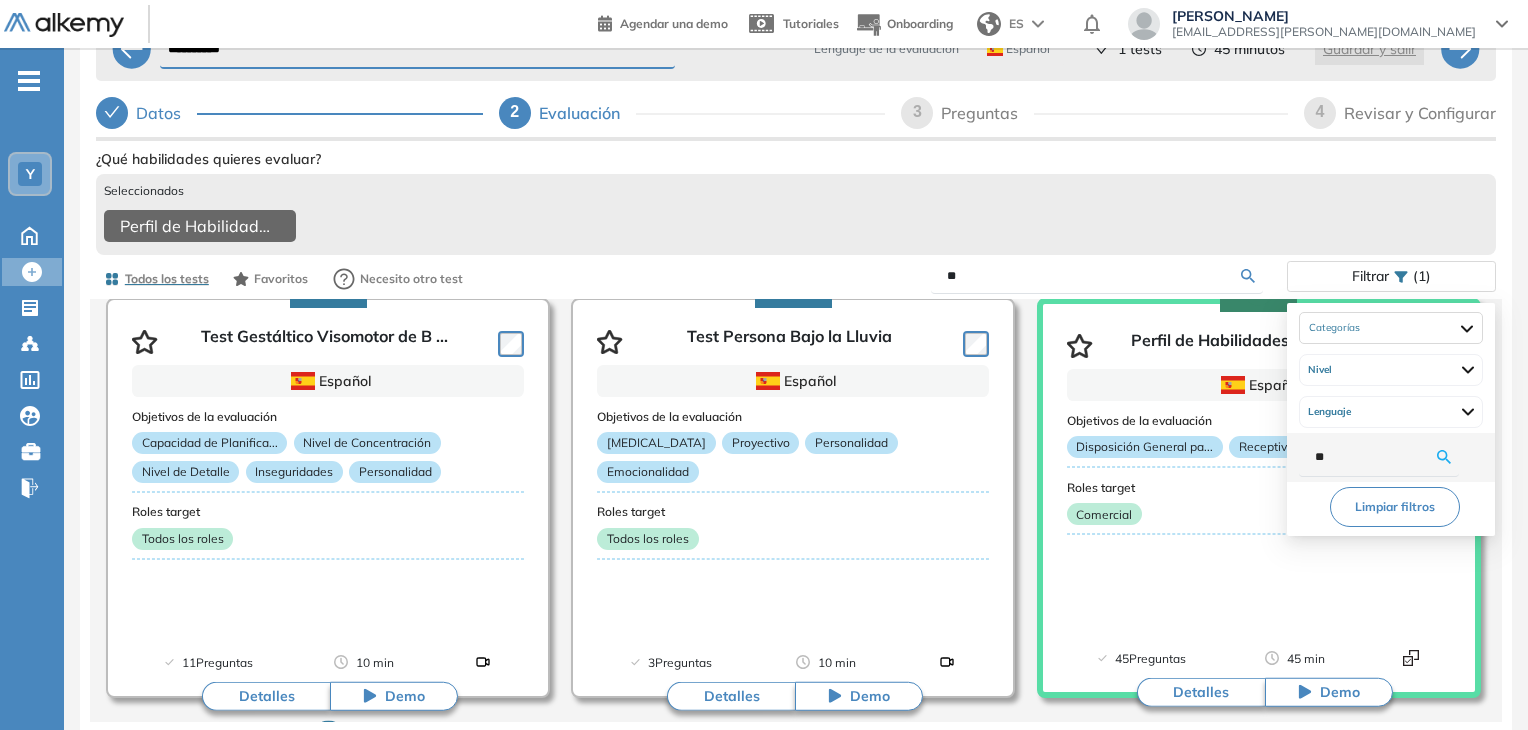 type on "*" 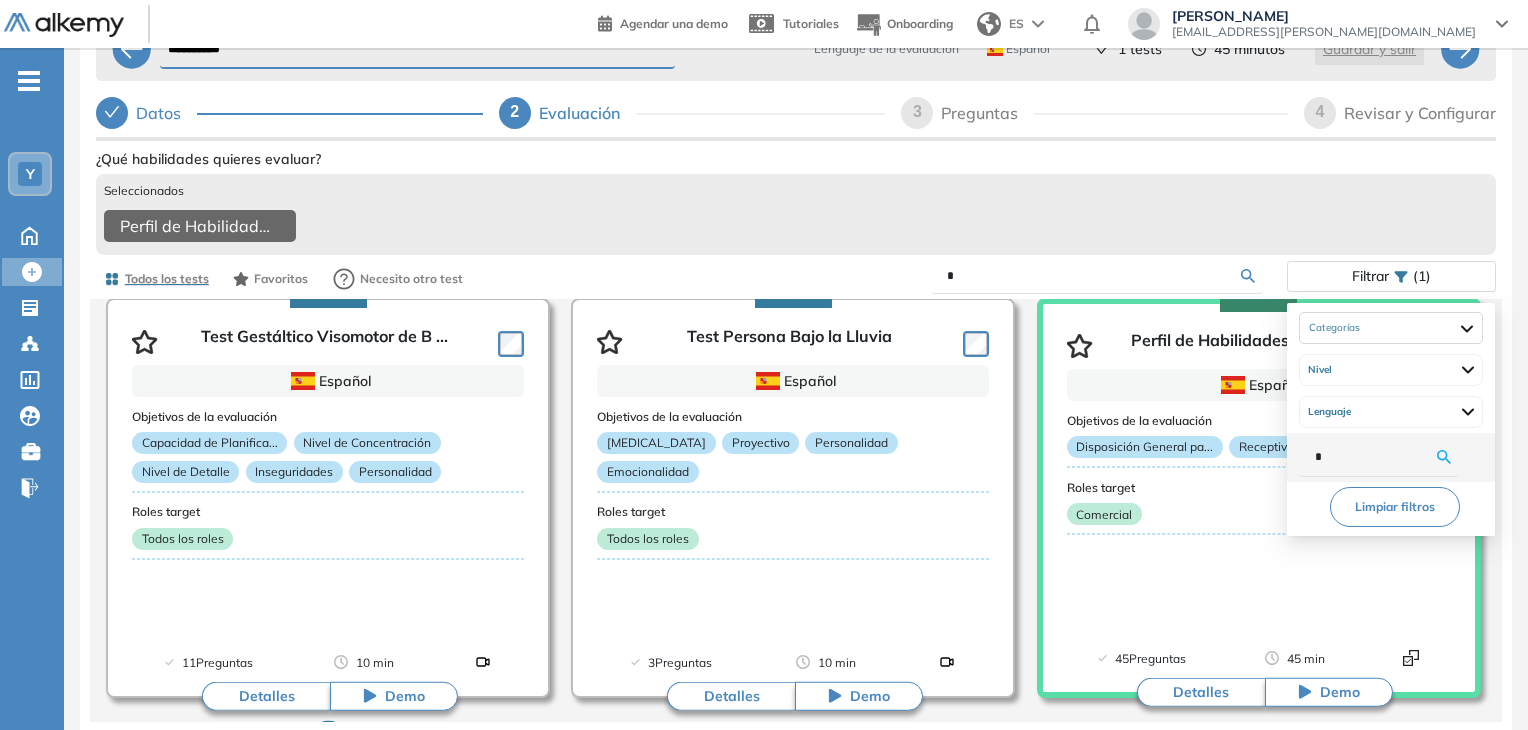 type 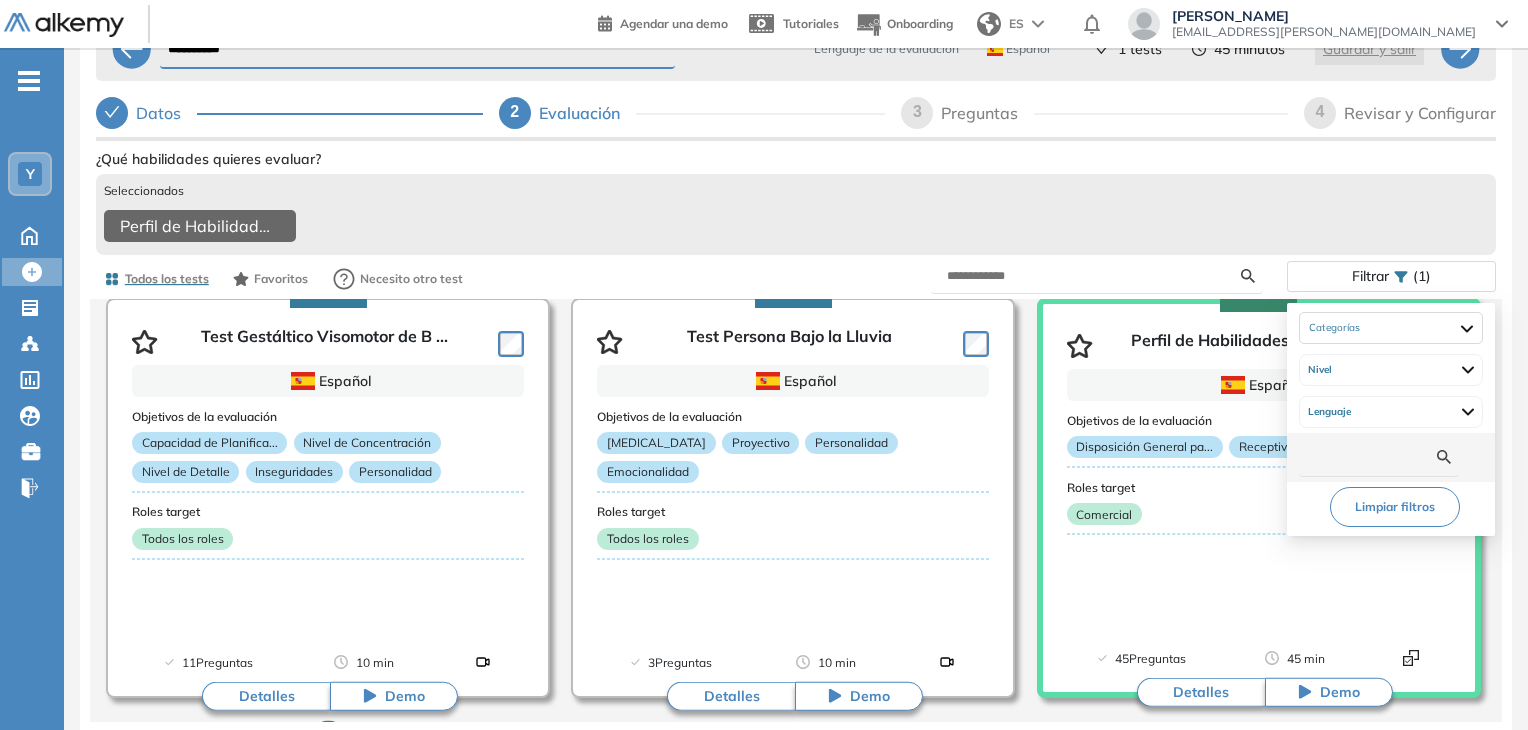 type on "*" 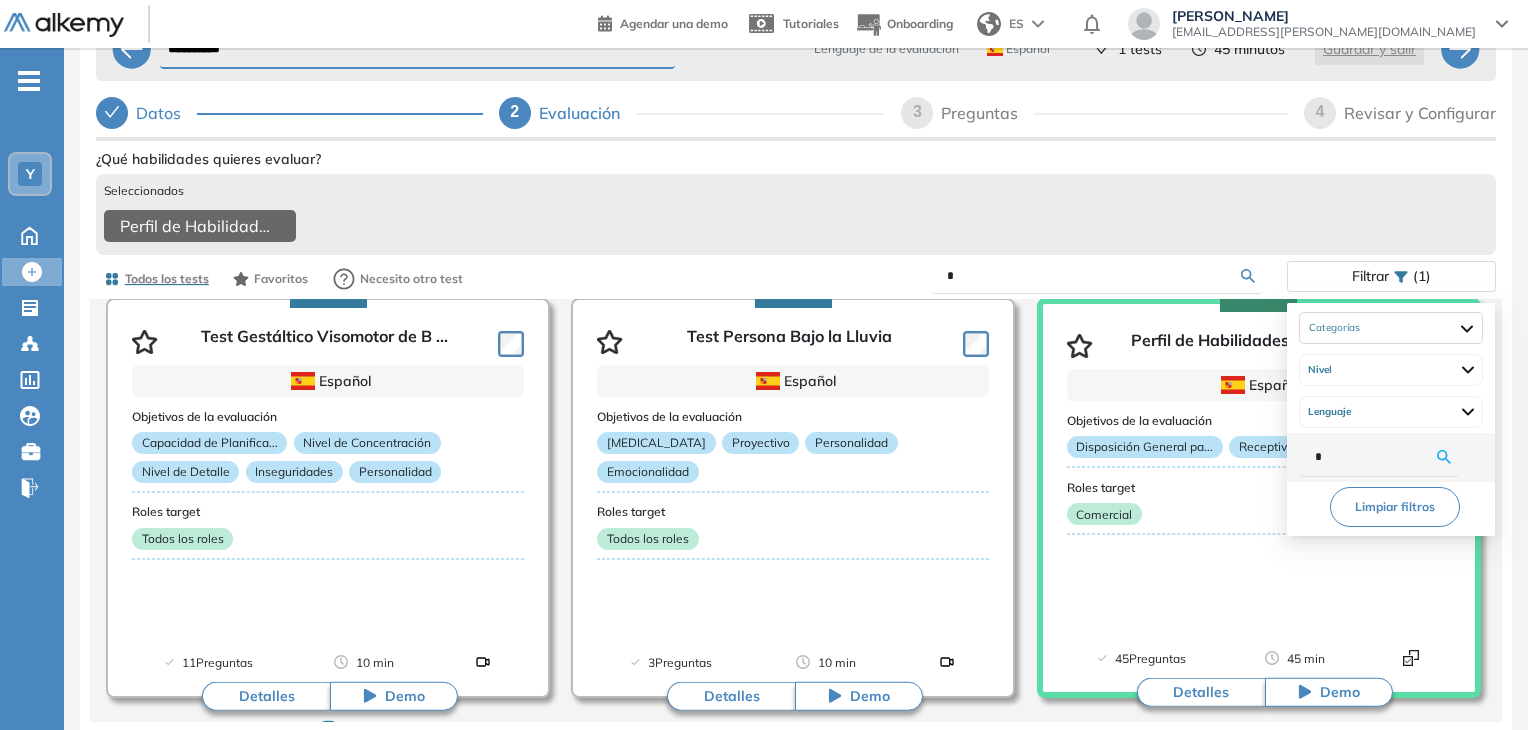 type on "**" 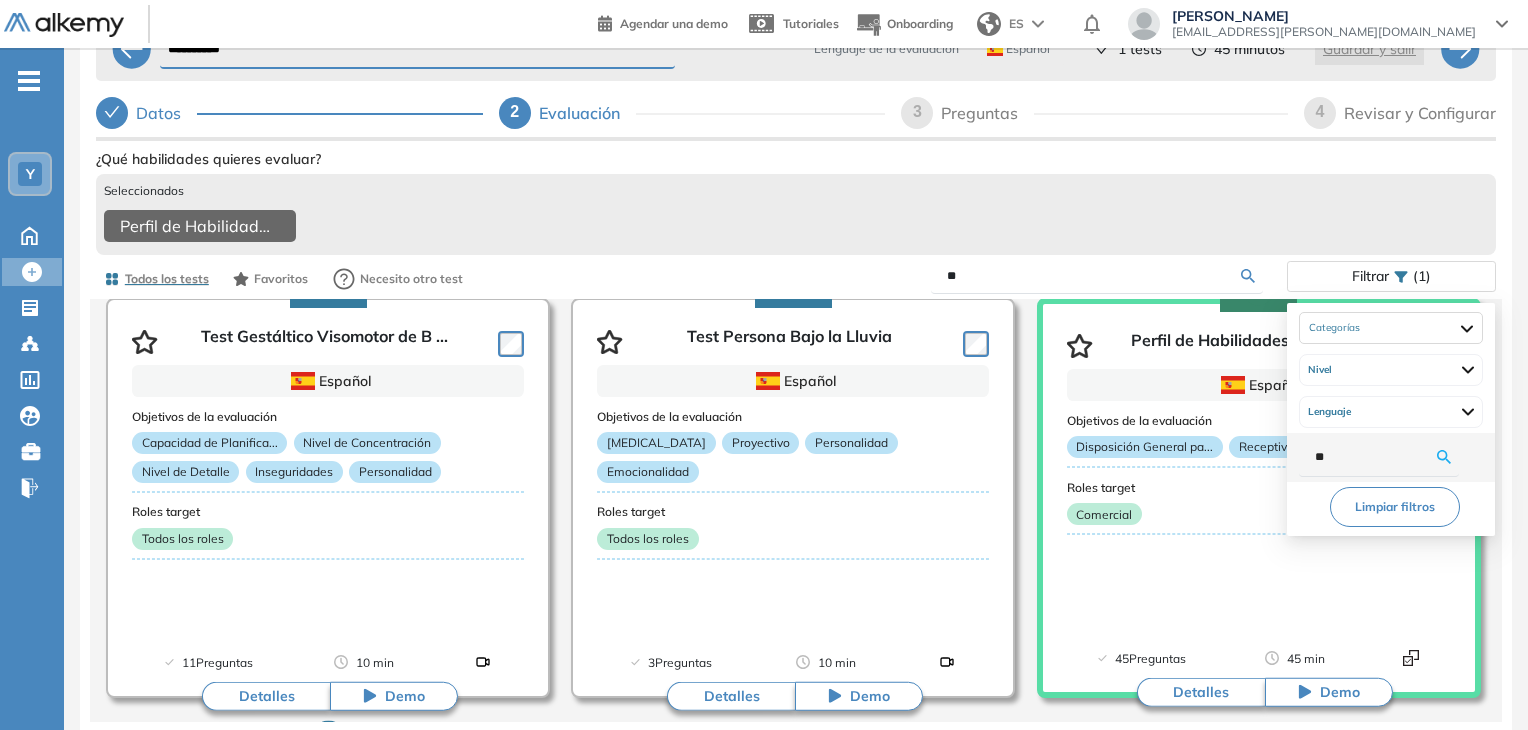 type on "***" 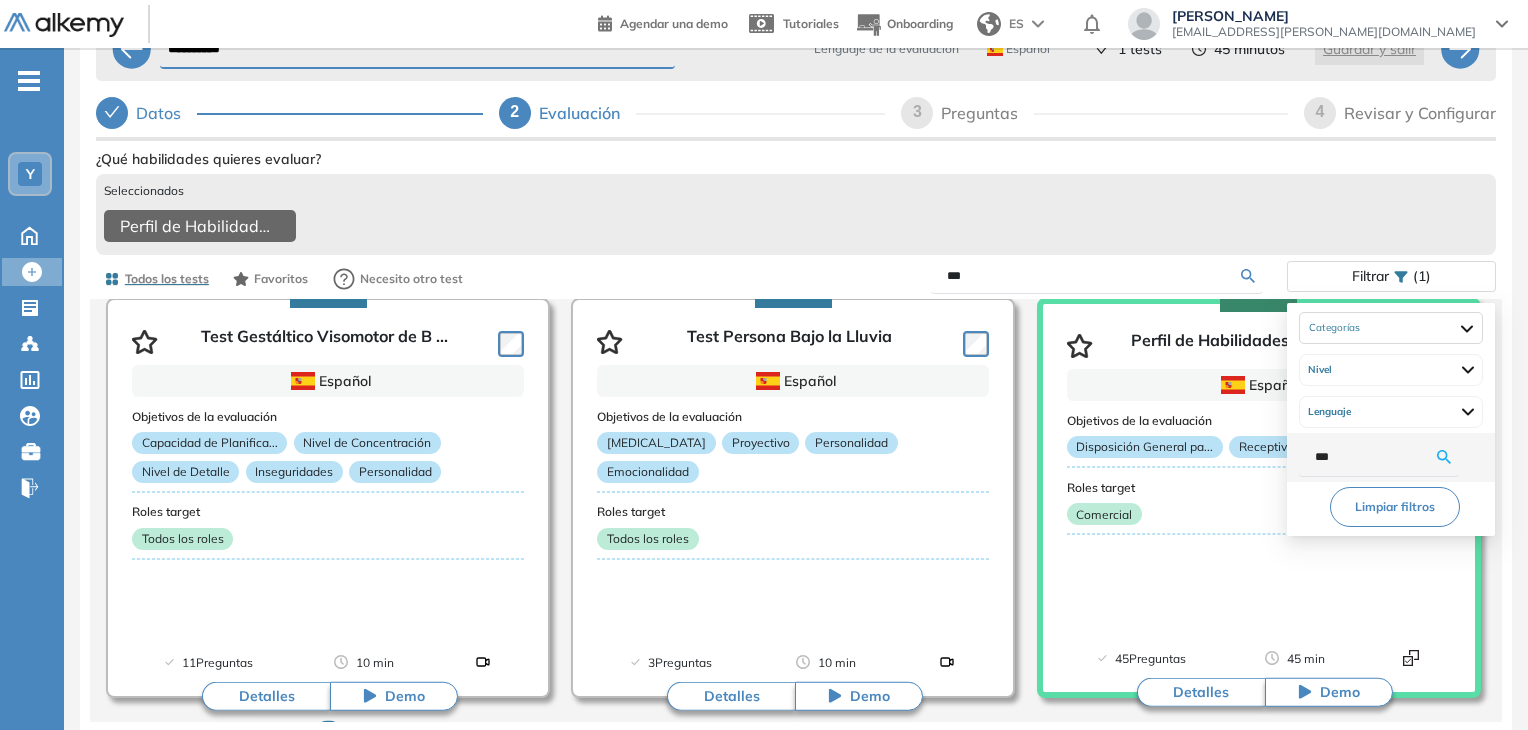 type on "****" 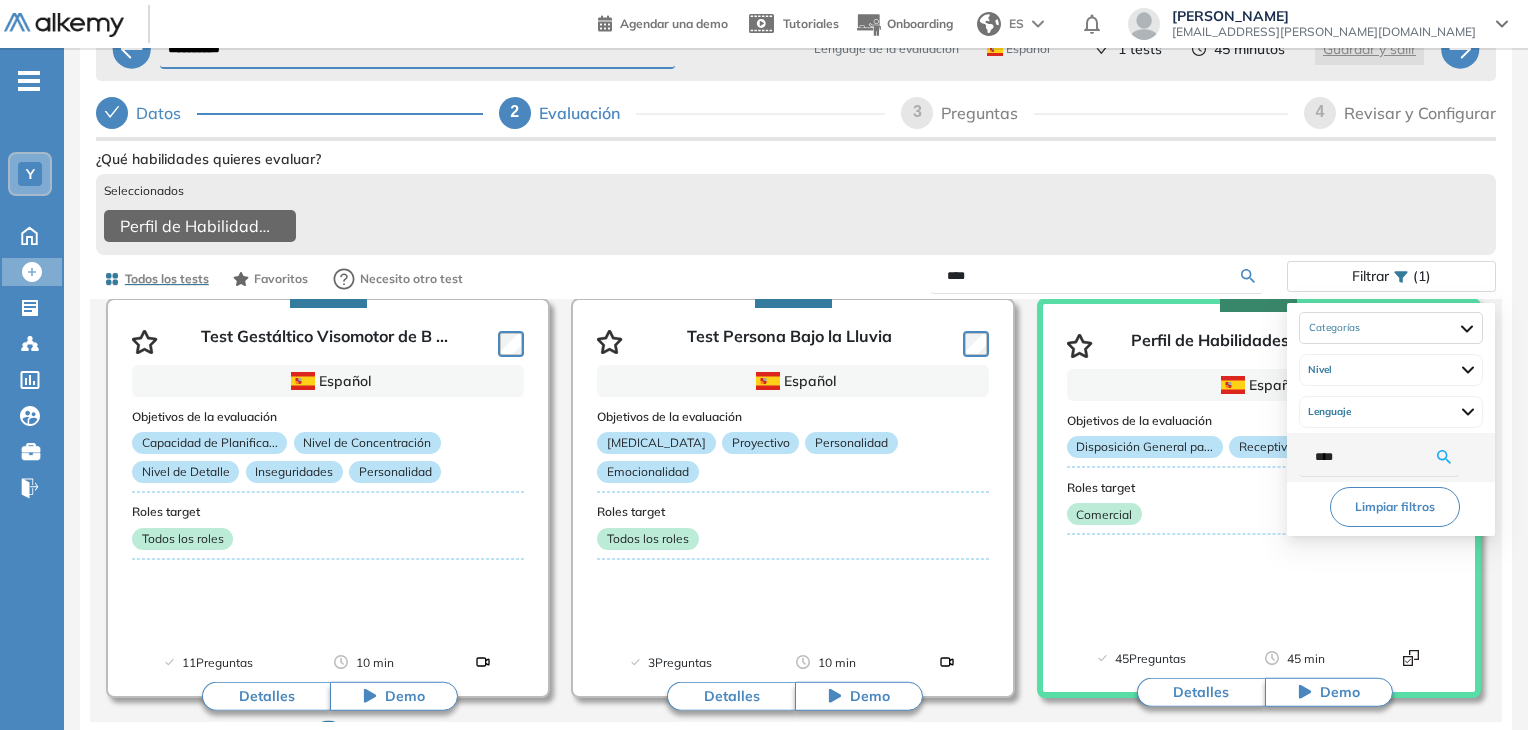 type on "*****" 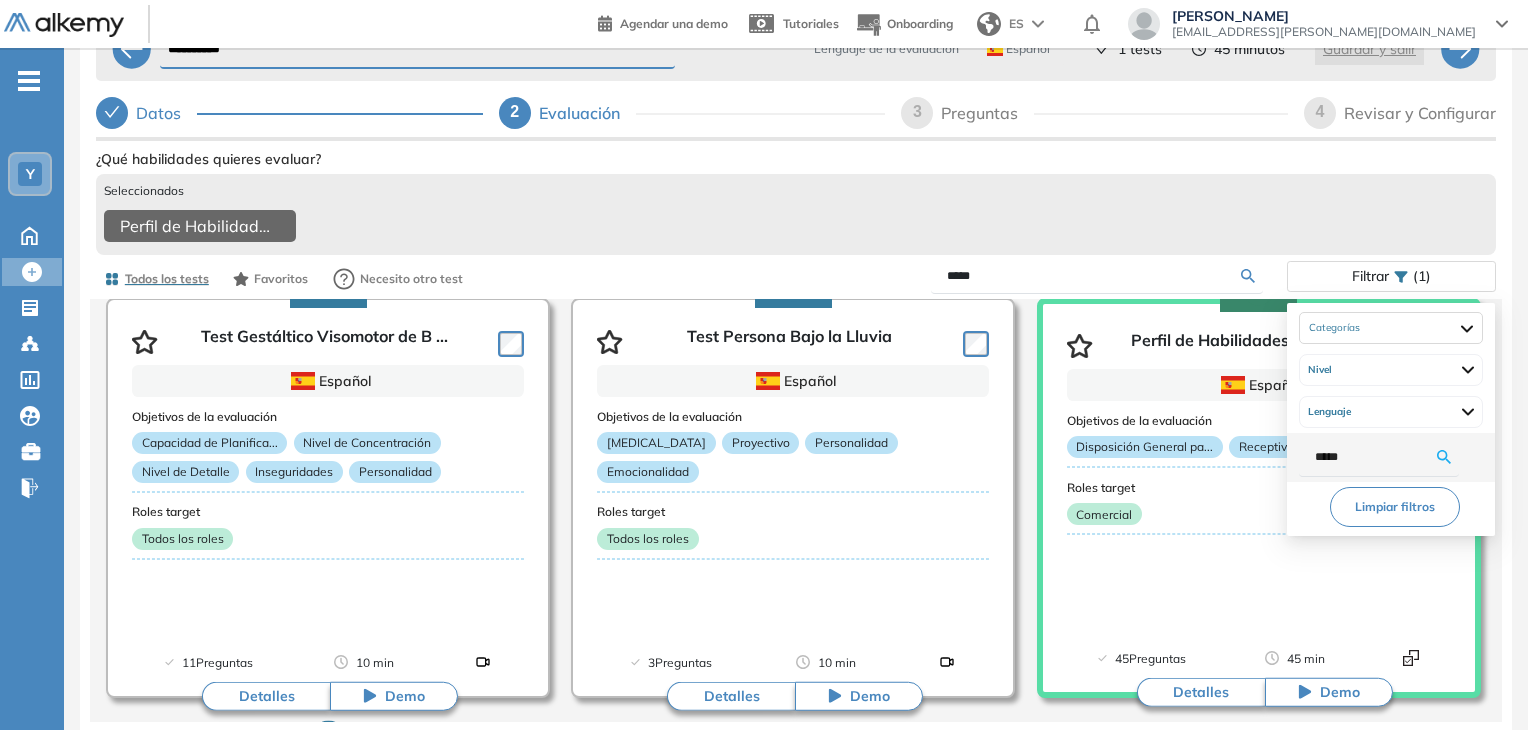 type on "******" 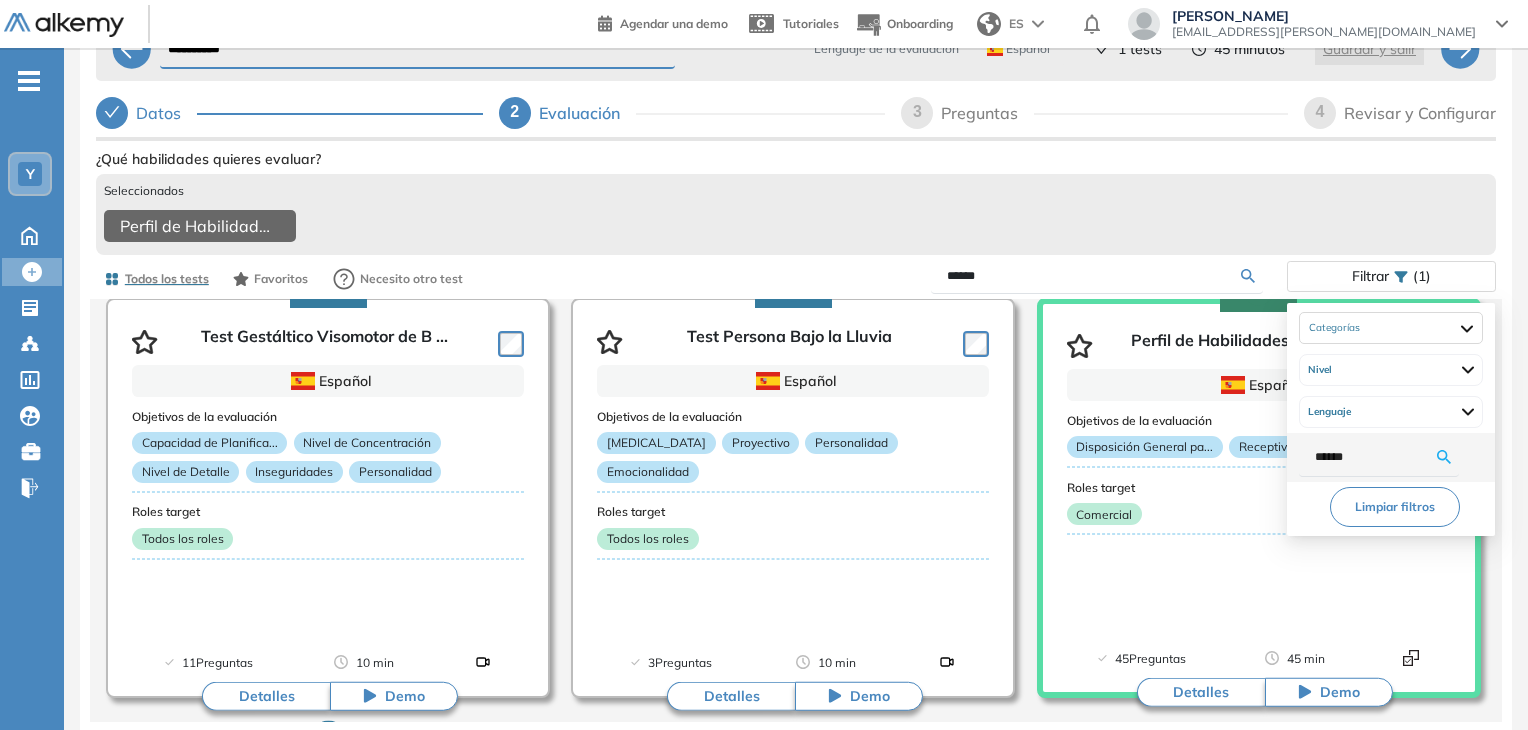 type on "******" 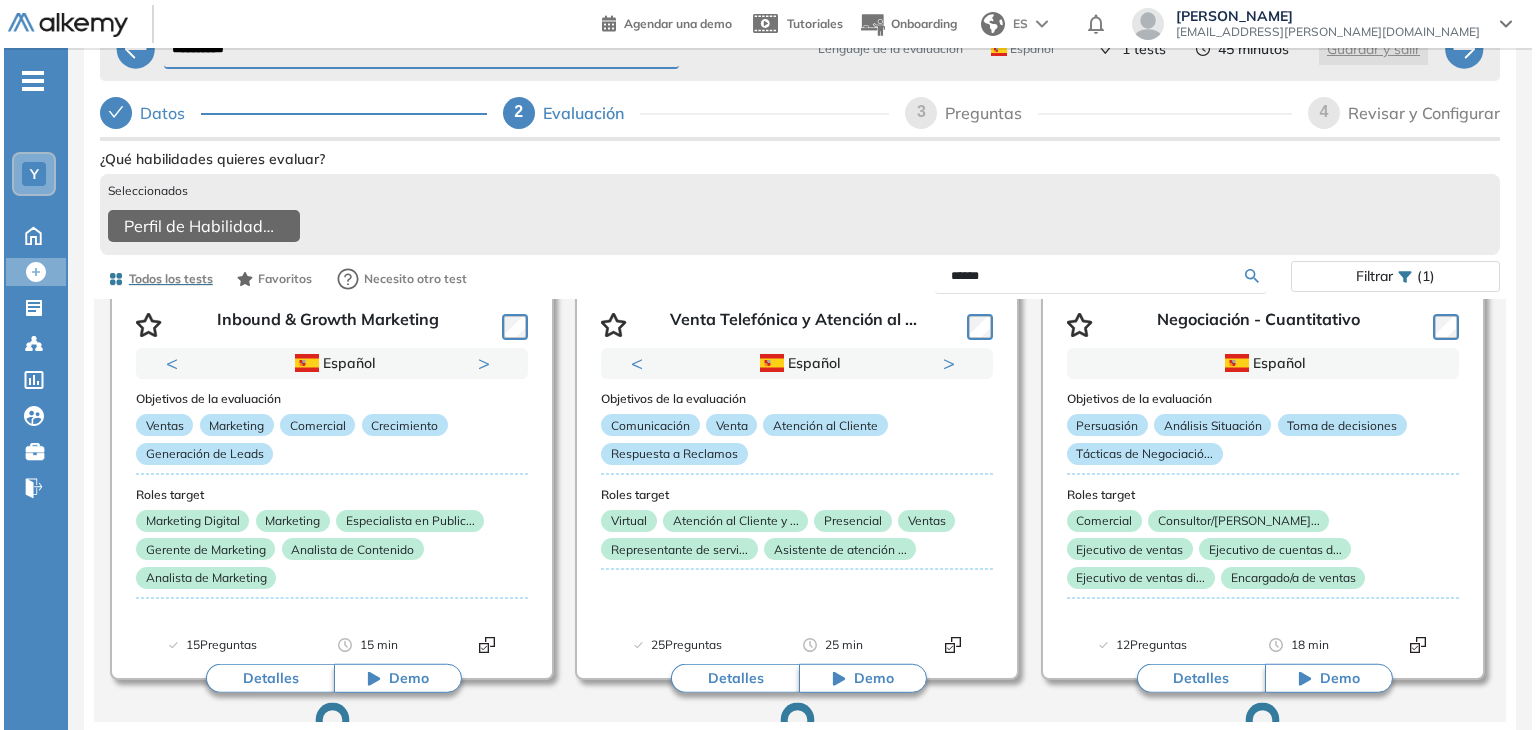 scroll, scrollTop: 604, scrollLeft: 0, axis: vertical 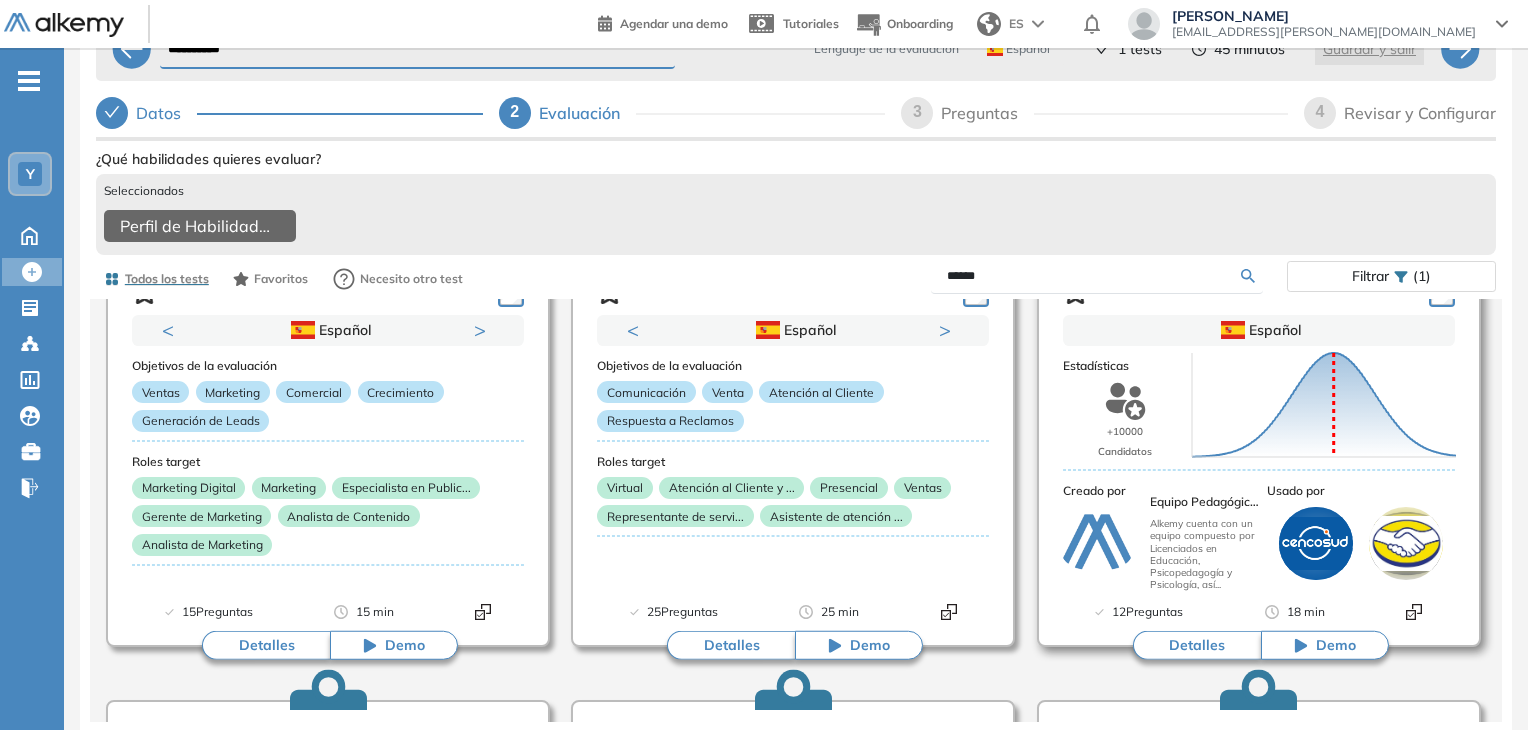 click on "Detalles" at bounding box center (1197, 646) 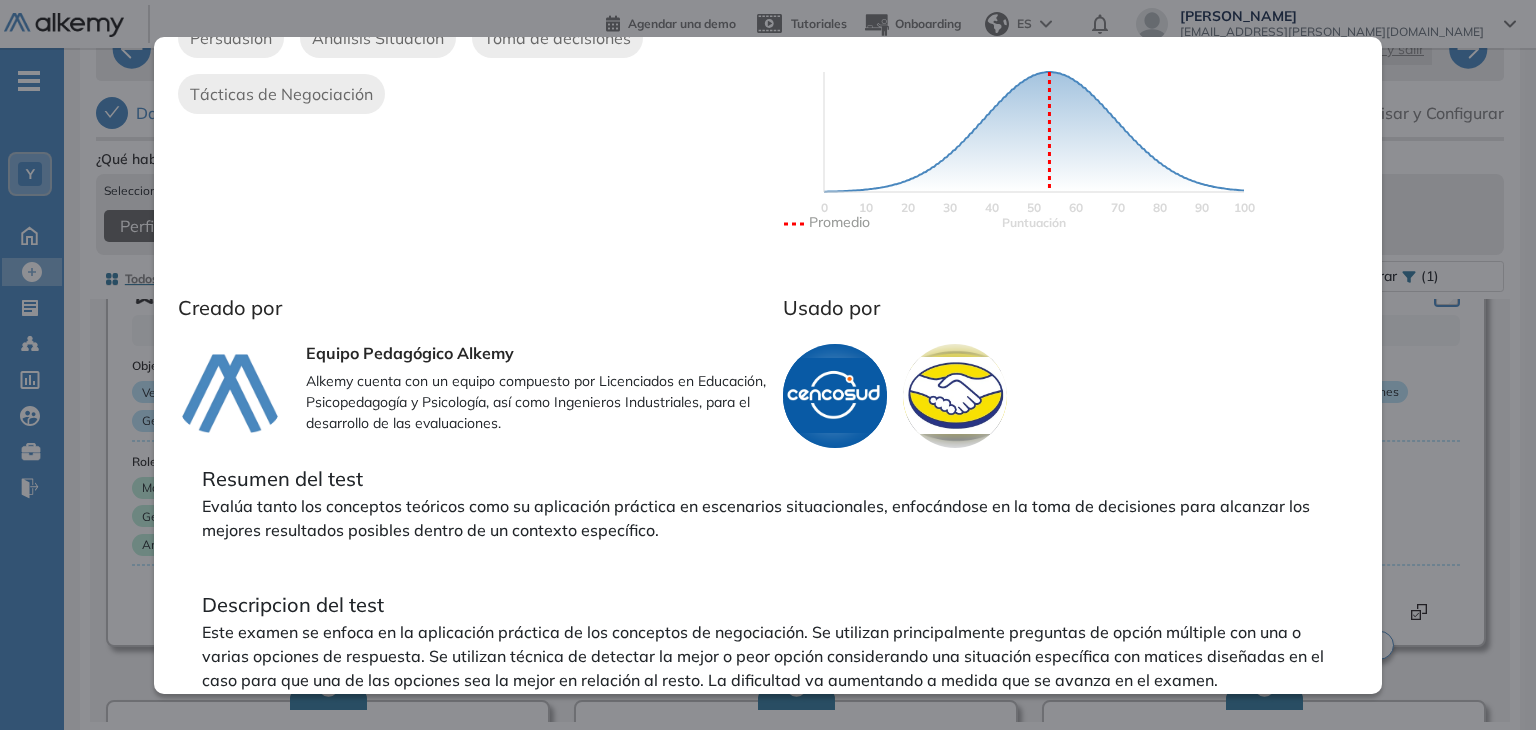scroll, scrollTop: 472, scrollLeft: 0, axis: vertical 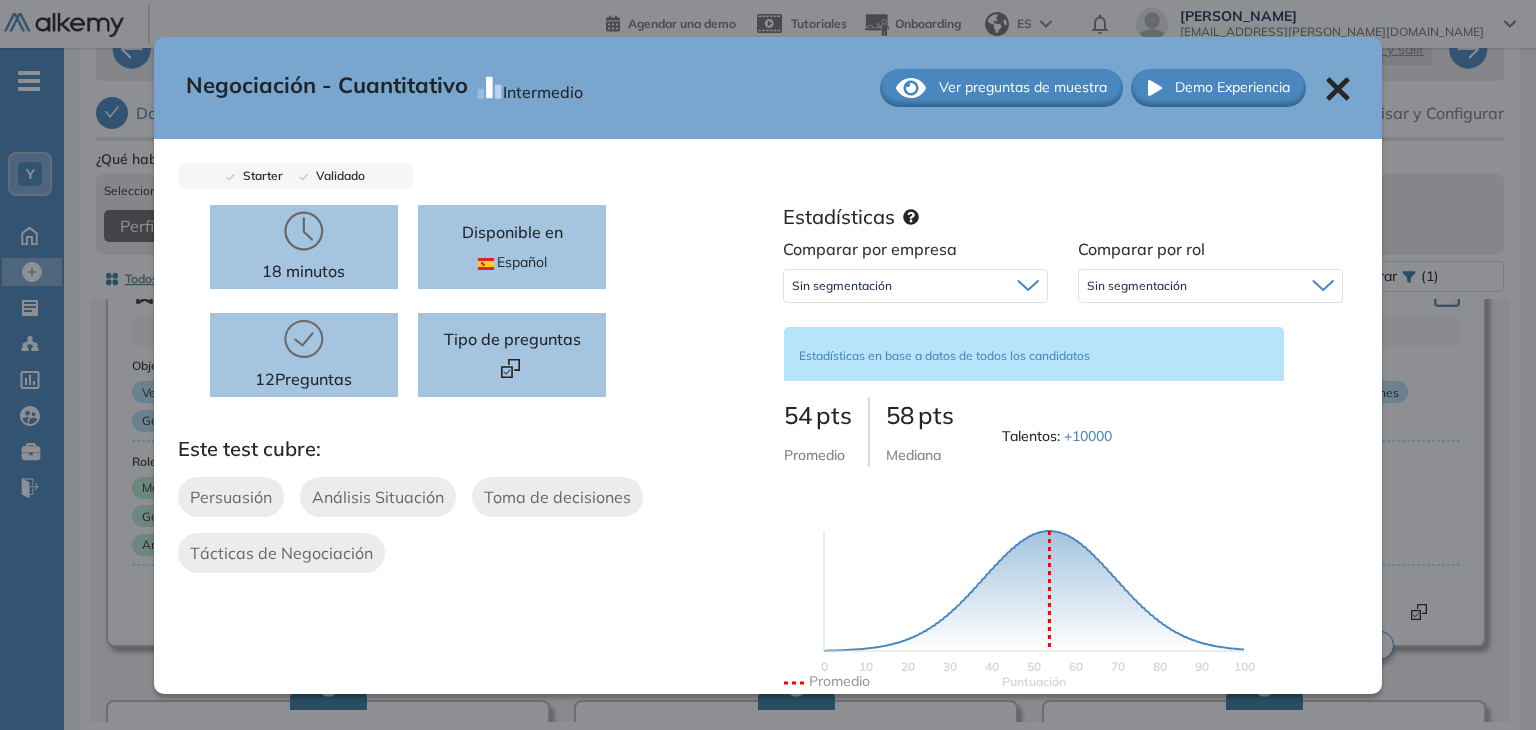 click 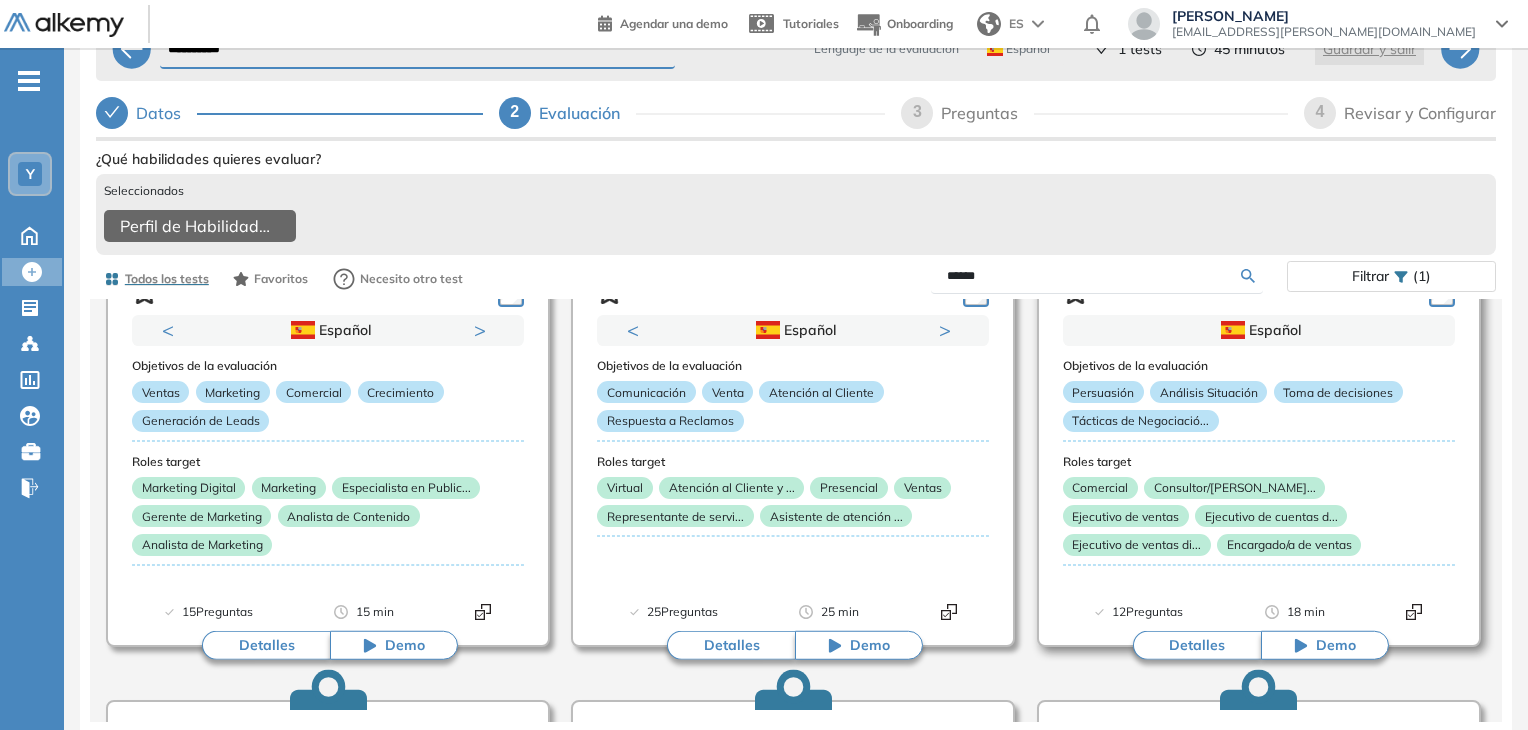 click on "Negociación - Cuantitativo" at bounding box center [1259, 288] 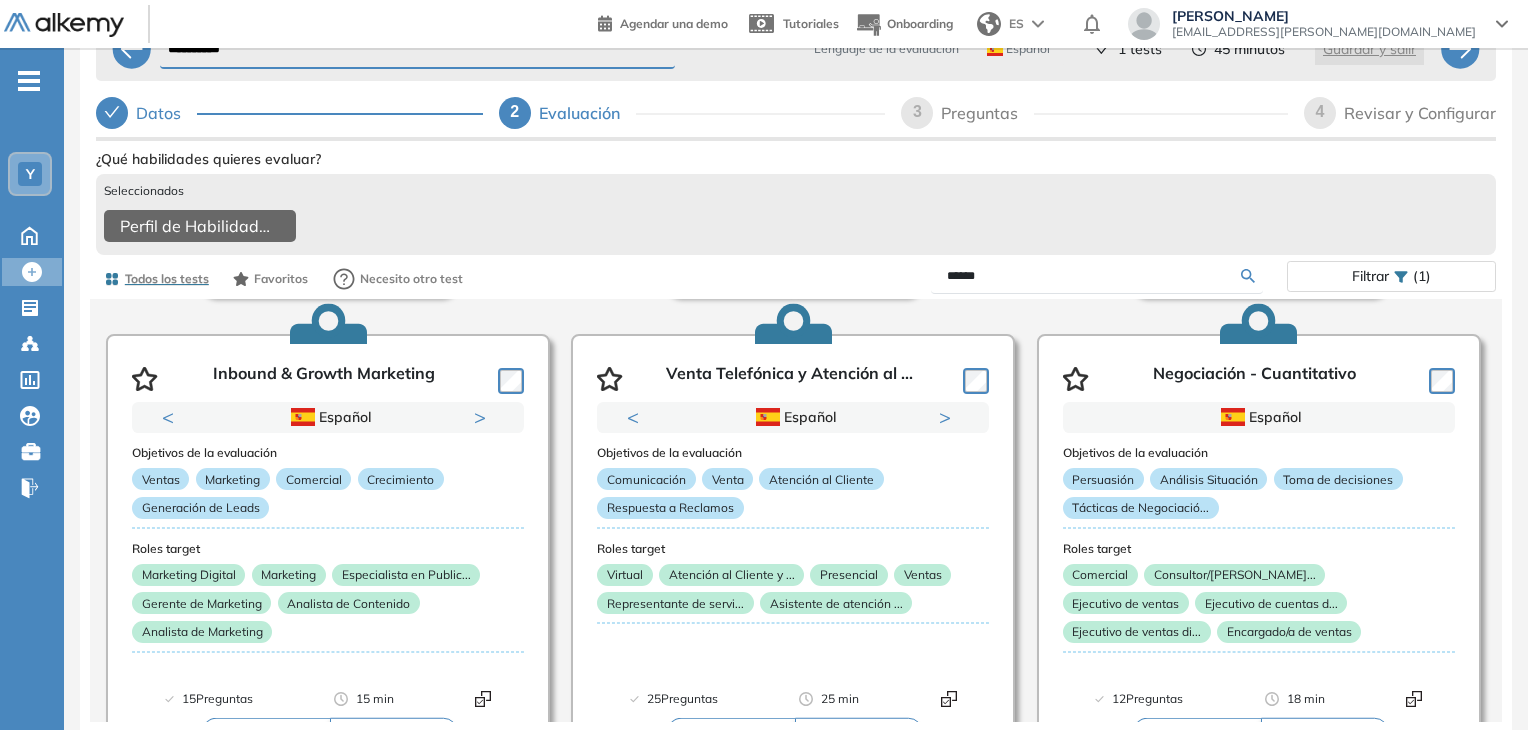 scroll, scrollTop: 520, scrollLeft: 0, axis: vertical 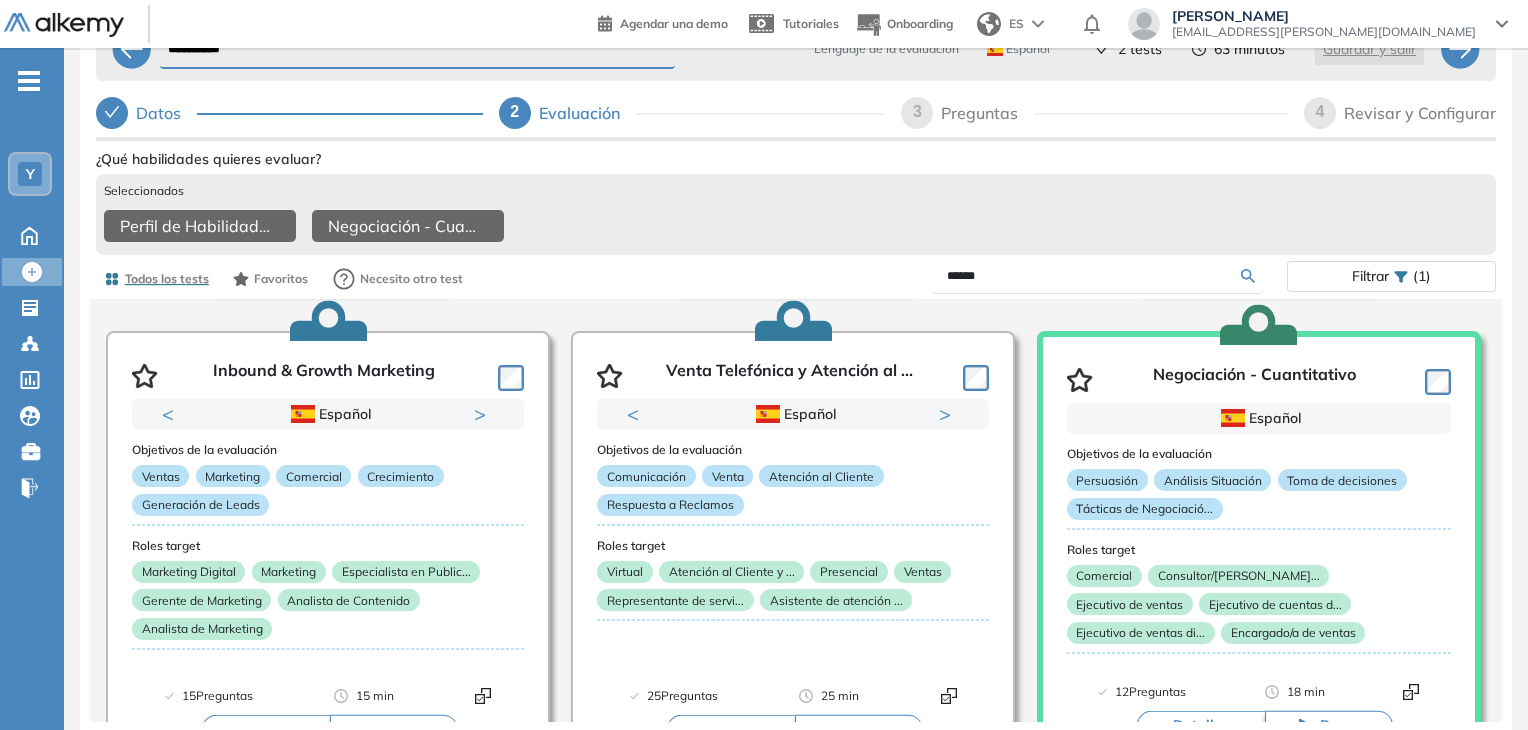 click on "Filtrar  (1)" at bounding box center [1391, 276] 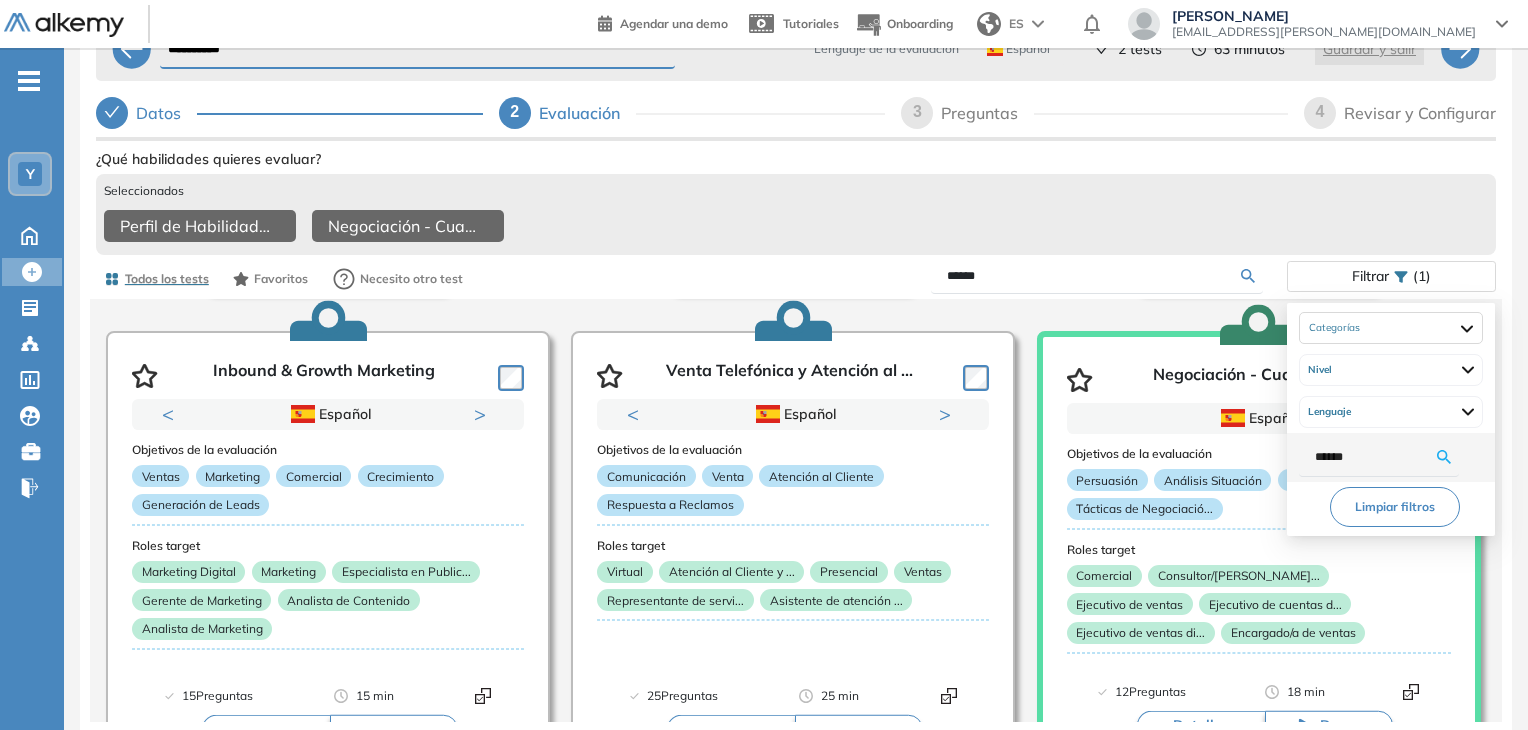 click on "******" at bounding box center [1376, 457] 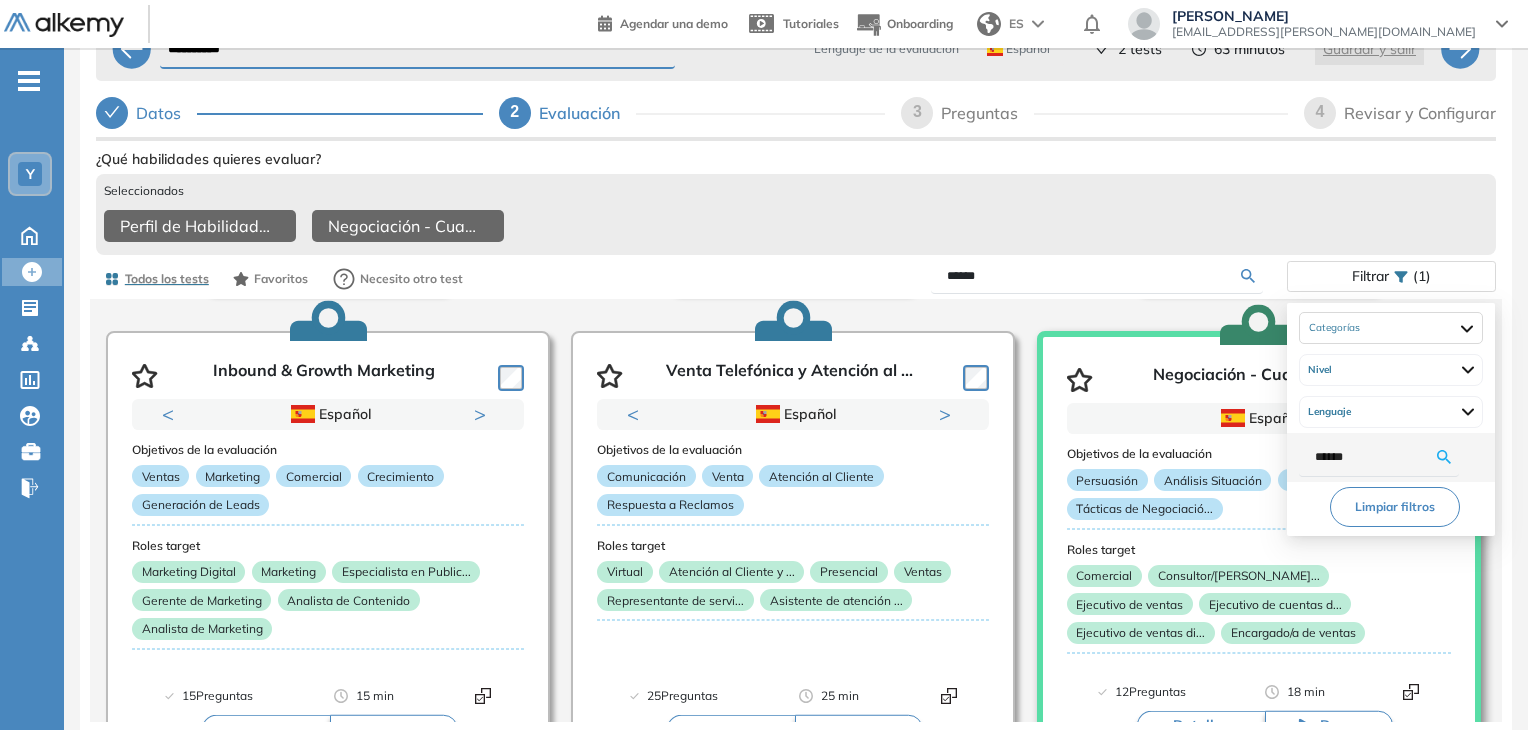 drag, startPoint x: 1303, startPoint y: 457, endPoint x: 1229, endPoint y: 455, distance: 74.02702 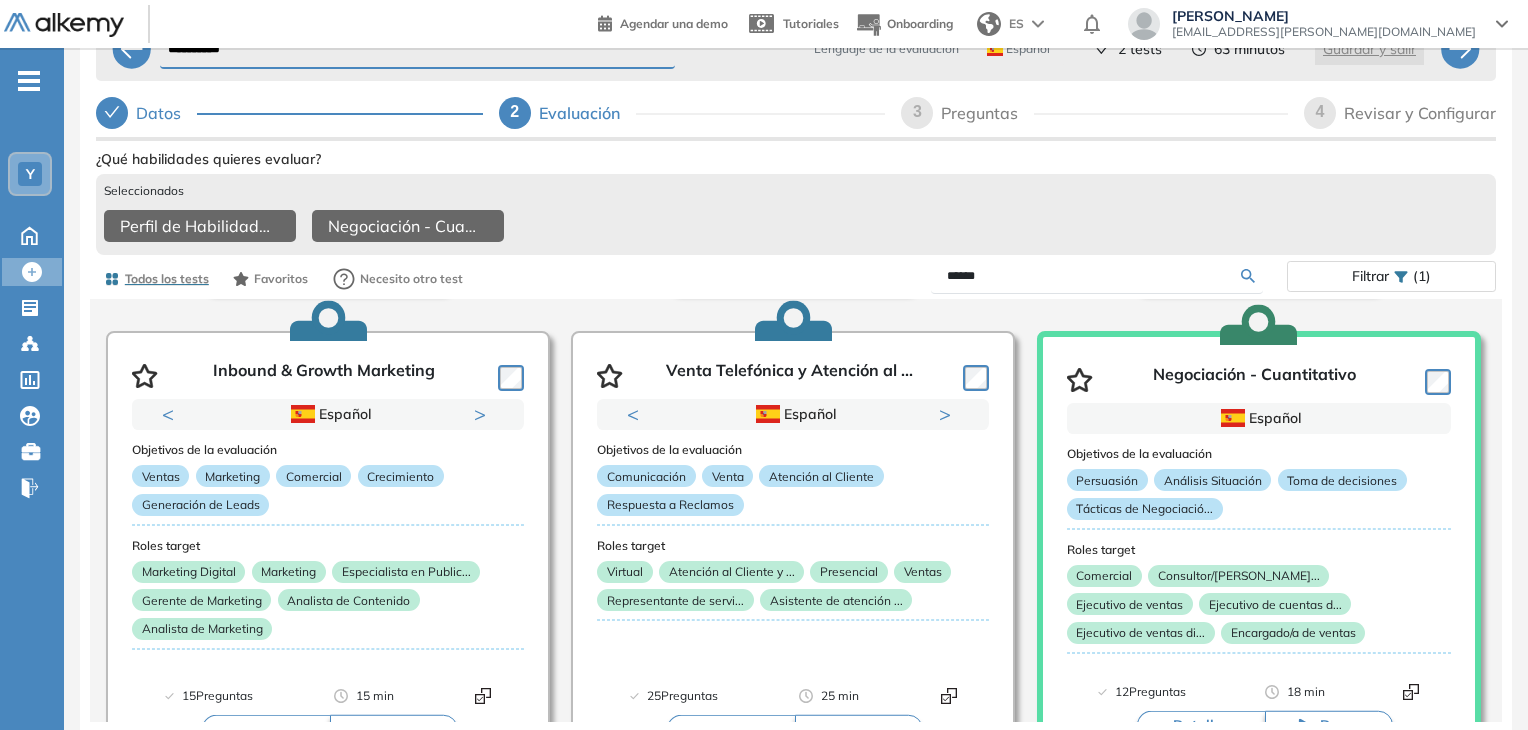 click on "(1)" at bounding box center (1422, 276) 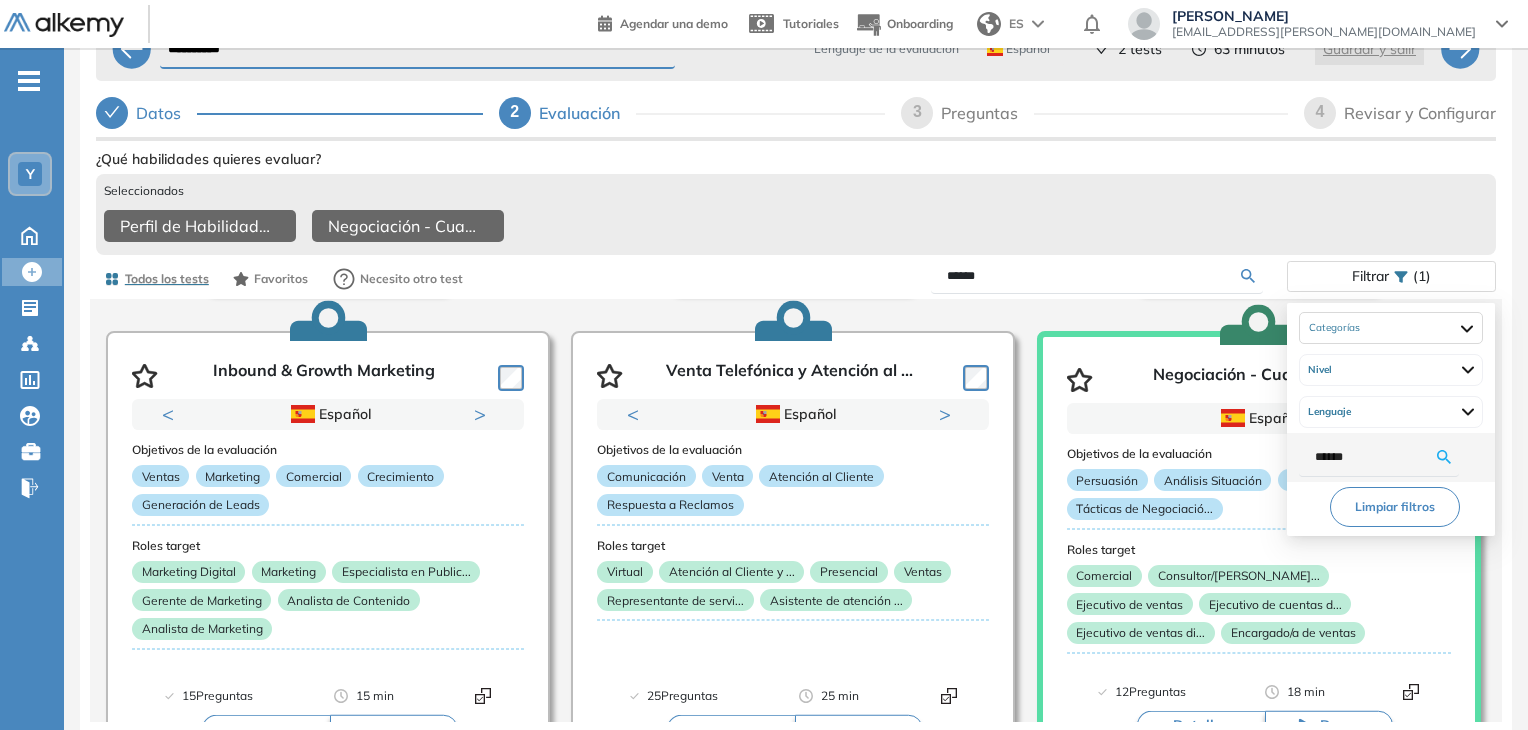 click on "******" at bounding box center (1376, 457) 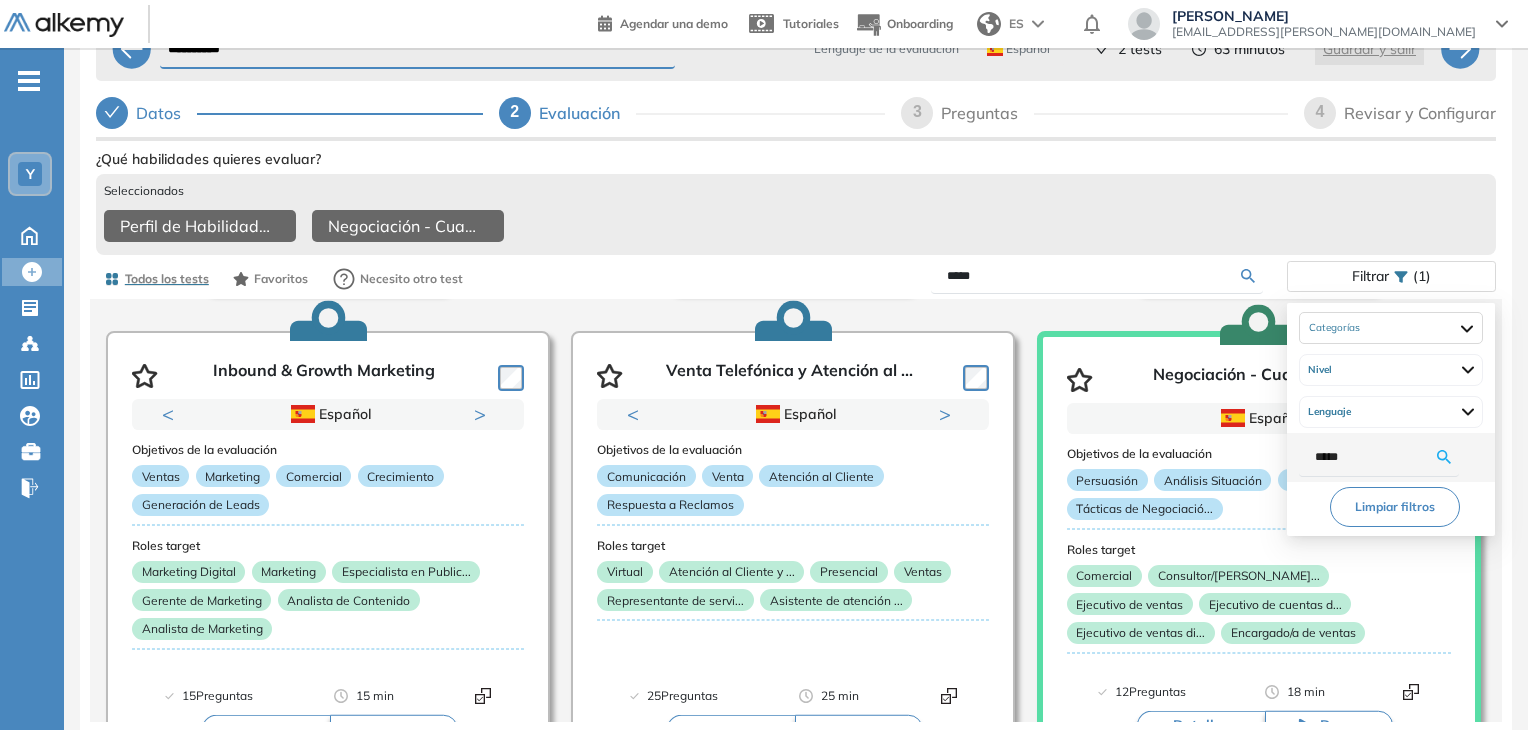 type on "****" 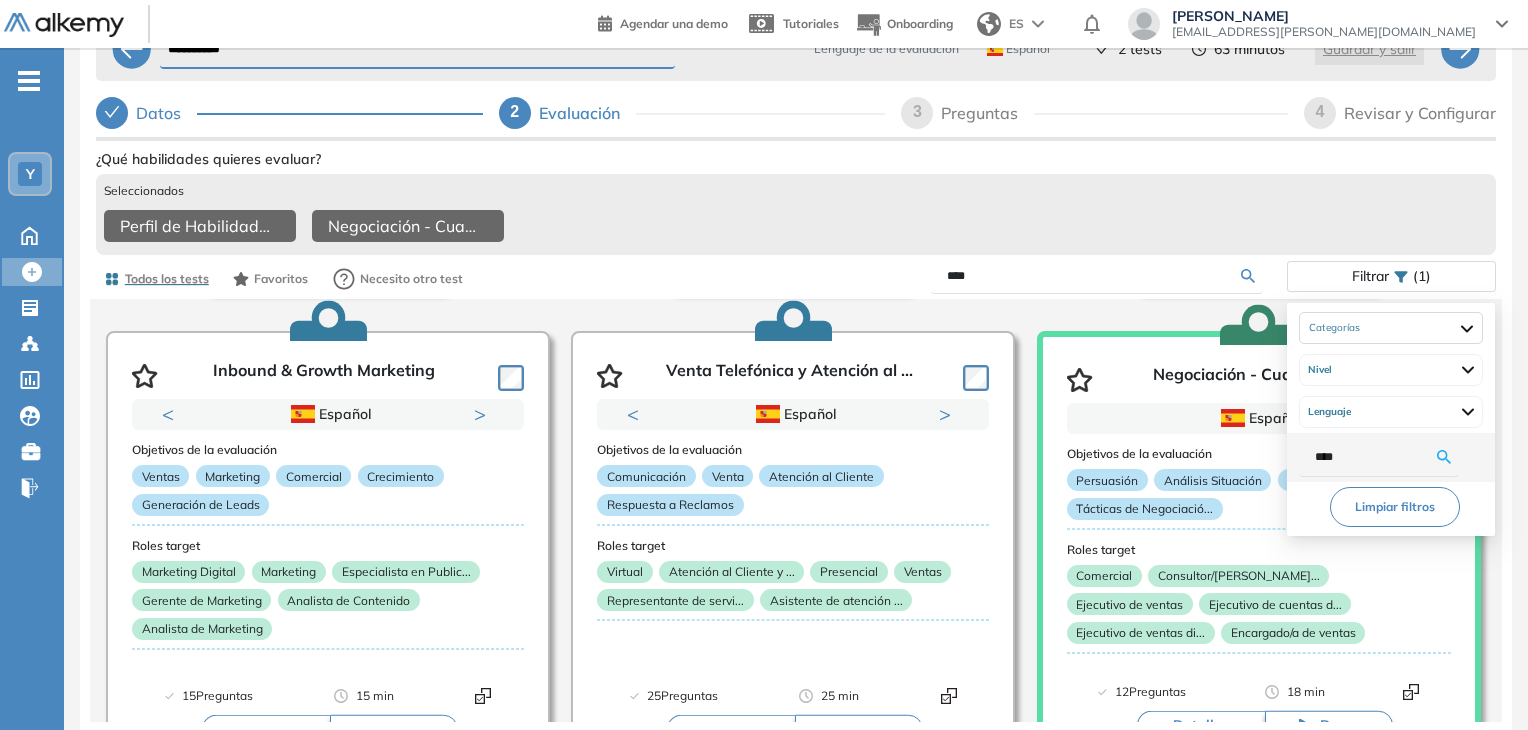 type on "***" 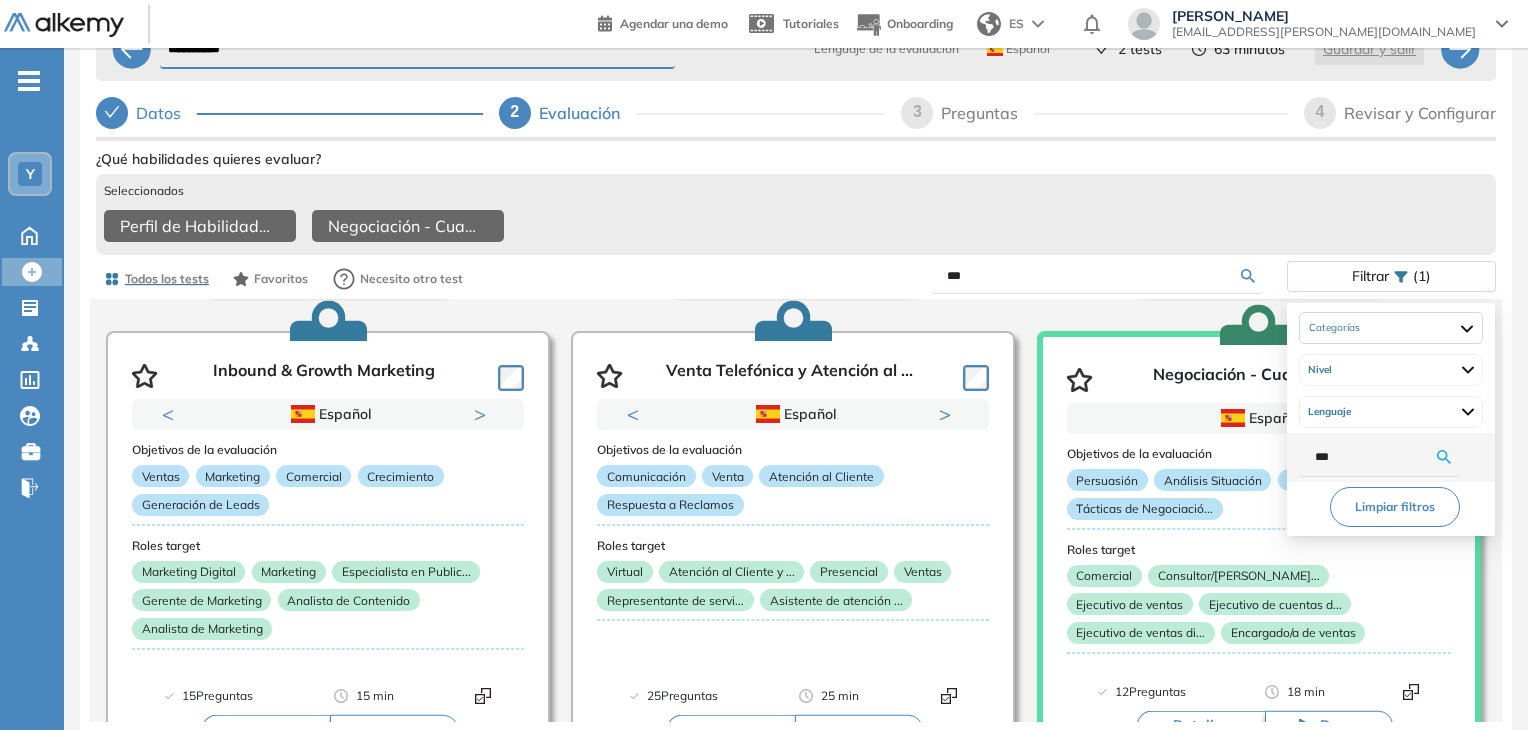 type on "**" 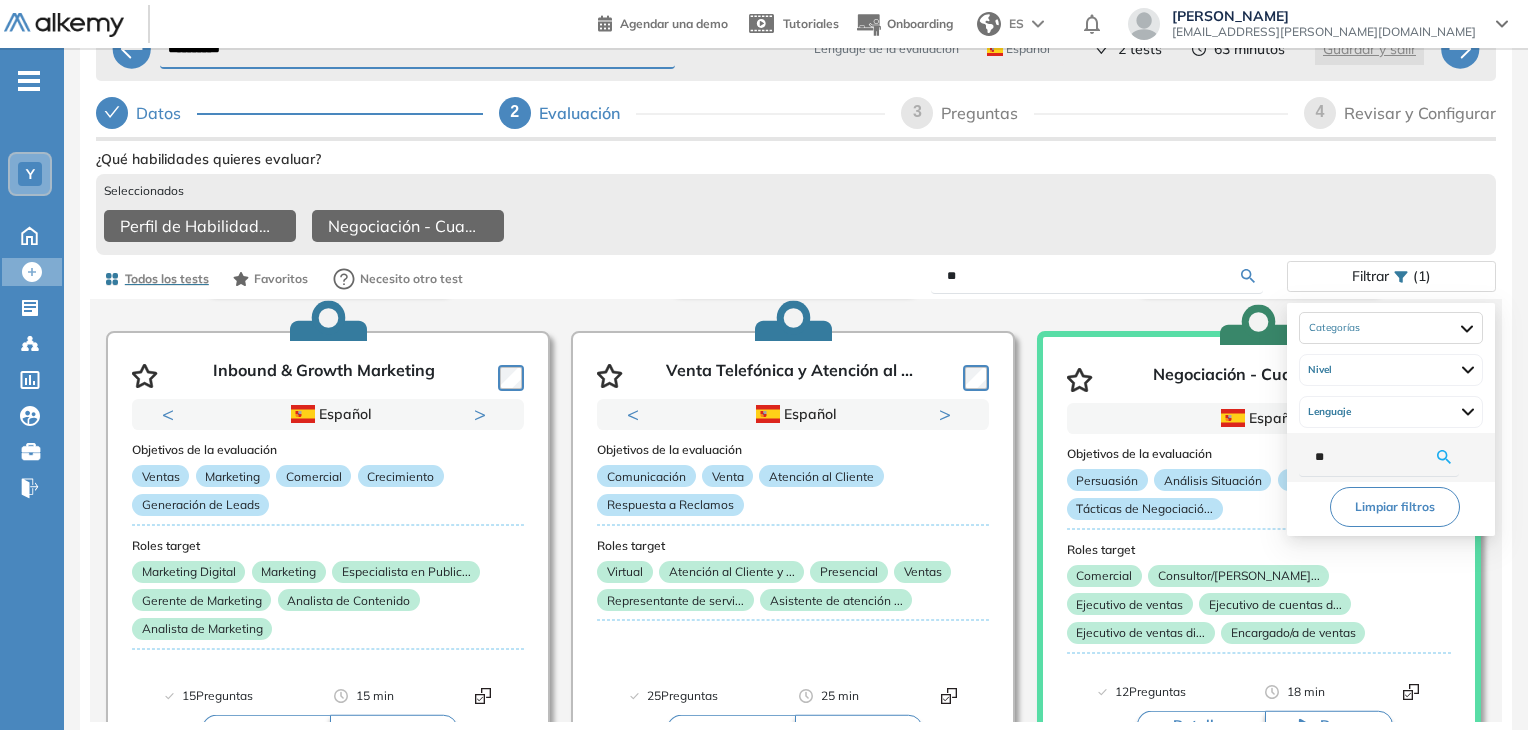 type on "*" 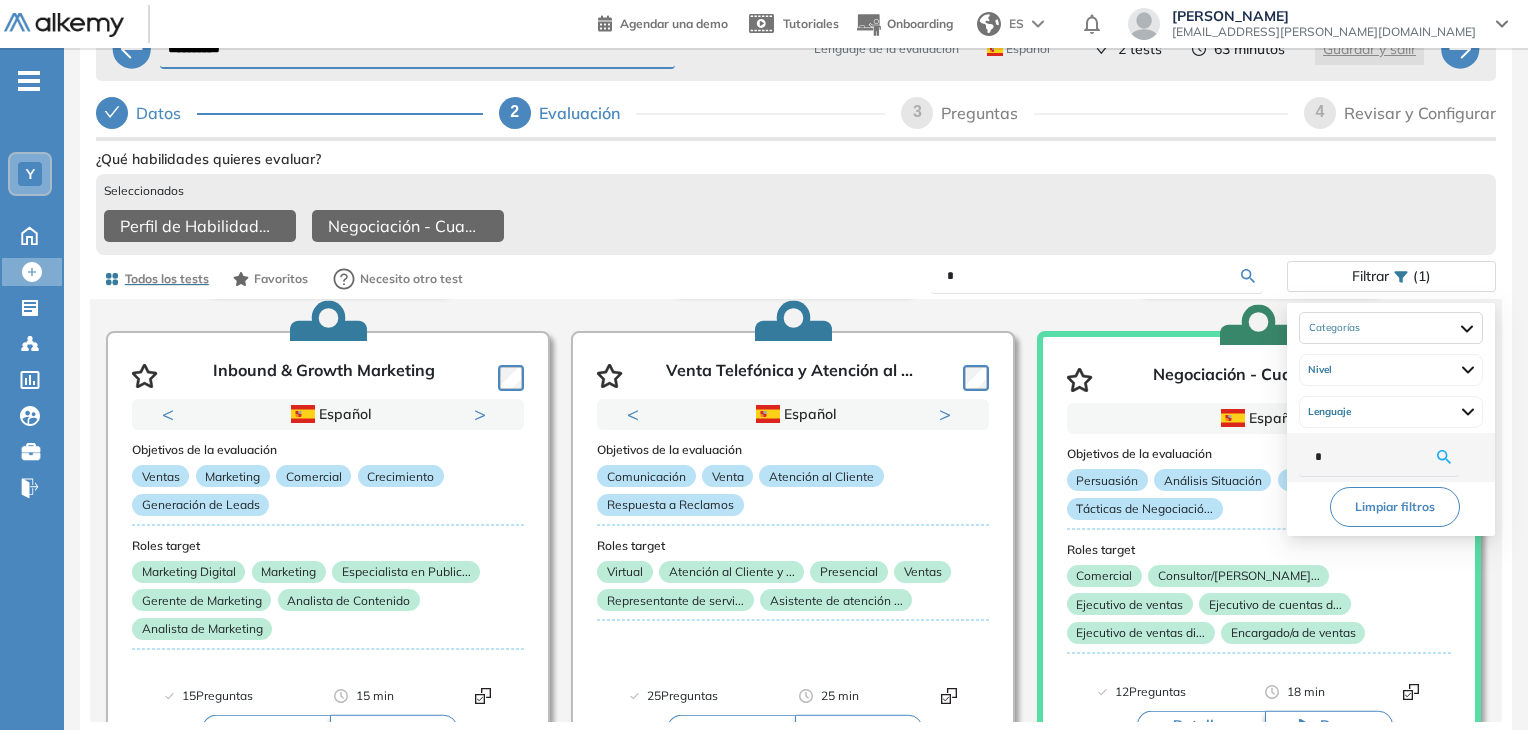 type 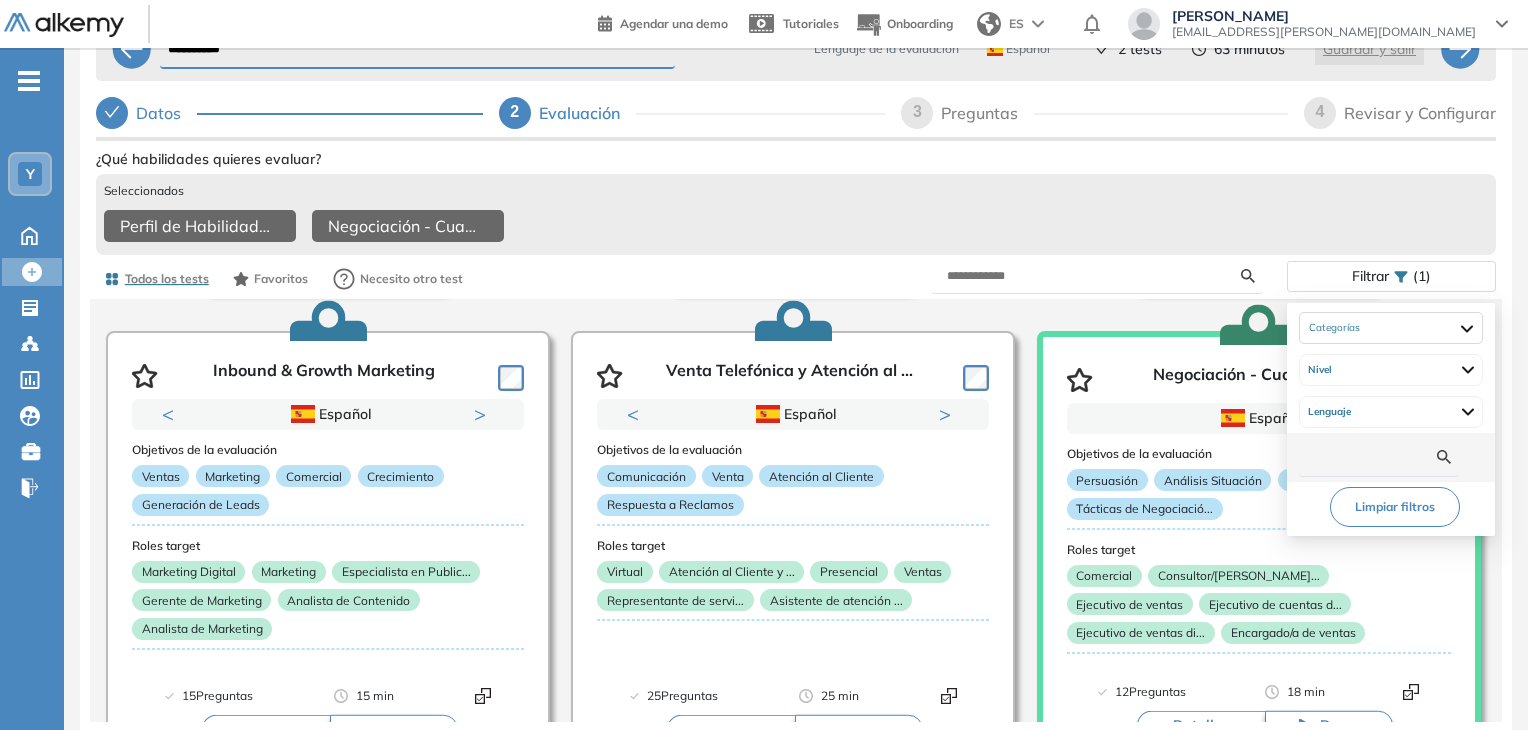 type on "*" 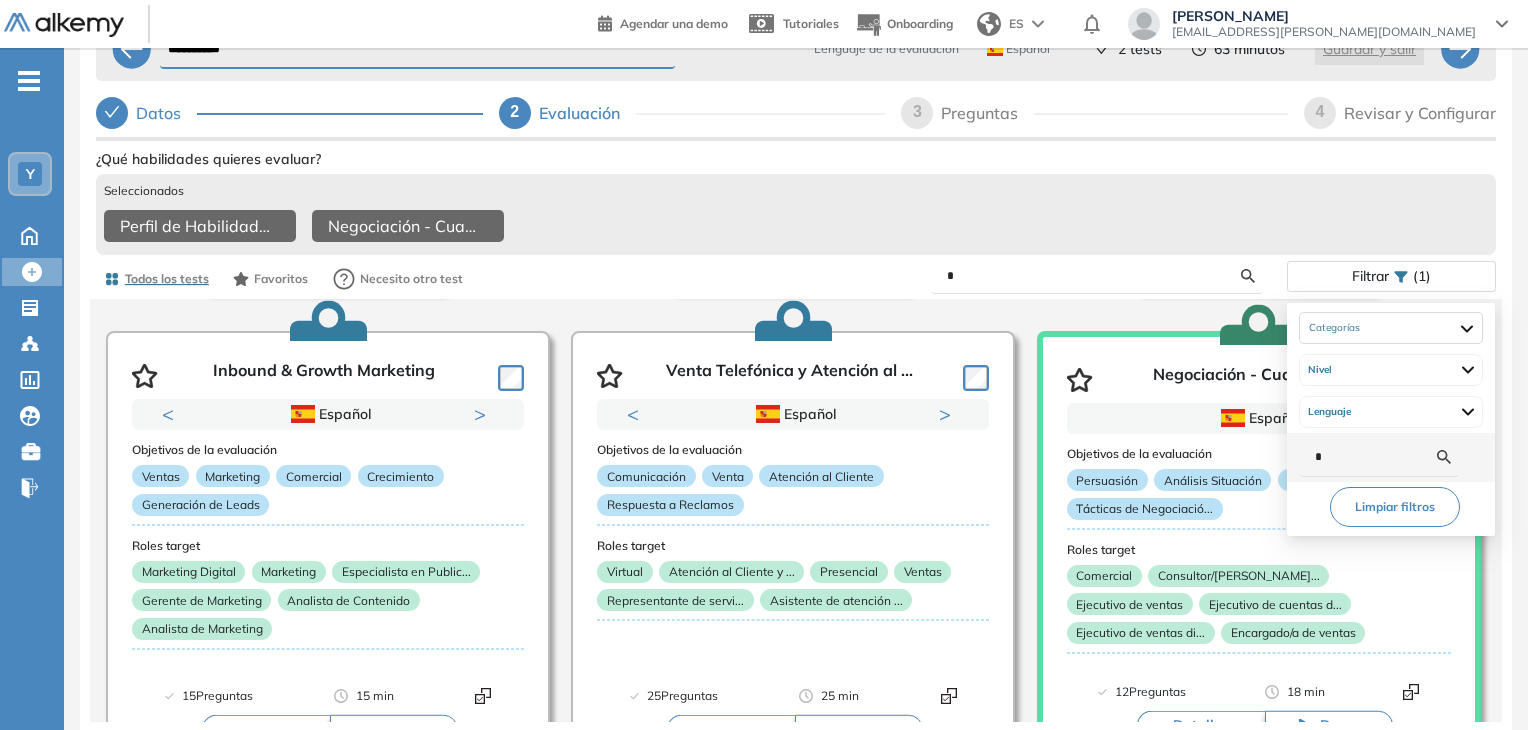 type on "**" 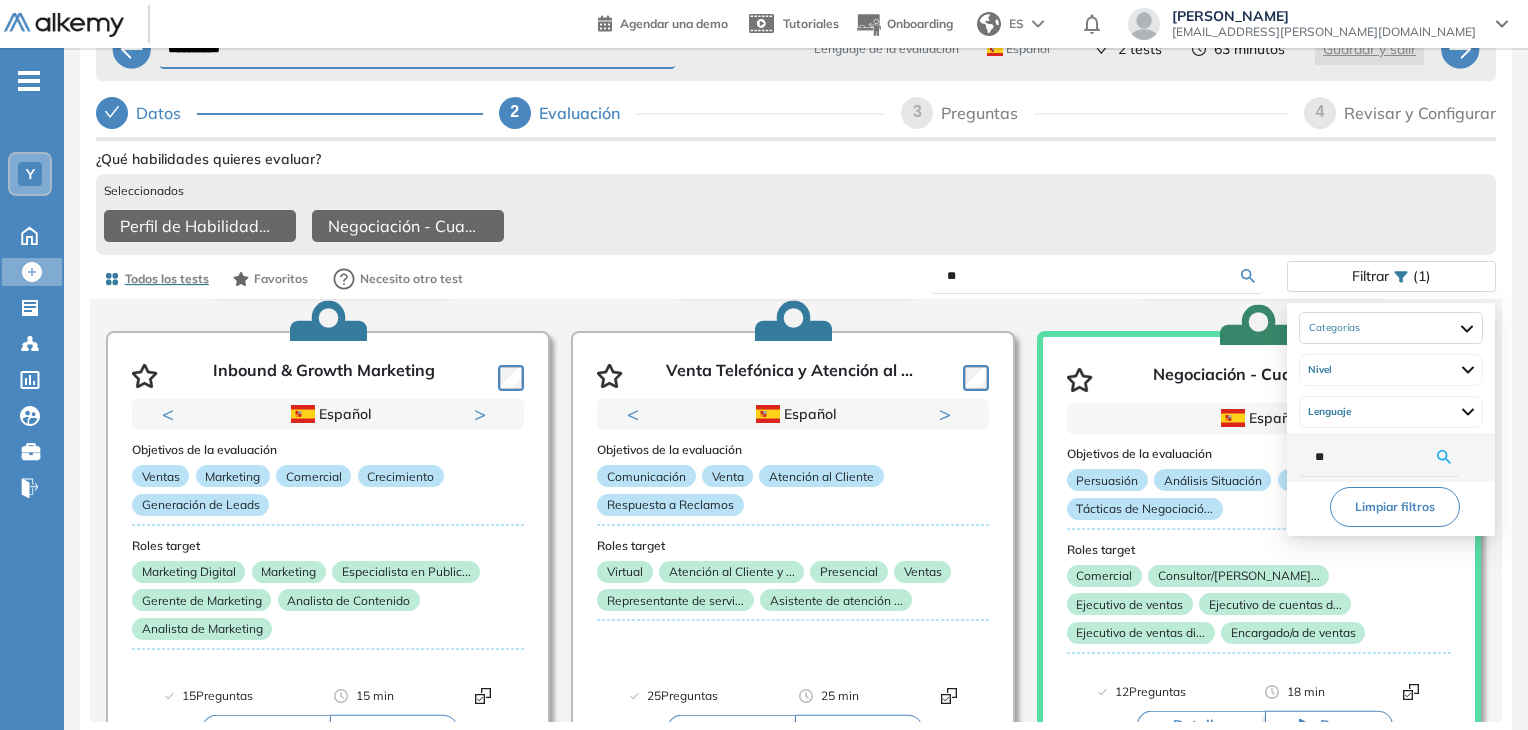type on "***" 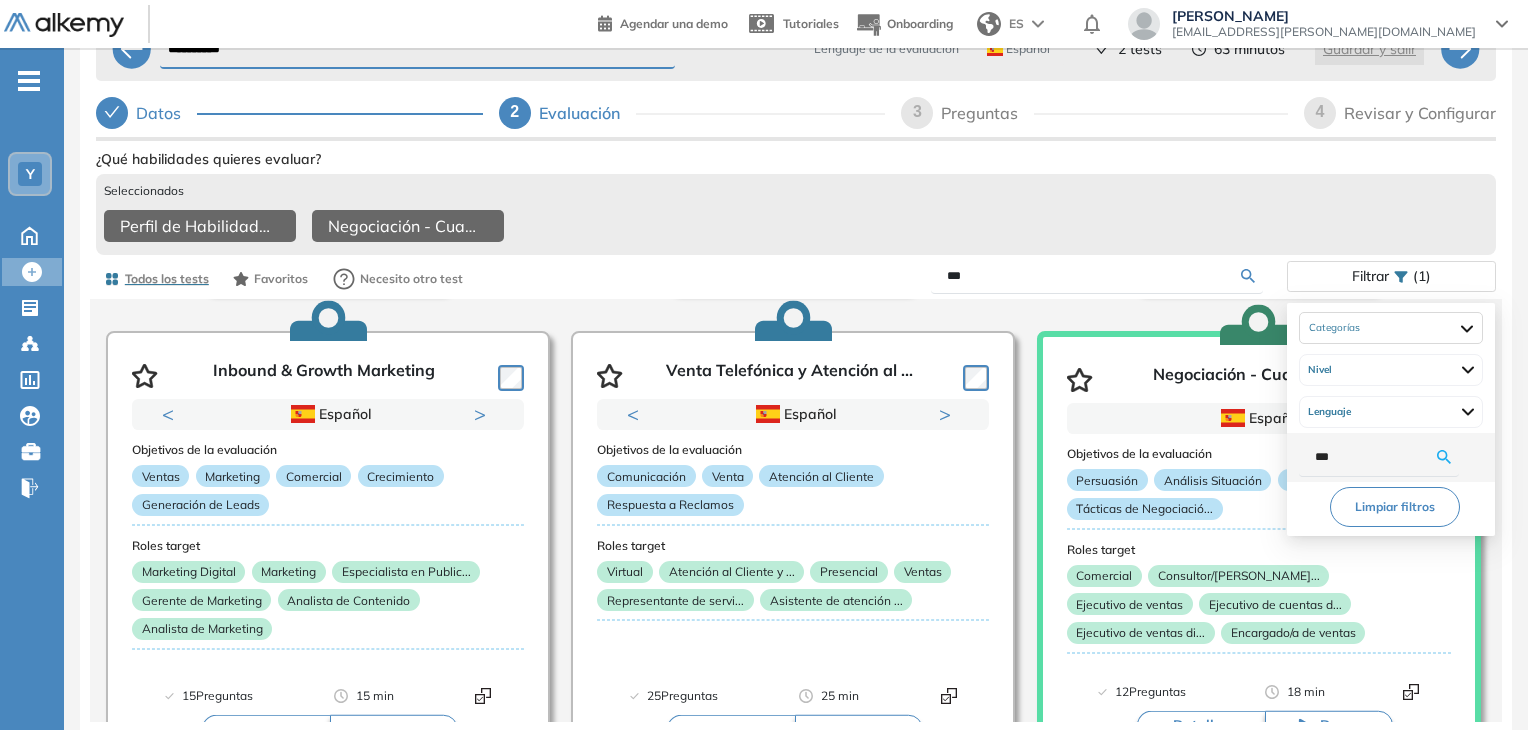 type on "****" 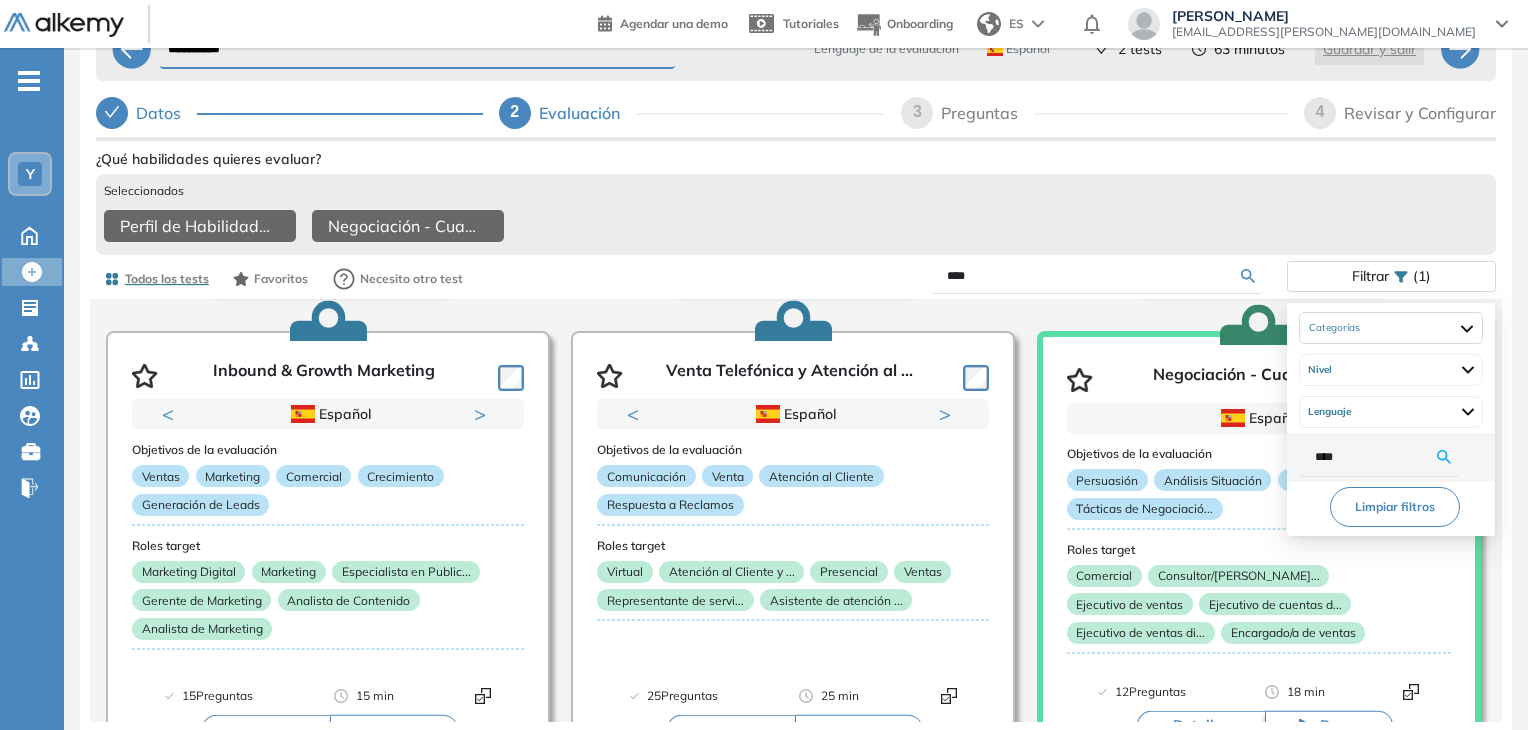 type on "*****" 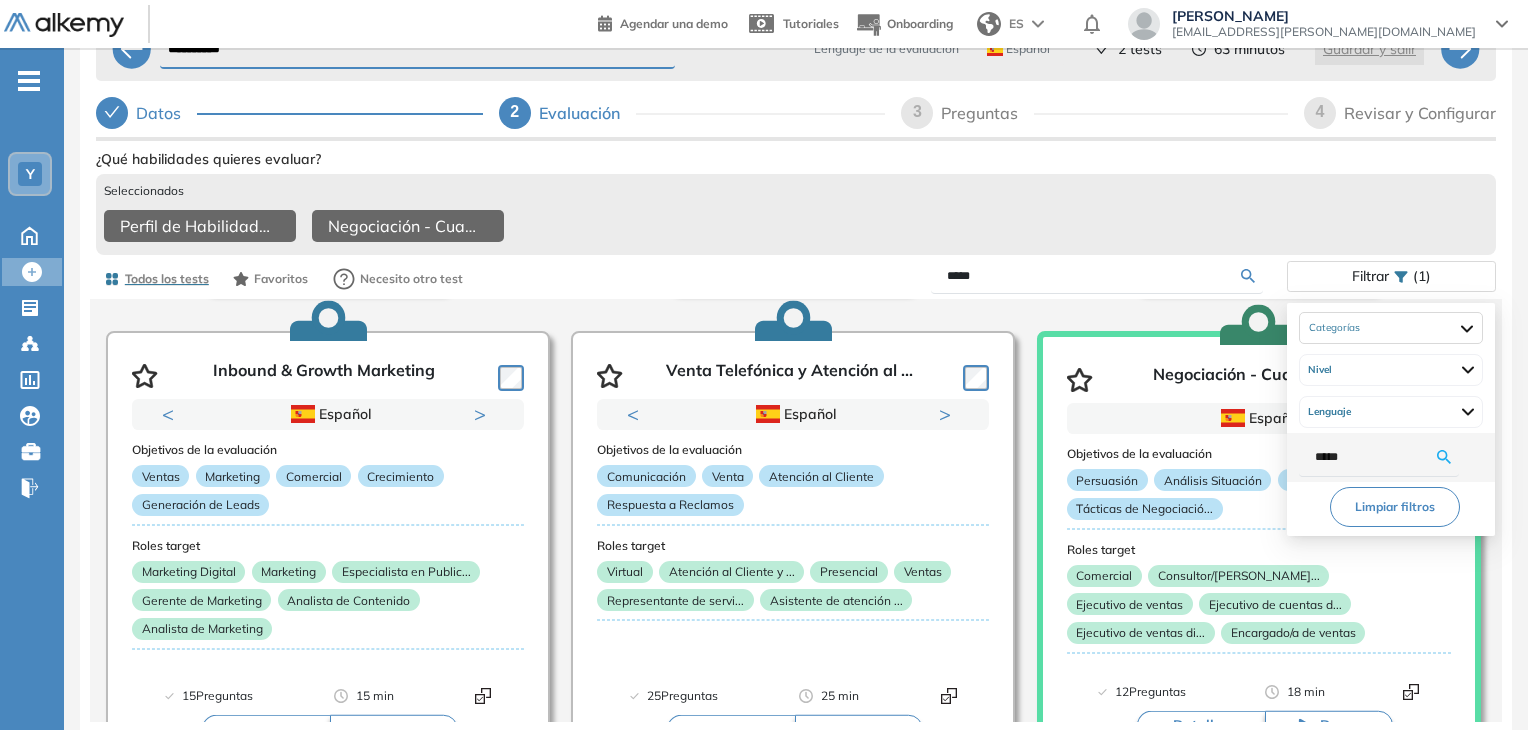 type on "******" 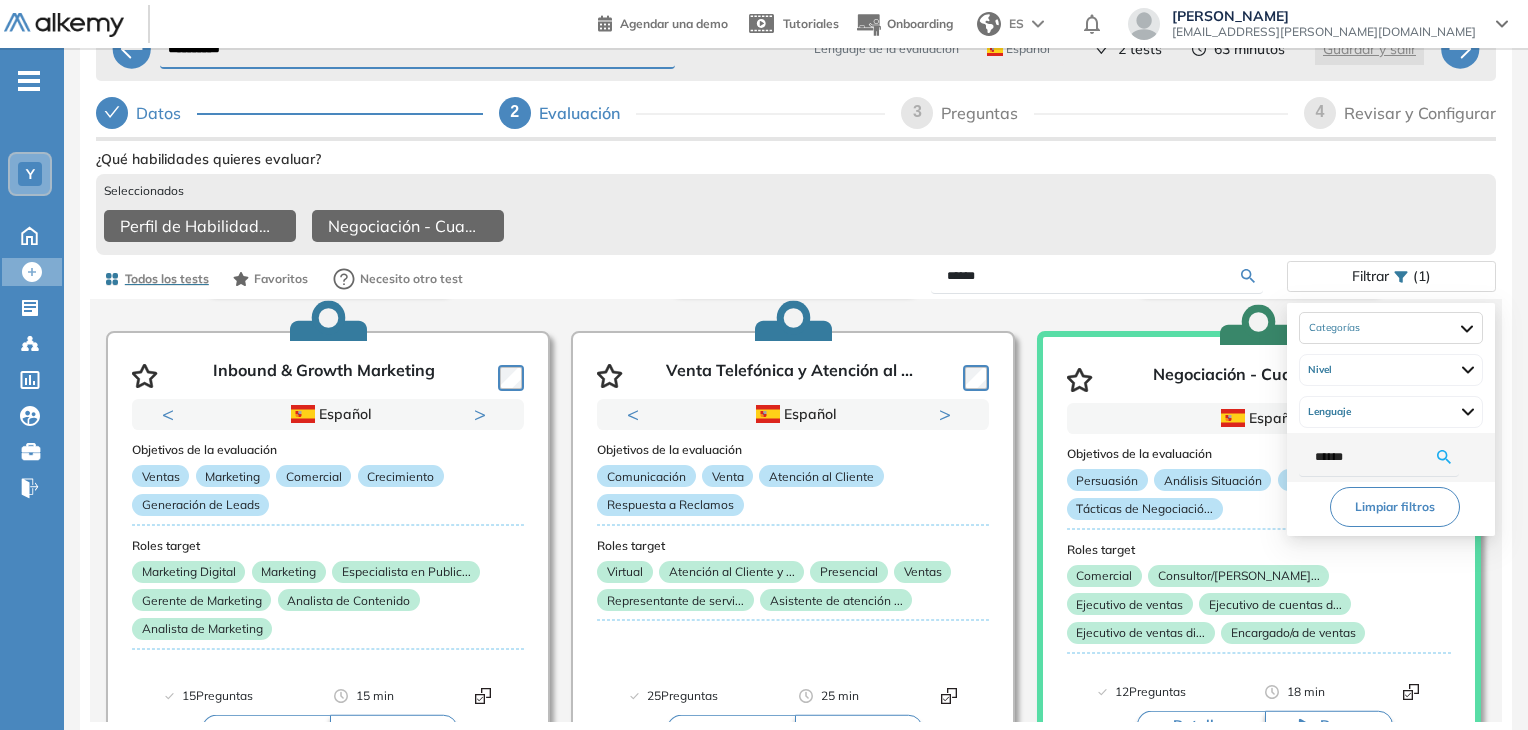 type on "*******" 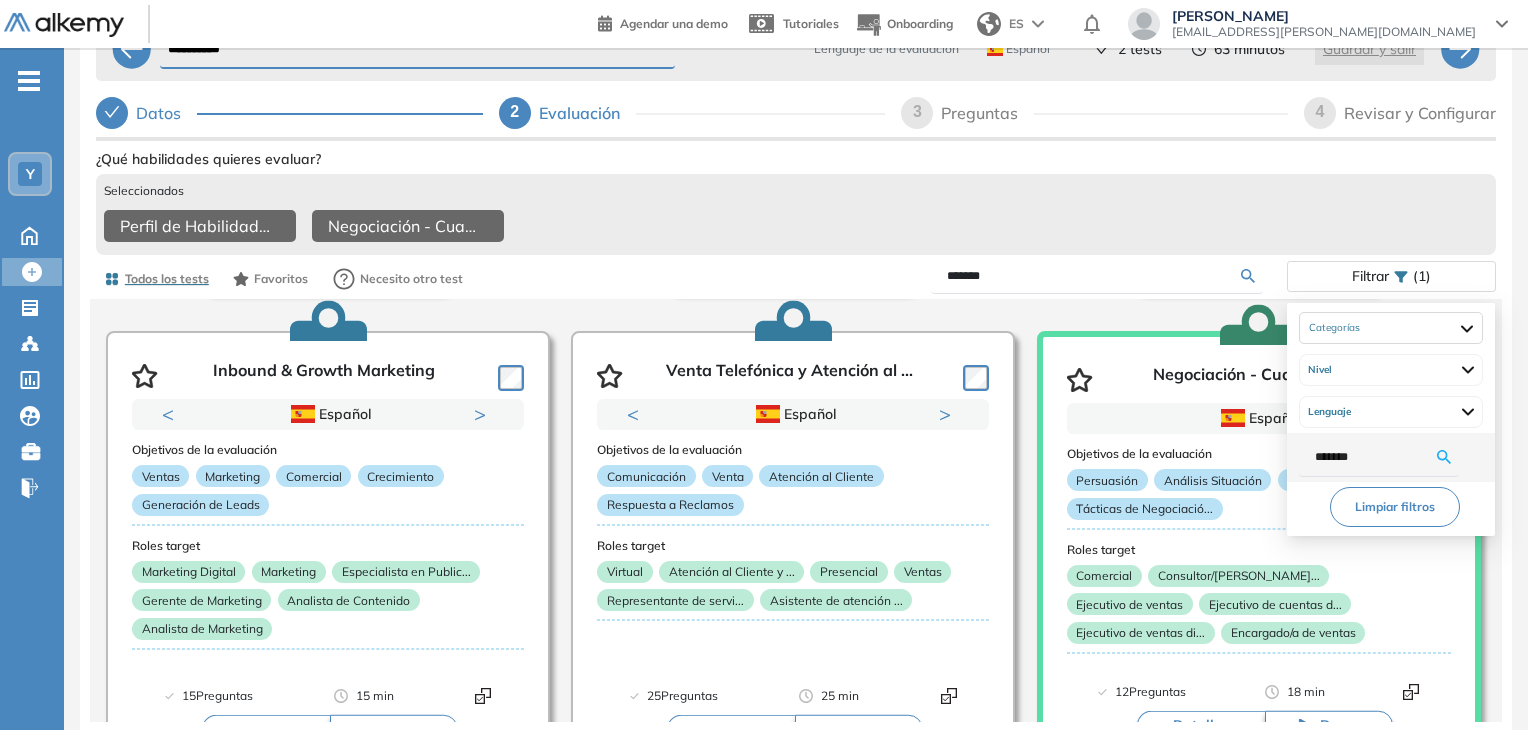 type on "********" 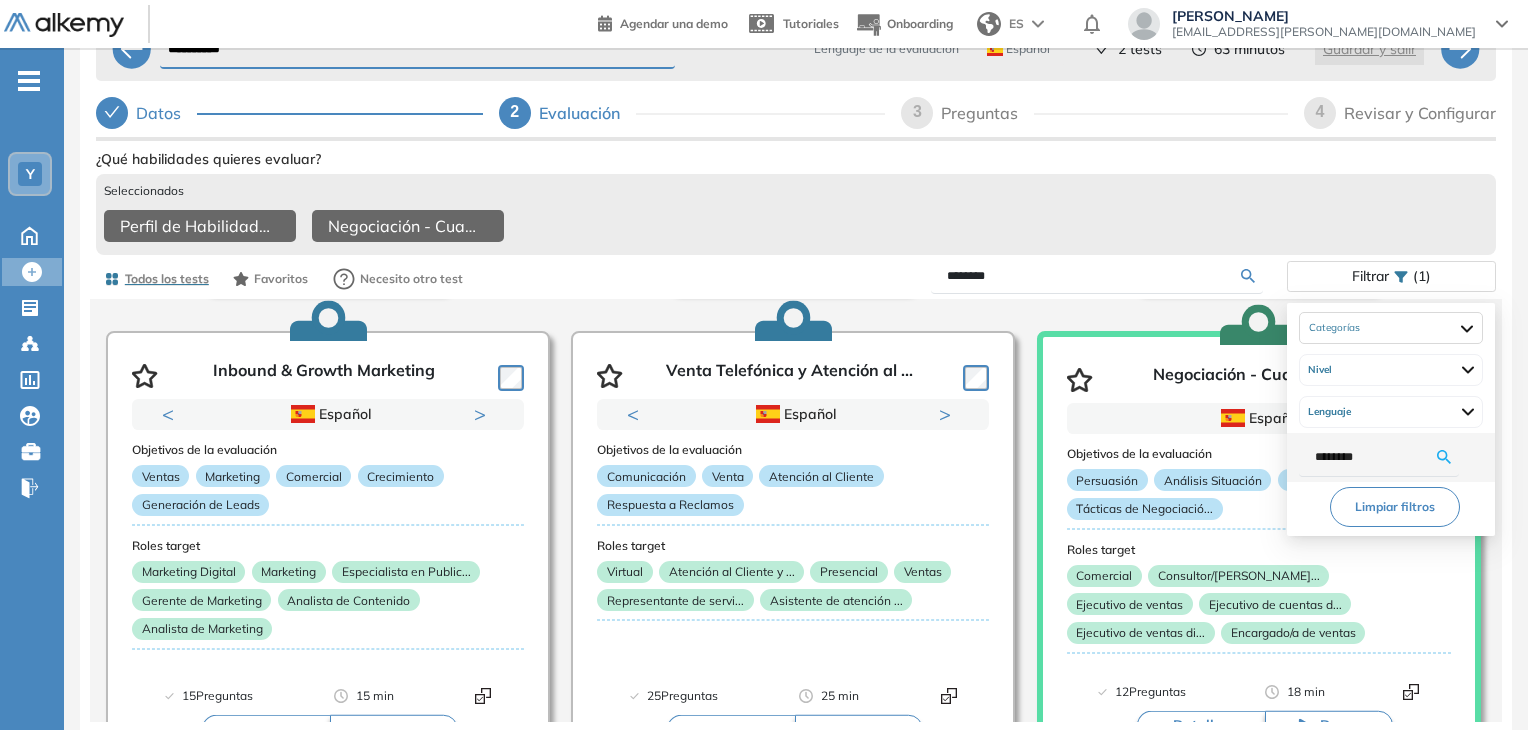 type on "*********" 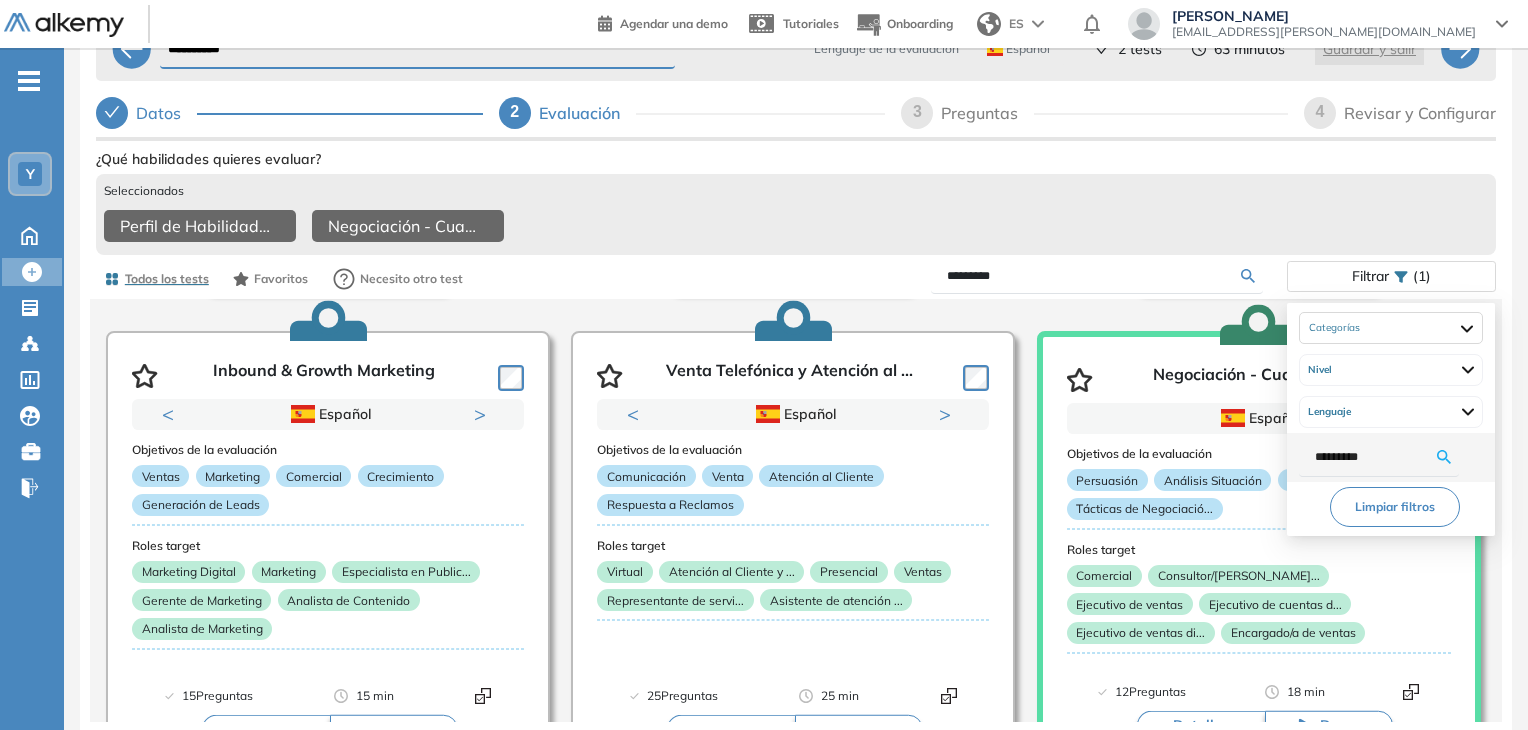 type on "*********" 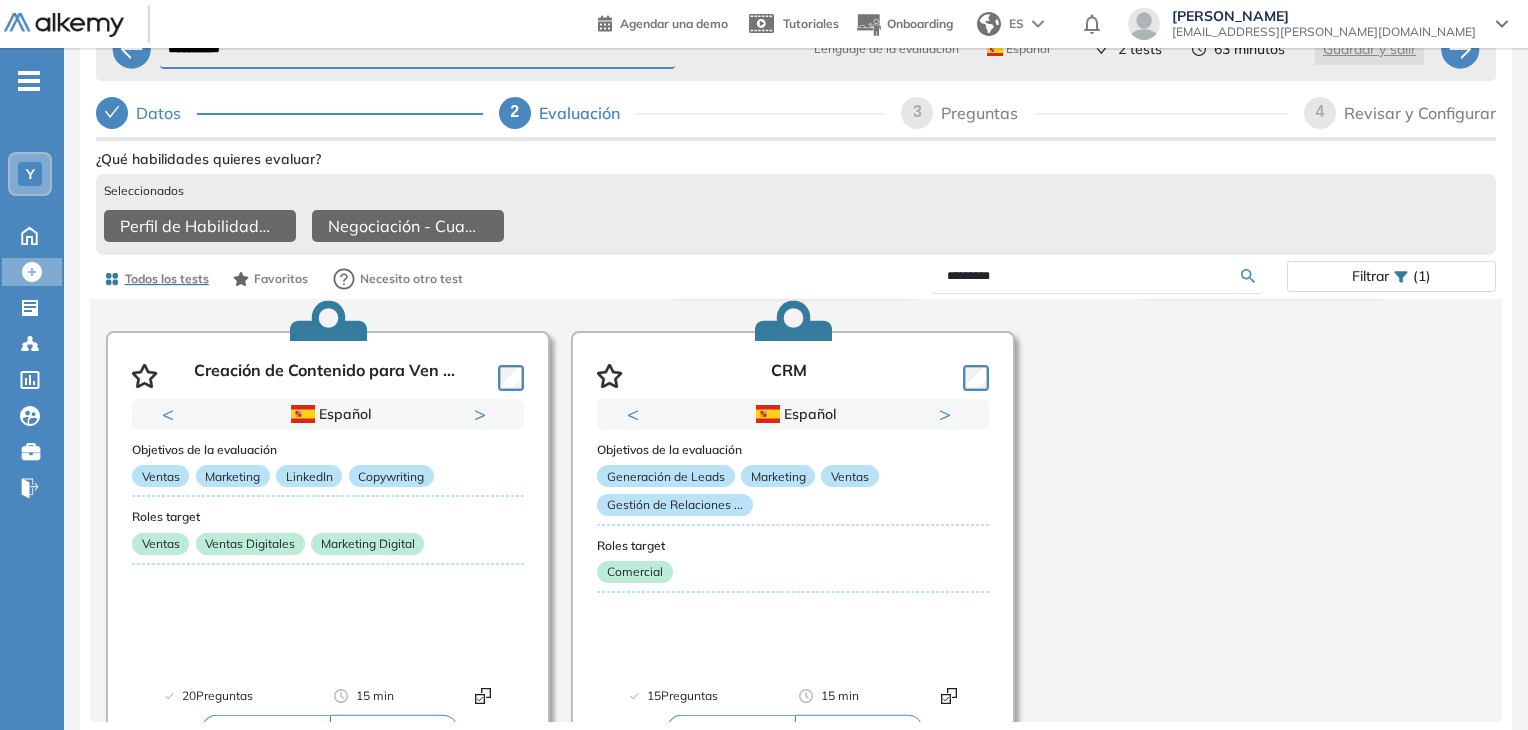 scroll, scrollTop: 95, scrollLeft: 0, axis: vertical 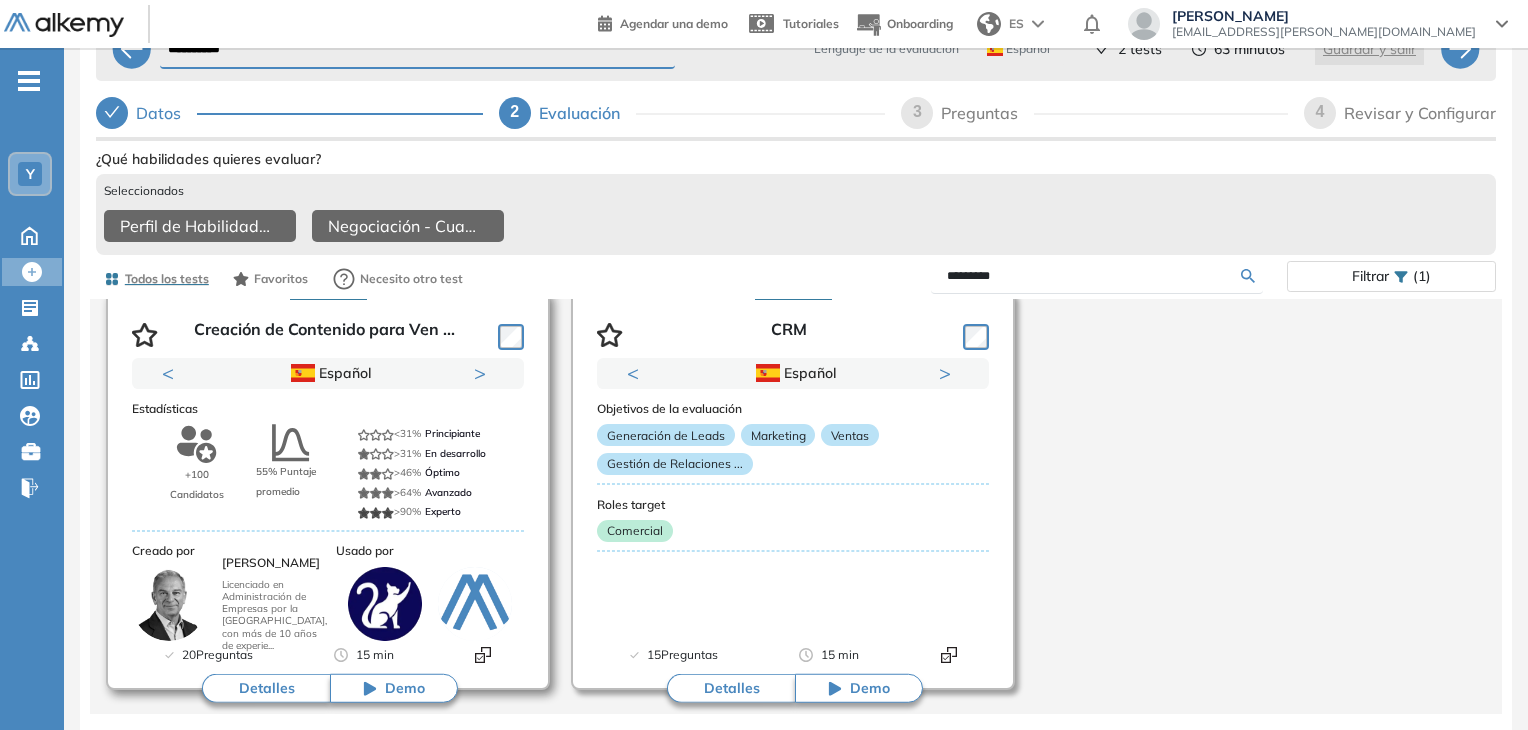 click on "Detalles" at bounding box center [266, 689] 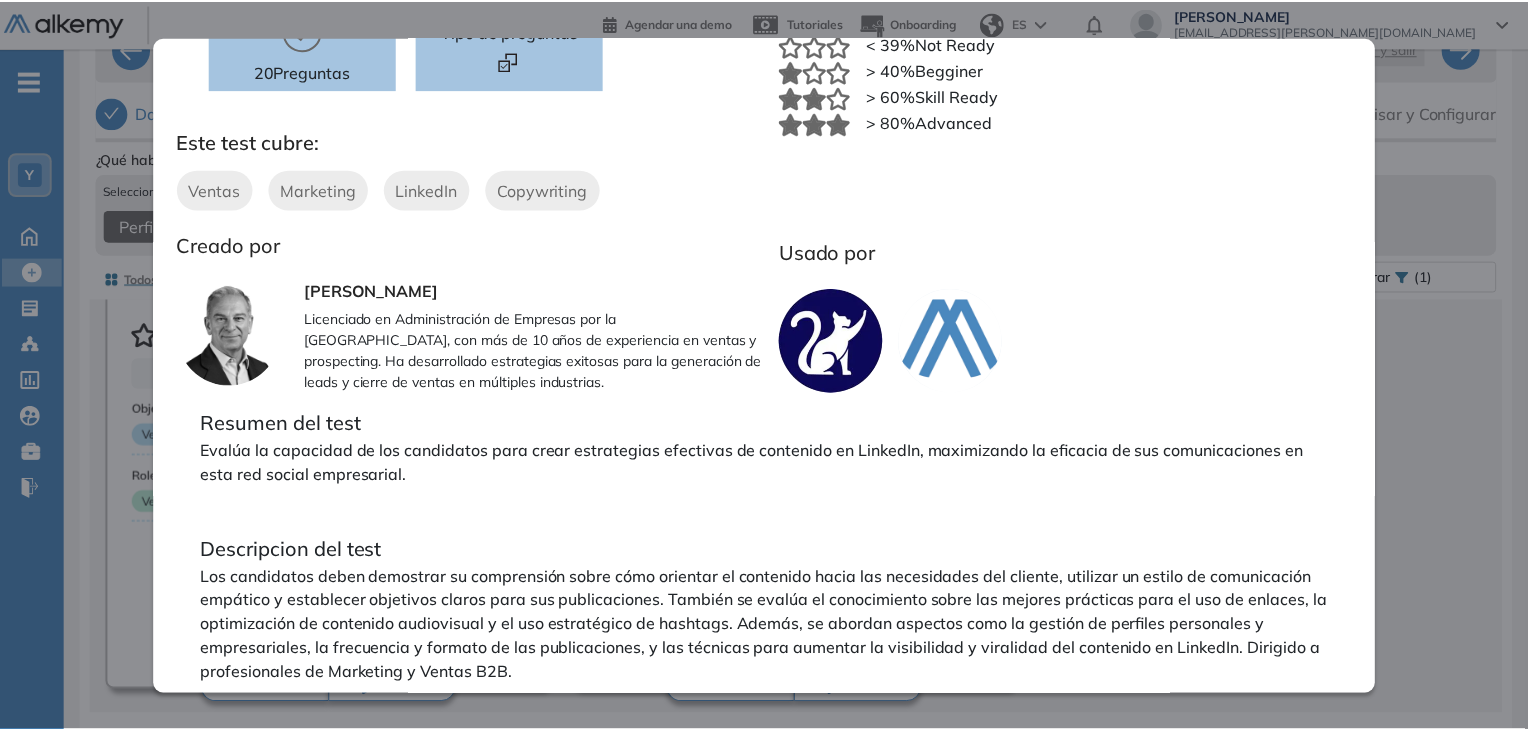 scroll, scrollTop: 314, scrollLeft: 0, axis: vertical 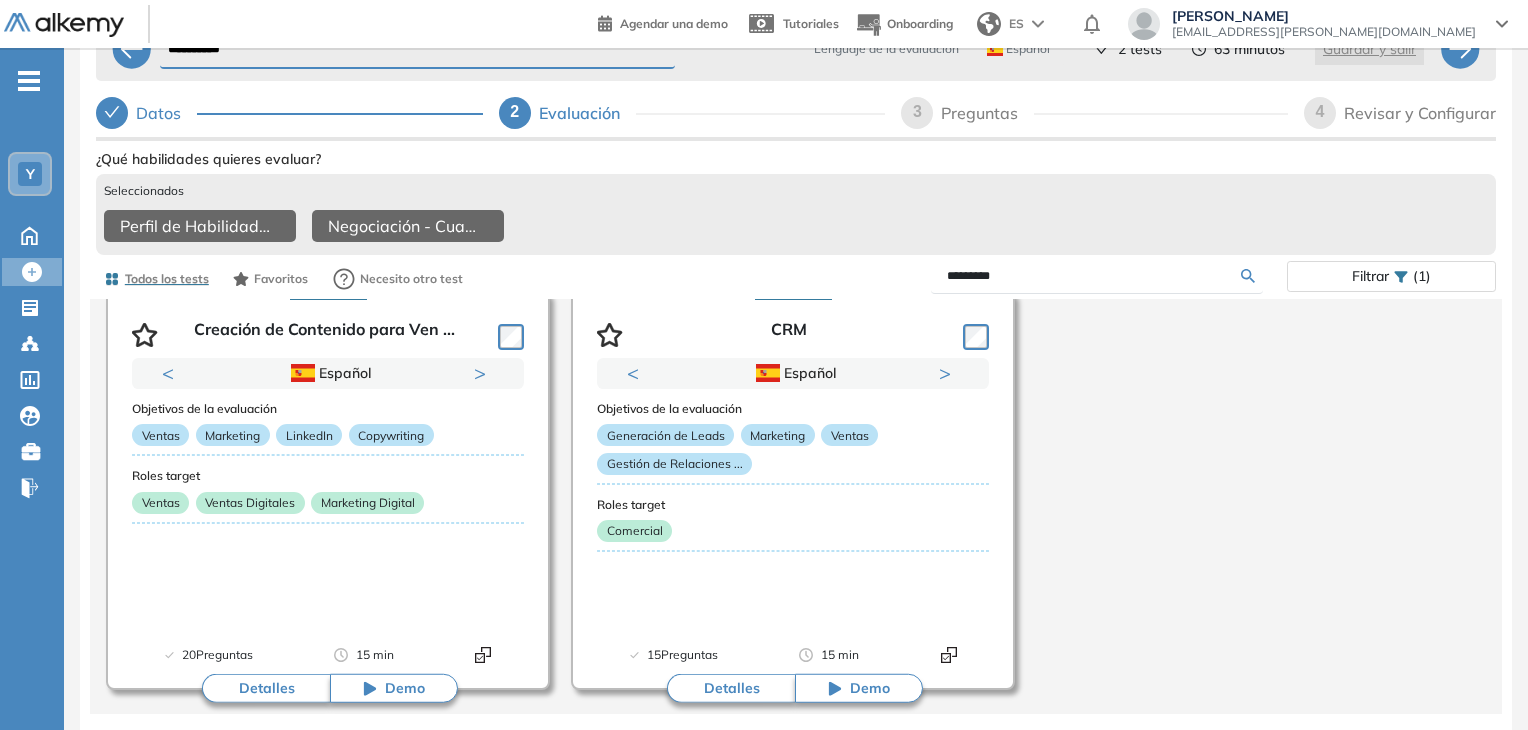 click on "Creación de Contenido para Ventas B2B Intermedio Ver preguntas de muestra Demo Experiencia Starter  Validado 15 minutos 20  Preguntas Disponible en Español Portugués Tipo de preguntas Este test cubre: Ventas Marketing LinkedIn Copywriting Creado por [PERSON_NAME] Licenciado en Administración de Empresas por la [GEOGRAPHIC_DATA], con más de 10 años de experiencia en ventas y prospecting. Ha desarrollado estrategias exitosas para la generación de leads y cierre de ventas en múltiples industrias.   Estadísticas Prueba realizada por +100 candidatos 55% Puntaje promedio < 39% Not Ready > 40%  Begginer > 60%  Skill Ready > 80%  Advanced Usado por Resumen del test Evalúa la capacidad de los candidatos para crear estrategias efectivas de contenido en LinkedIn, maximizando la eficacia de sus comunicaciones en esta red social empresarial. Descripcion del test ¿Qué habilidades quieres evaluar? Seleccionados   Perfil de Habilidades Comerciales   Negociación - Cuantitativo Todos los tests   Favoritos      (1)" at bounding box center [796, 501] 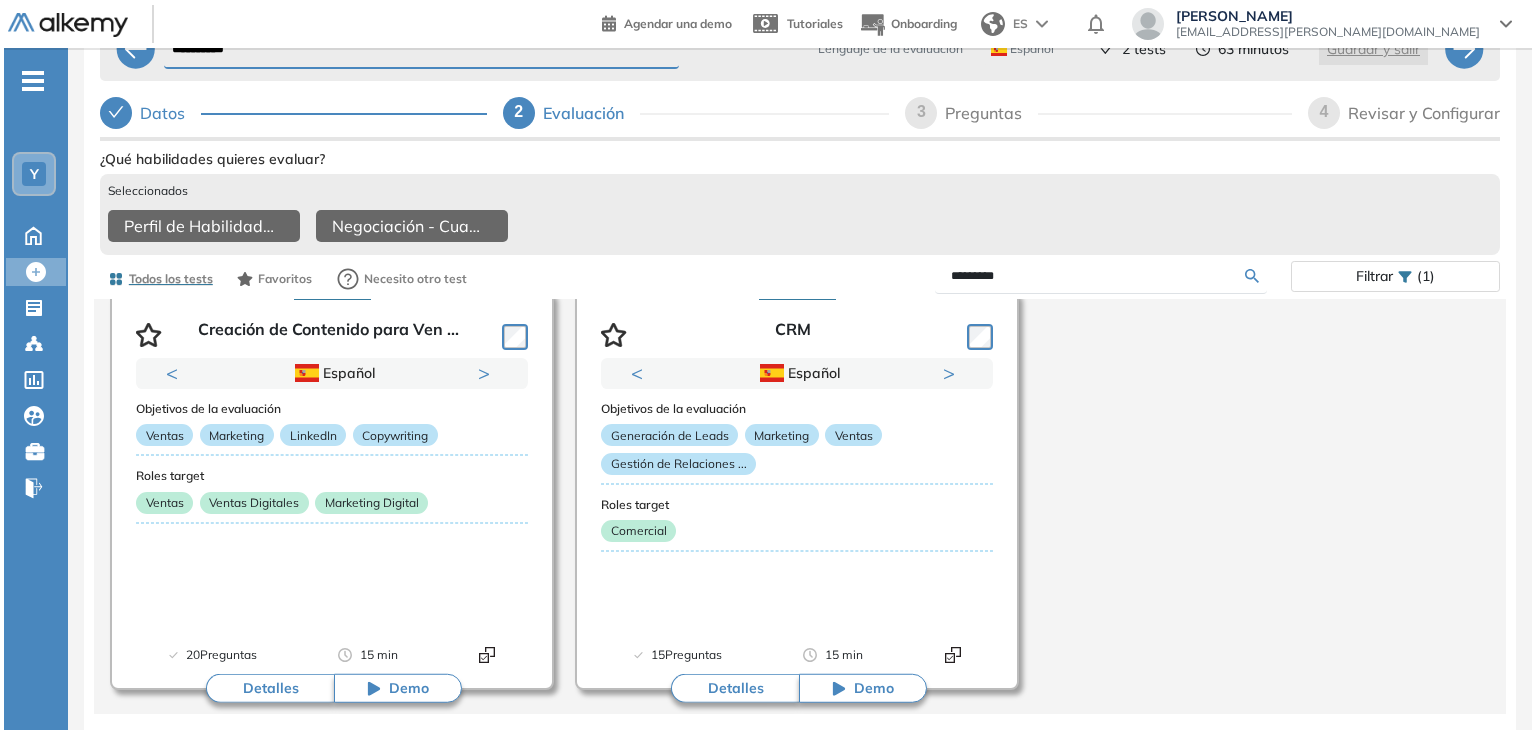 scroll, scrollTop: 0, scrollLeft: 0, axis: both 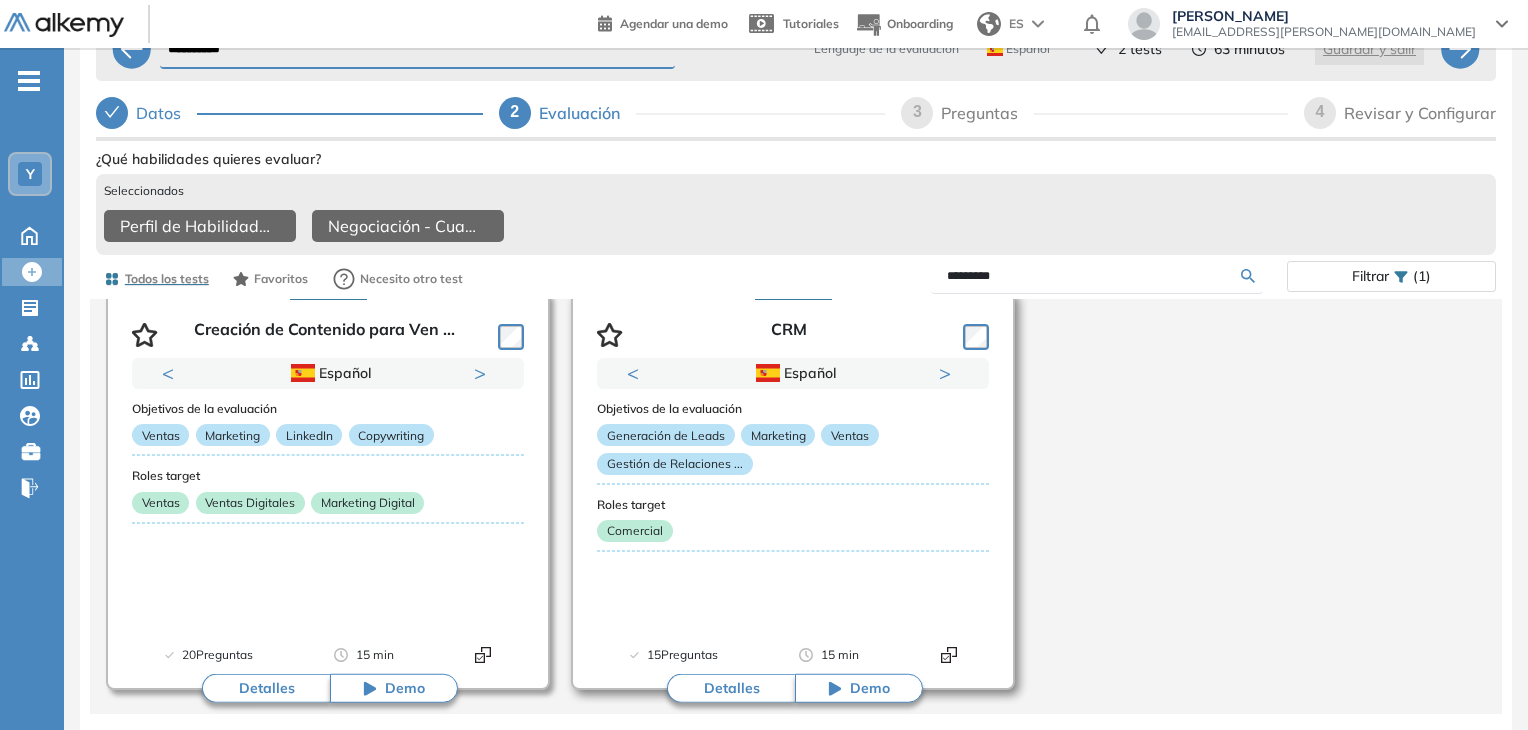 click on "Detalles" at bounding box center [731, 689] 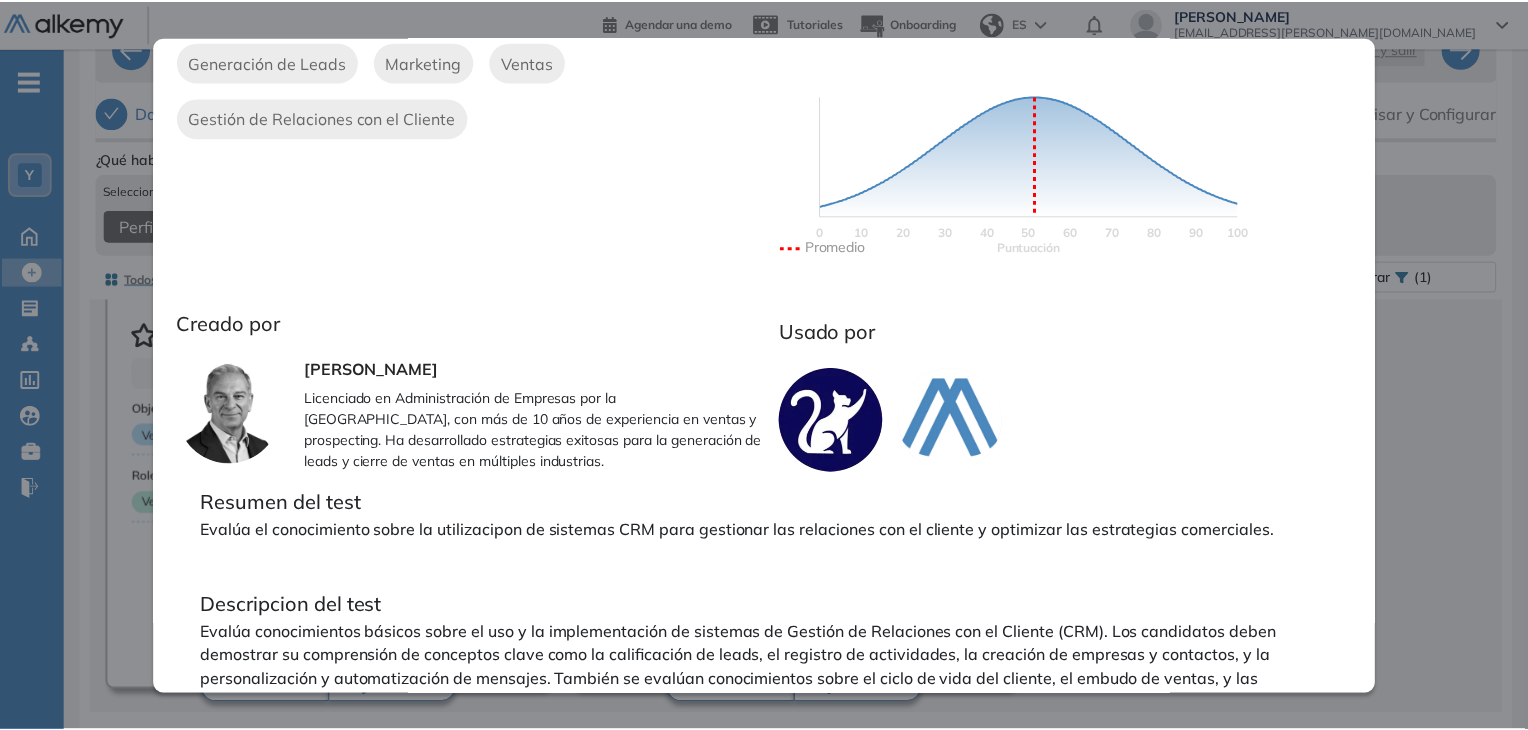 scroll, scrollTop: 496, scrollLeft: 0, axis: vertical 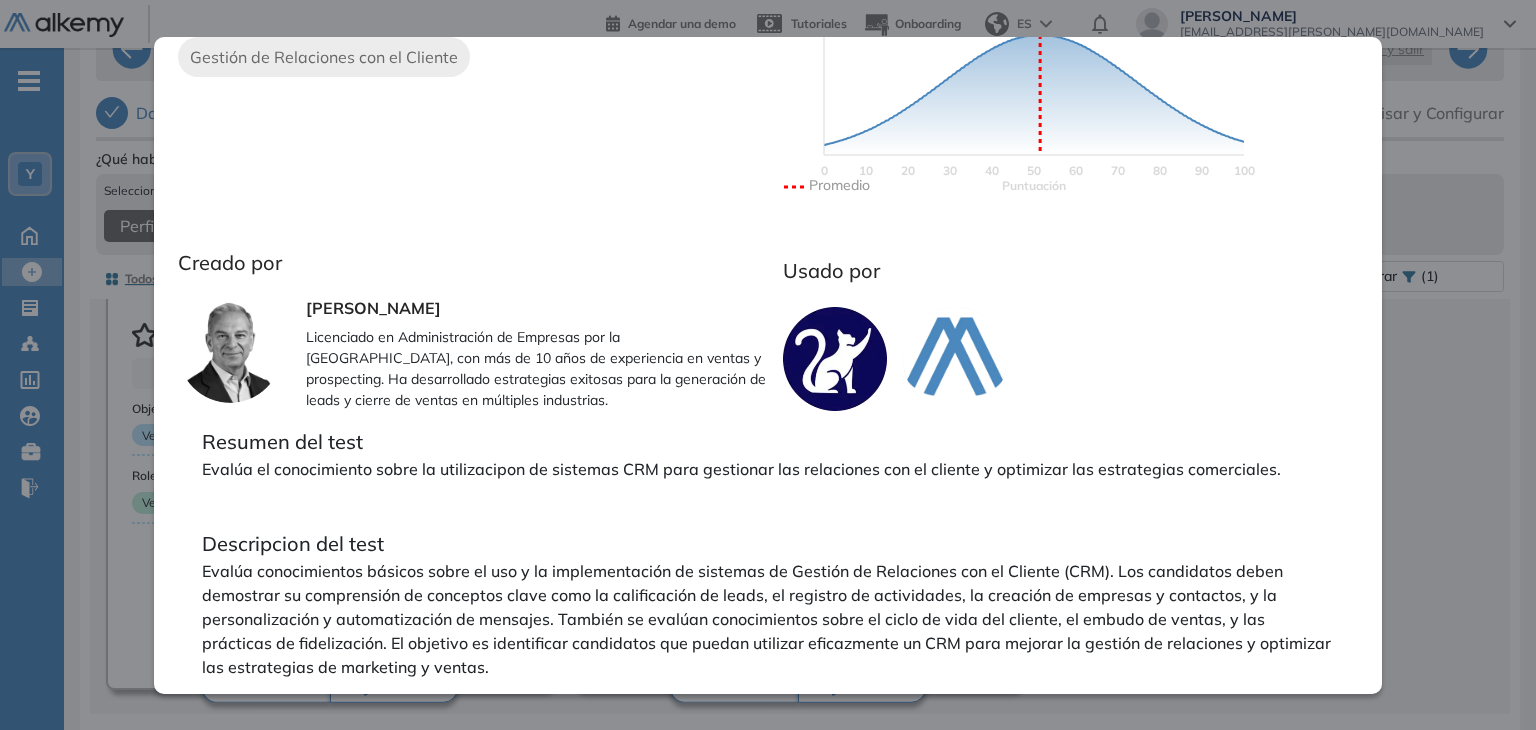 click on "CRM Básico Ver preguntas de muestra Demo Experiencia Popular 15 minutos 15  Preguntas Disponible en Español Portugués Tipo de preguntas Este test cubre: Generación de Leads Marketing Ventas Gestión de Relaciones con el Cliente Creado por [PERSON_NAME] Licenciado en Administración de Empresas por la [GEOGRAPHIC_DATA], con más de 10 años de experiencia en ventas y prospecting. Ha desarrollado estrategias exitosas para la generación de leads y cierre de ventas en múltiples industrias.   Estadísticas Comparar por empresa Sin segmentación Sin segmentación Comparar por rol Sin segmentación Perfiles sin rol definido Sin segmentación Estadísticas en base a datos de todos los candidatos
51 pts Promedio 52 pts Mediana Talentos : +100 Puntuación 0 10 20 30 40 50 60 70 80 90 100 Promedio Usado por Resumen del test Evalúa el conocimiento sobre la utilizacipon de sistemas CRM para gestionar las relaciones con el cliente y optimizar las estrategias comerciales. Seleccionados" at bounding box center (800, 501) 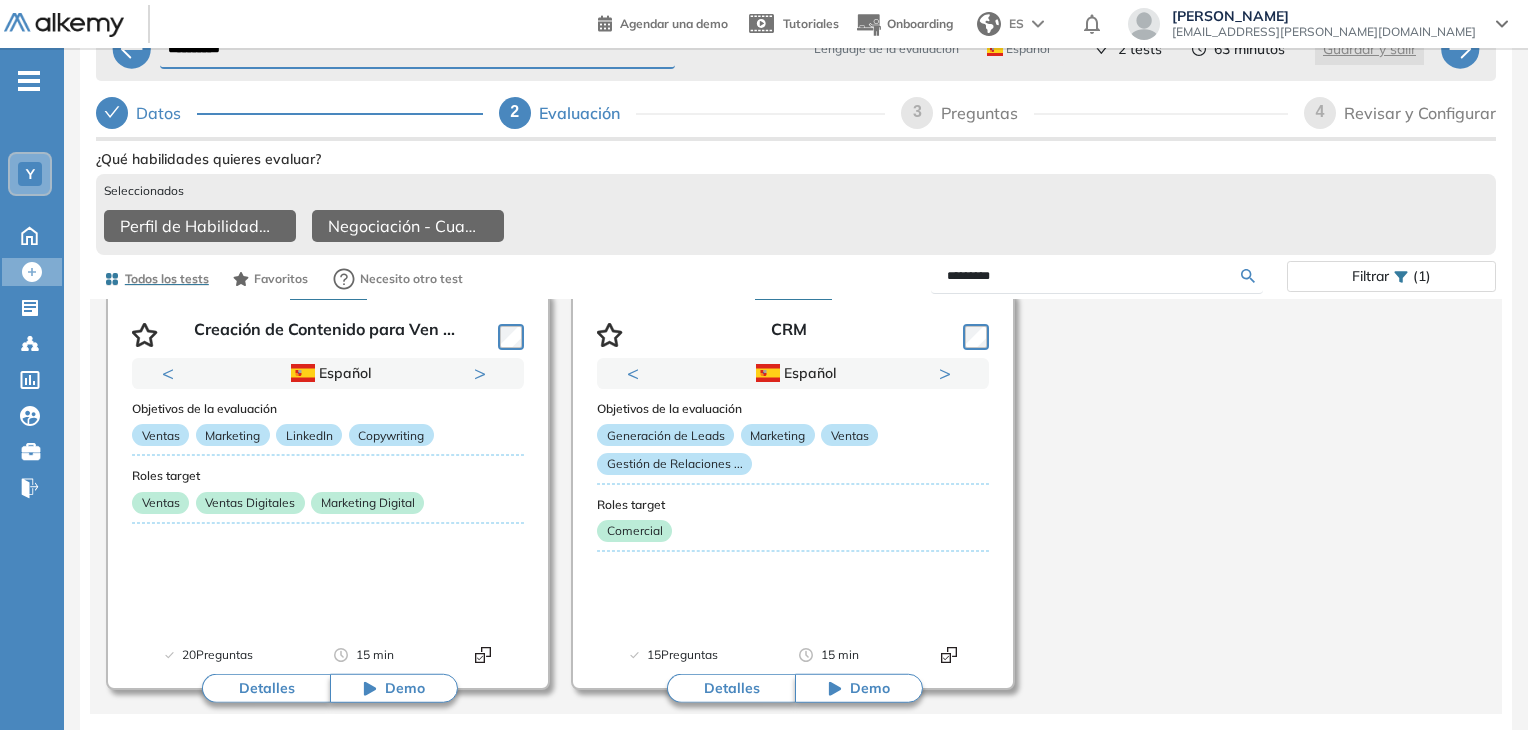 scroll, scrollTop: 0, scrollLeft: 0, axis: both 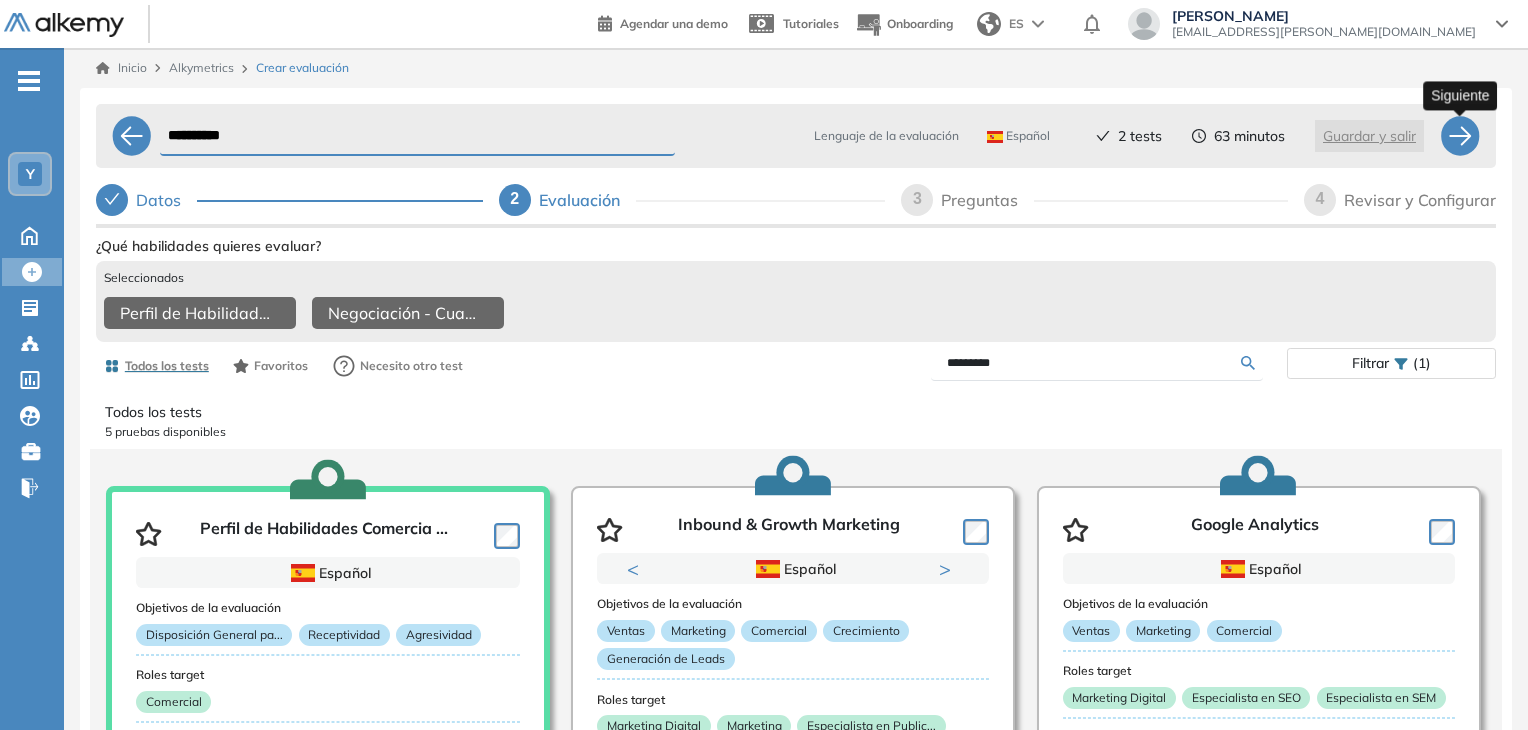 click at bounding box center (1460, 136) 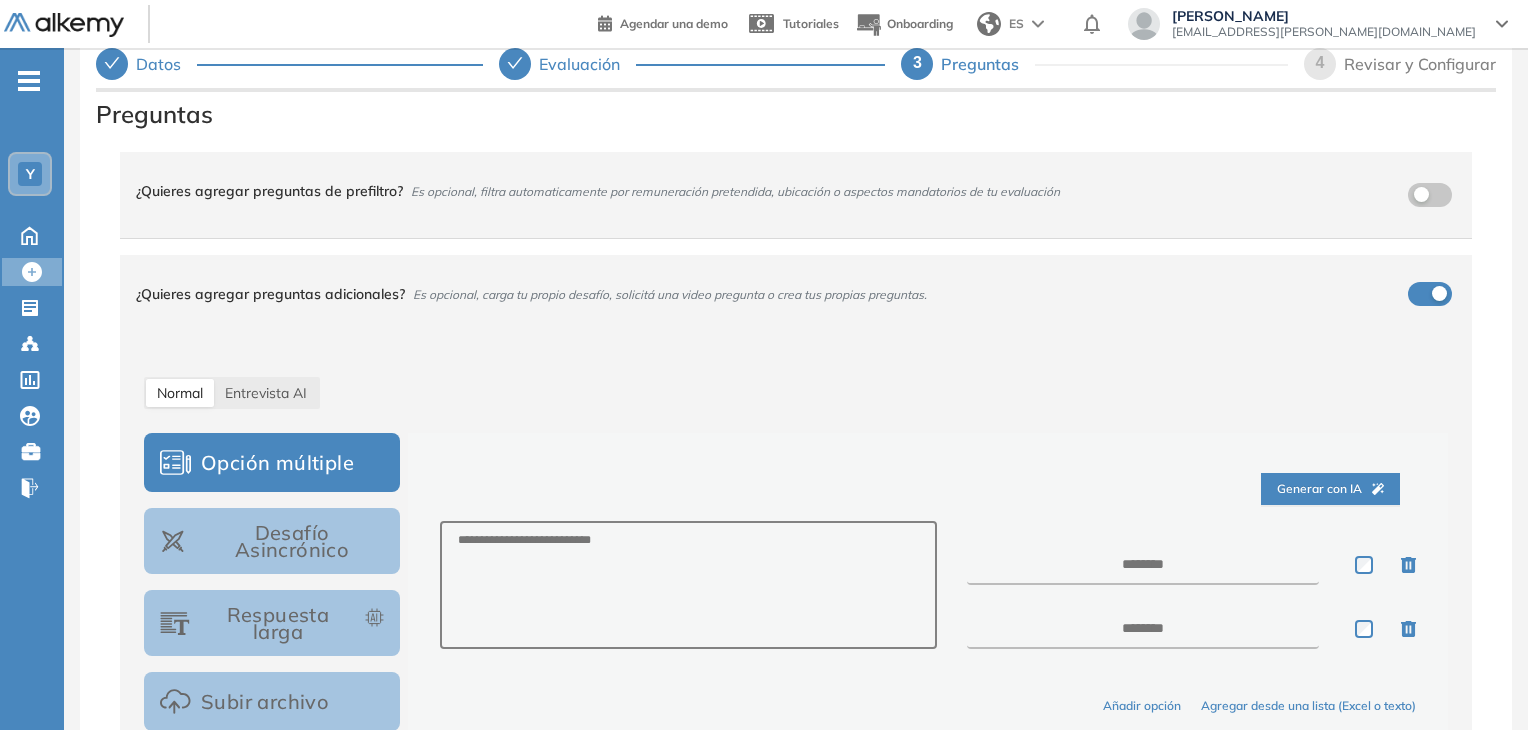 scroll, scrollTop: 150, scrollLeft: 0, axis: vertical 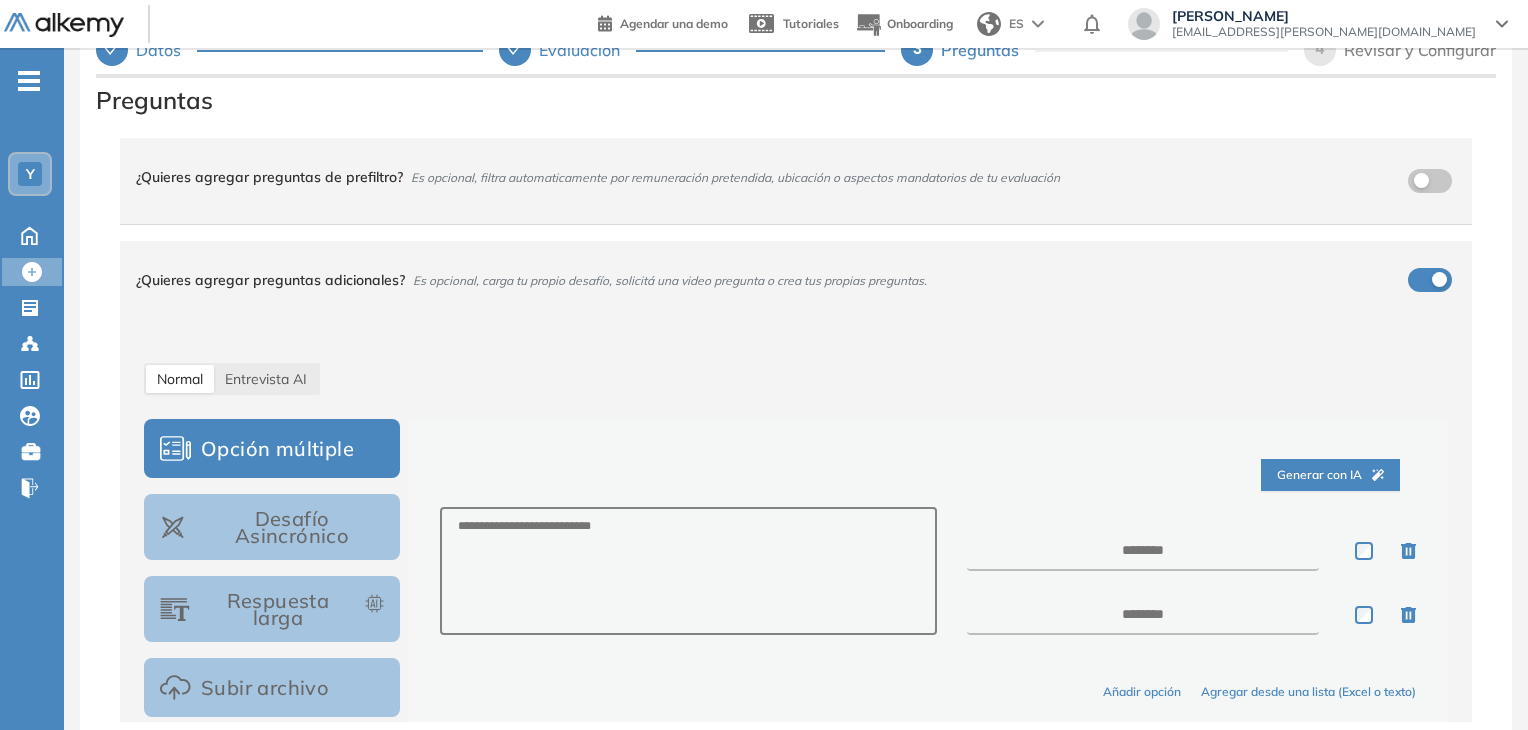 click on "Respuesta larga" at bounding box center [272, 609] 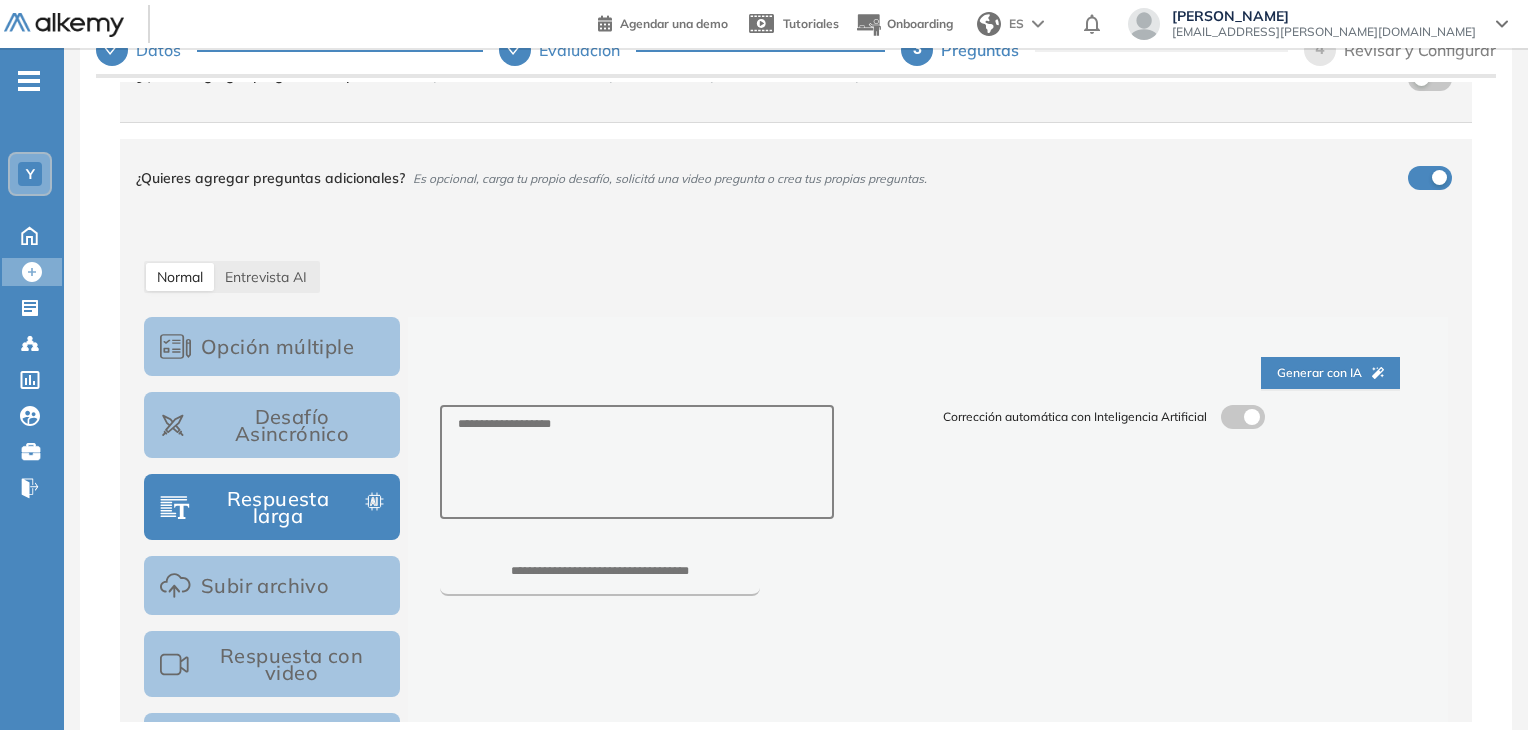 scroll, scrollTop: 120, scrollLeft: 0, axis: vertical 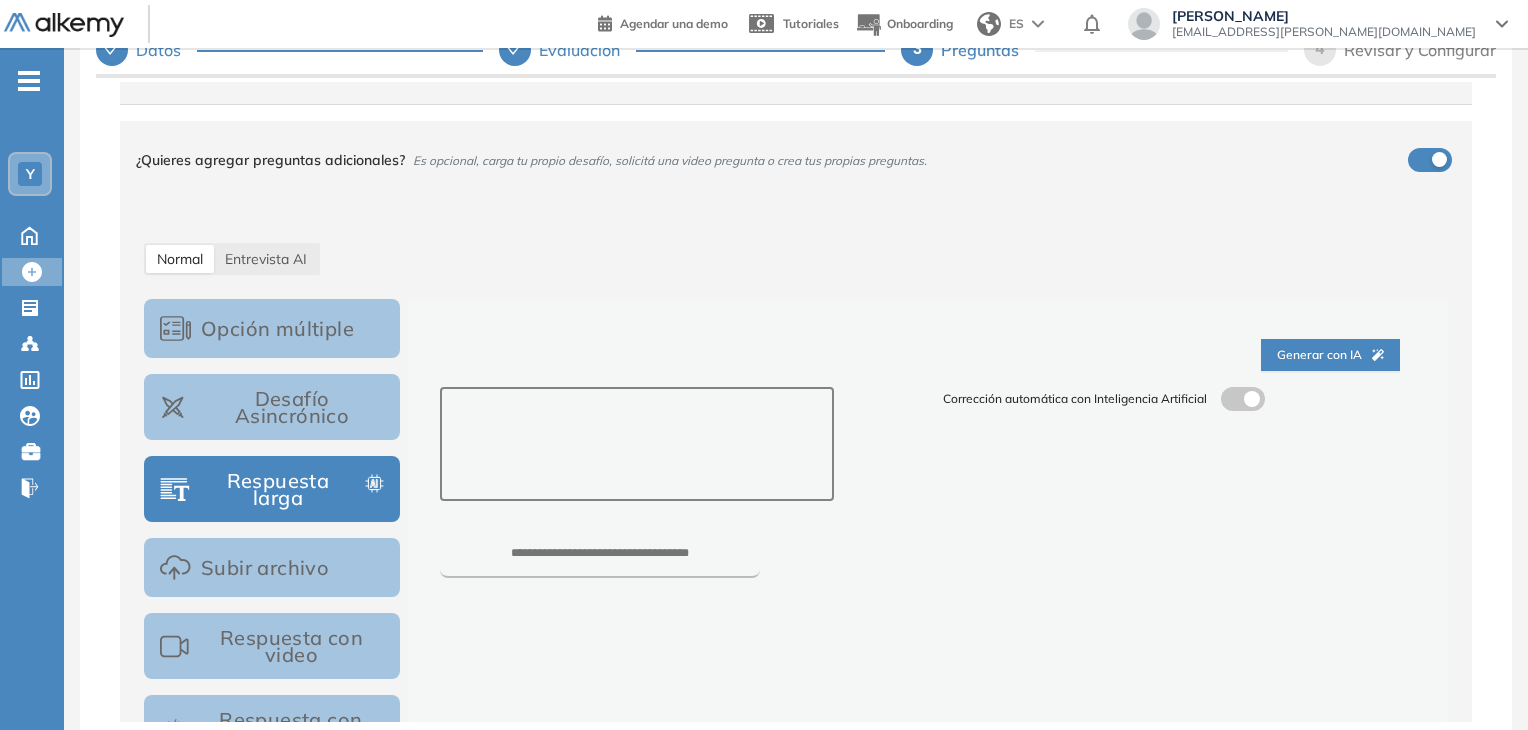 click at bounding box center [637, 444] 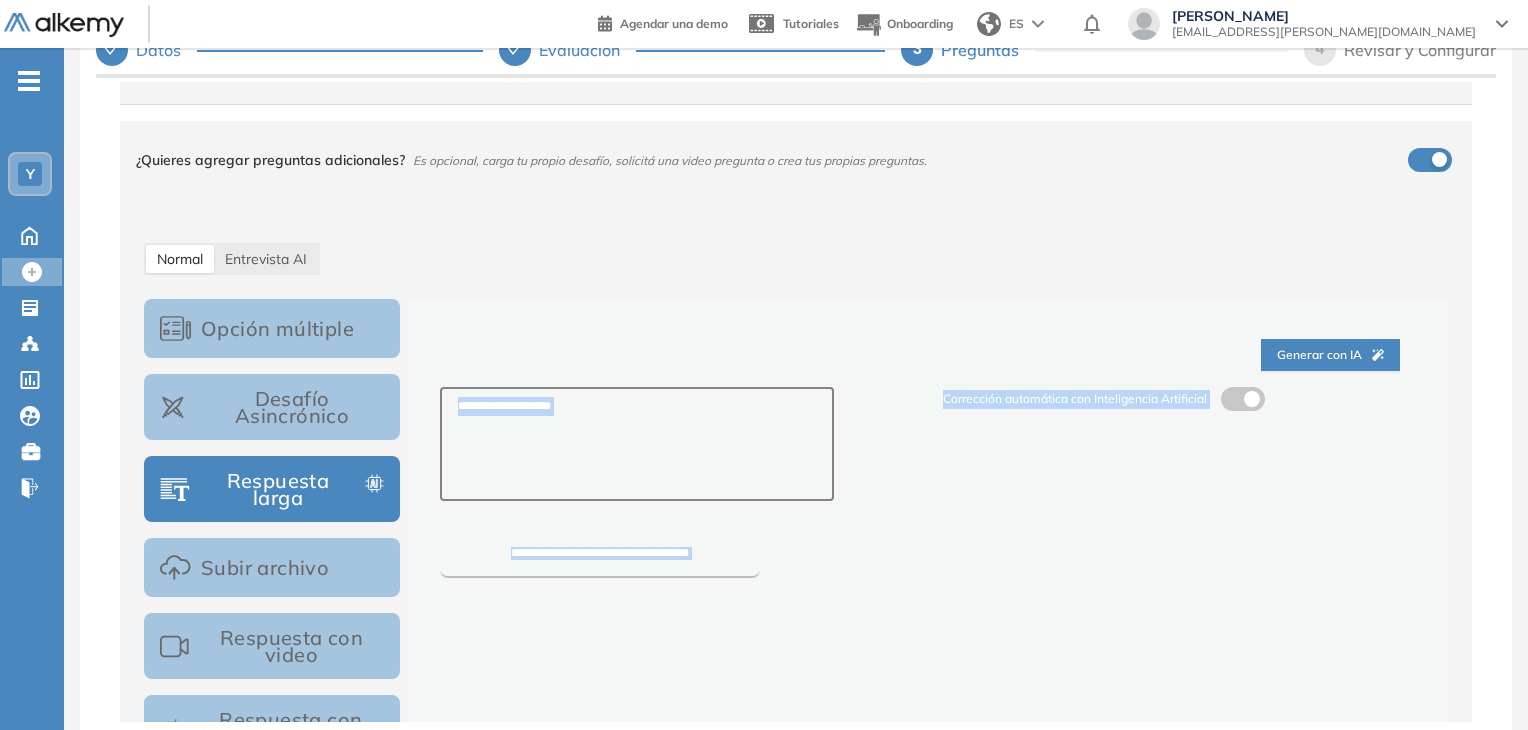 drag, startPoint x: 1497, startPoint y: 388, endPoint x: 1499, endPoint y: 361, distance: 27.073973 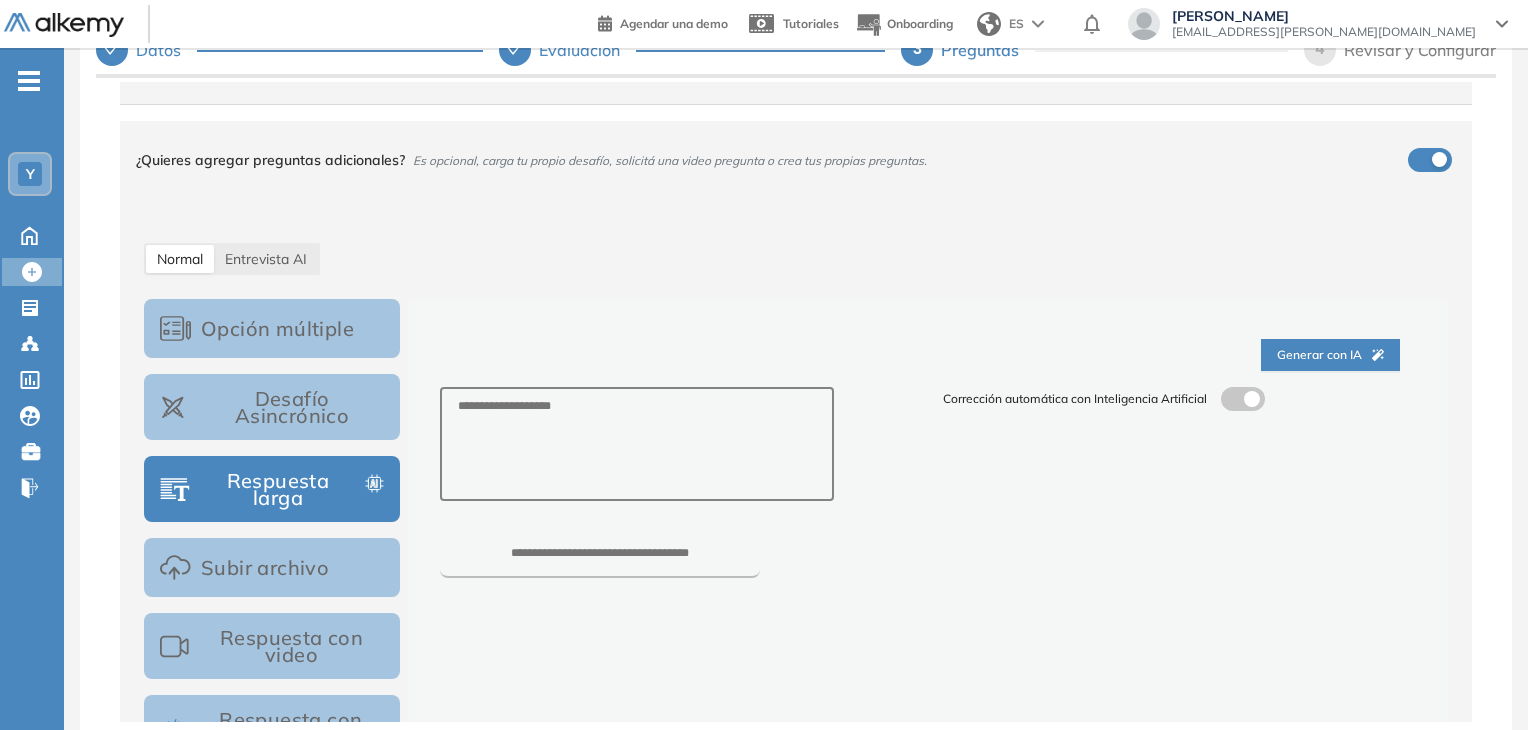 click on "Generar con IA   Corrección automática con Inteligencia Artificial Guardar pregunta" at bounding box center (928, 538) 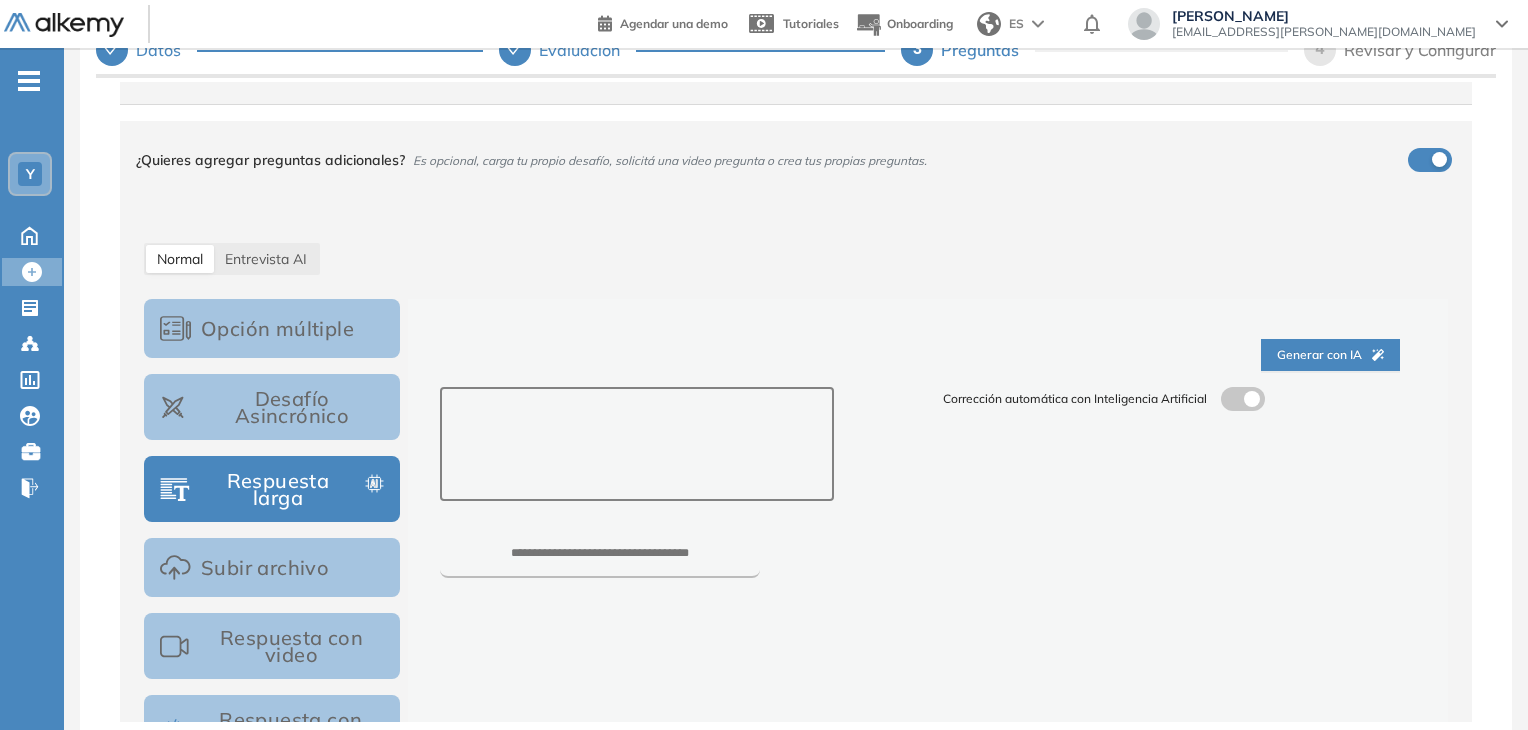 click at bounding box center [637, 444] 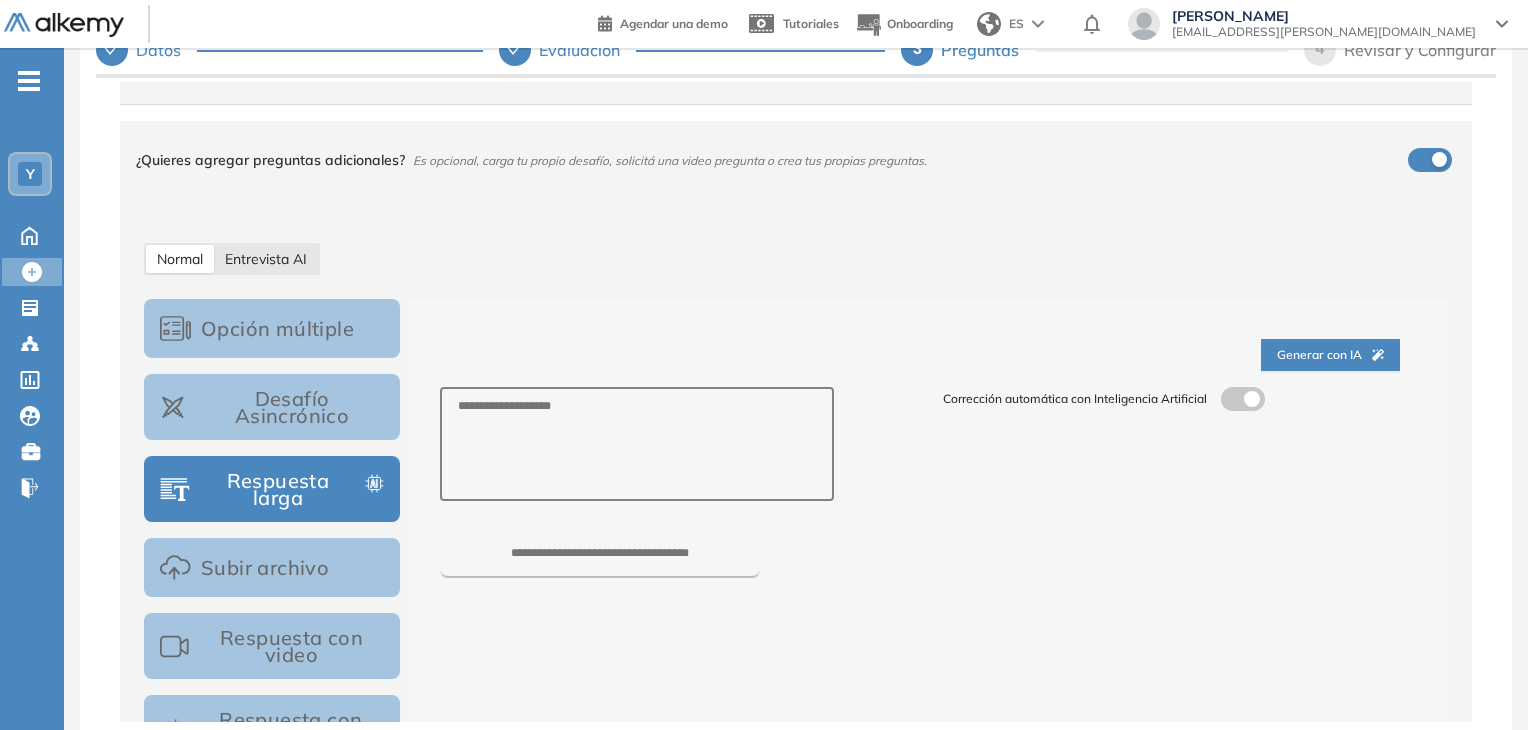 click on "Entrevista AI" at bounding box center [266, 259] 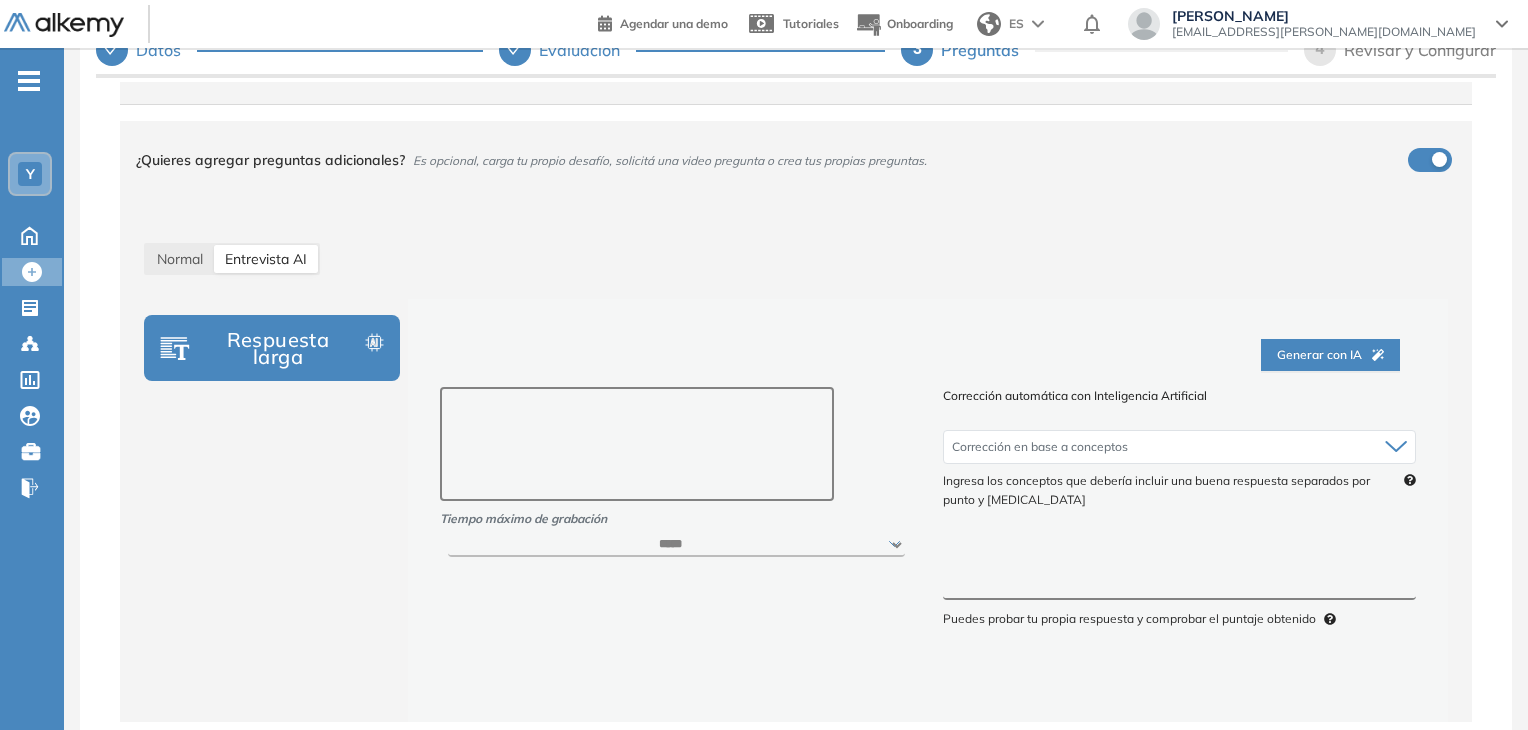 click at bounding box center (637, 444) 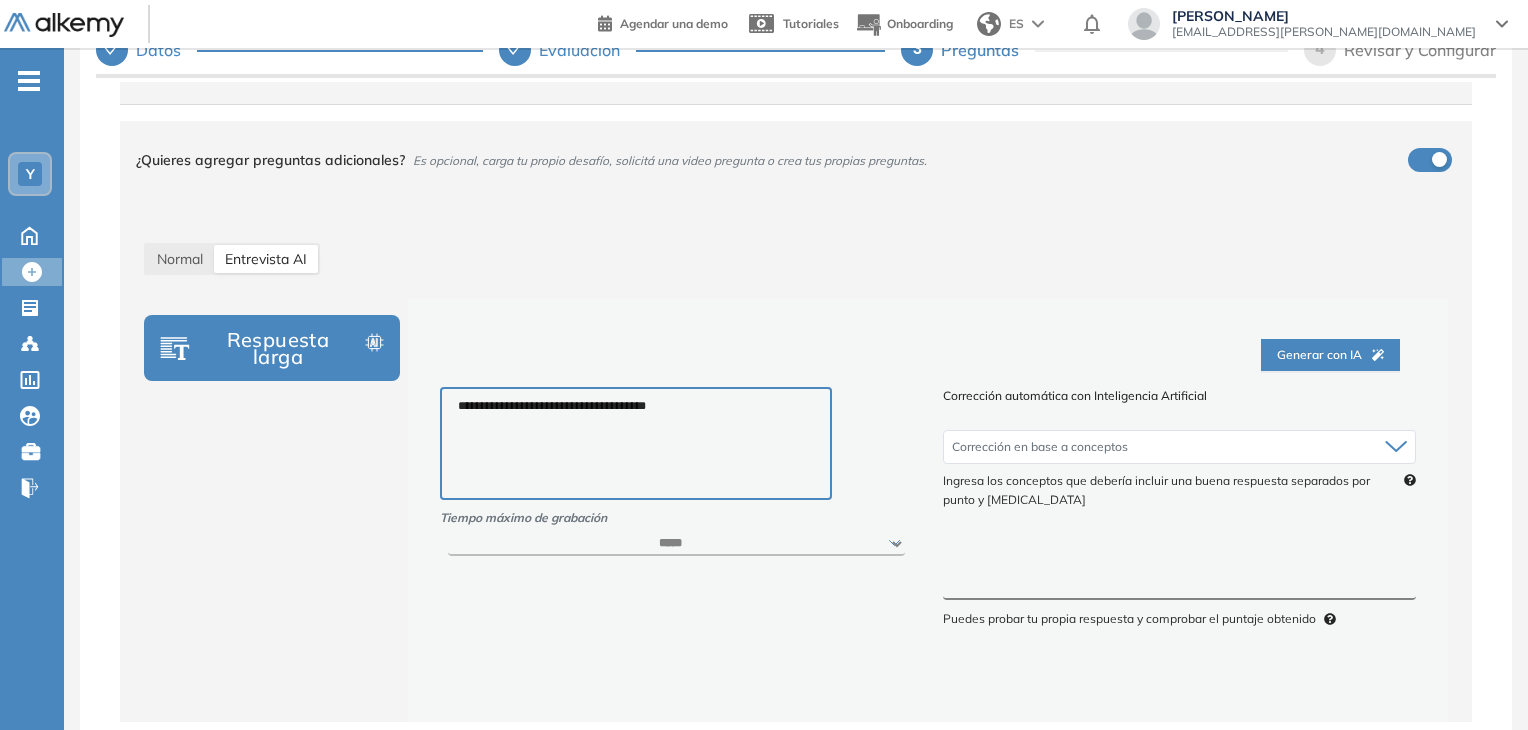 type on "**********" 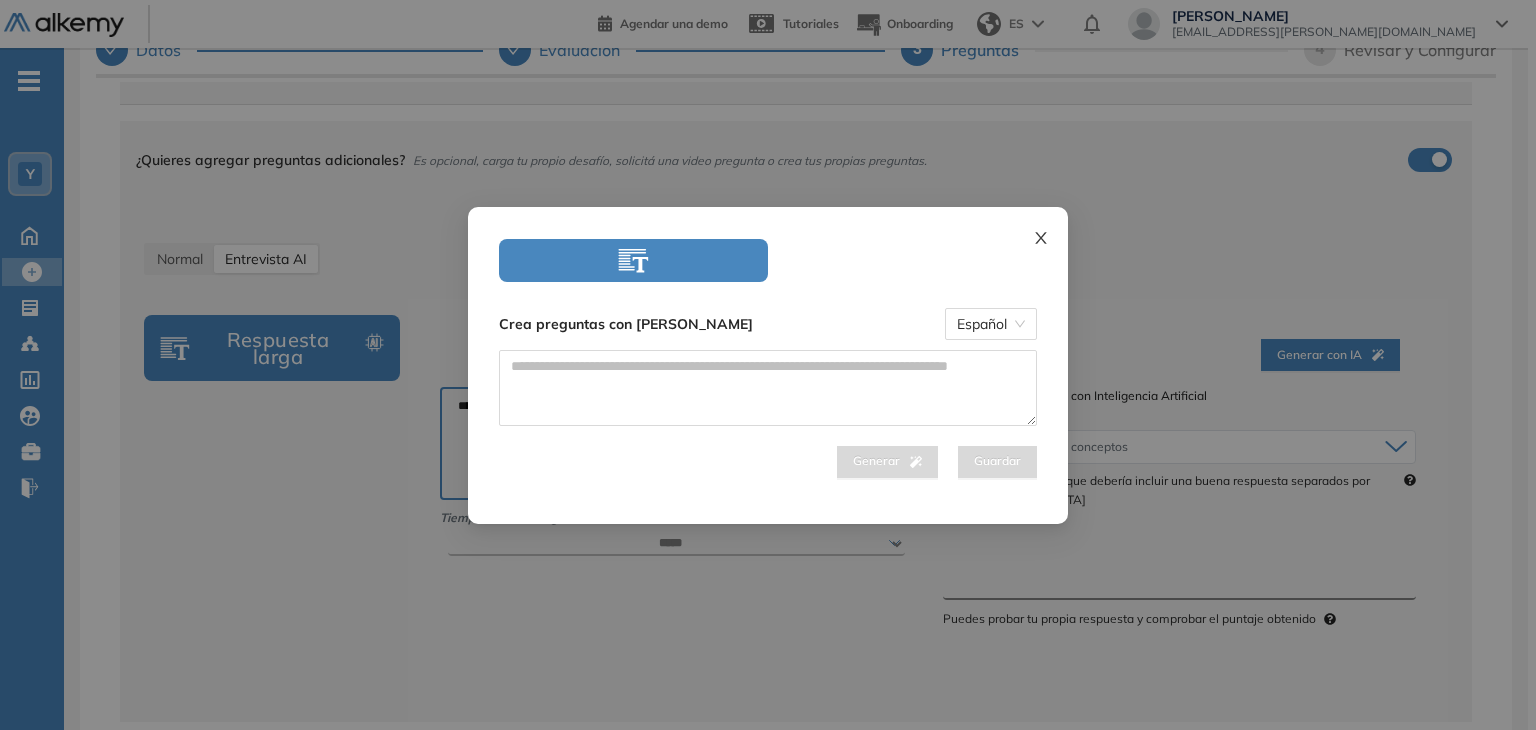 click 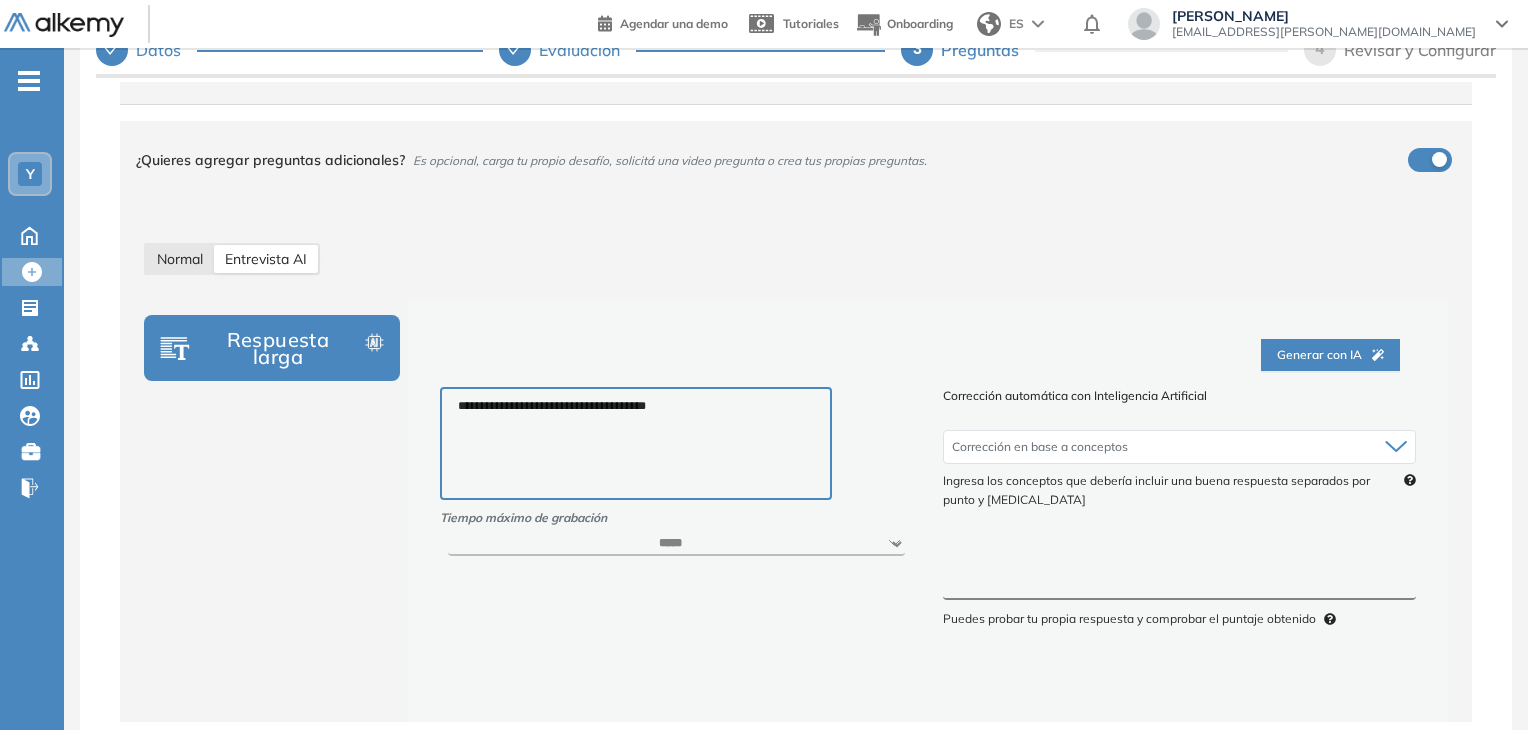 click on "Normal" at bounding box center [180, 259] 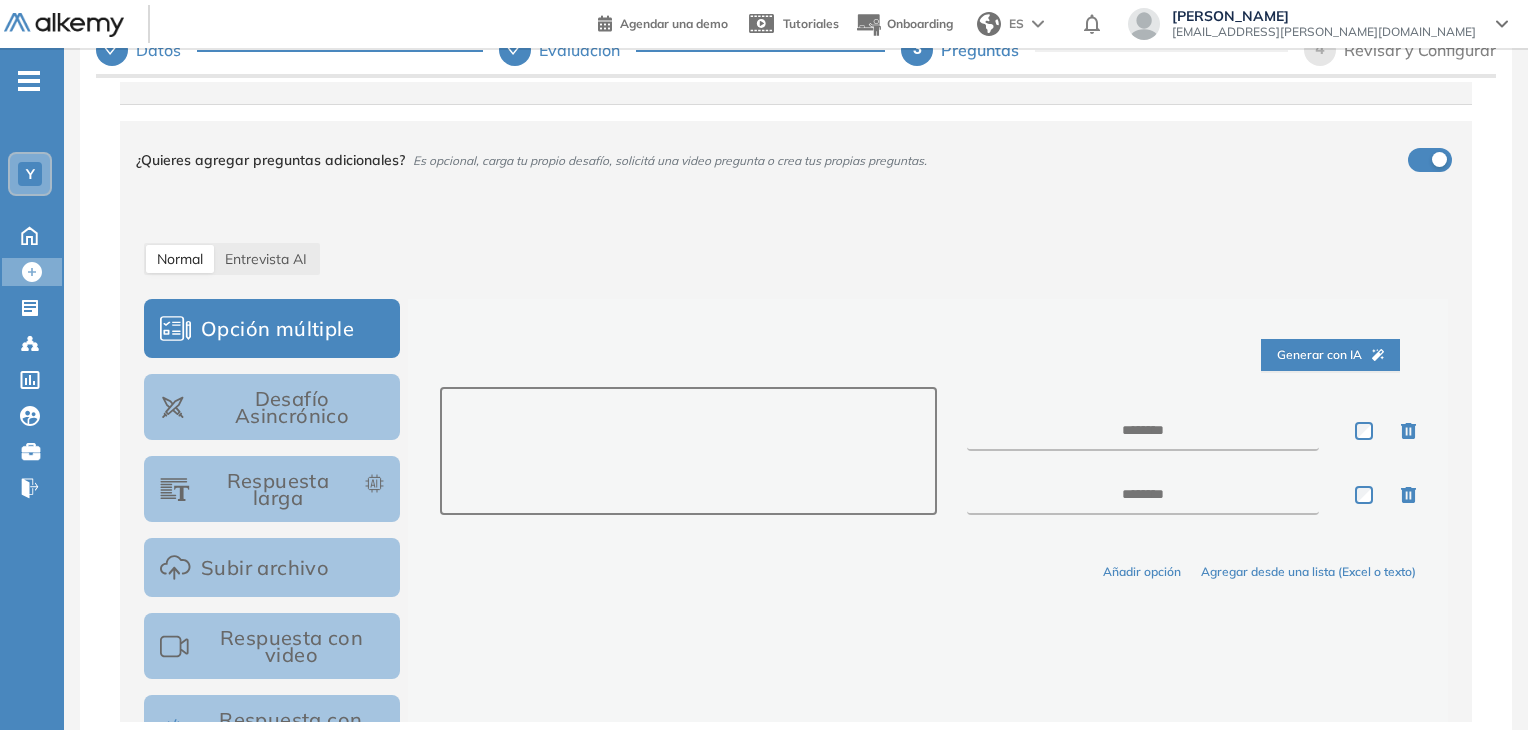 click at bounding box center [688, 451] 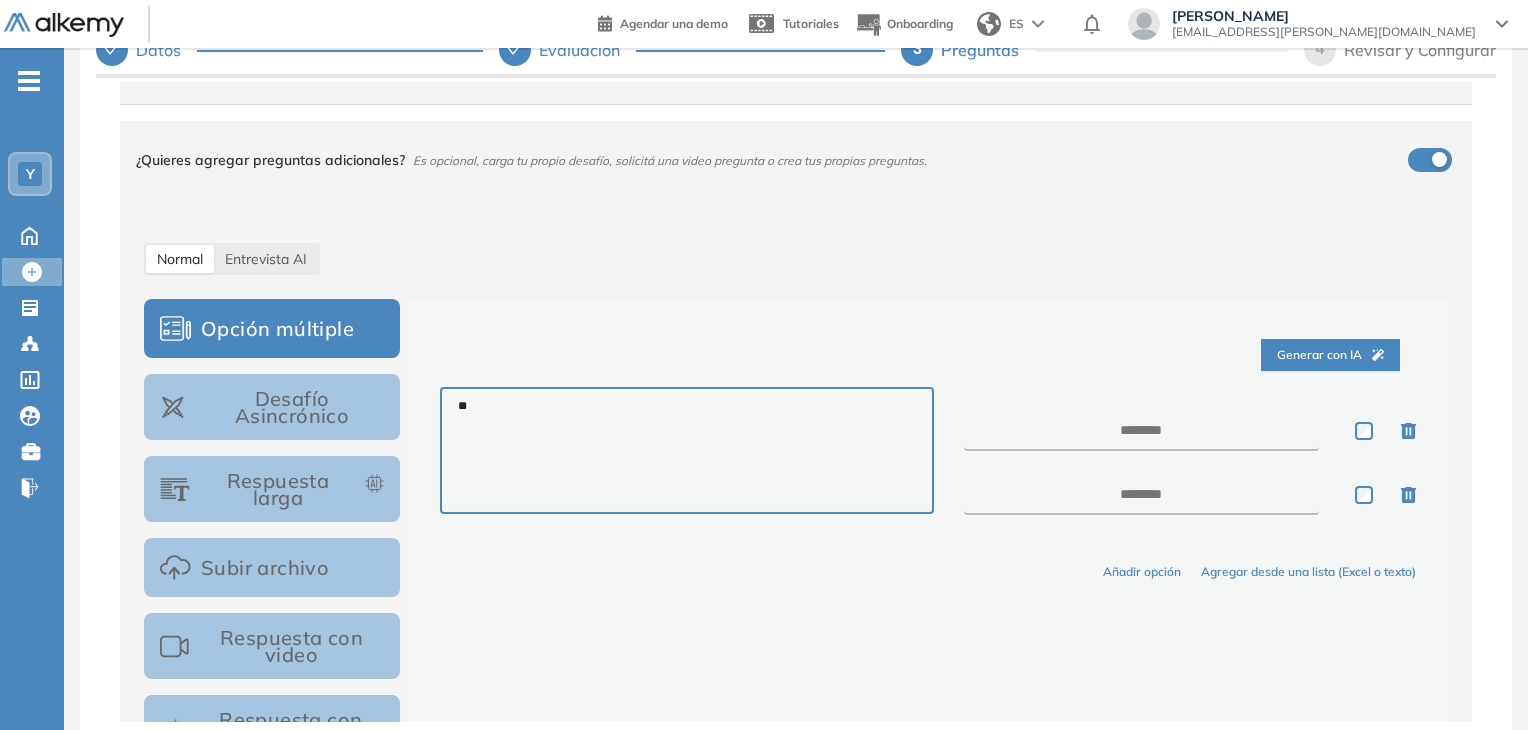 type on "*" 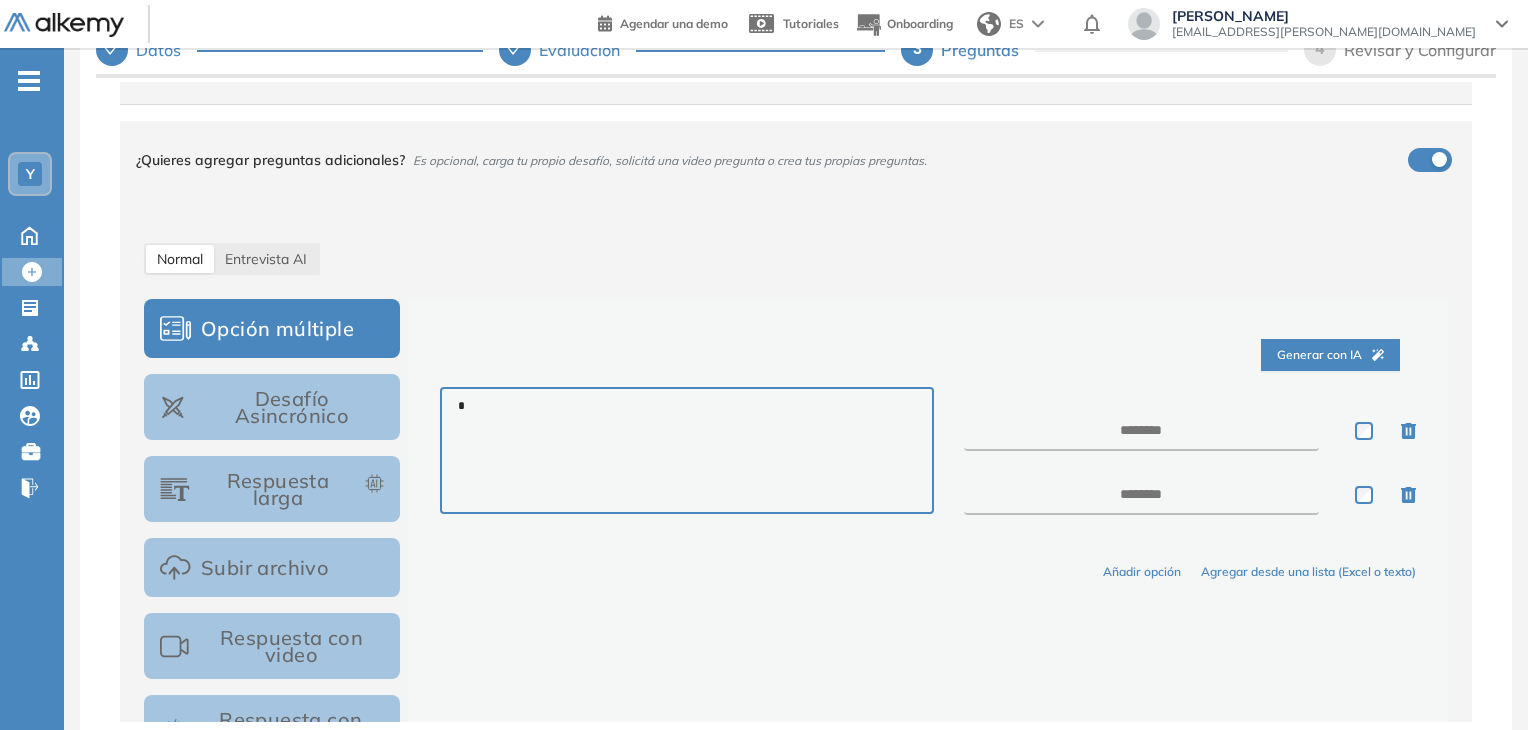 type 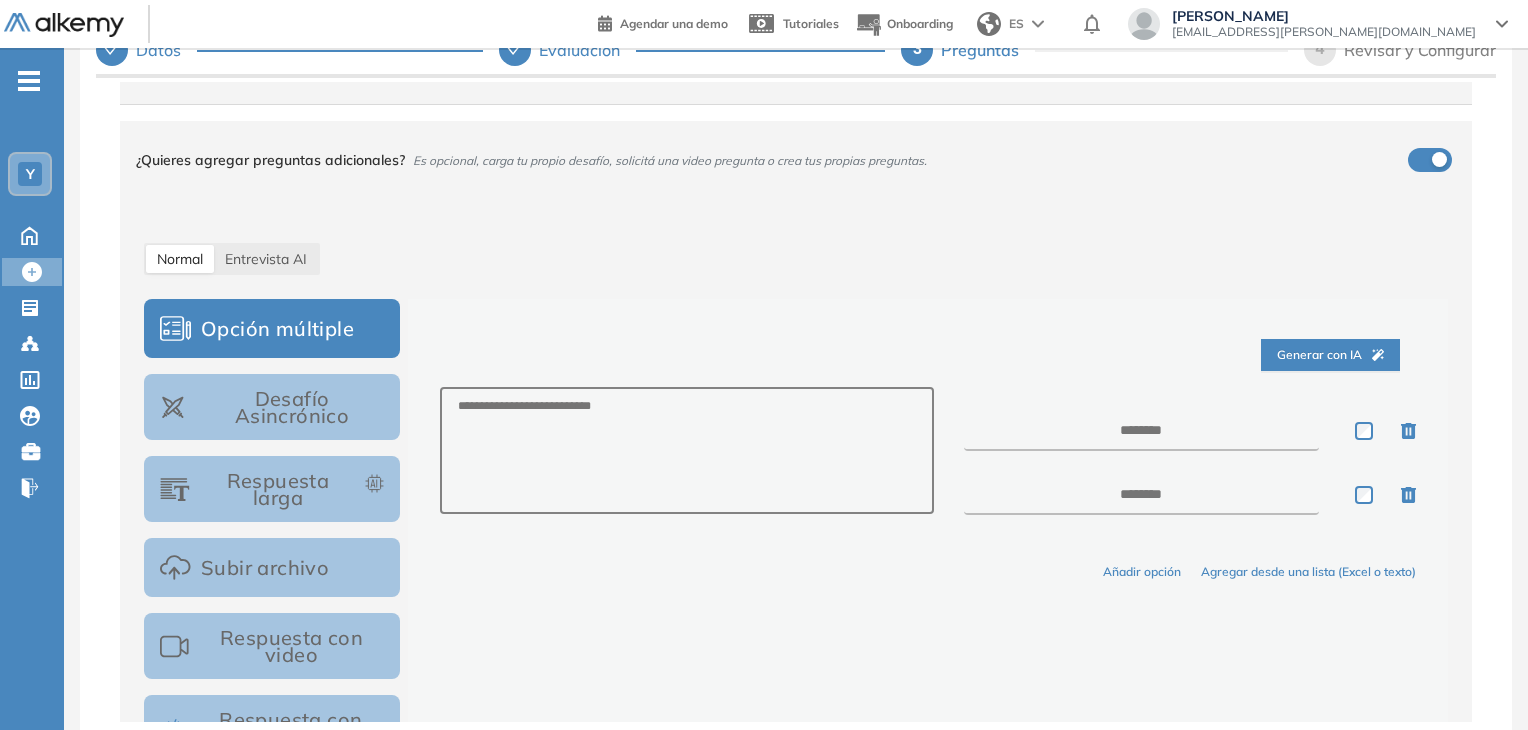 click on "Respuesta larga" at bounding box center [272, 489] 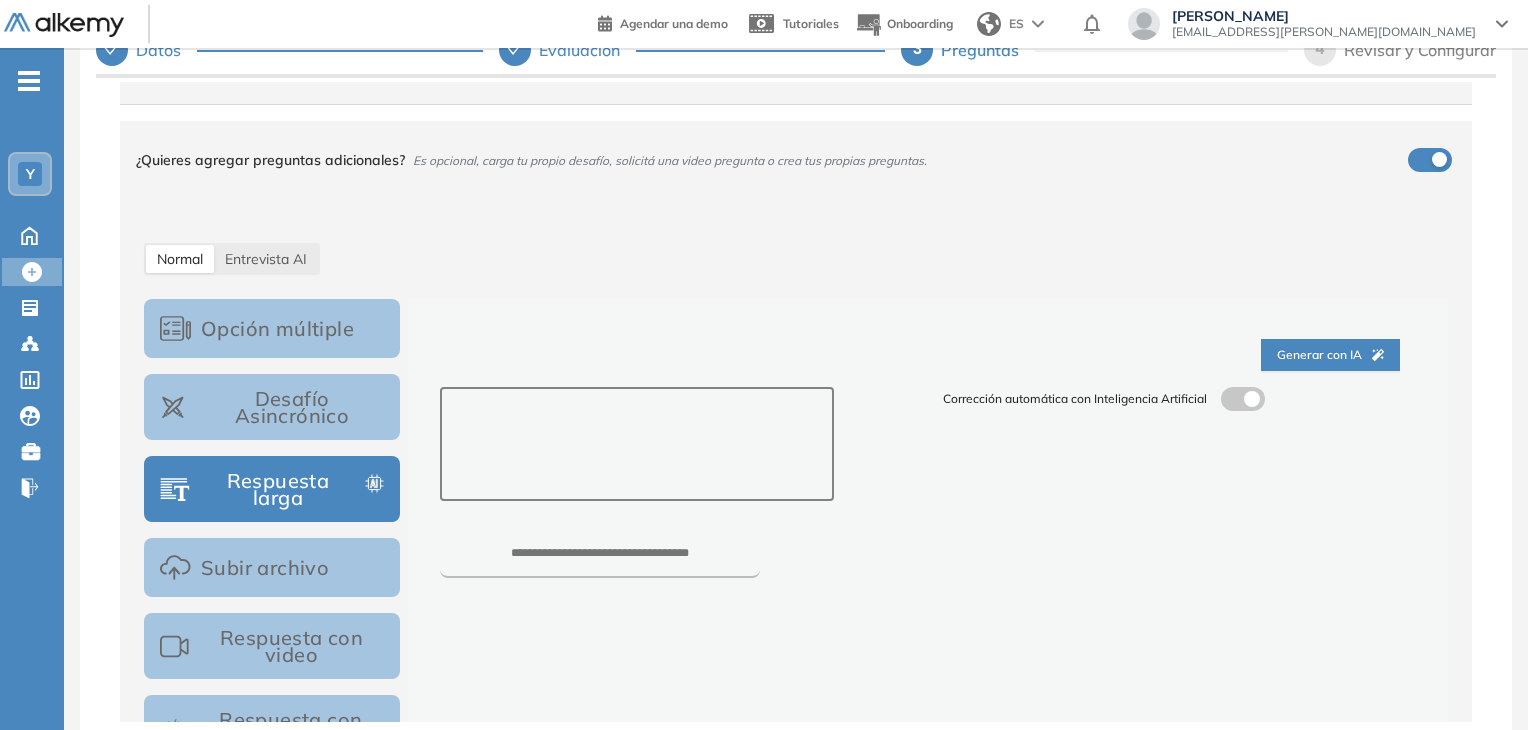 click at bounding box center [637, 444] 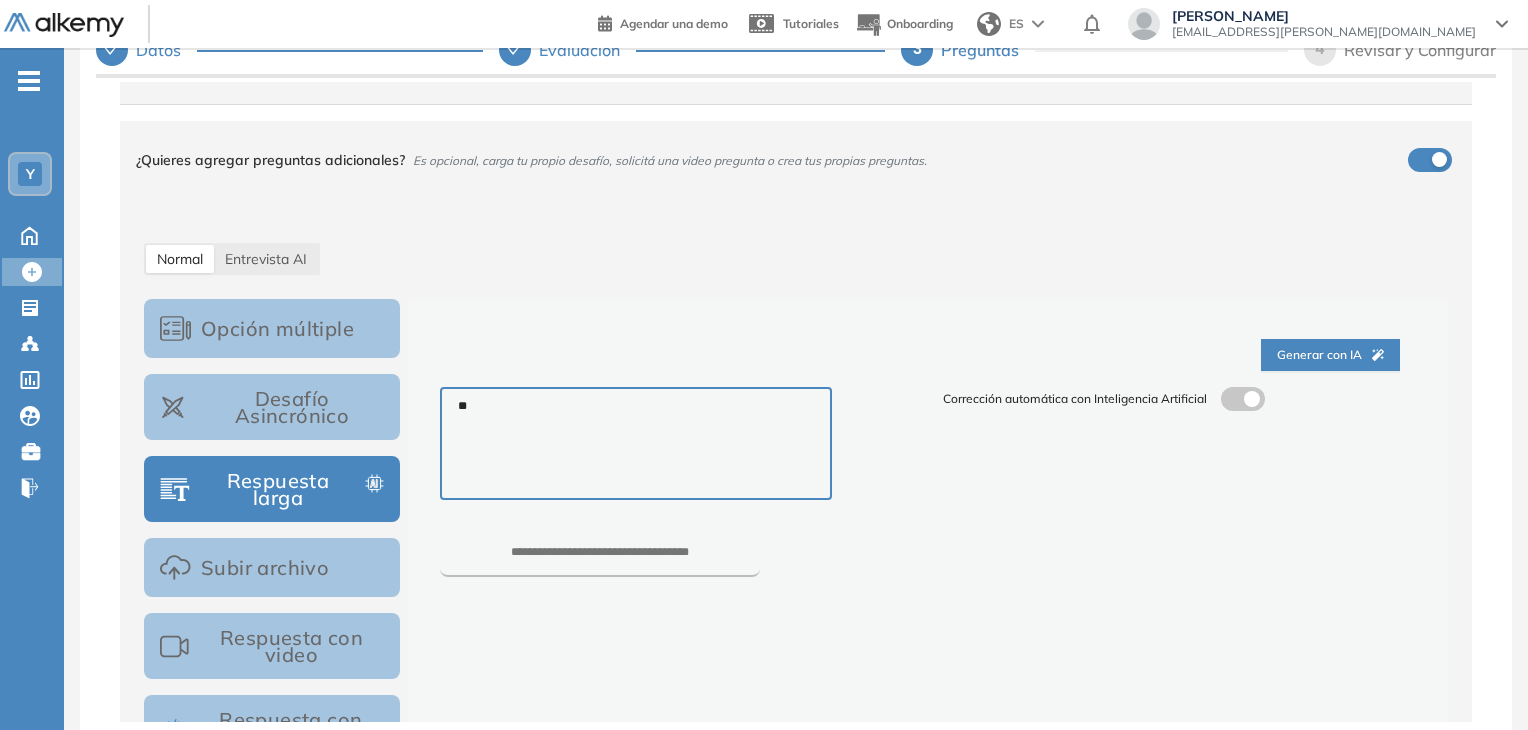 type on "*" 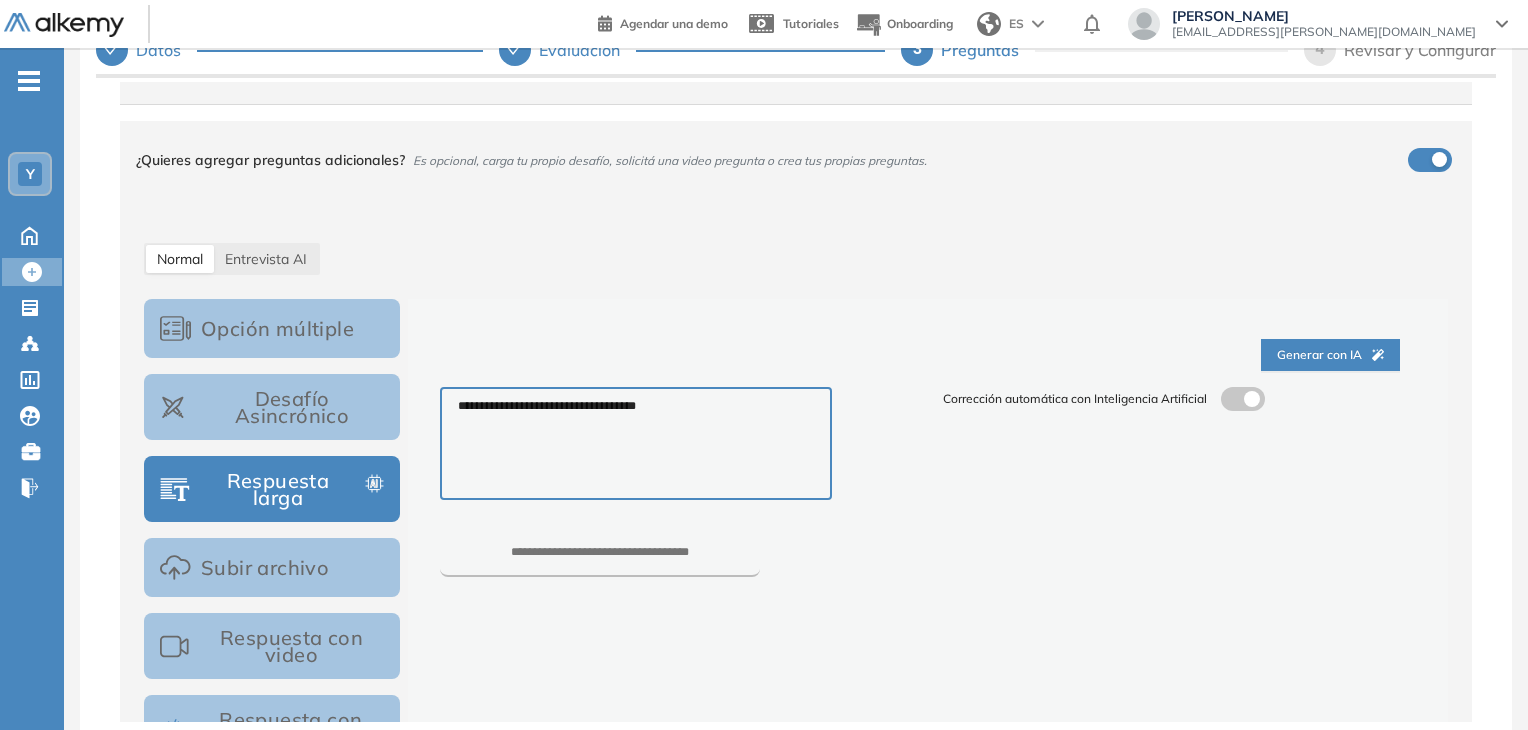 click on "**********" at bounding box center [635, 443] 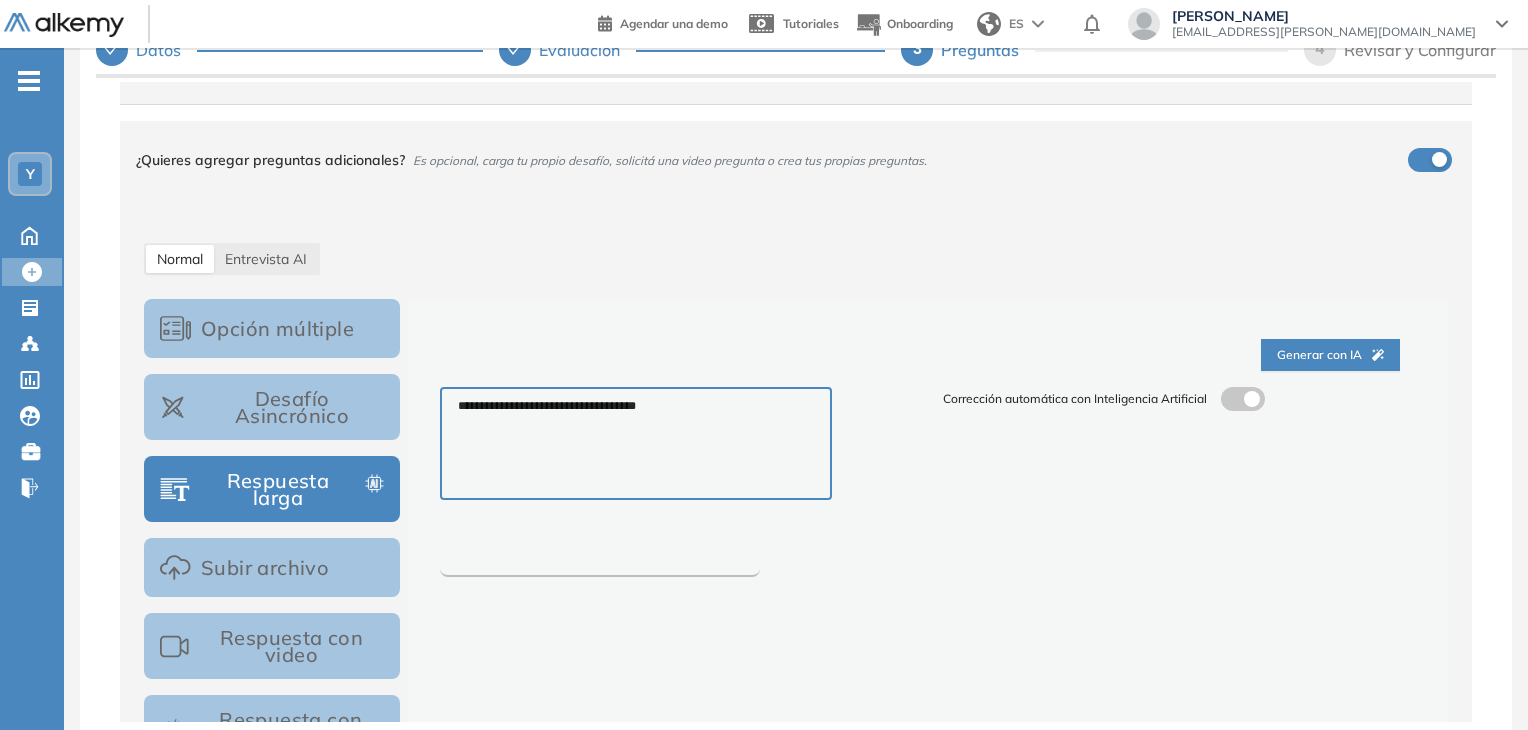 click at bounding box center [600, 561] 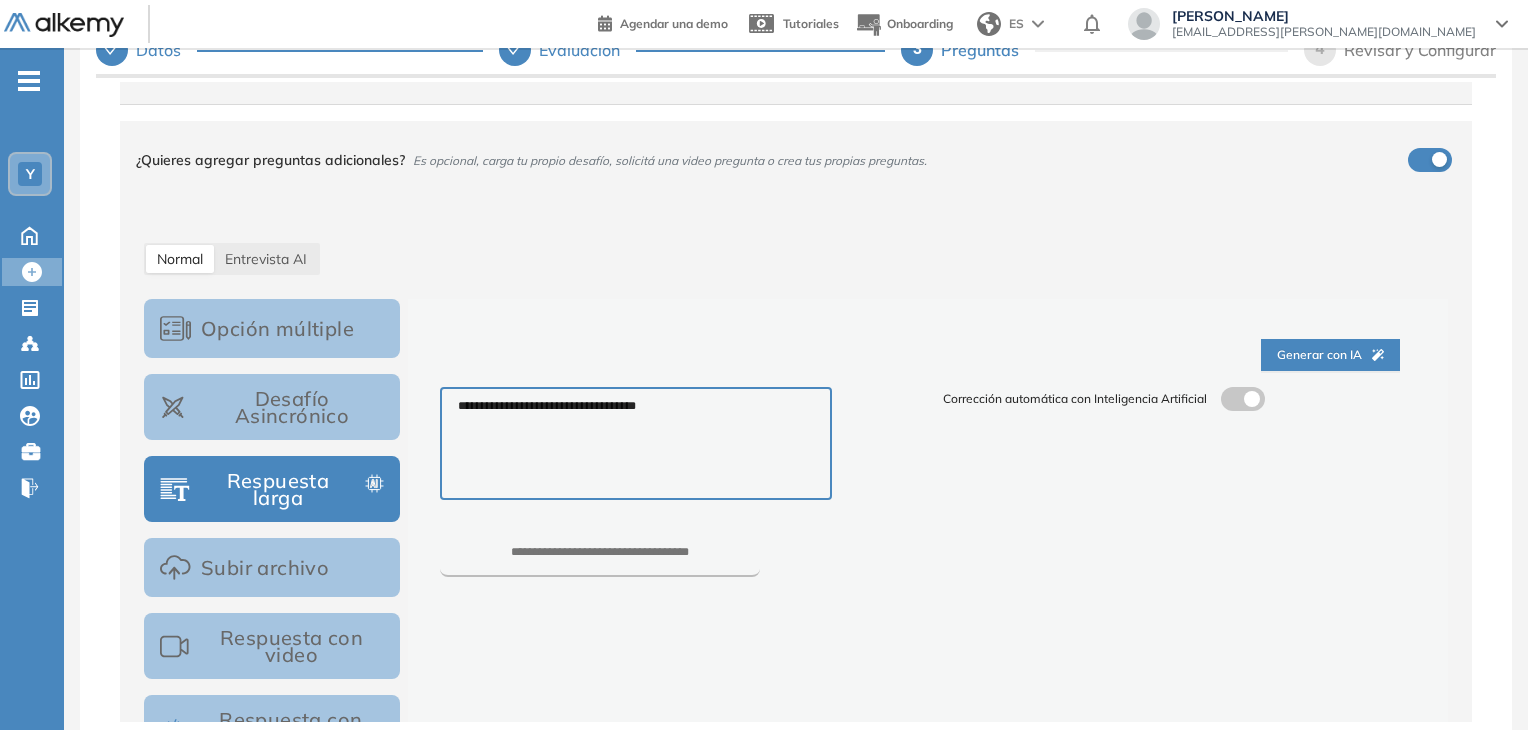 click on "**********" at bounding box center (635, 443) 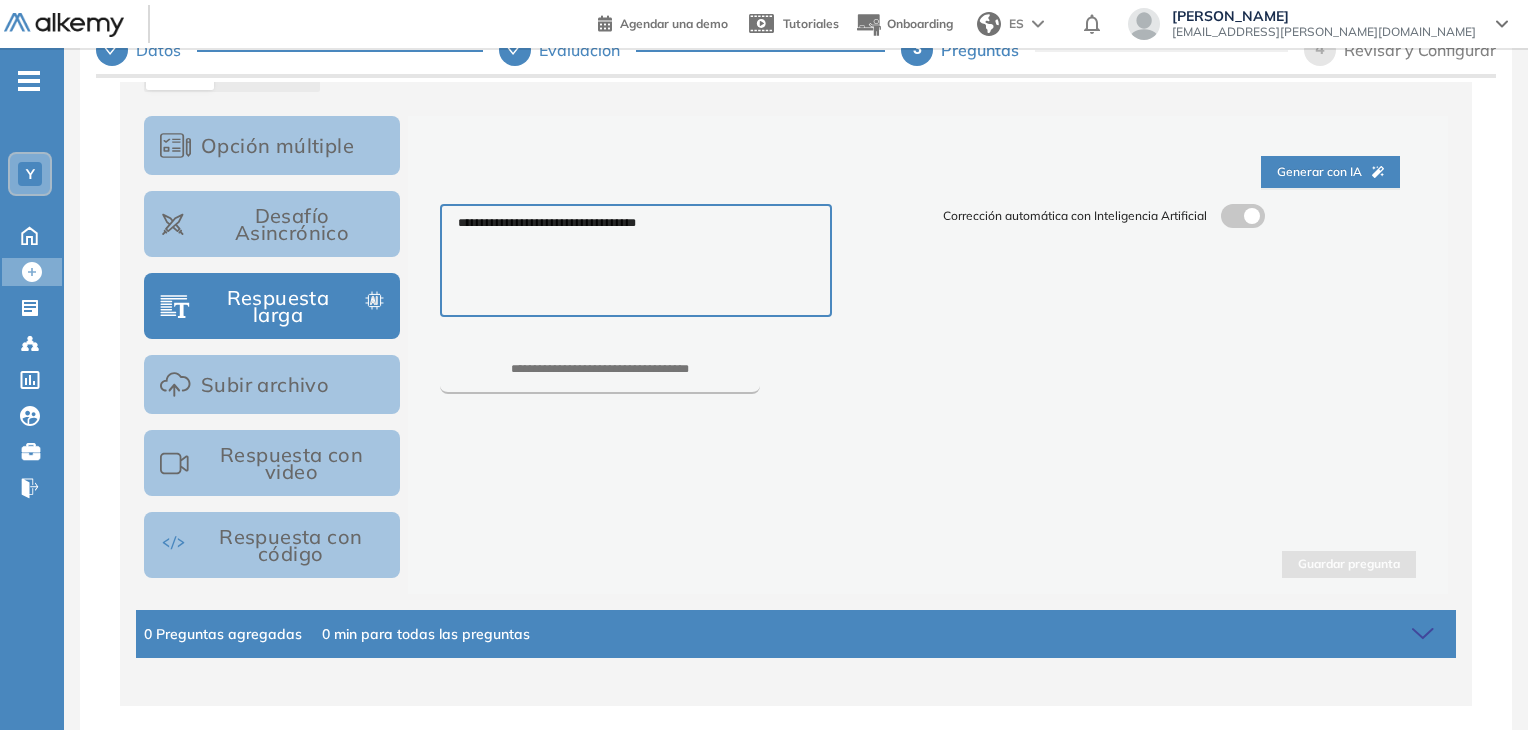 scroll, scrollTop: 315, scrollLeft: 0, axis: vertical 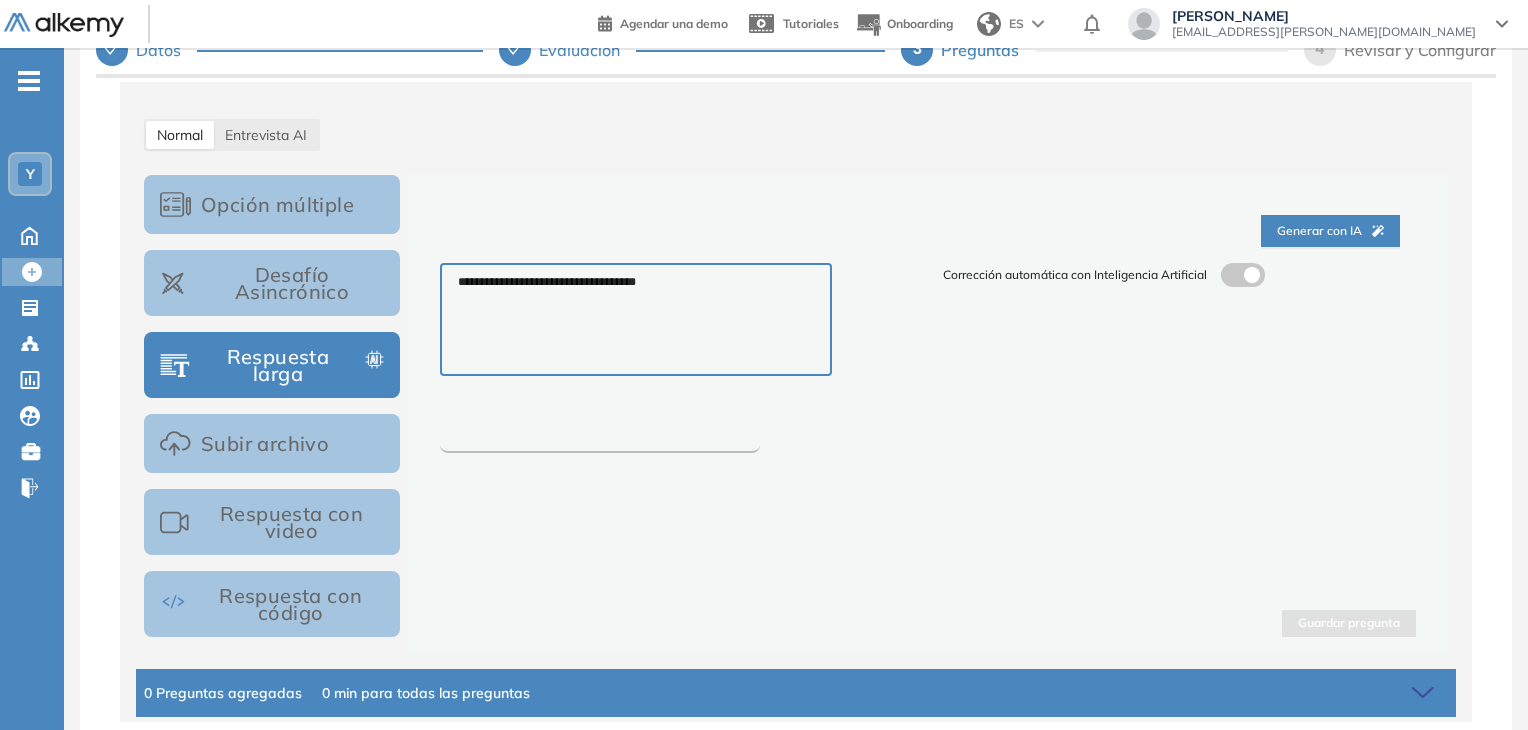 click at bounding box center (600, 437) 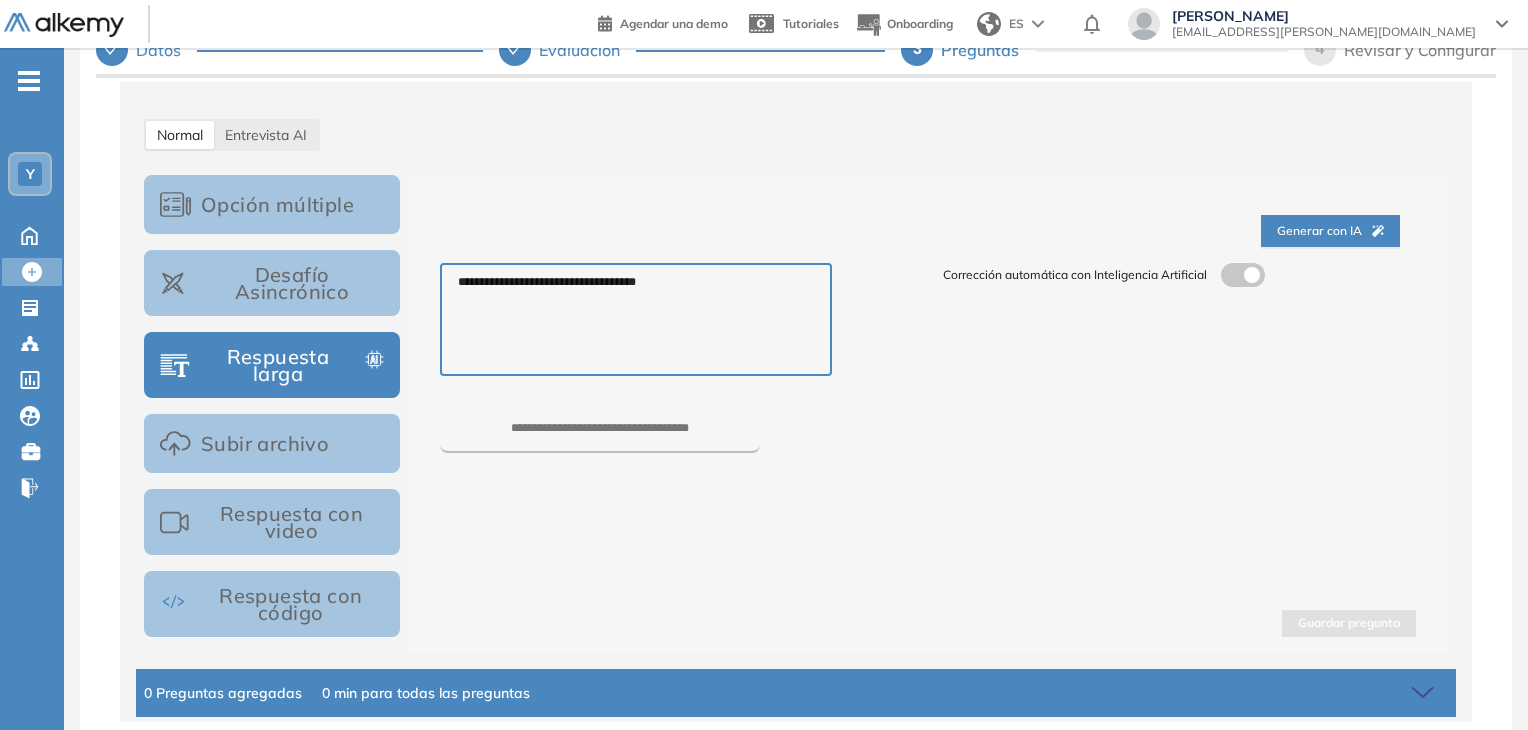 click at bounding box center [676, 425] 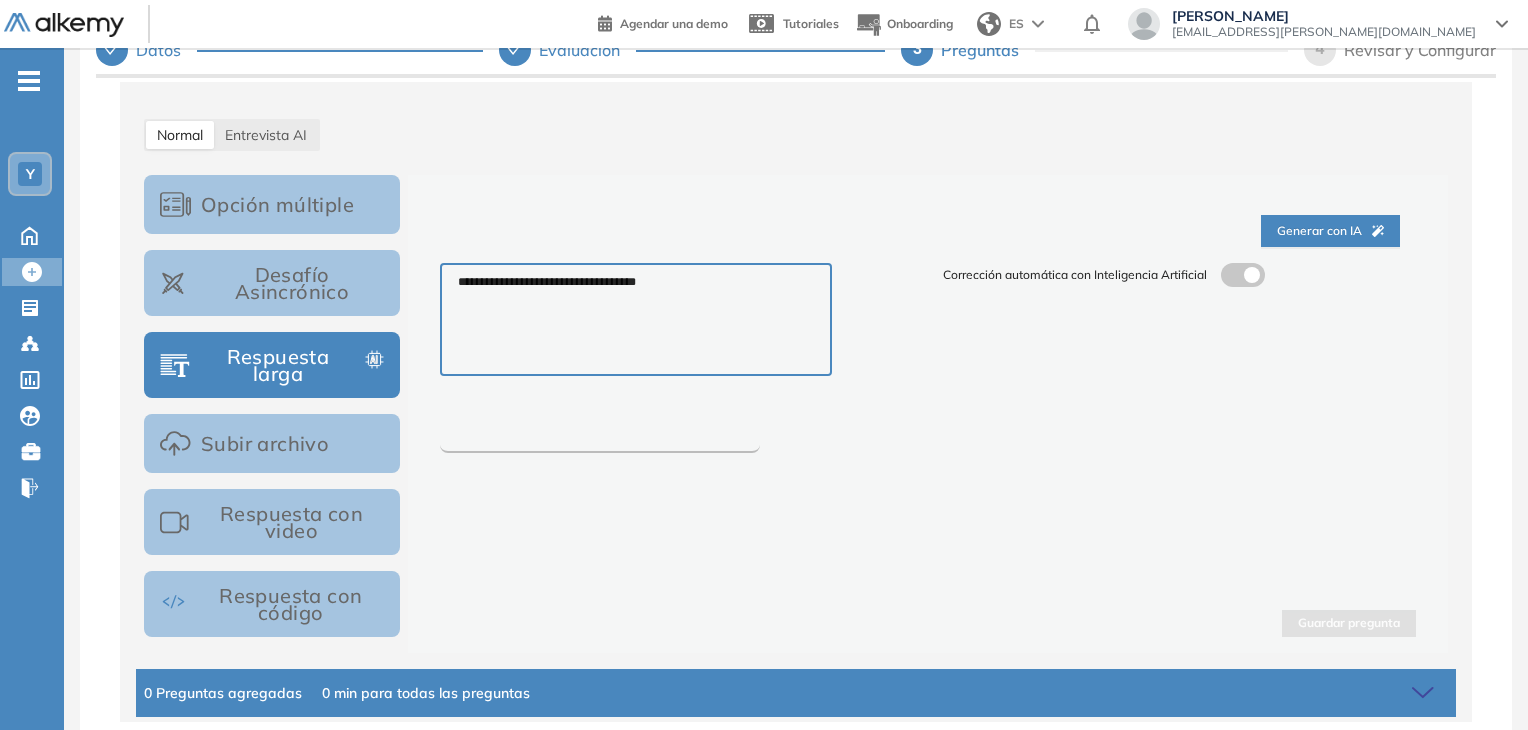 click at bounding box center (600, 437) 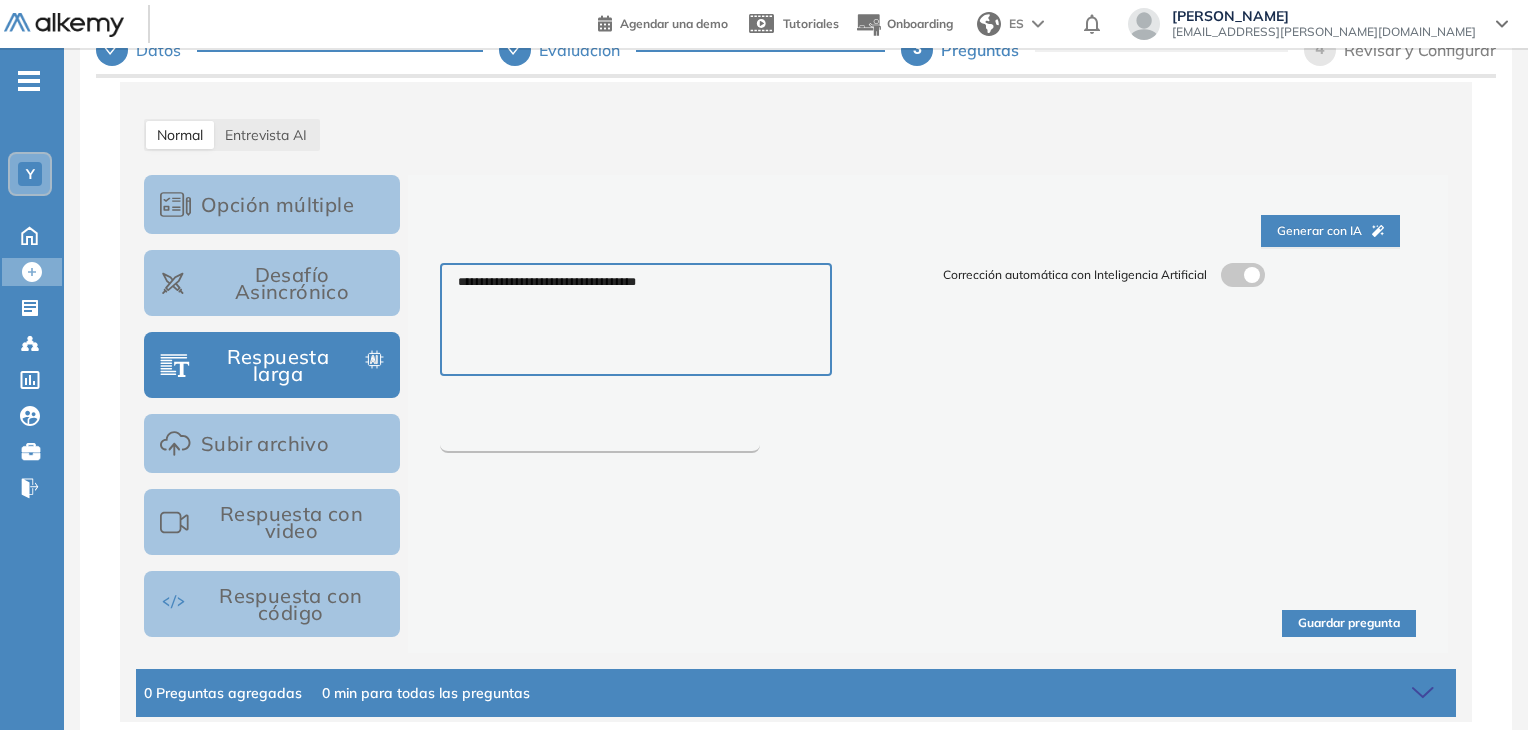 type on "****" 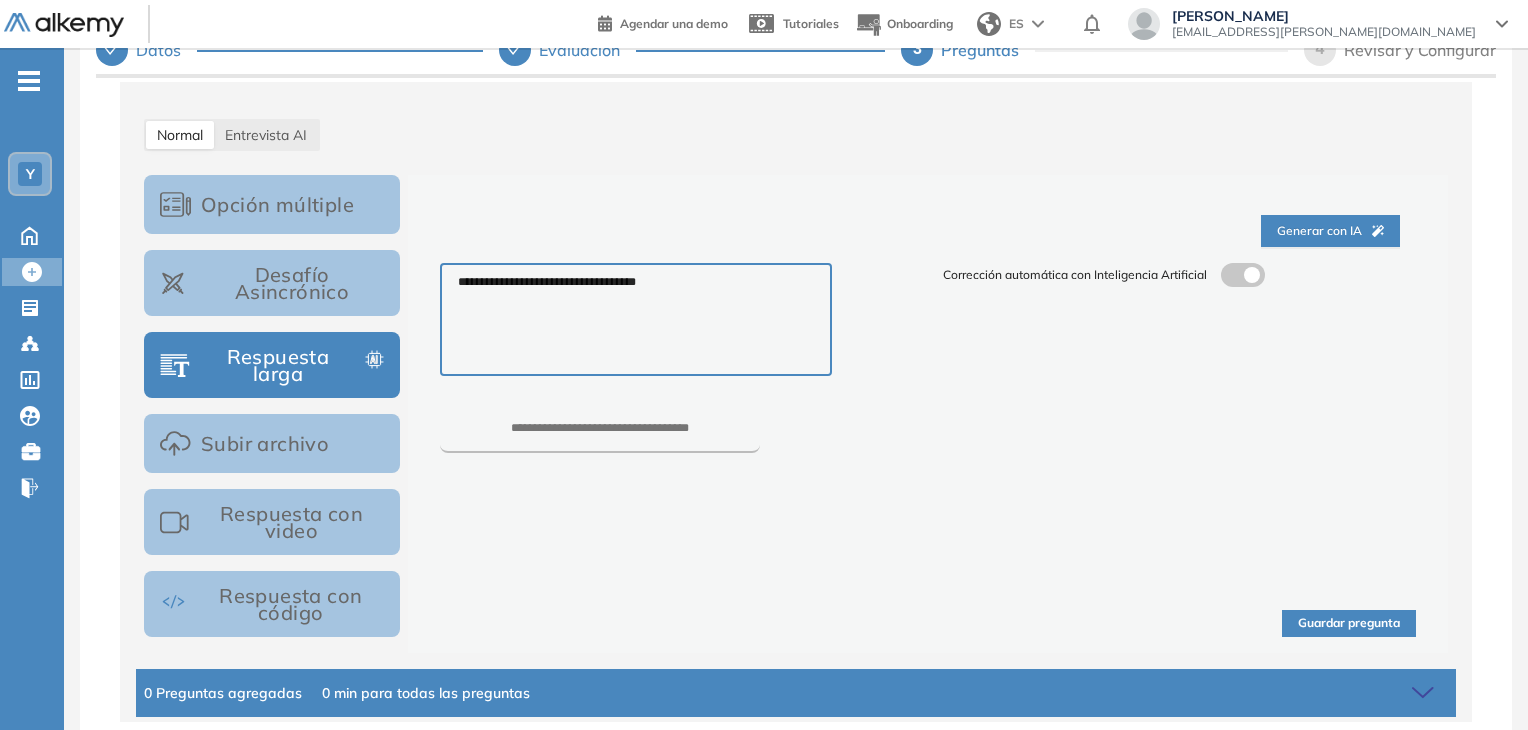 click on "**********" at bounding box center [928, 414] 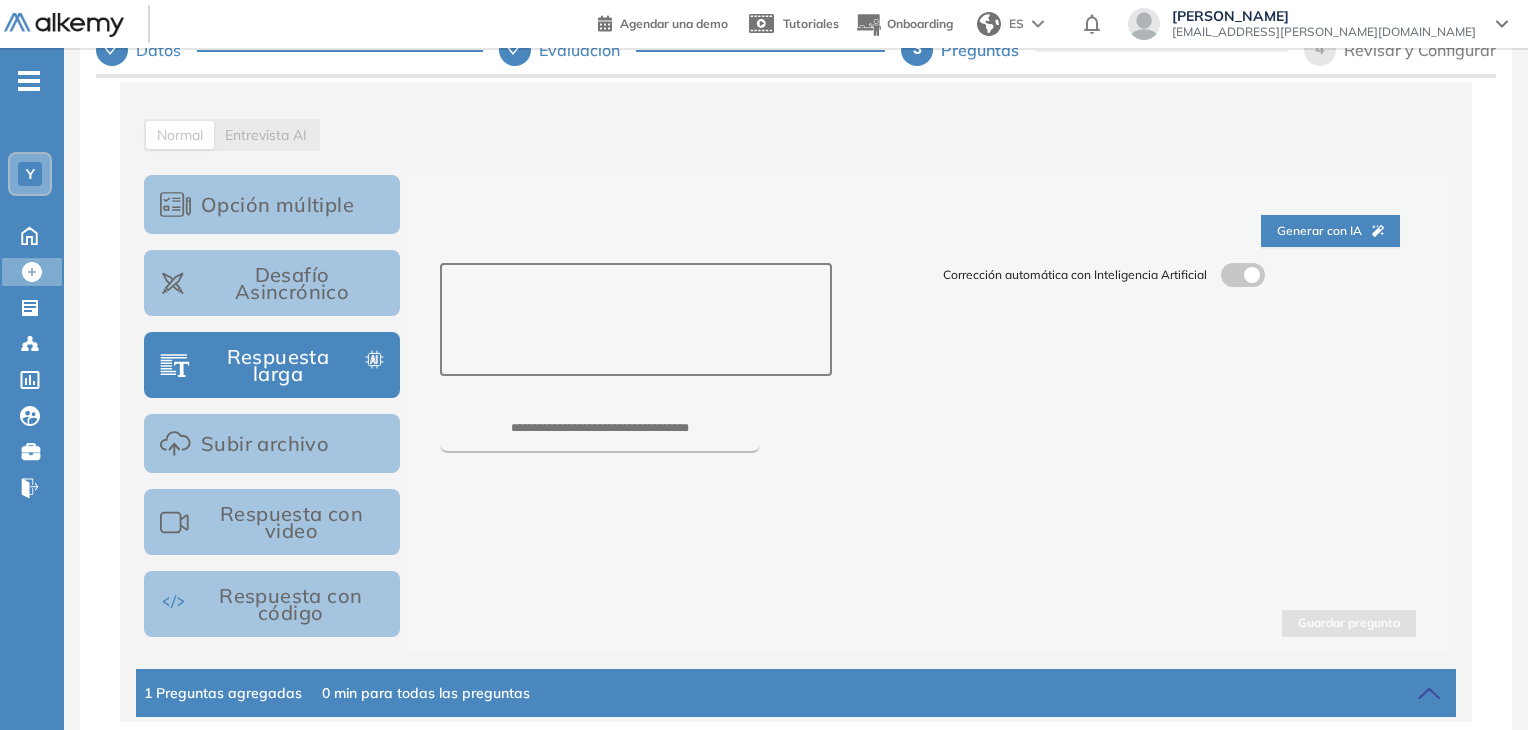 click at bounding box center (635, 319) 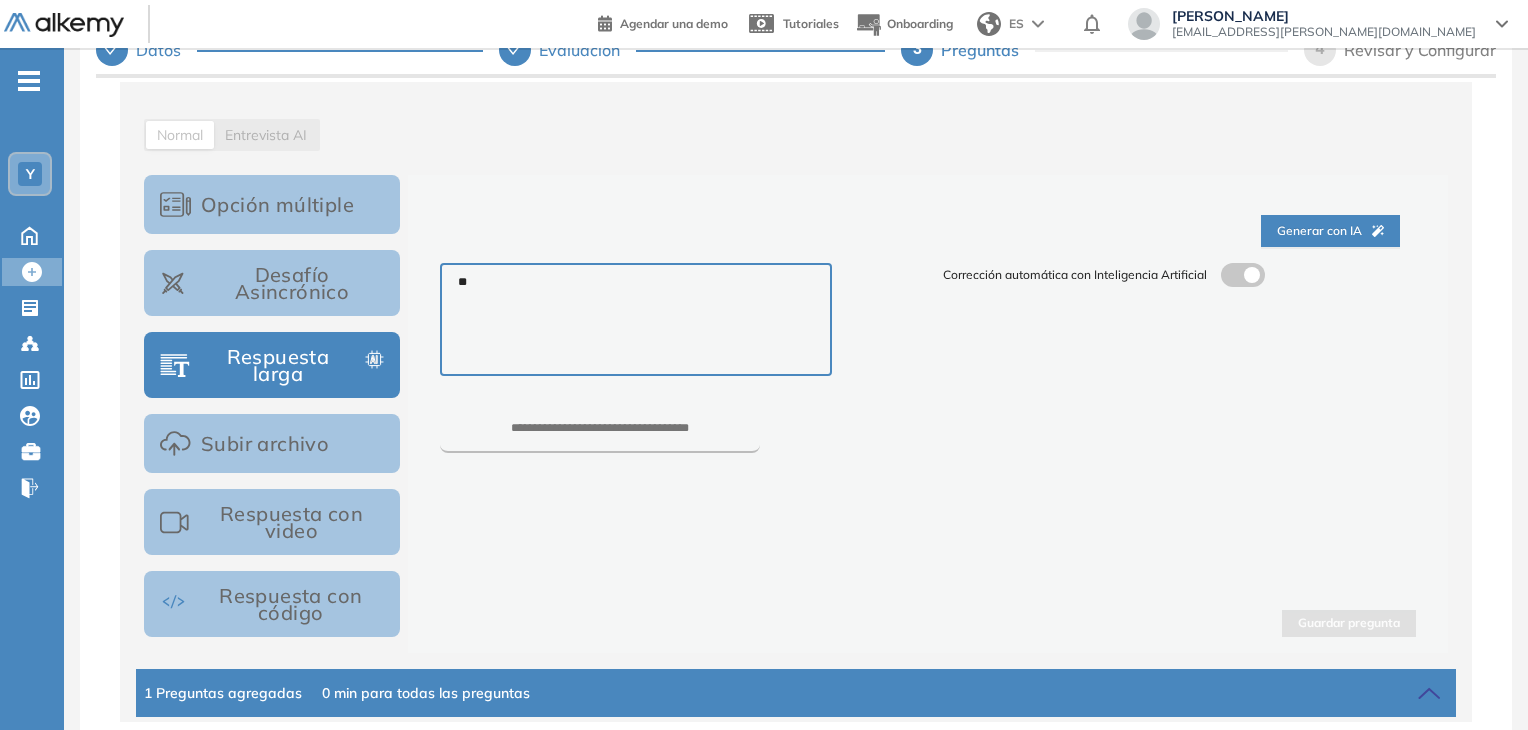 type on "*" 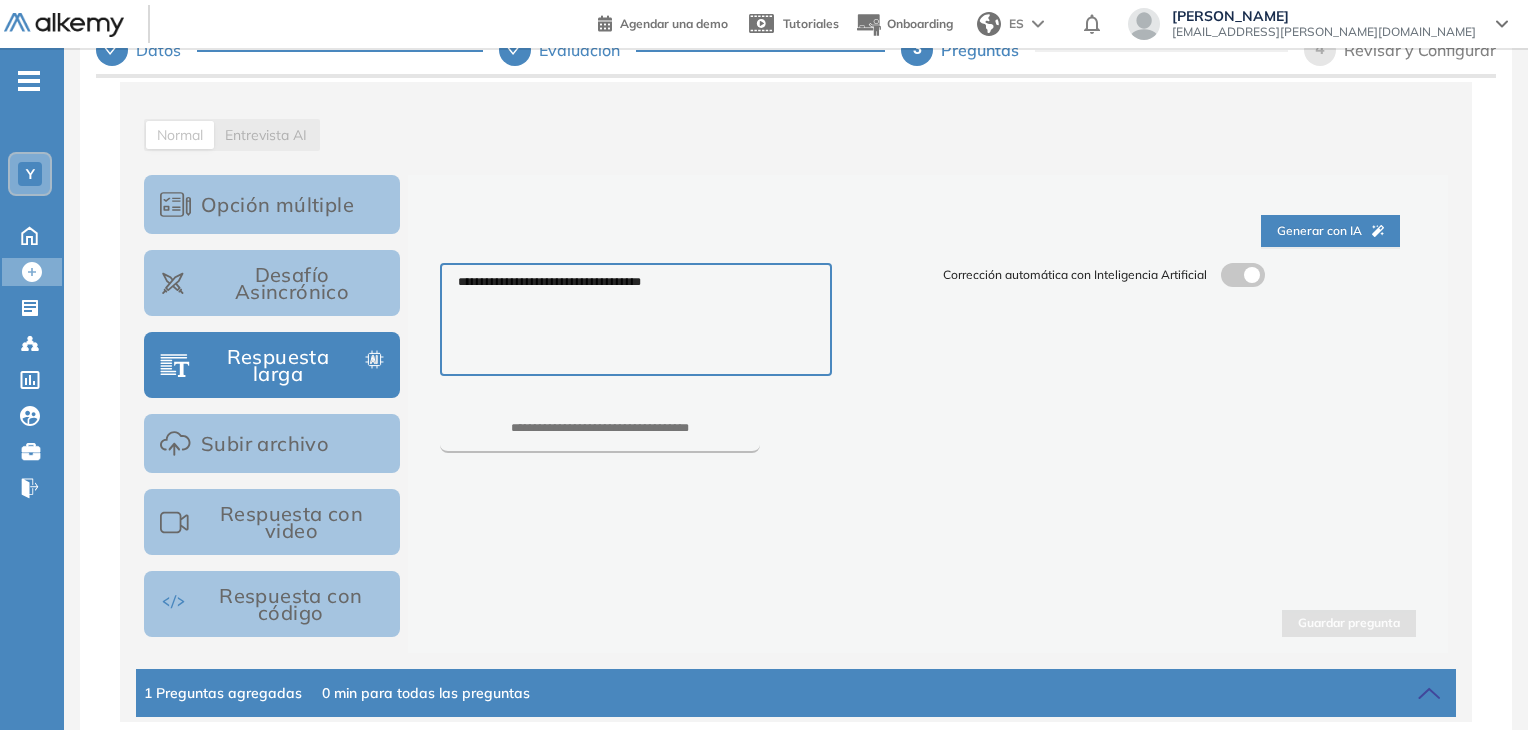type on "**********" 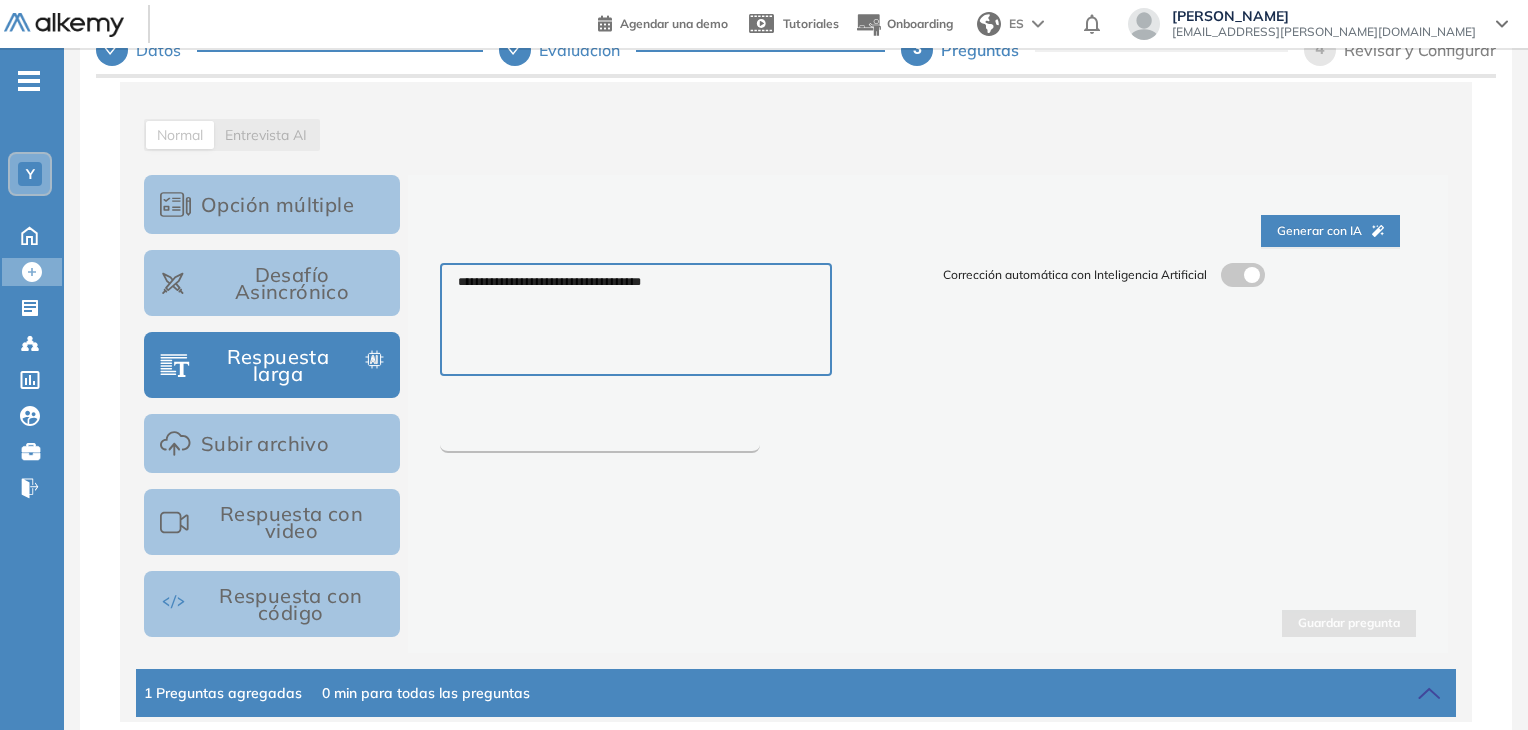 click at bounding box center [600, 437] 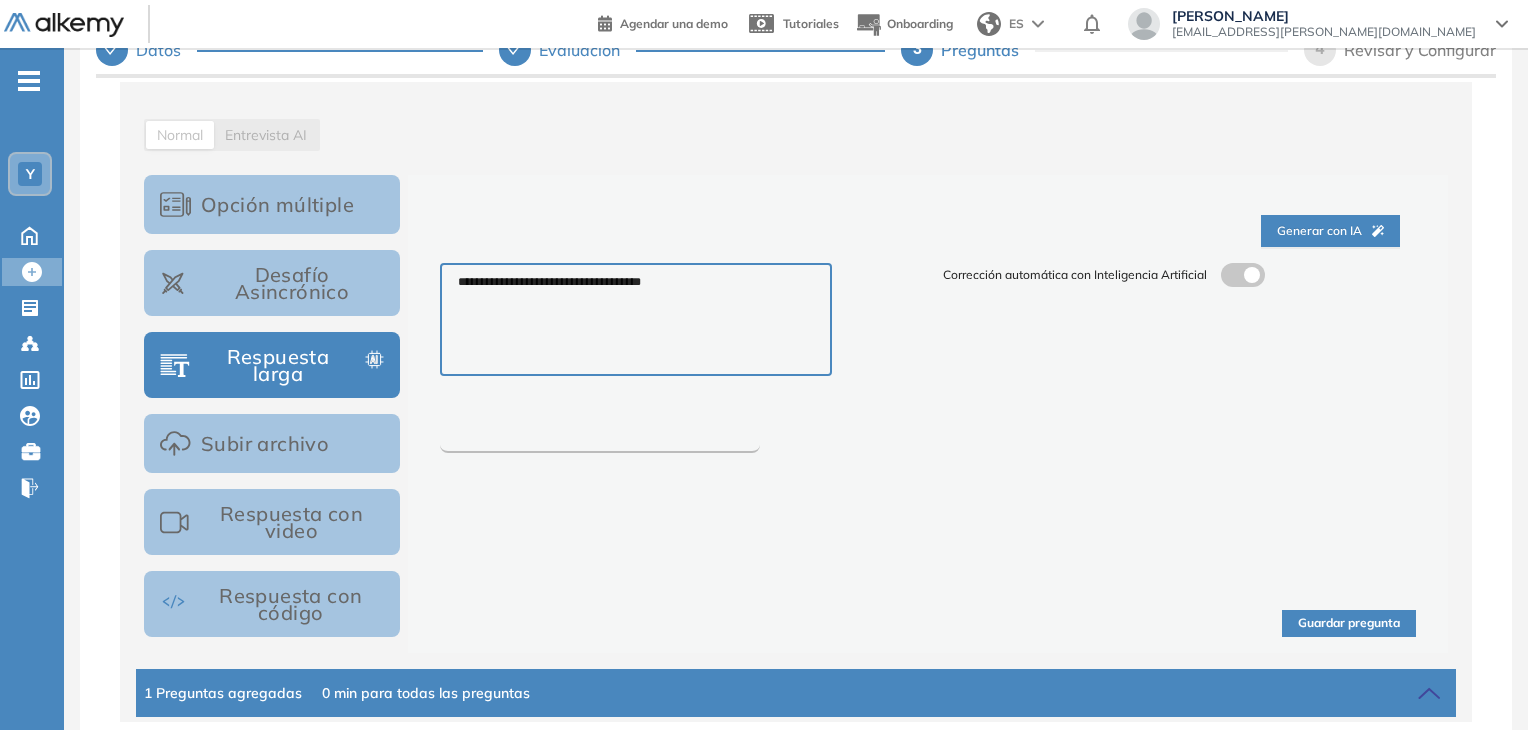 type on "****" 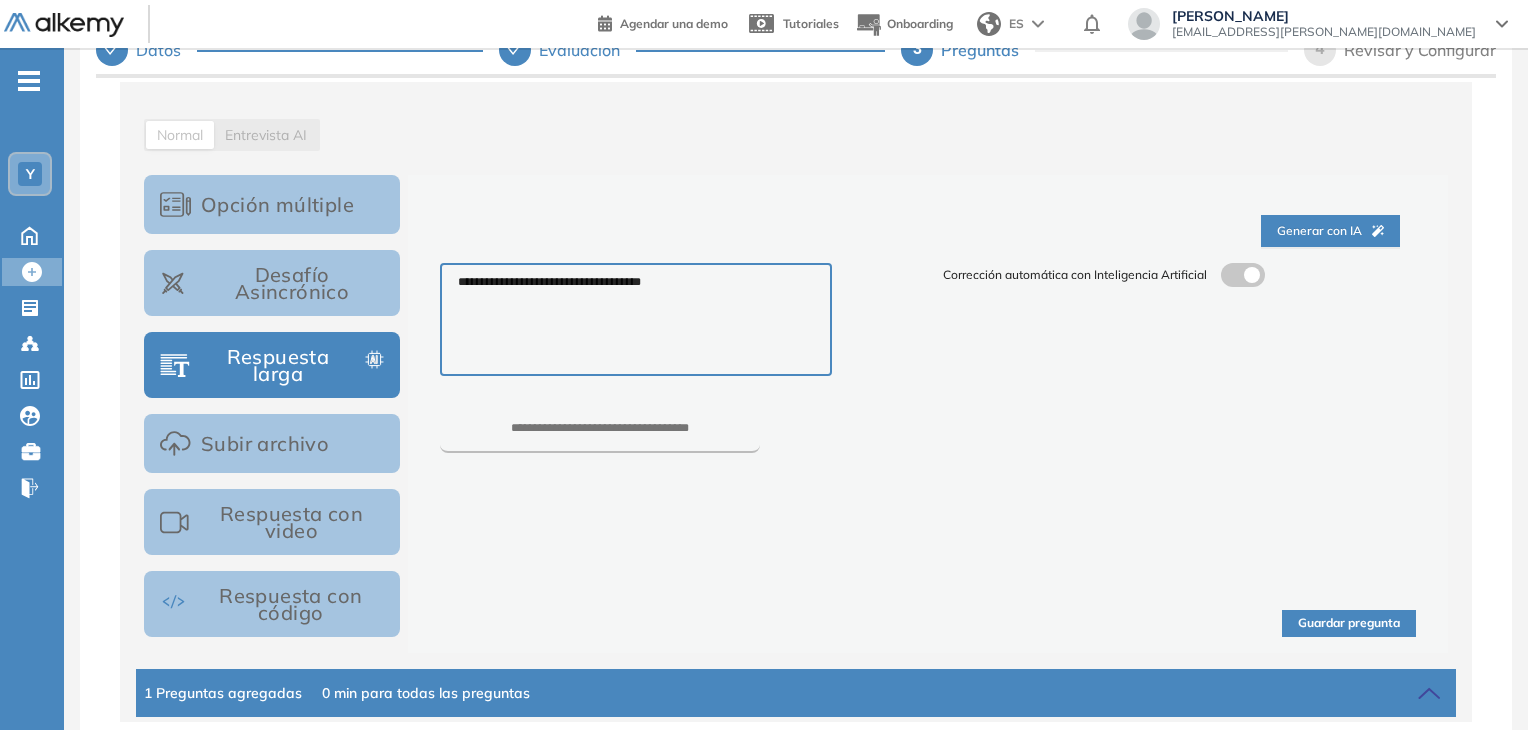 click on "Guardar pregunta" at bounding box center (1349, 623) 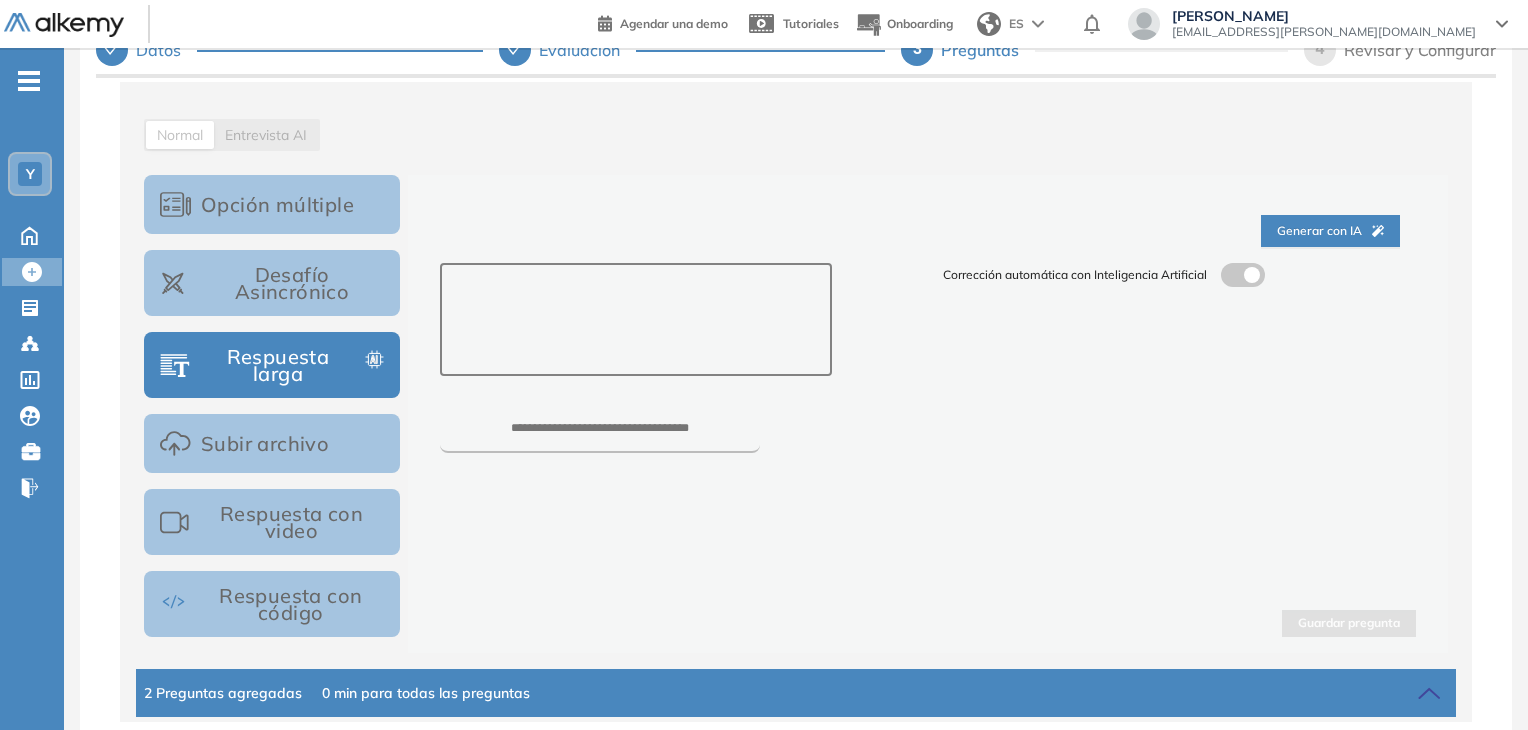 click at bounding box center (635, 319) 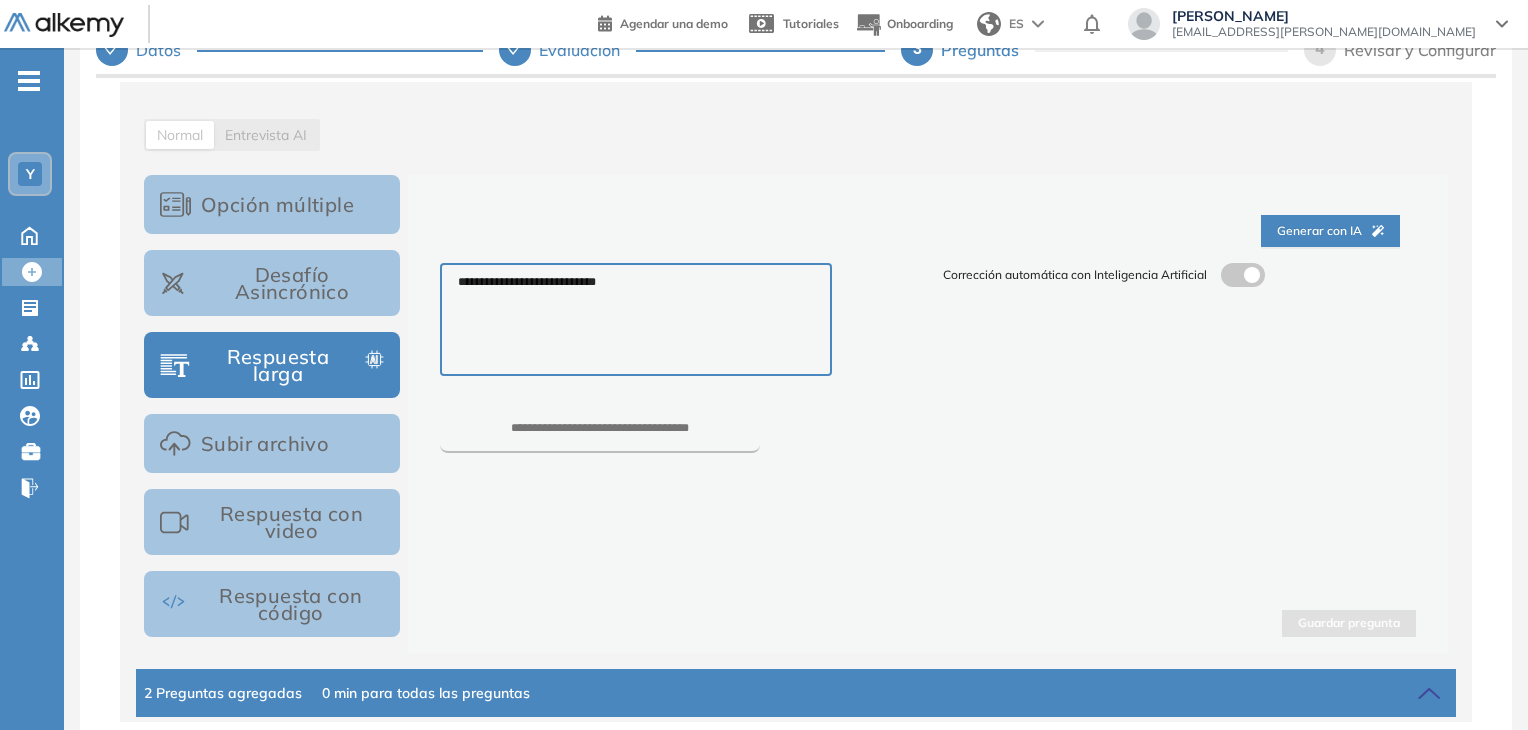 type on "**********" 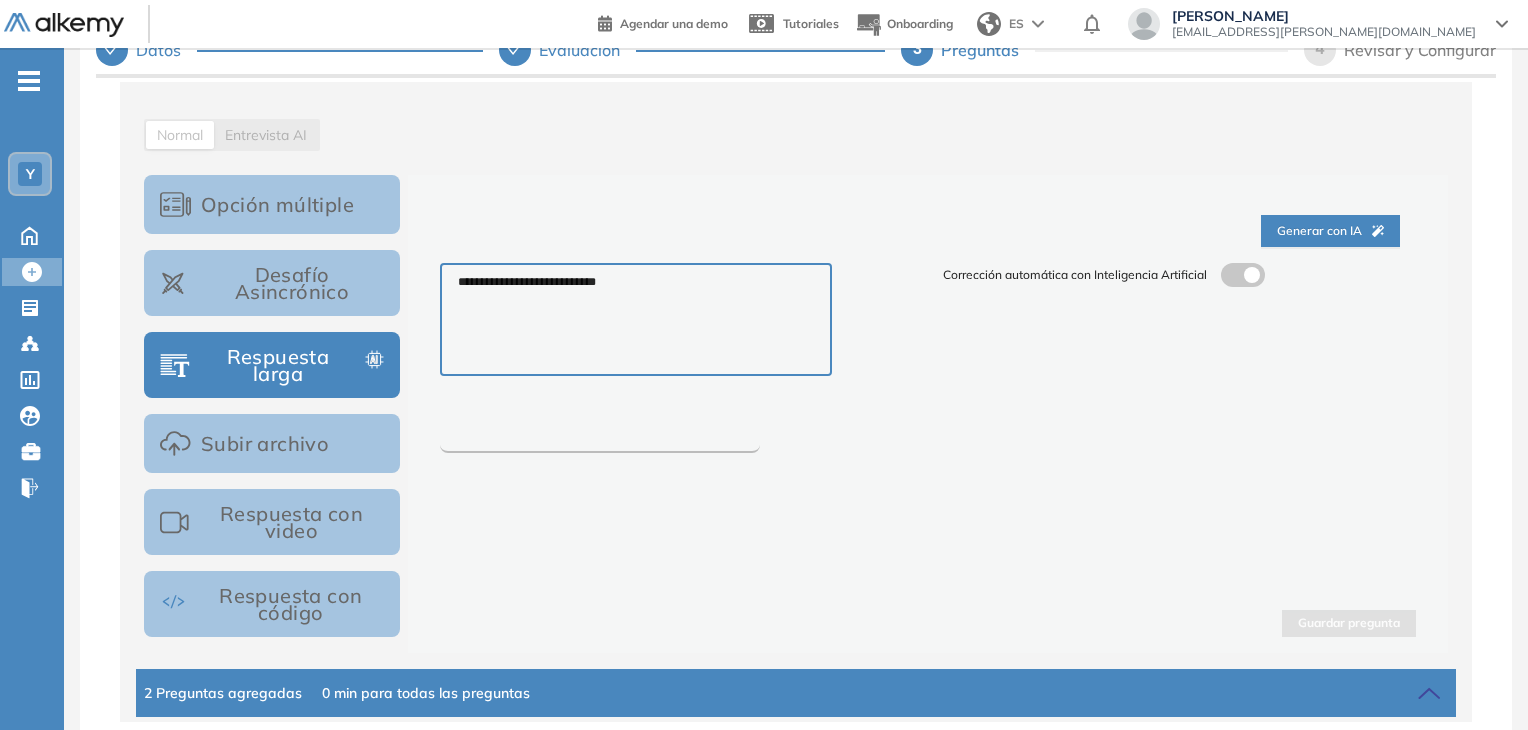 click at bounding box center [600, 437] 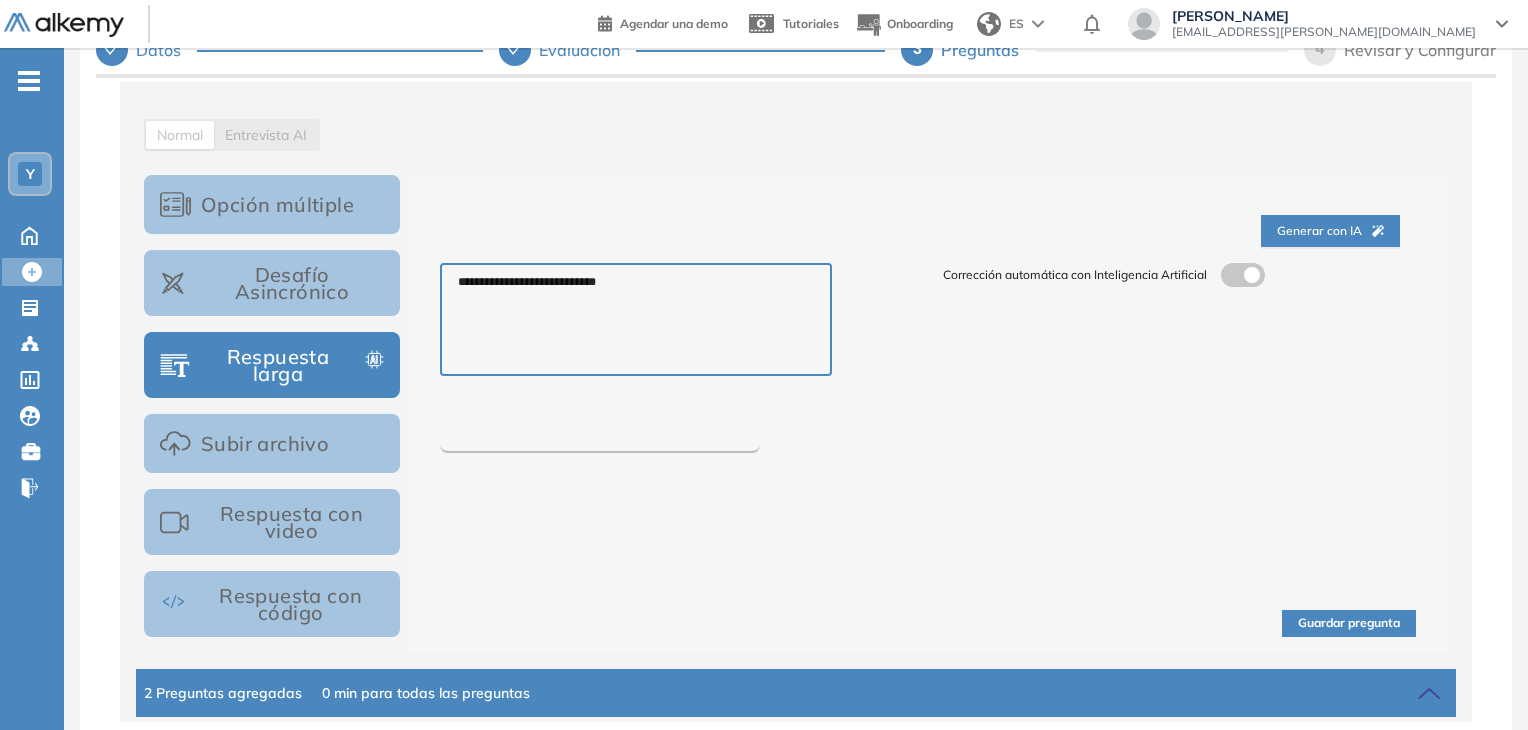 type on "****" 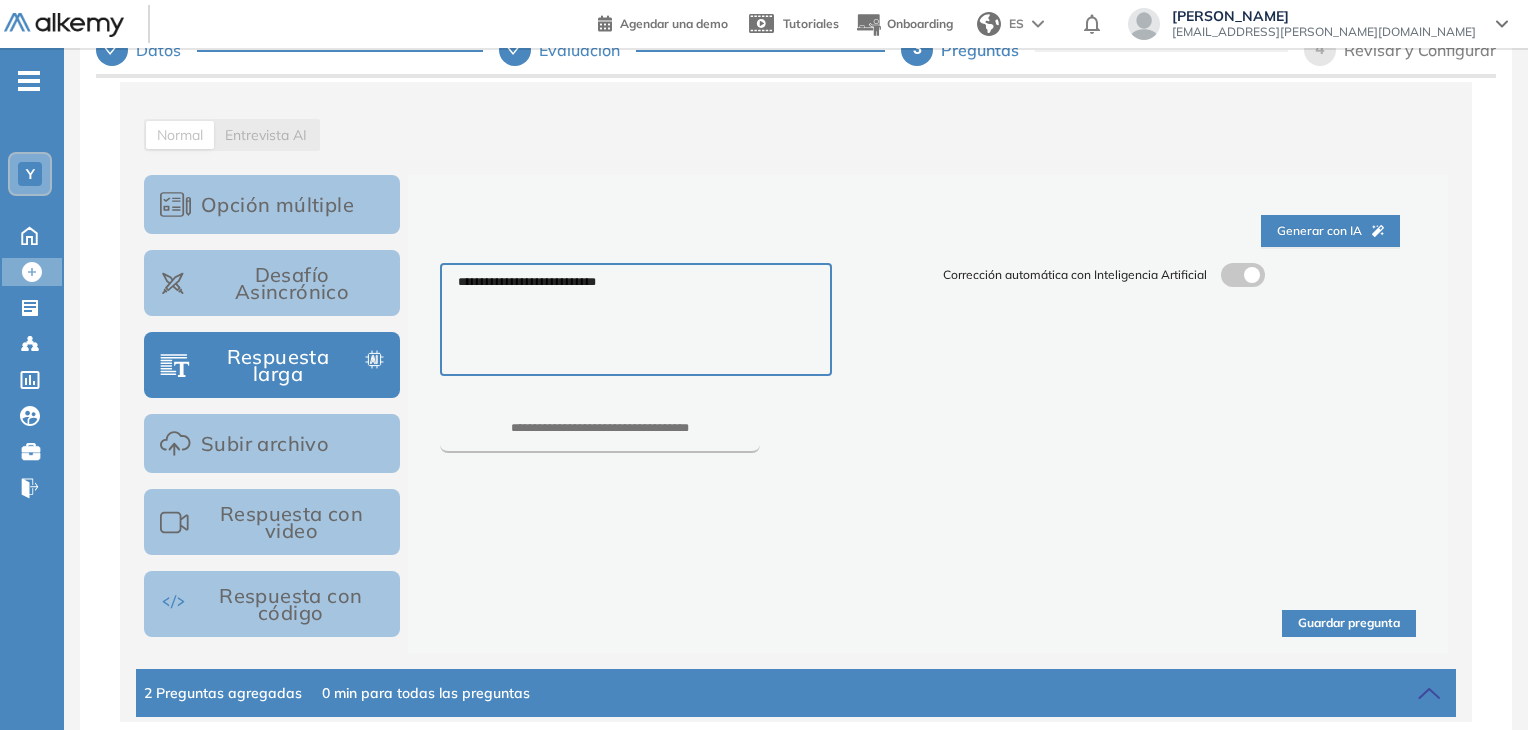 click on "Guardar pregunta" at bounding box center (1349, 623) 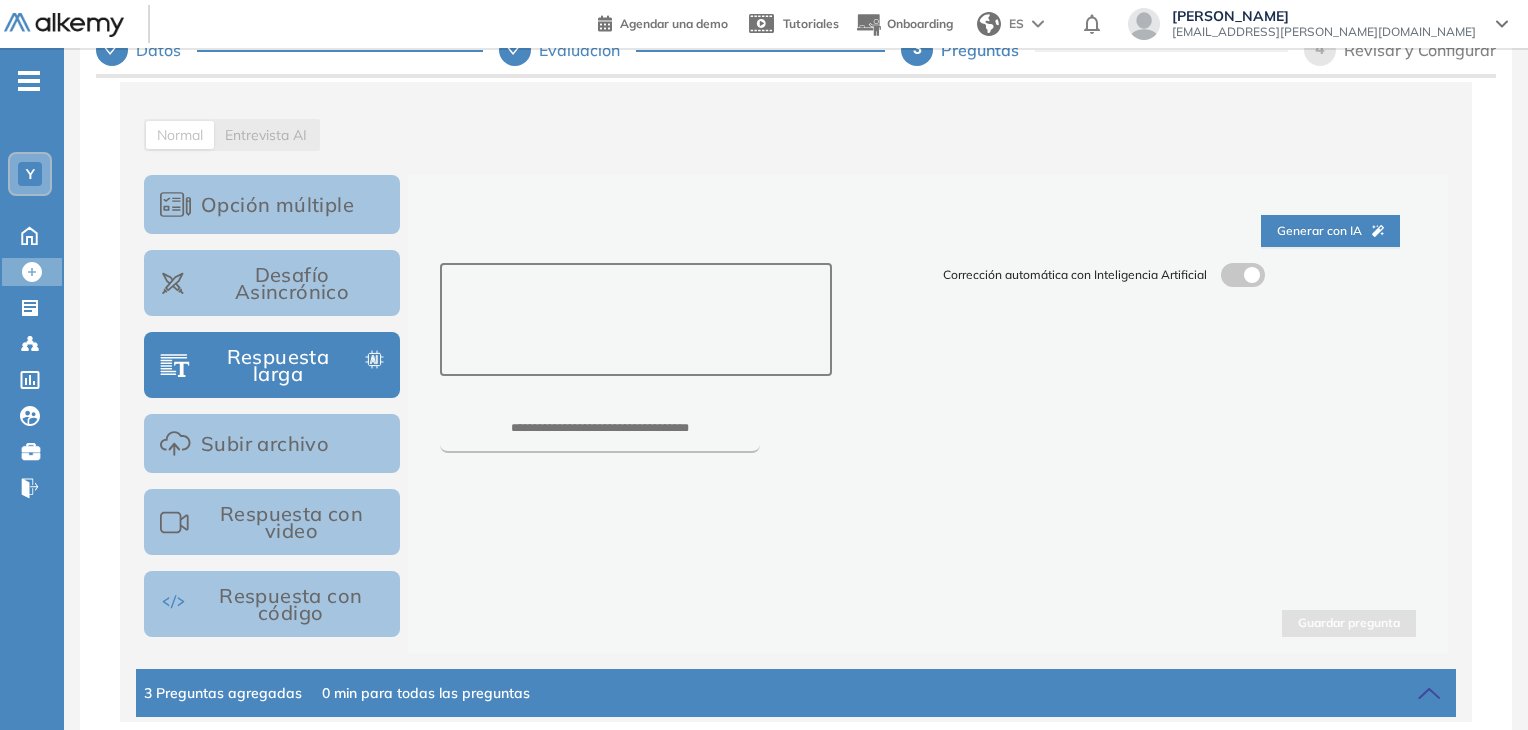 click at bounding box center (635, 319) 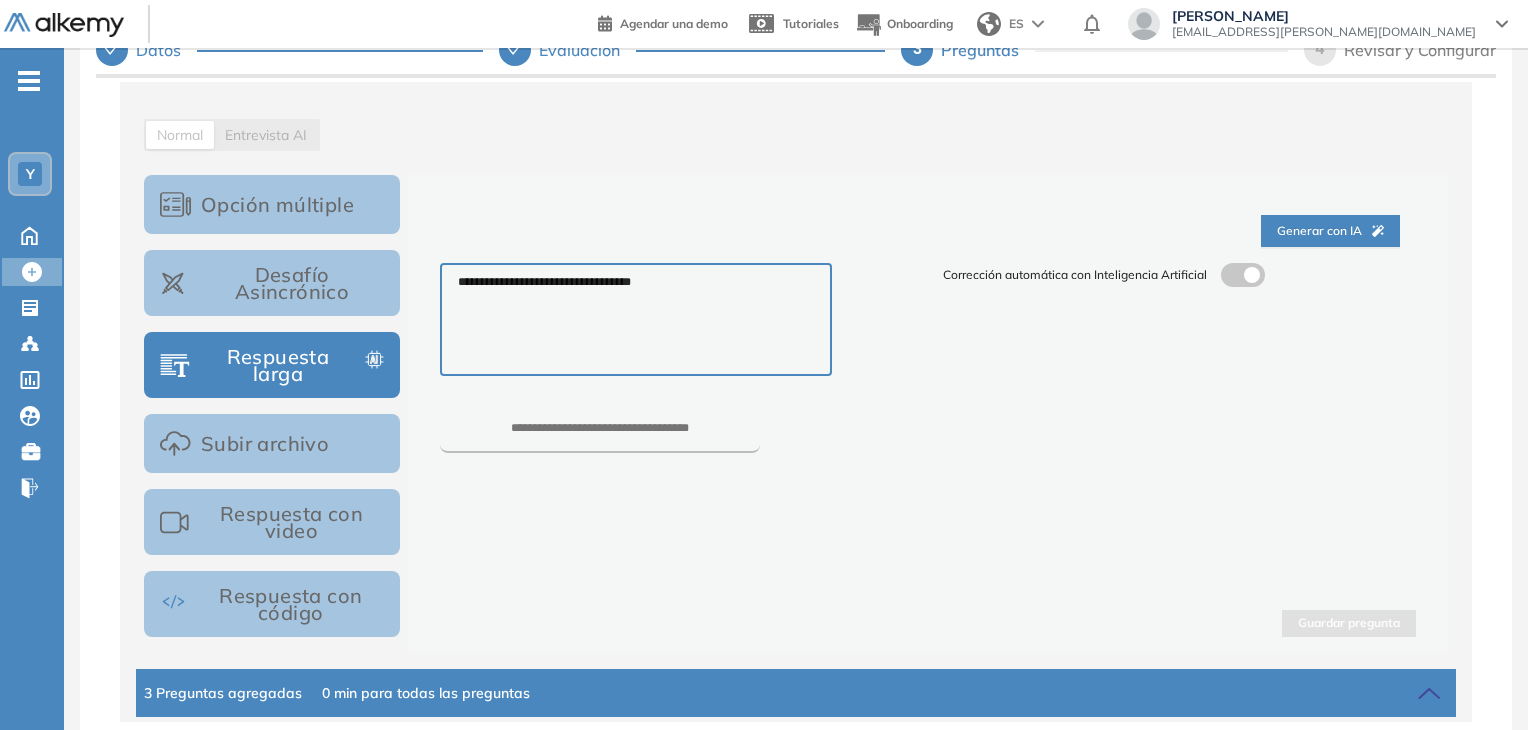 type on "**********" 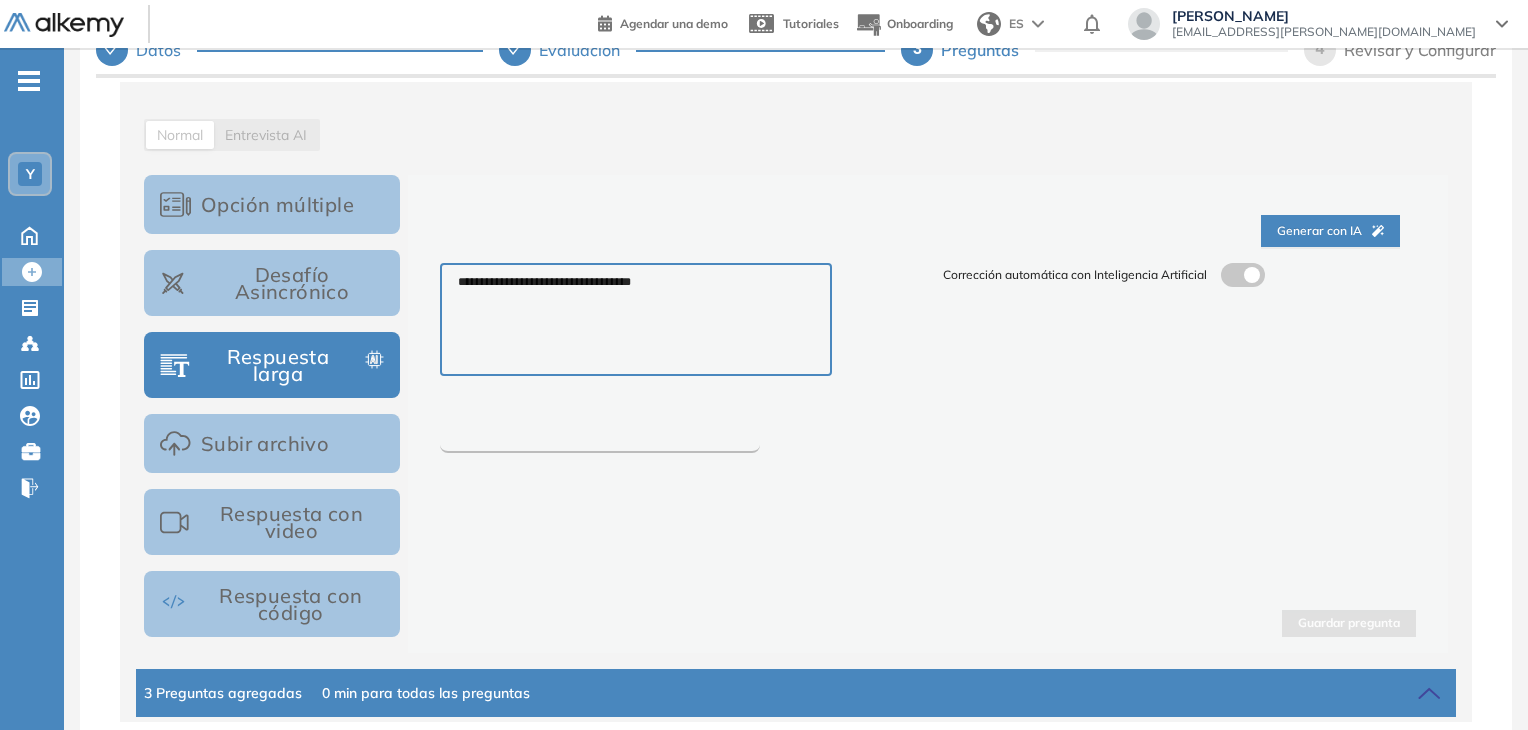 click at bounding box center [600, 437] 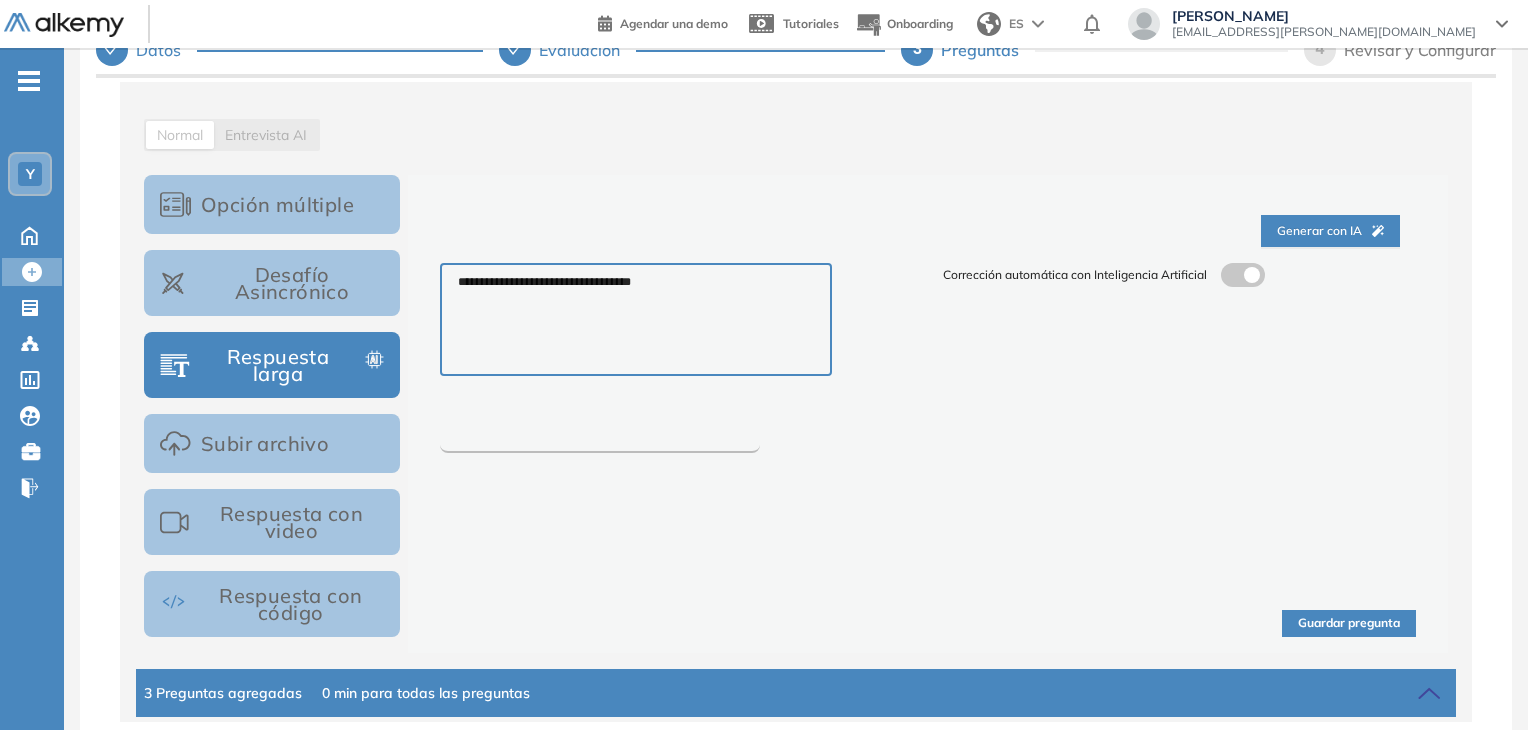 type on "****" 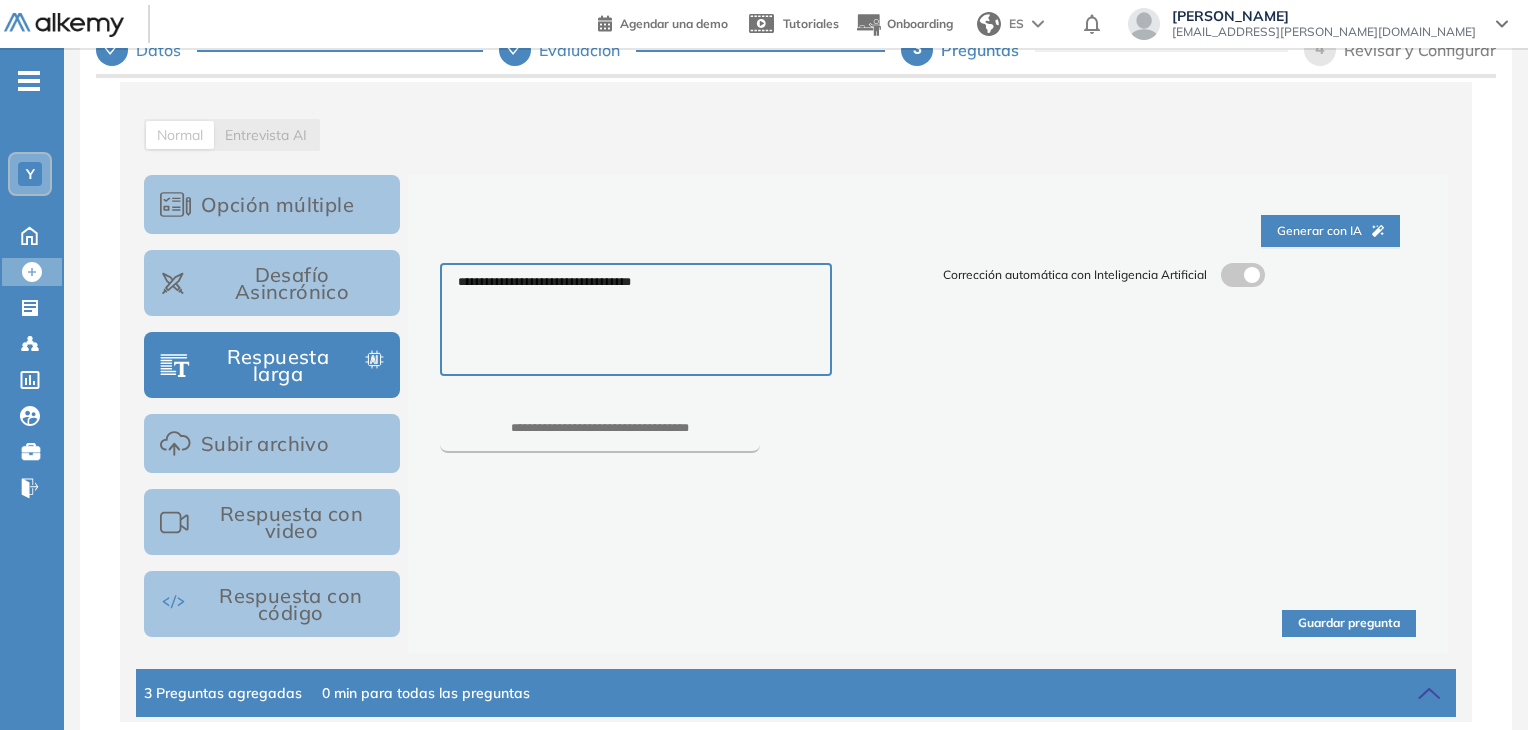 click on "Guardar pregunta" at bounding box center [1349, 623] 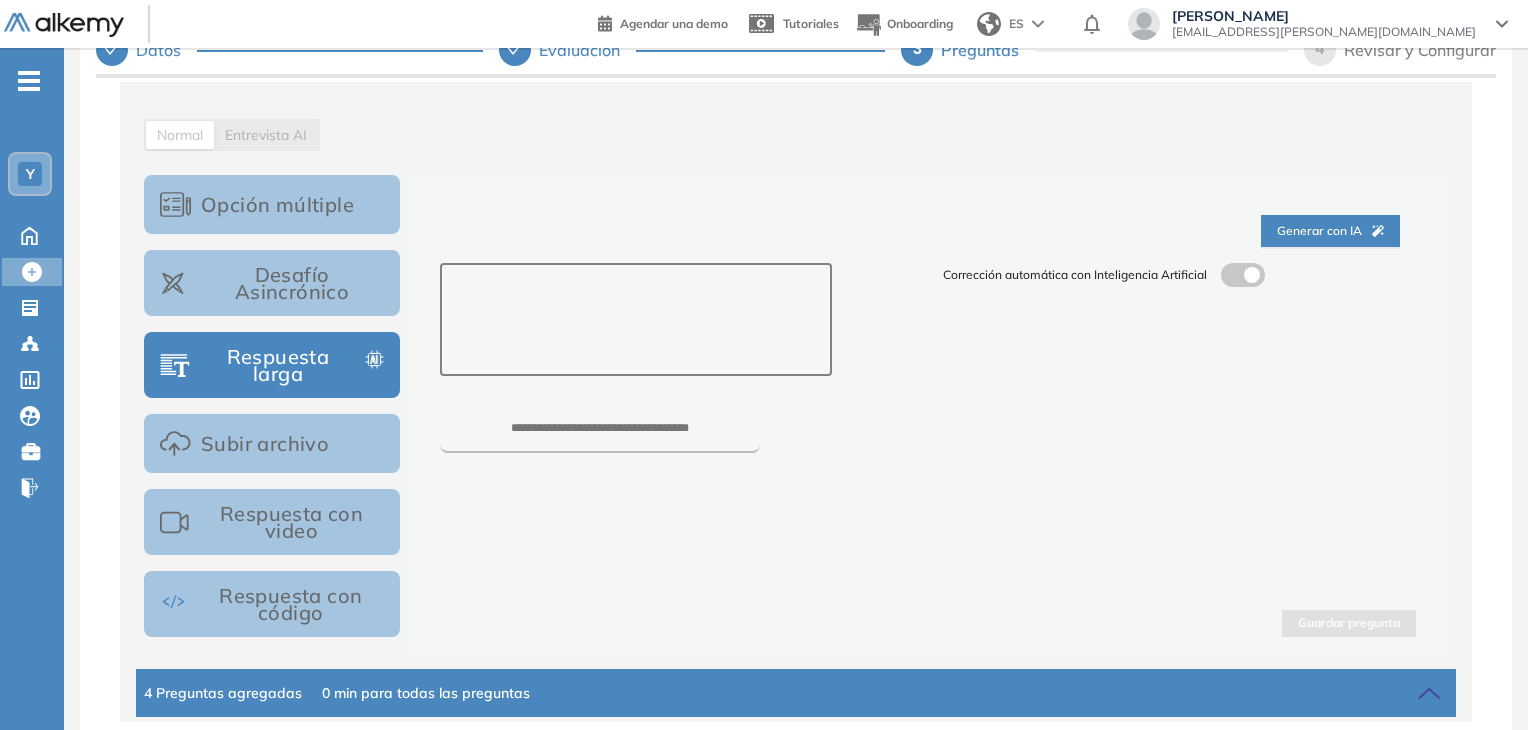 click at bounding box center (635, 319) 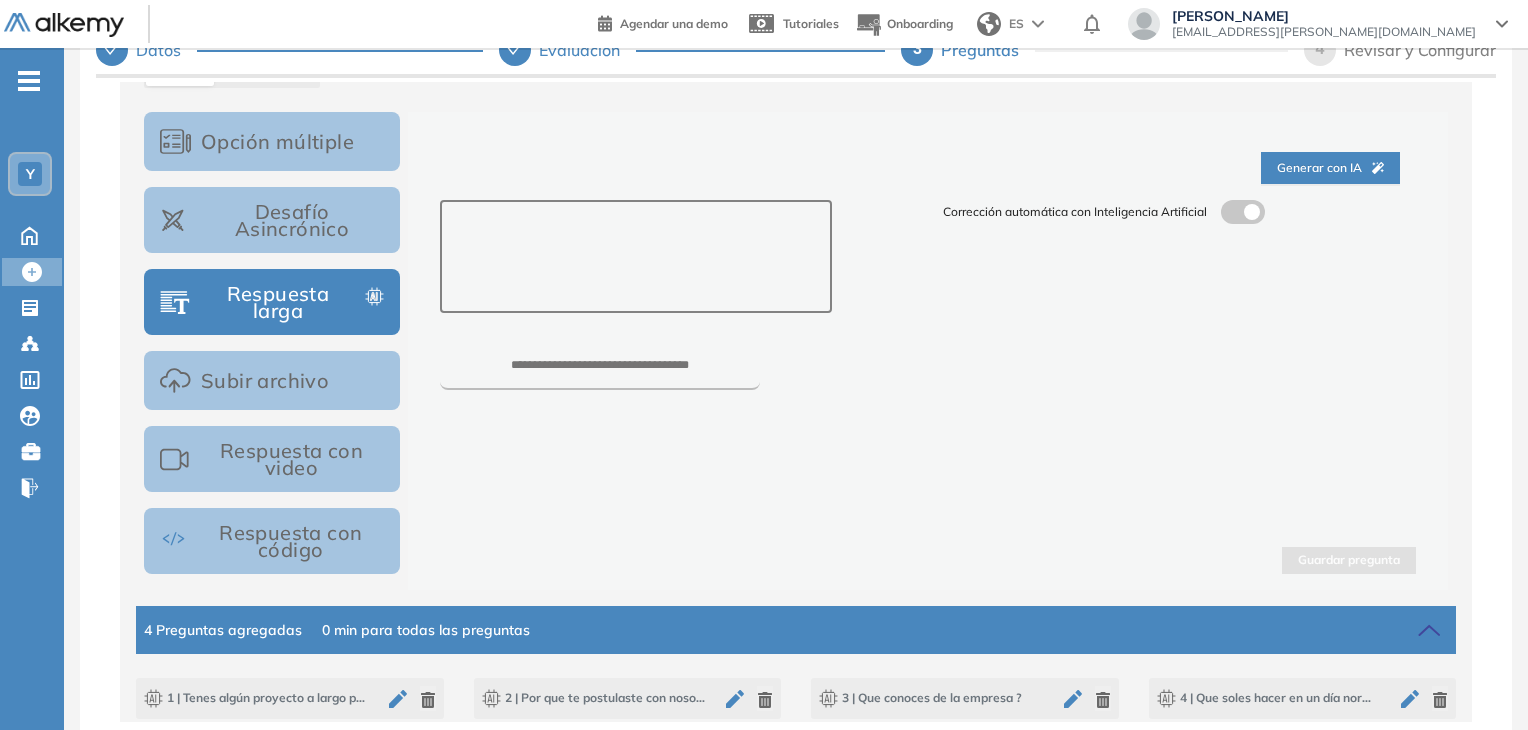 scroll, scrollTop: 320, scrollLeft: 0, axis: vertical 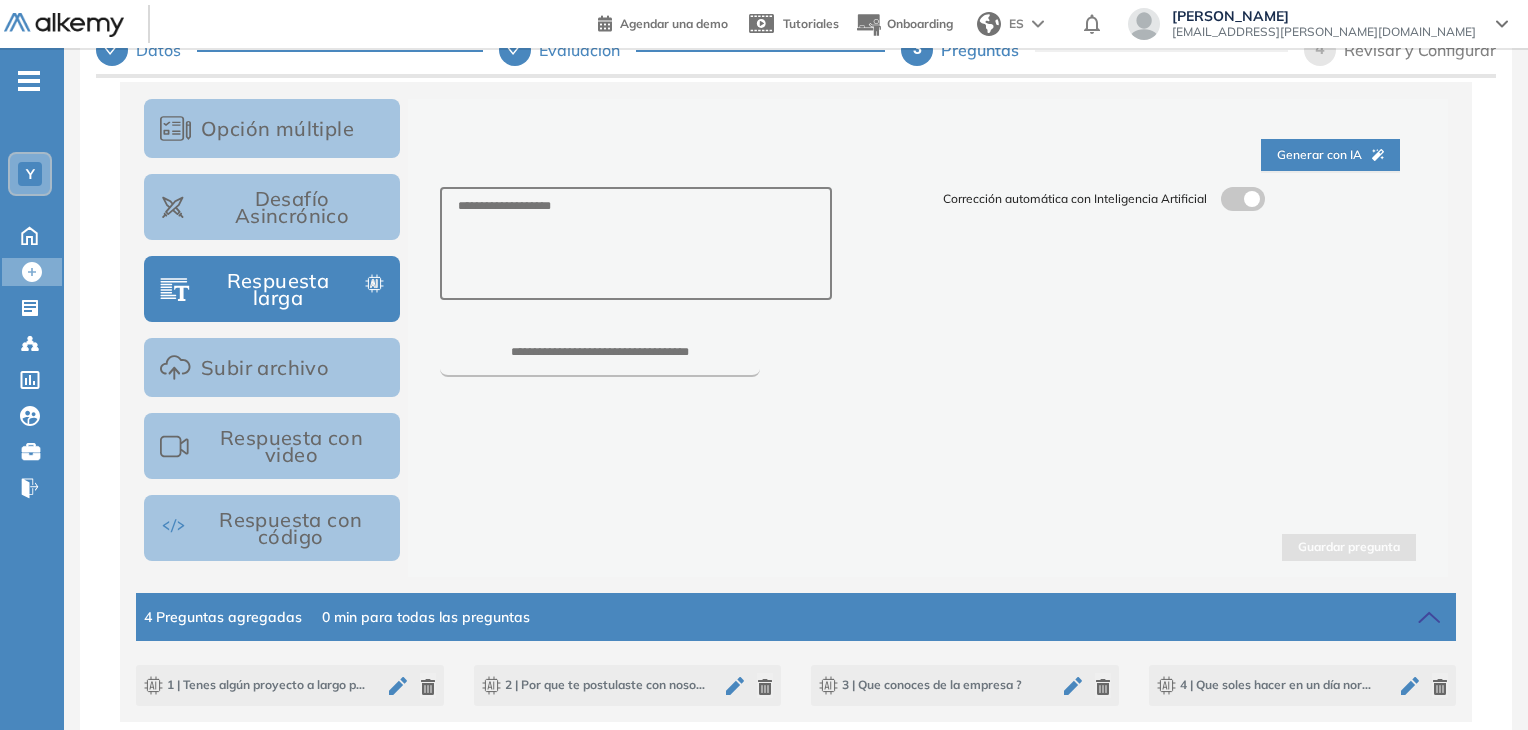 click on "Respuesta con video" at bounding box center [272, 446] 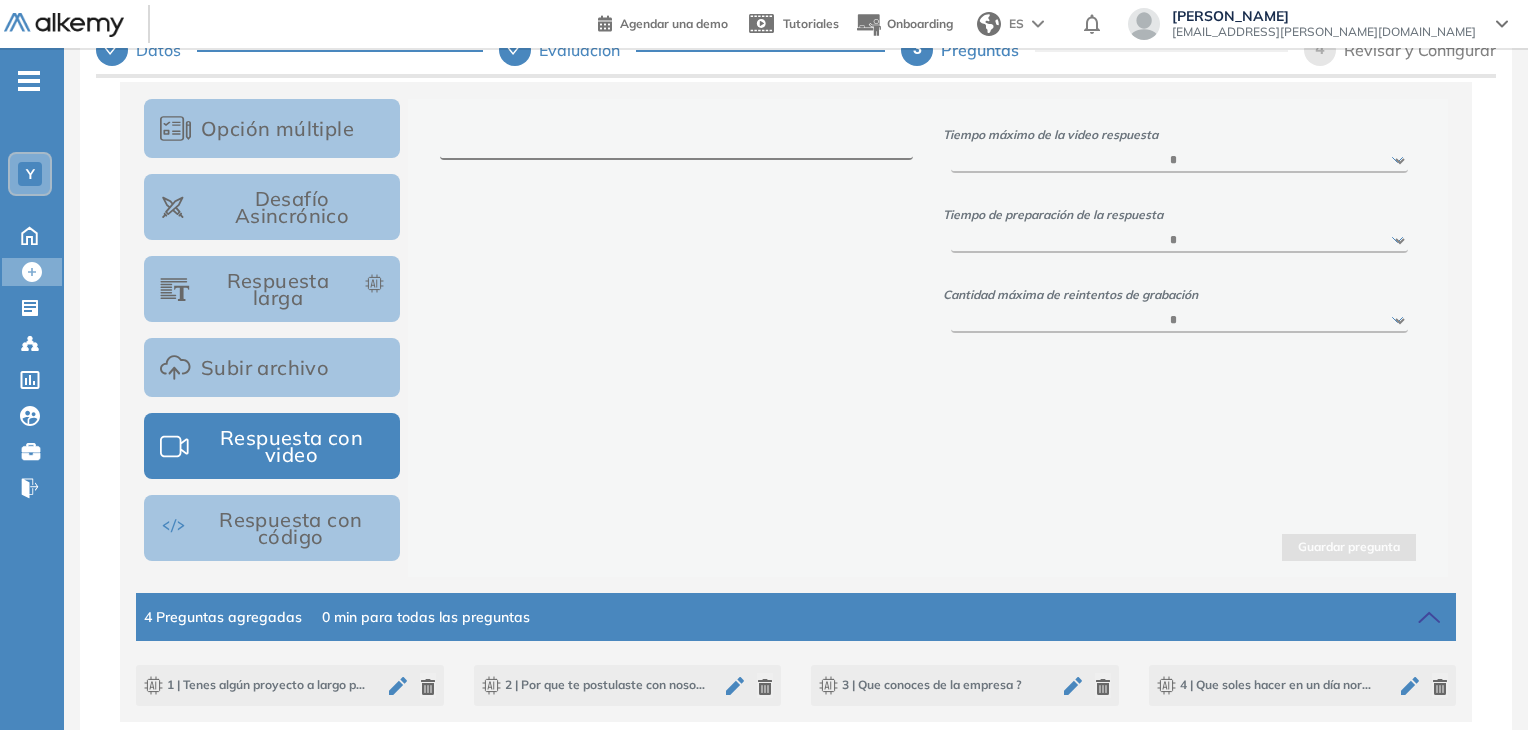 click at bounding box center (676, 141) 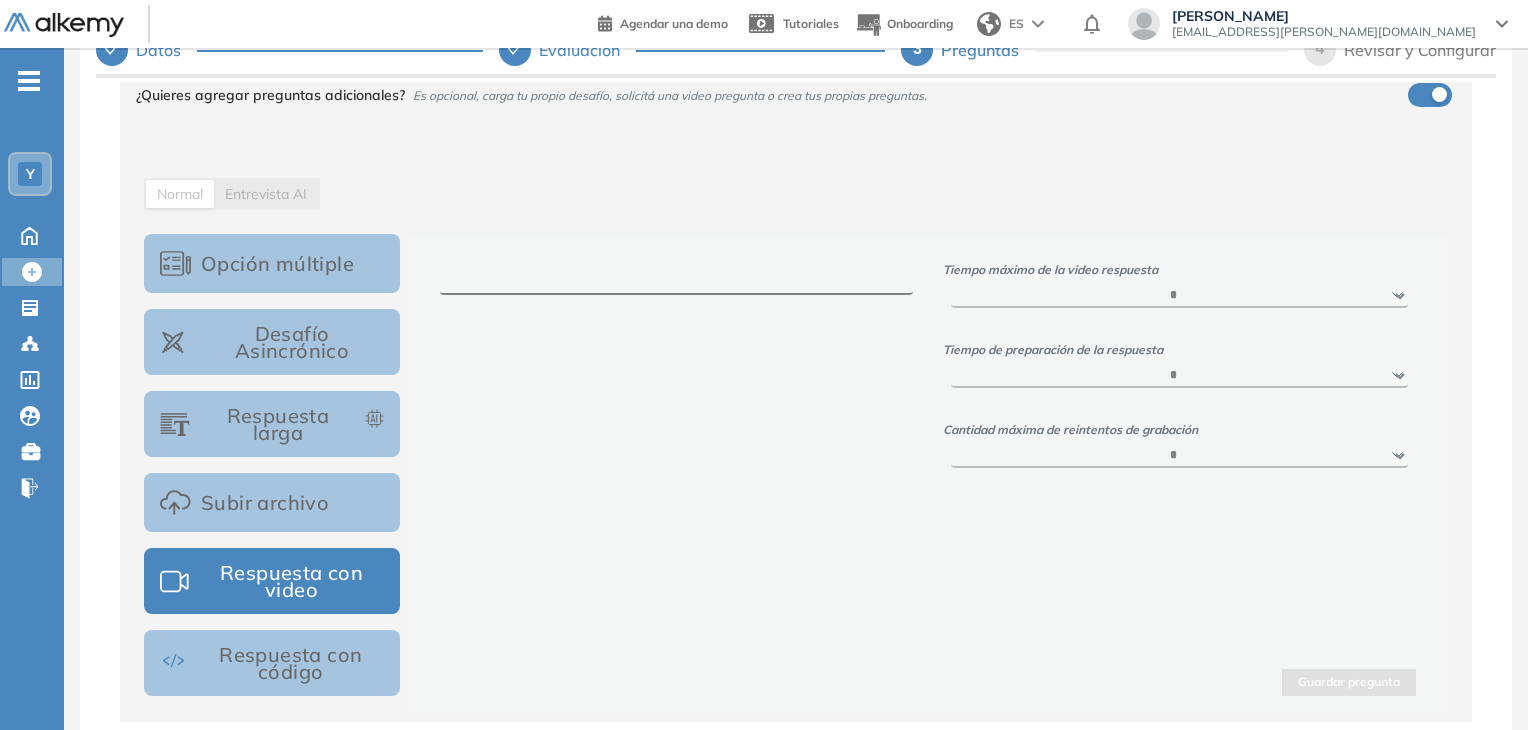 scroll, scrollTop: 219, scrollLeft: 0, axis: vertical 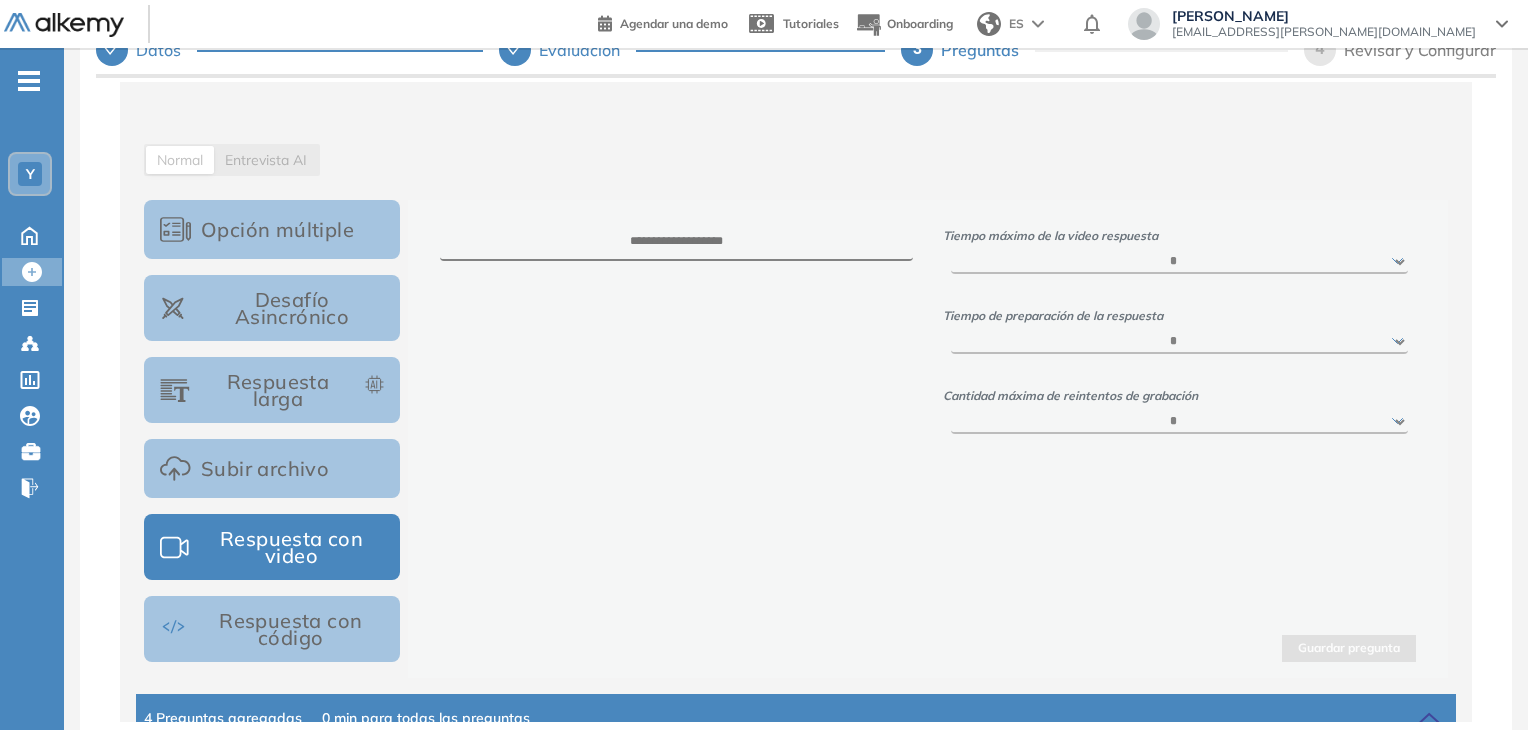 drag, startPoint x: 1496, startPoint y: 423, endPoint x: 1506, endPoint y: 482, distance: 59.841457 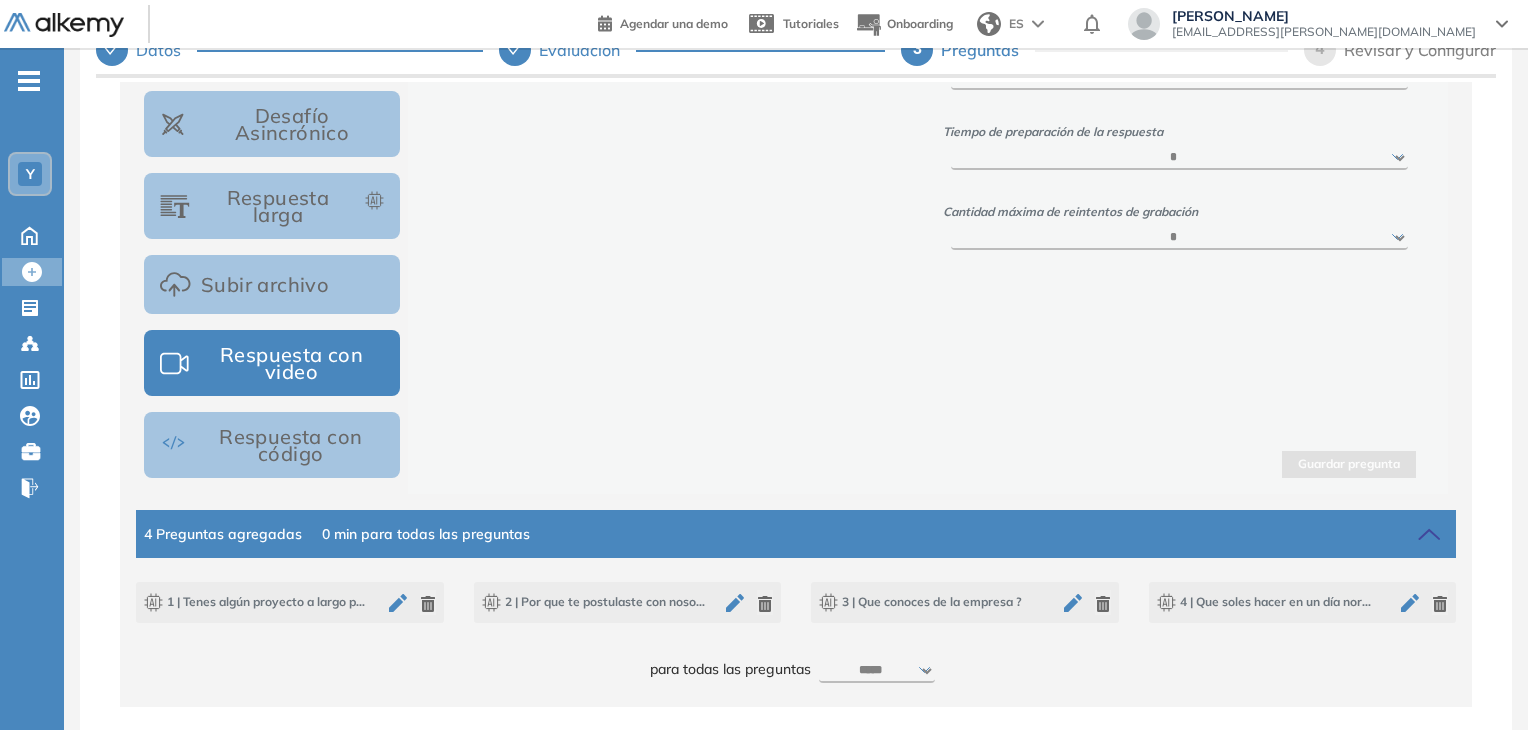 scroll, scrollTop: 420, scrollLeft: 0, axis: vertical 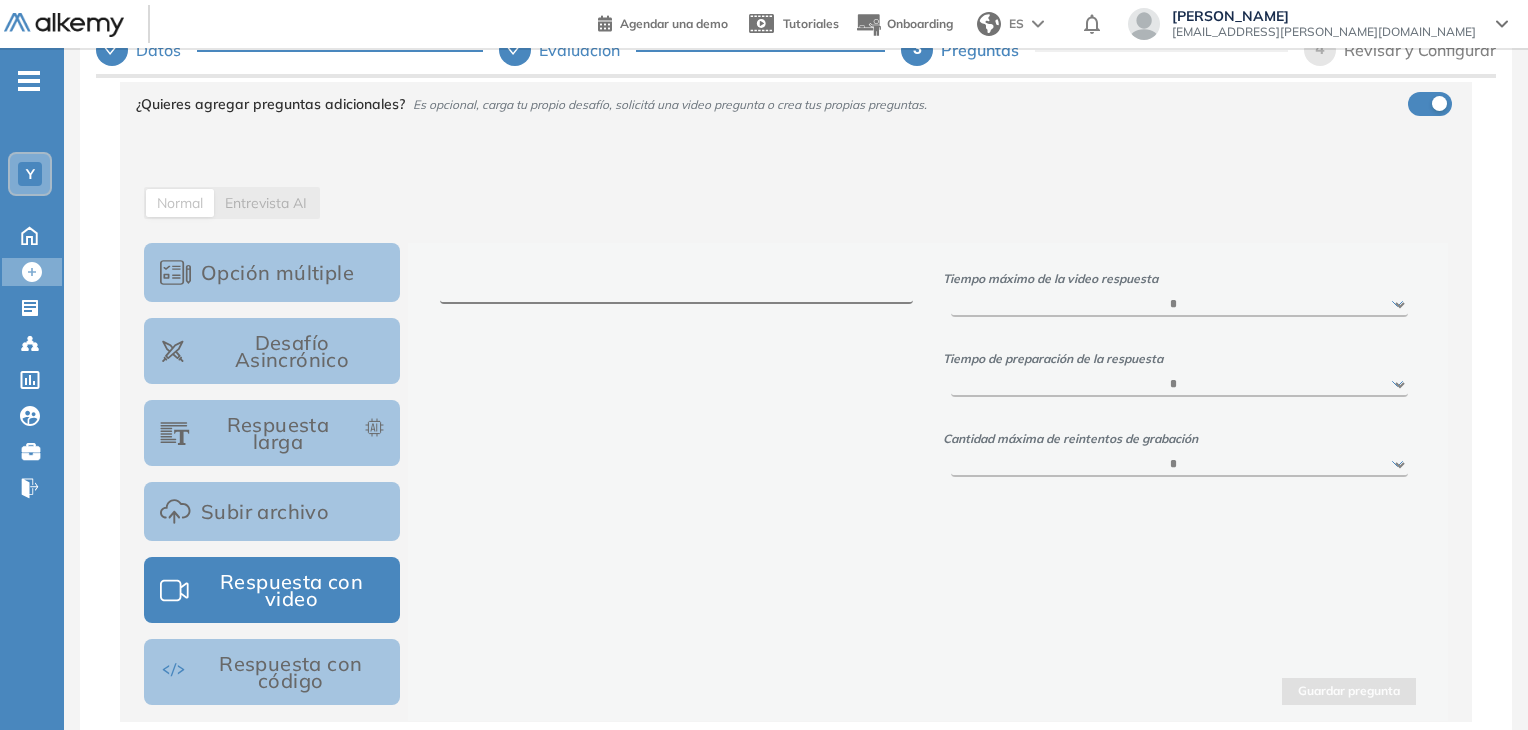 click at bounding box center (676, 285) 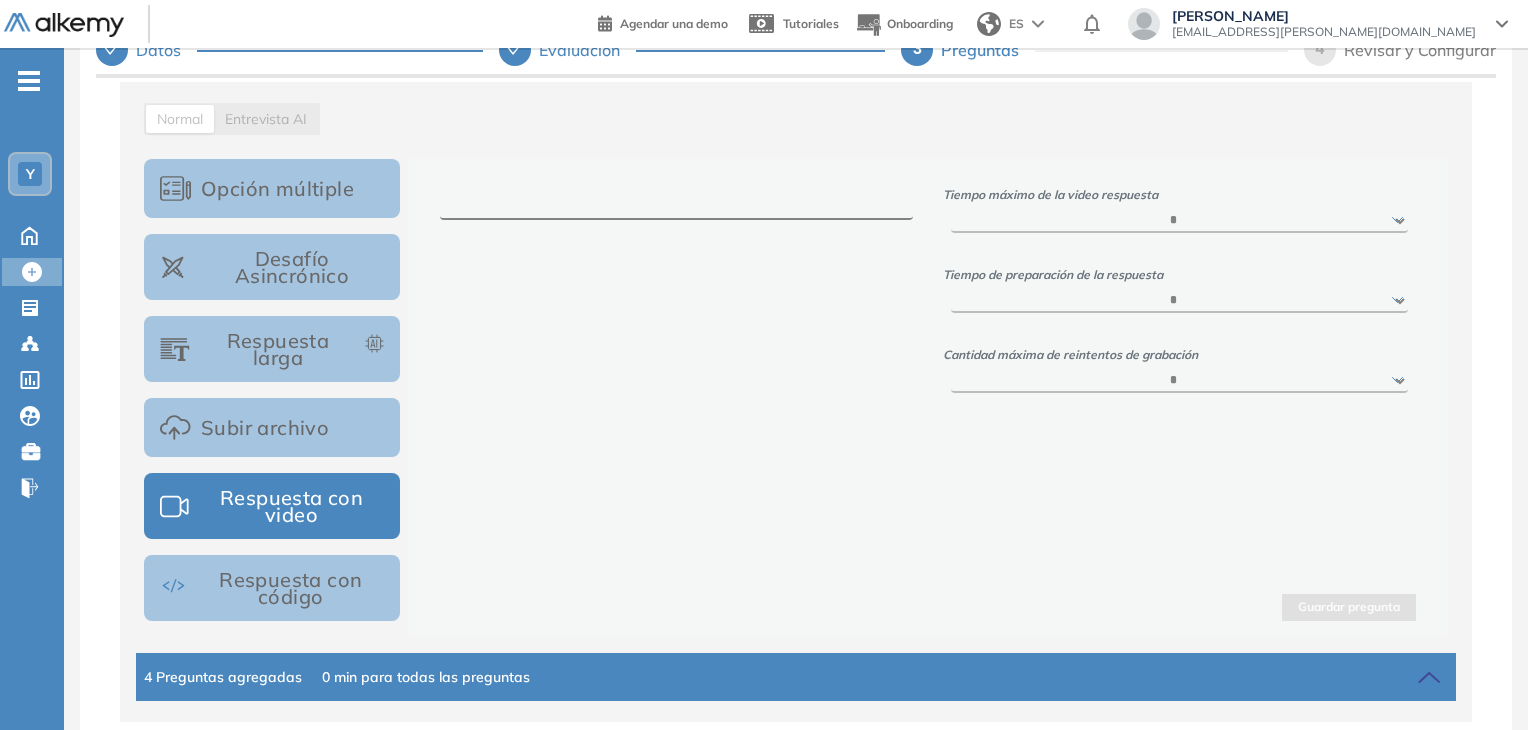 scroll, scrollTop: 248, scrollLeft: 0, axis: vertical 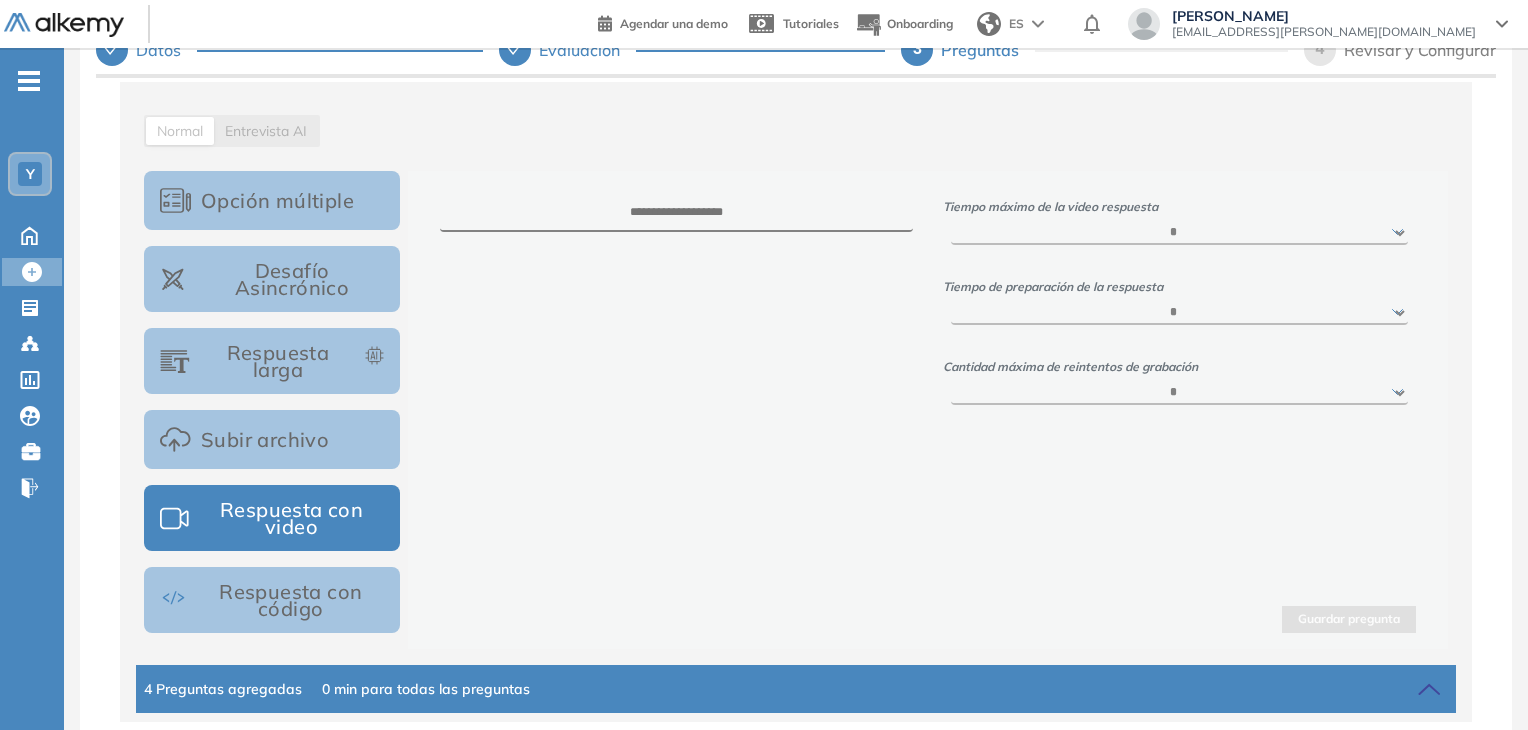 click on "Desafío Asincrónico" at bounding box center [272, 279] 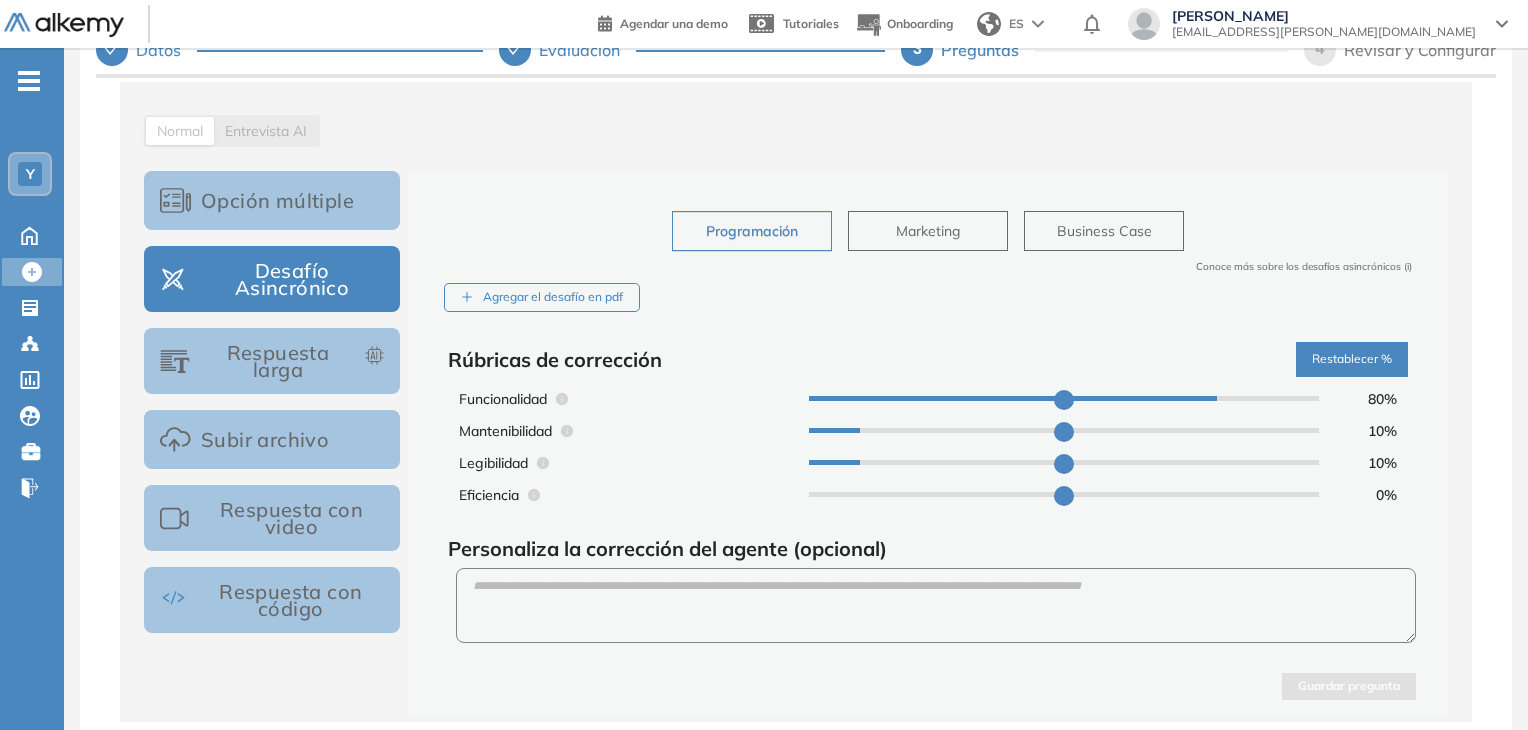 click on "Respuesta con video" at bounding box center (272, 518) 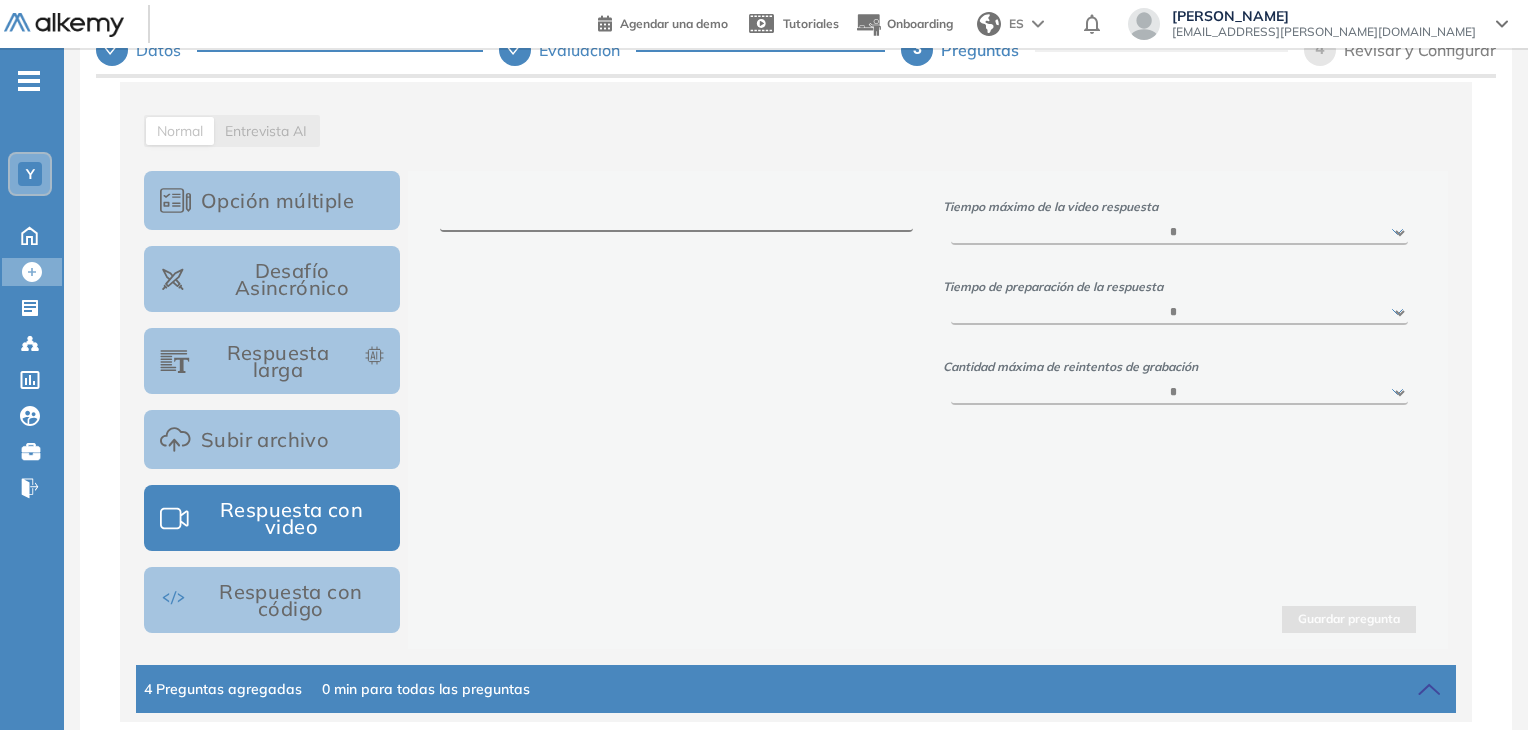 click at bounding box center [676, 213] 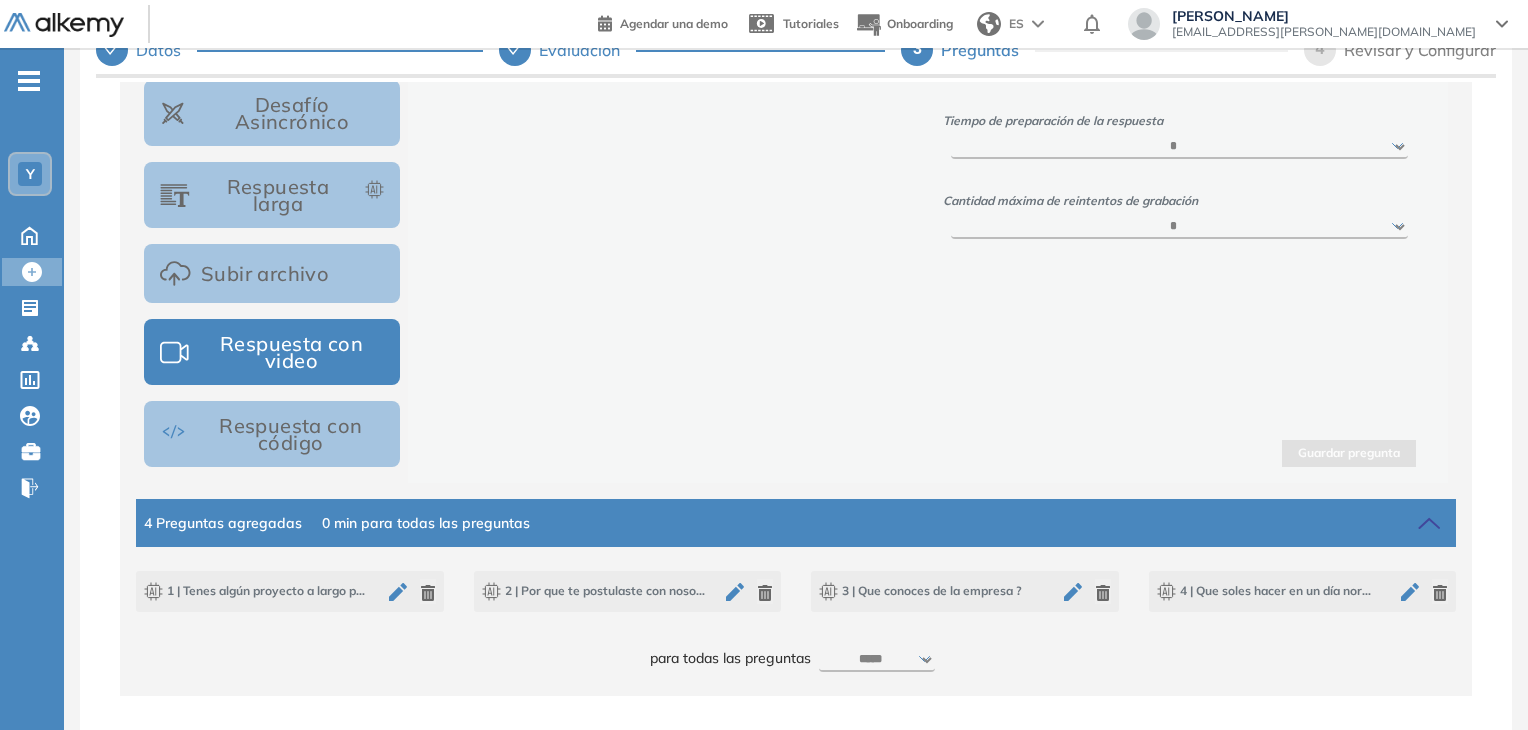 scroll, scrollTop: 420, scrollLeft: 0, axis: vertical 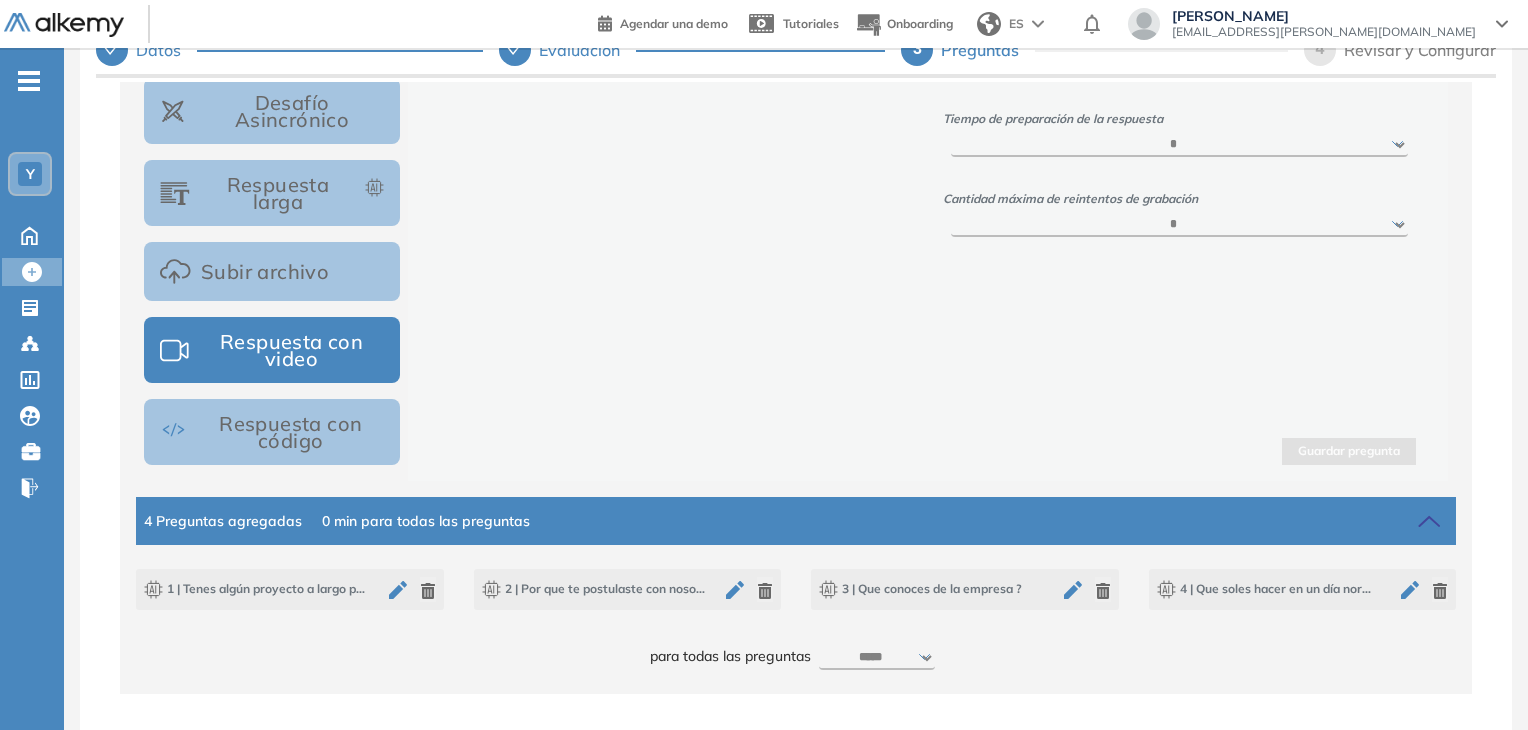 click on "***** ***** ****** ****** ****** ****** ****** ****** ****** ****** ****** ****** ****** ****** ****** ****** ****** ****** ****** ****** ******* ******* ******* ******* *******" at bounding box center (877, 658) 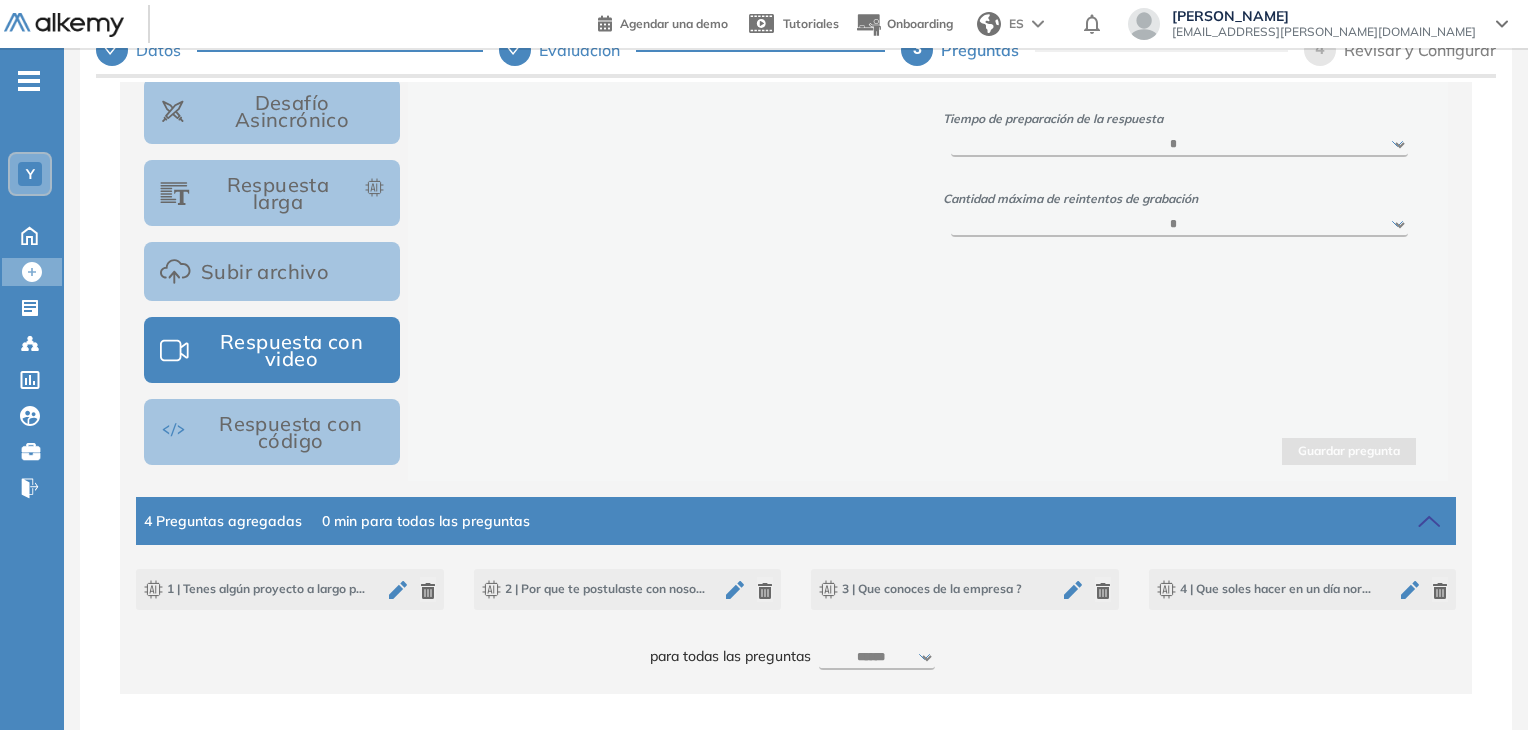 click on "***** ***** ****** ****** ****** ****** ****** ****** ****** ****** ****** ****** ****** ****** ****** ****** ****** ****** ****** ****** ******* ******* ******* ******* *******" at bounding box center [877, 658] 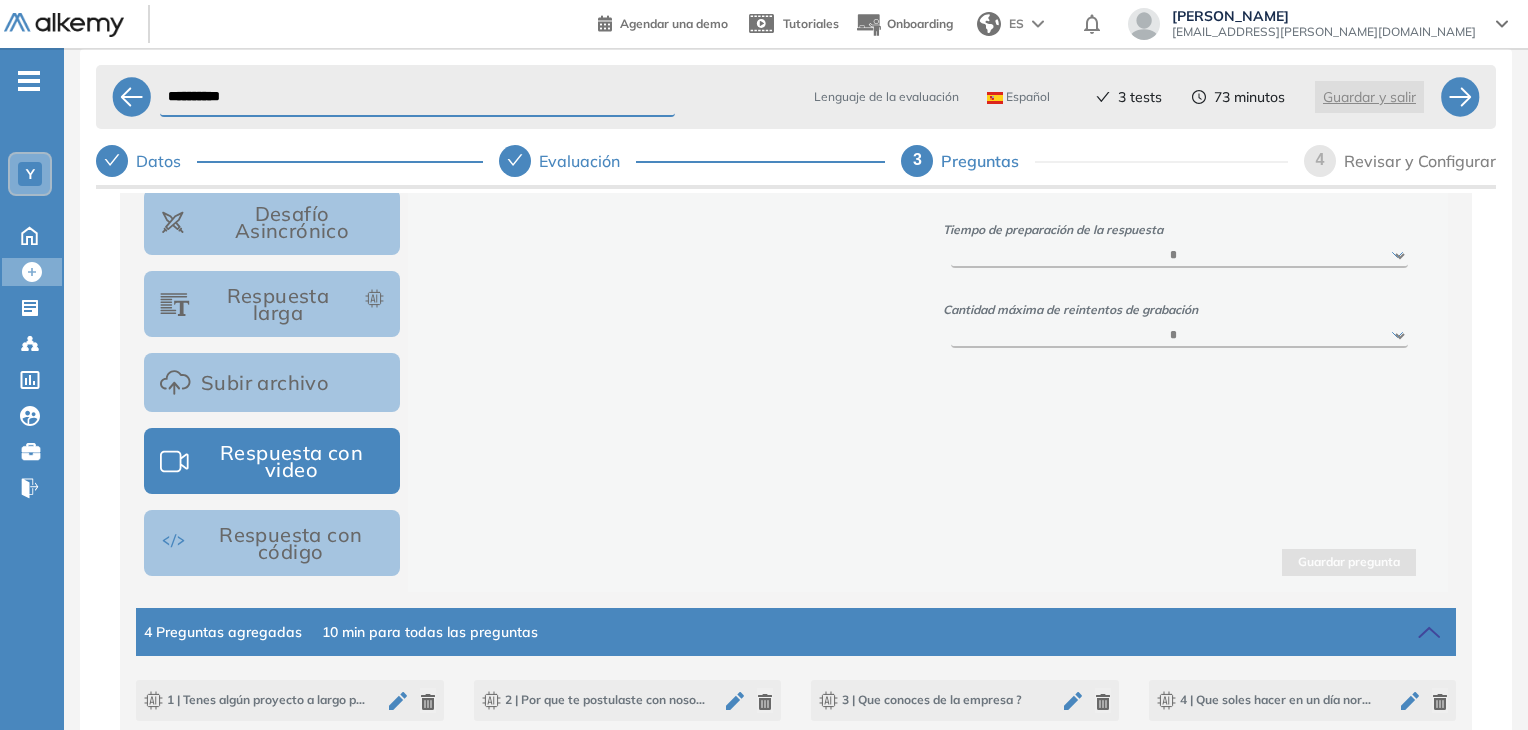 scroll, scrollTop: 0, scrollLeft: 0, axis: both 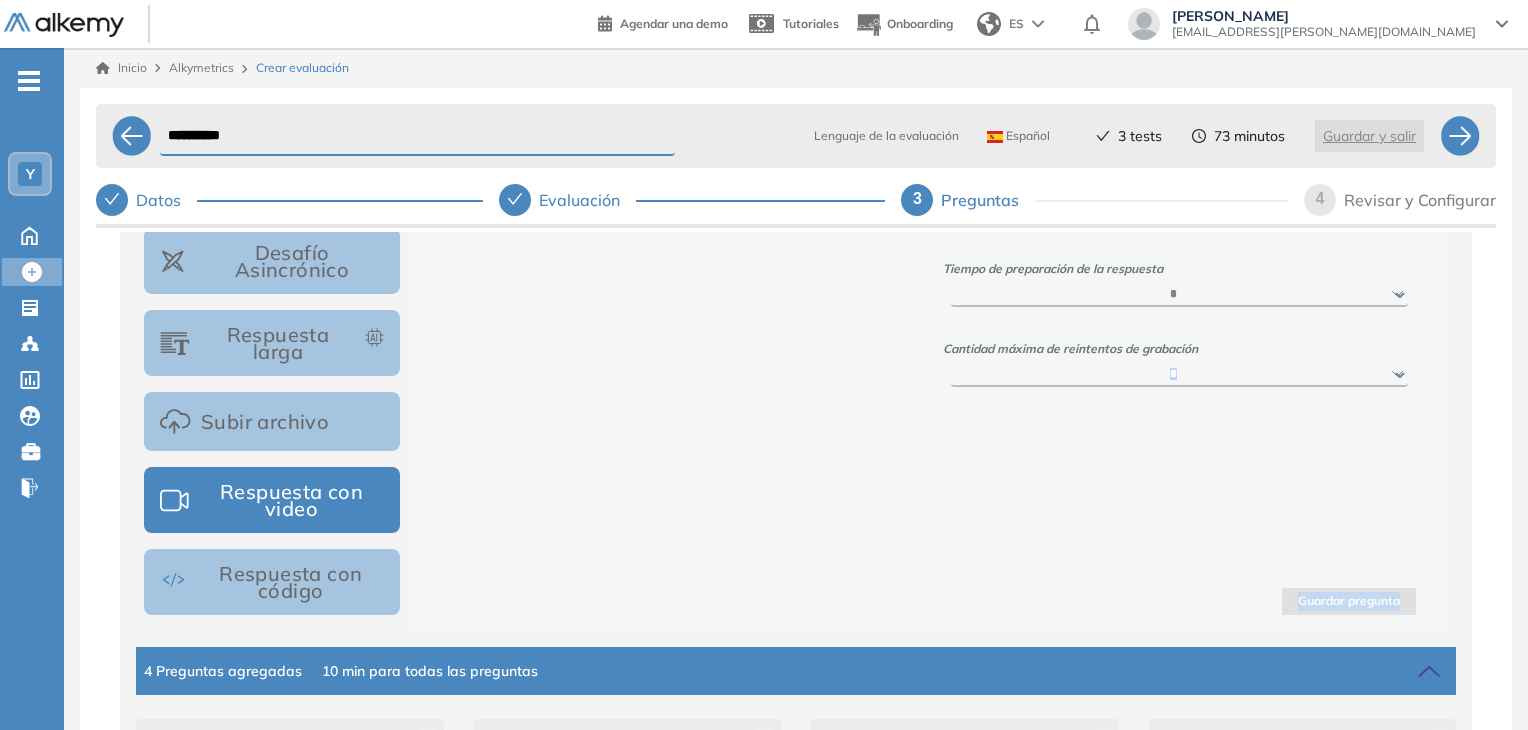 drag, startPoint x: 1496, startPoint y: 540, endPoint x: 1489, endPoint y: 349, distance: 191.12823 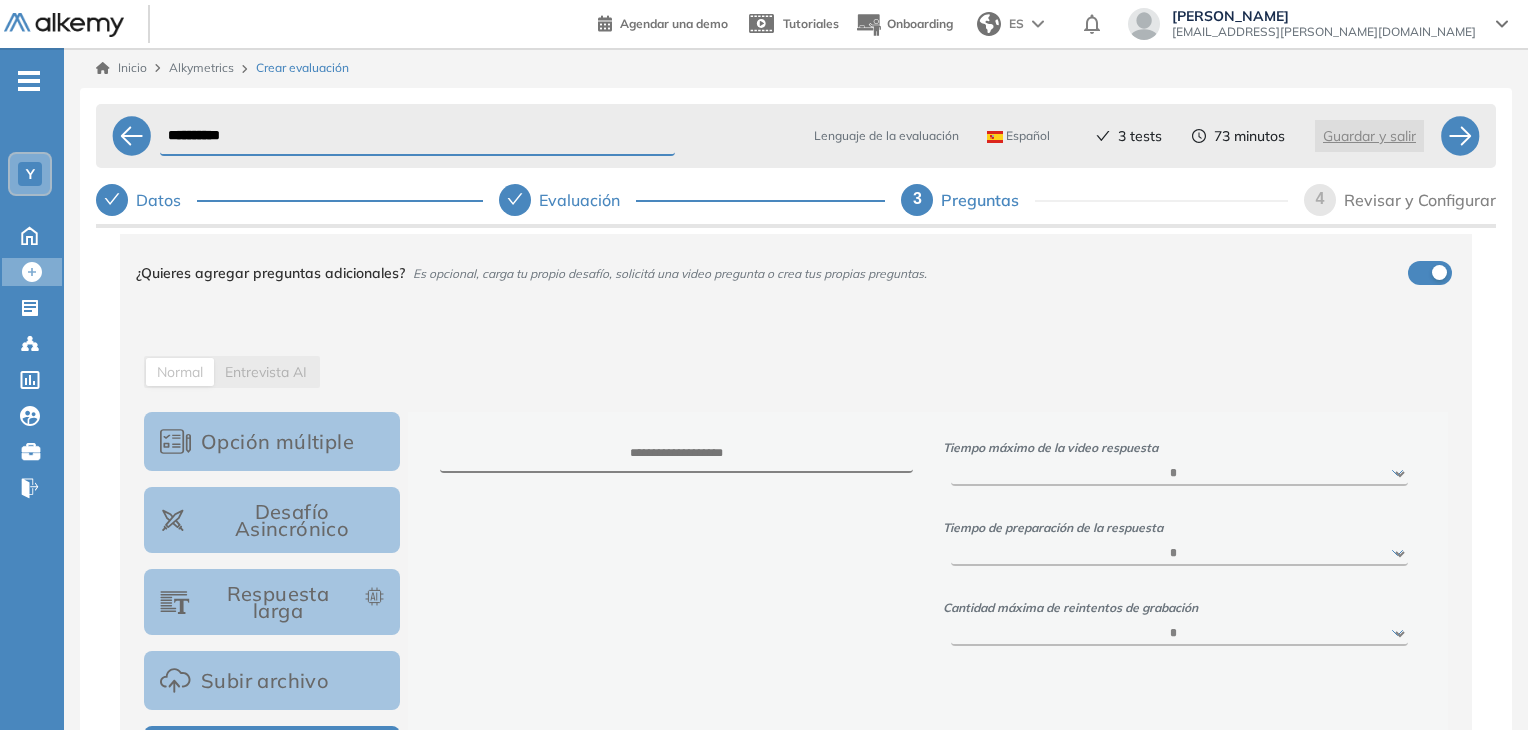 scroll, scrollTop: 184, scrollLeft: 0, axis: vertical 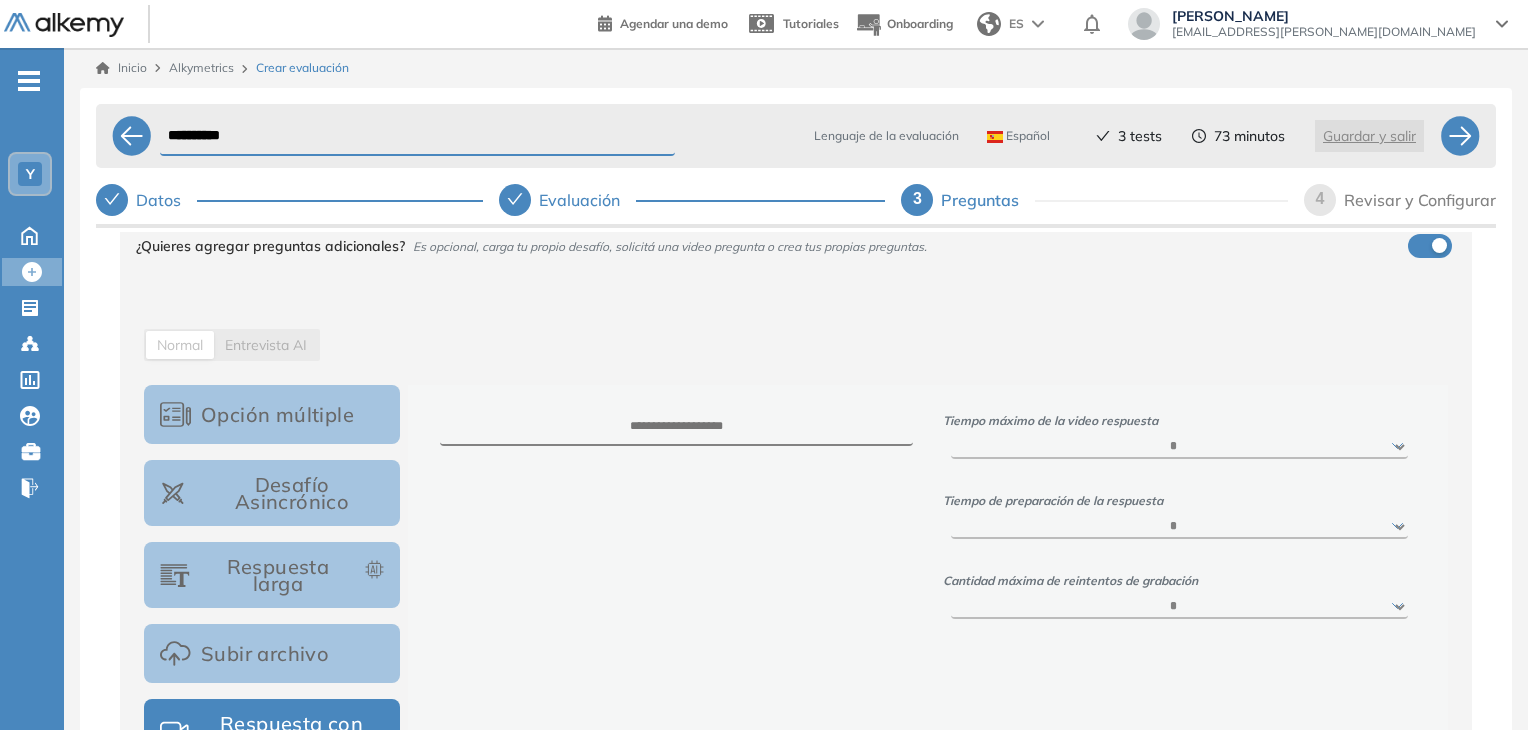 click on "**********" at bounding box center [417, 136] 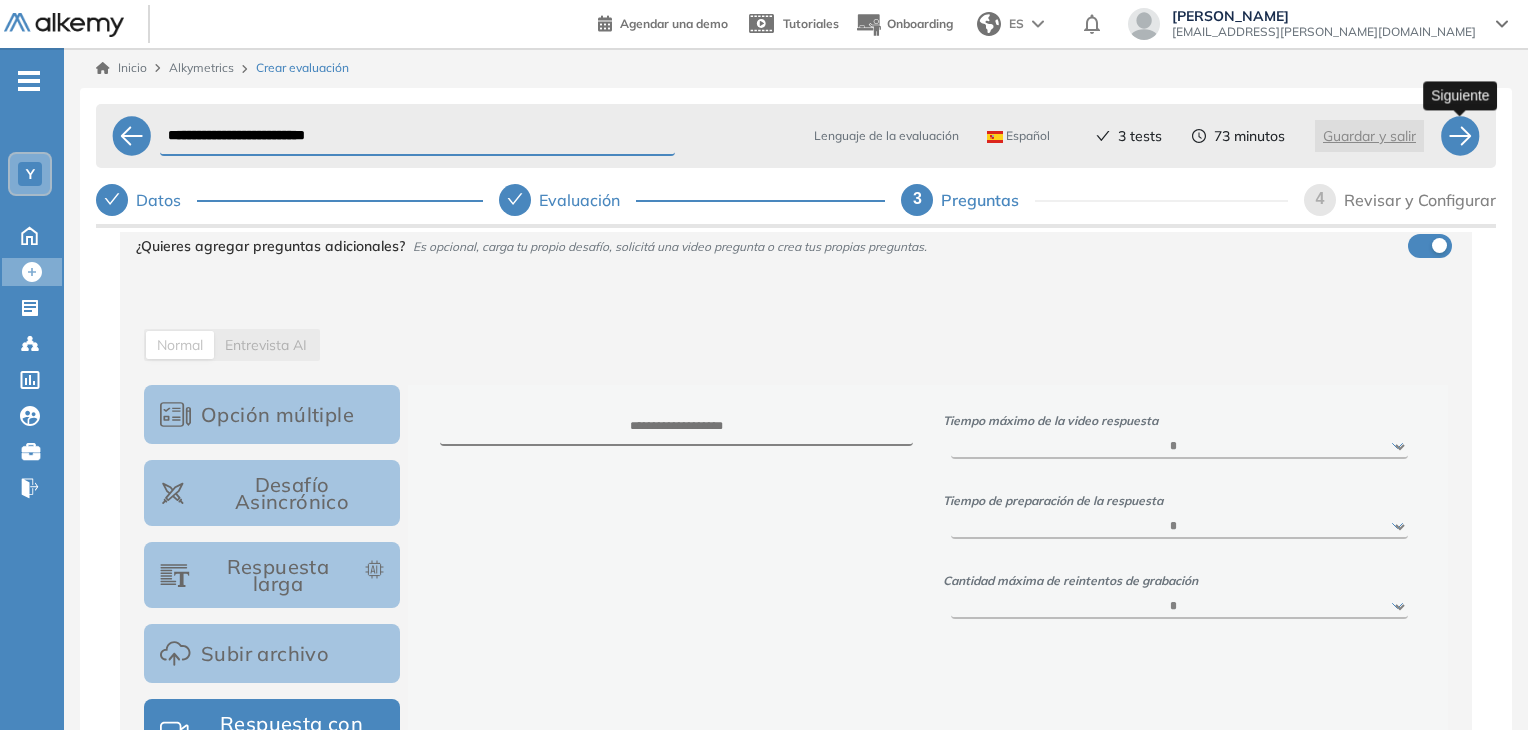 type on "**********" 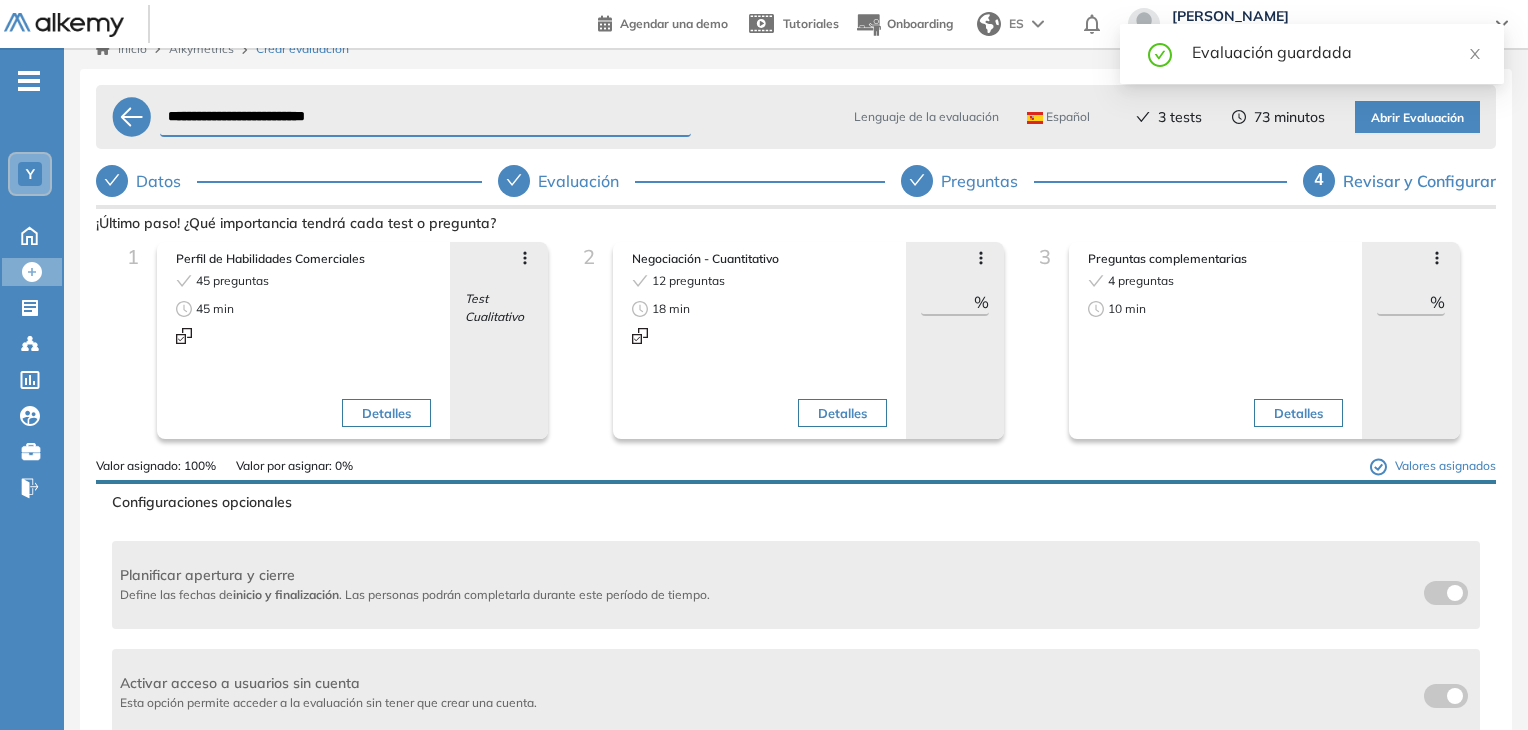 scroll, scrollTop: 0, scrollLeft: 0, axis: both 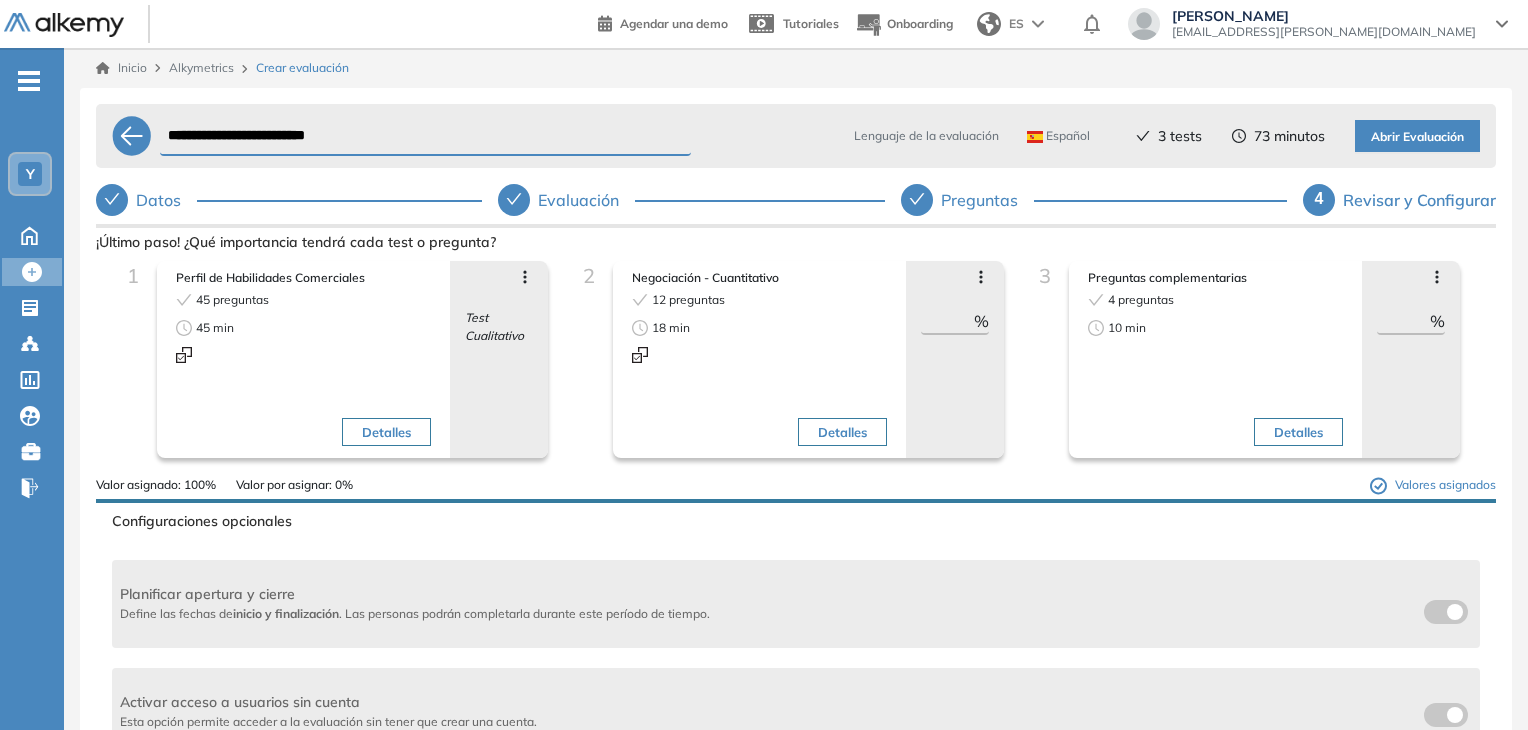 click on "Evaluación" at bounding box center [586, 200] 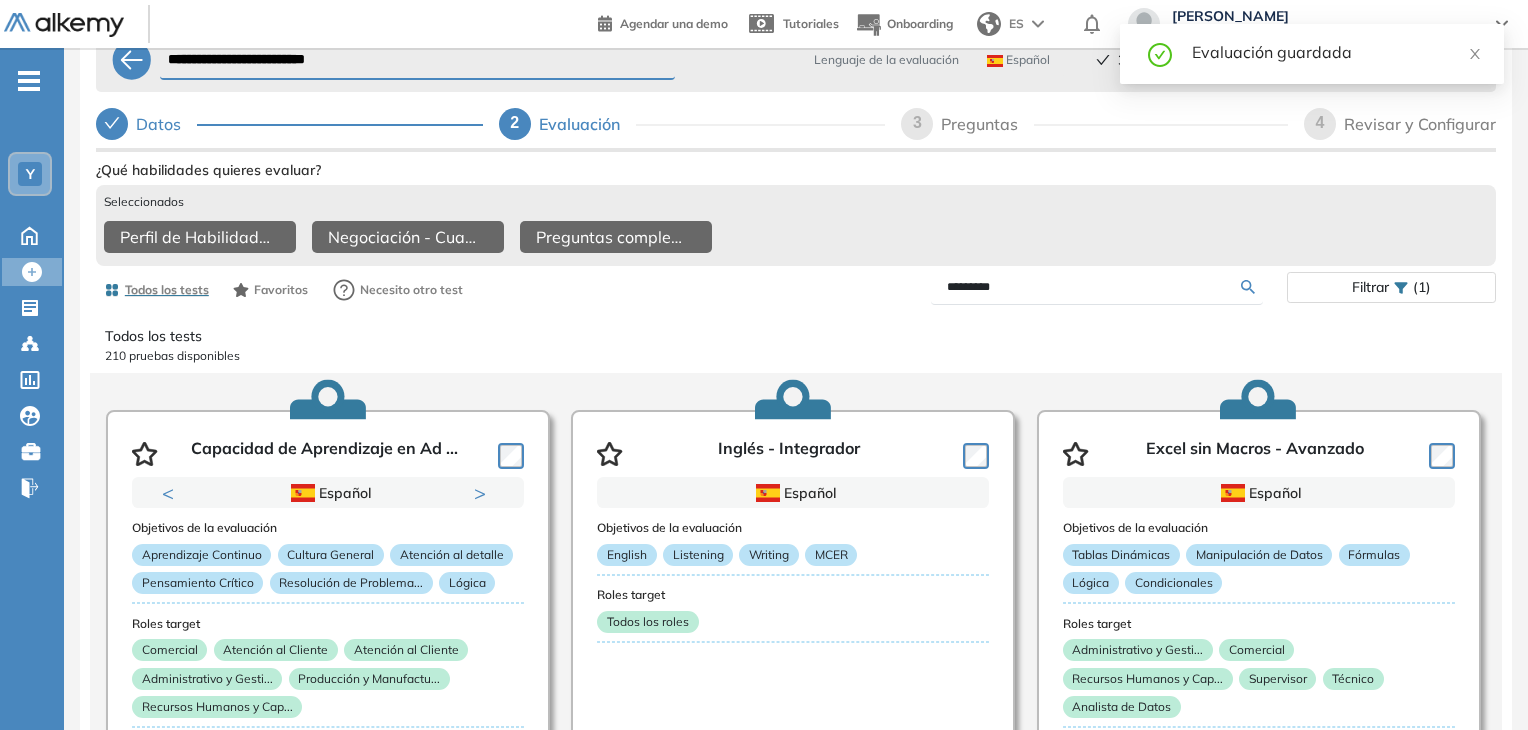 scroll, scrollTop: 95, scrollLeft: 0, axis: vertical 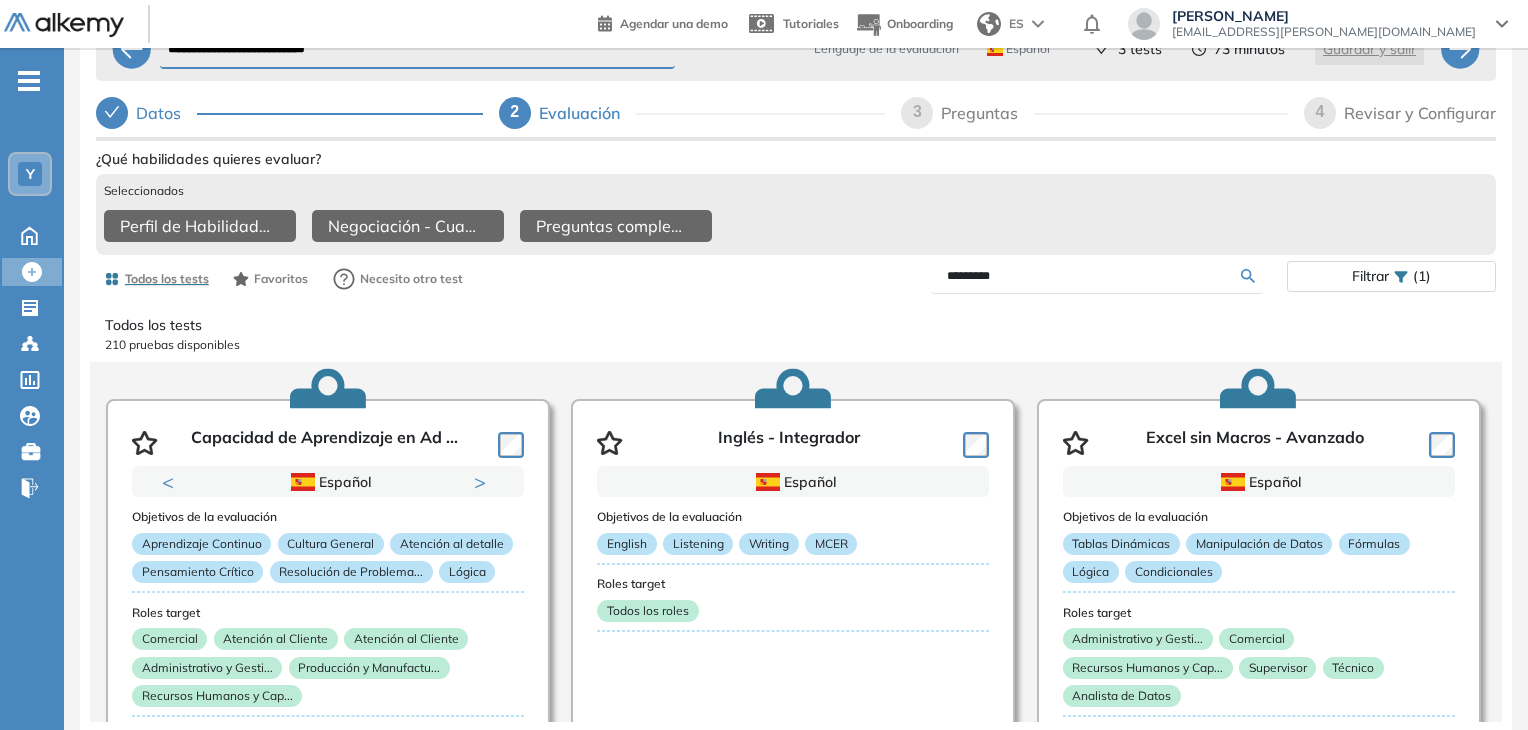 click on "*********" at bounding box center (1094, 276) 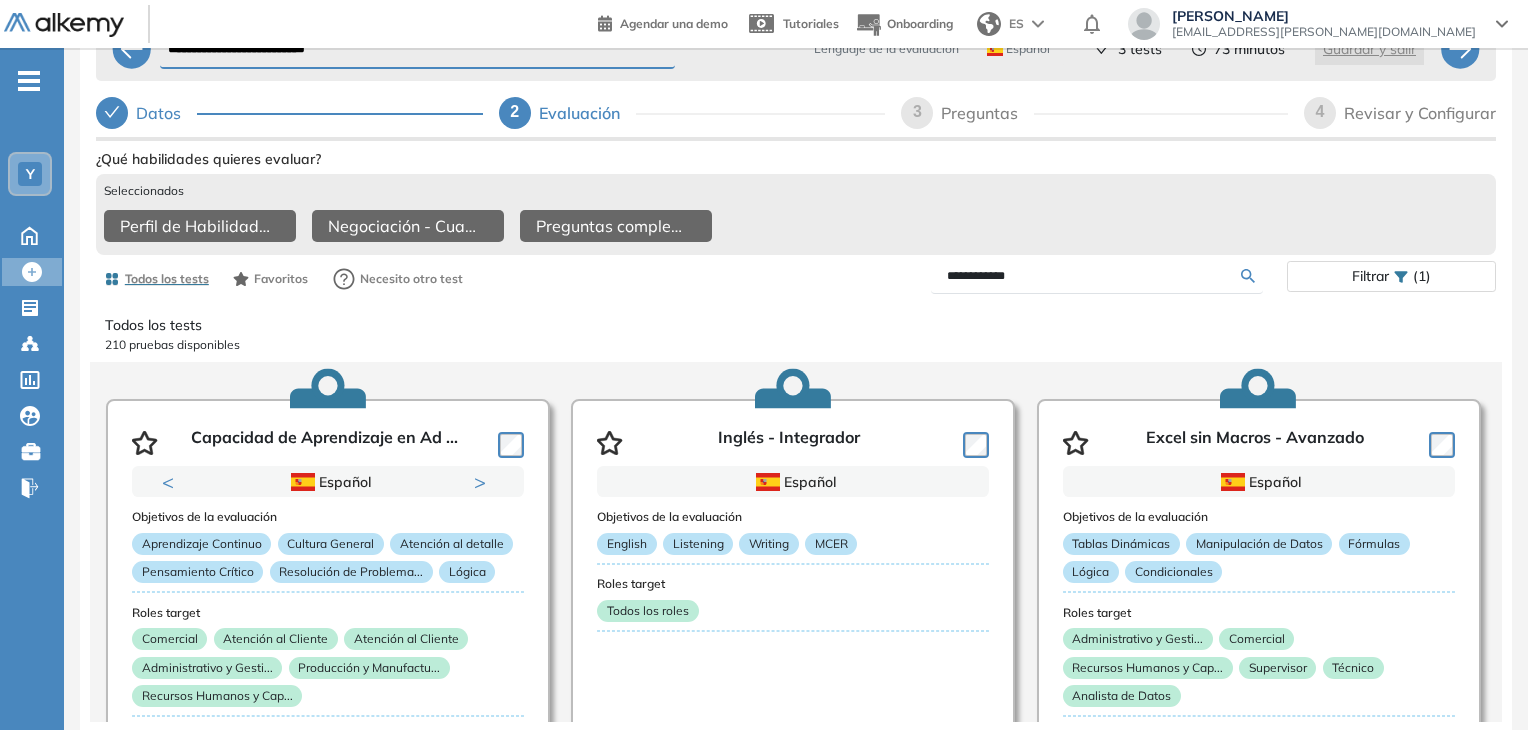 type on "**********" 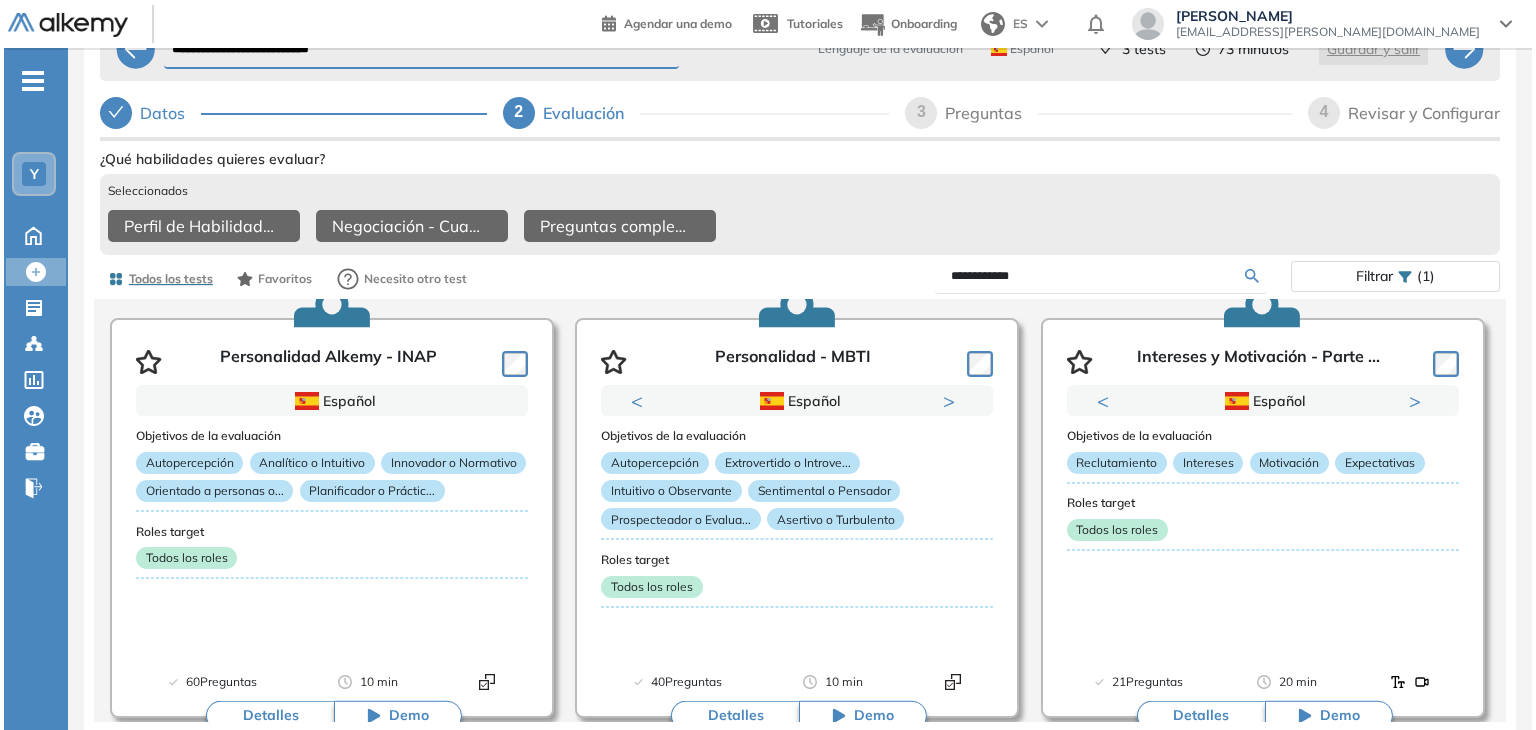 scroll, scrollTop: 92, scrollLeft: 0, axis: vertical 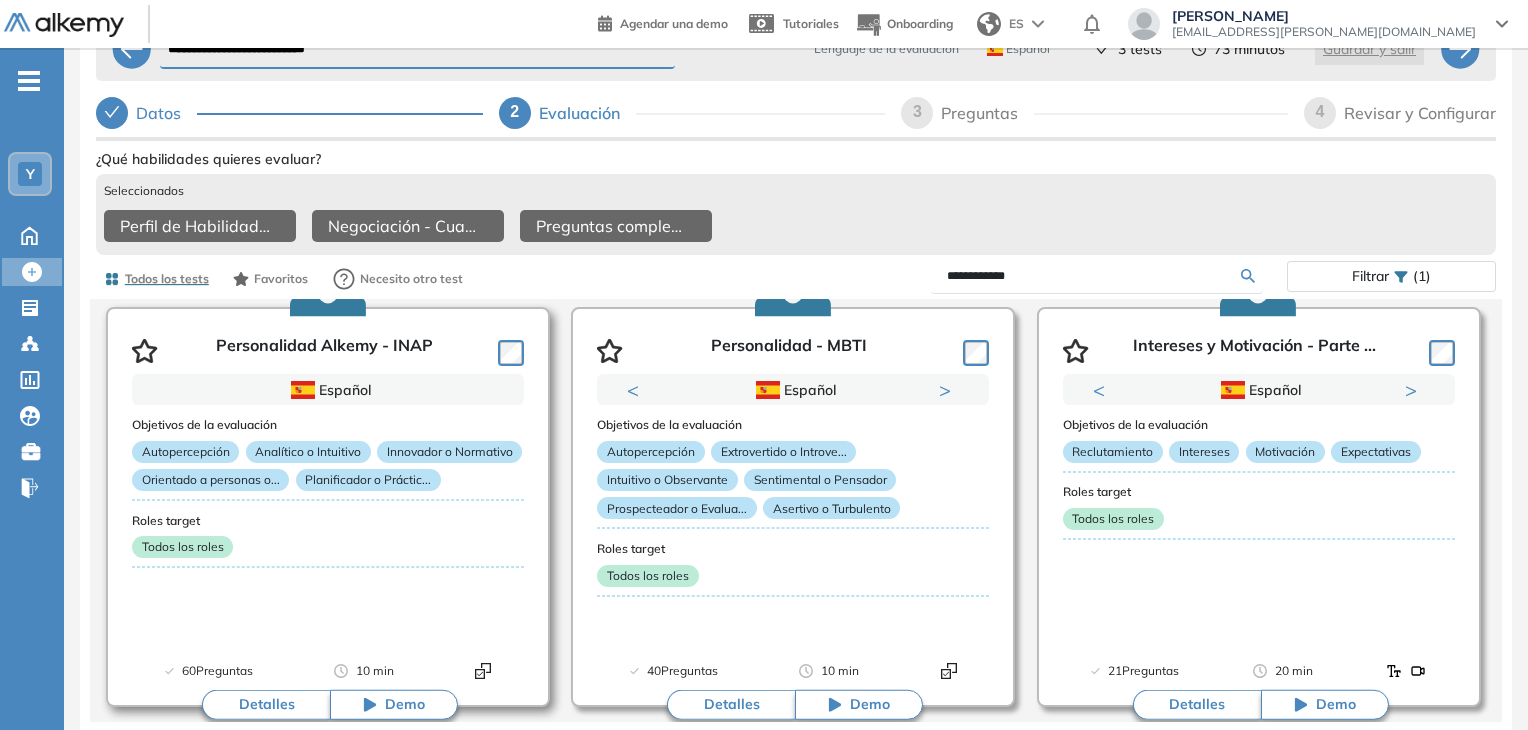 click on "Detalles" at bounding box center (266, 705) 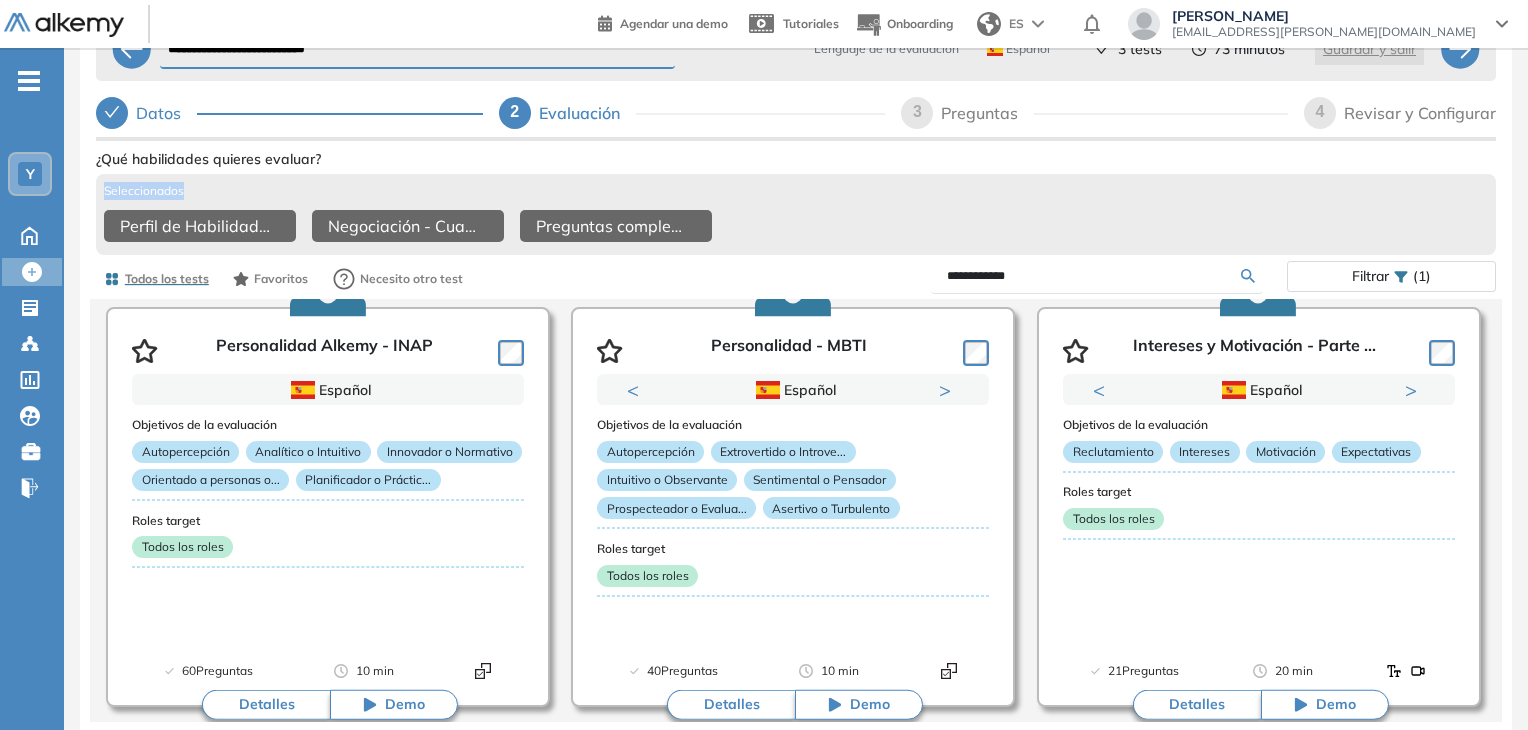 drag, startPoint x: 1375, startPoint y: 148, endPoint x: 1371, endPoint y: 172, distance: 24.33105 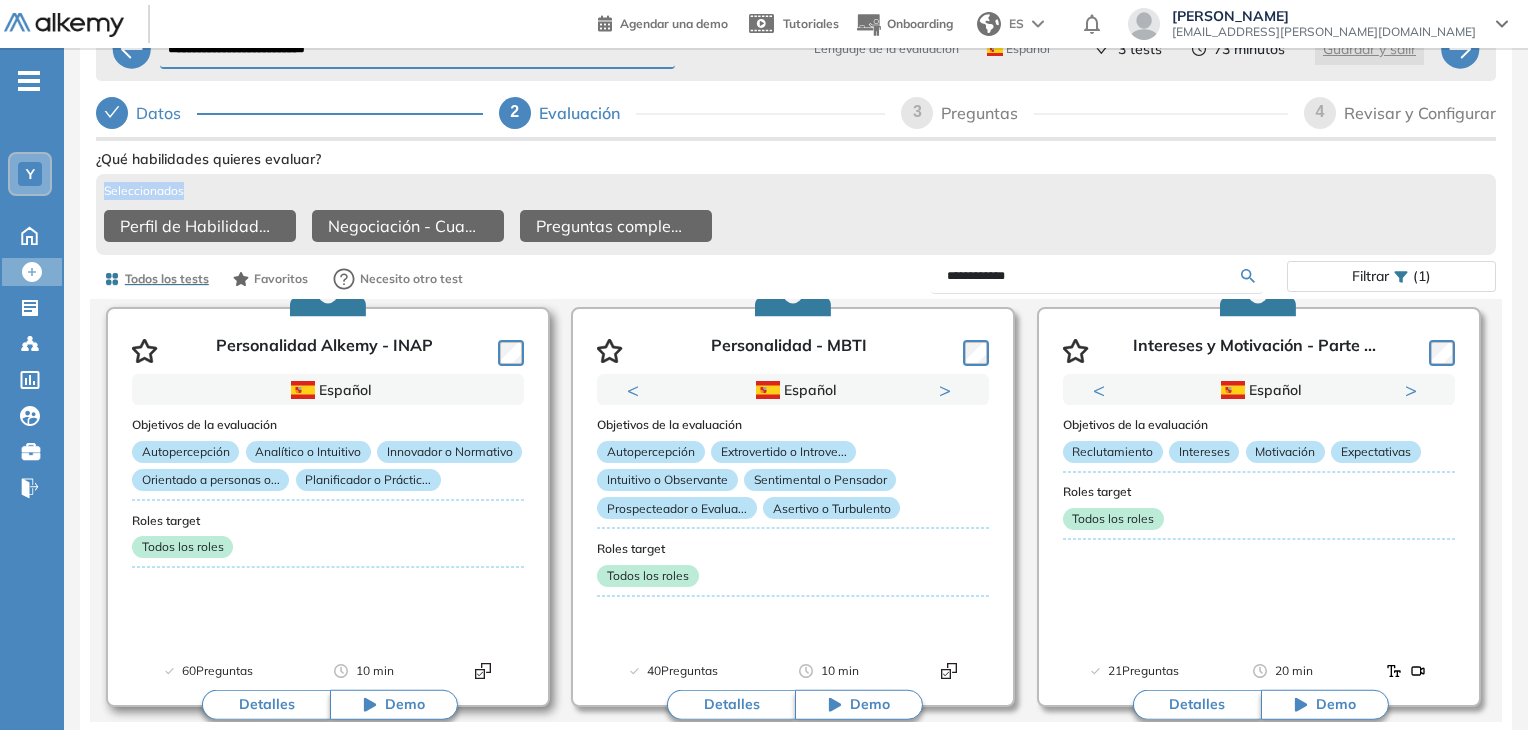 click on "Detalles" at bounding box center (266, 705) 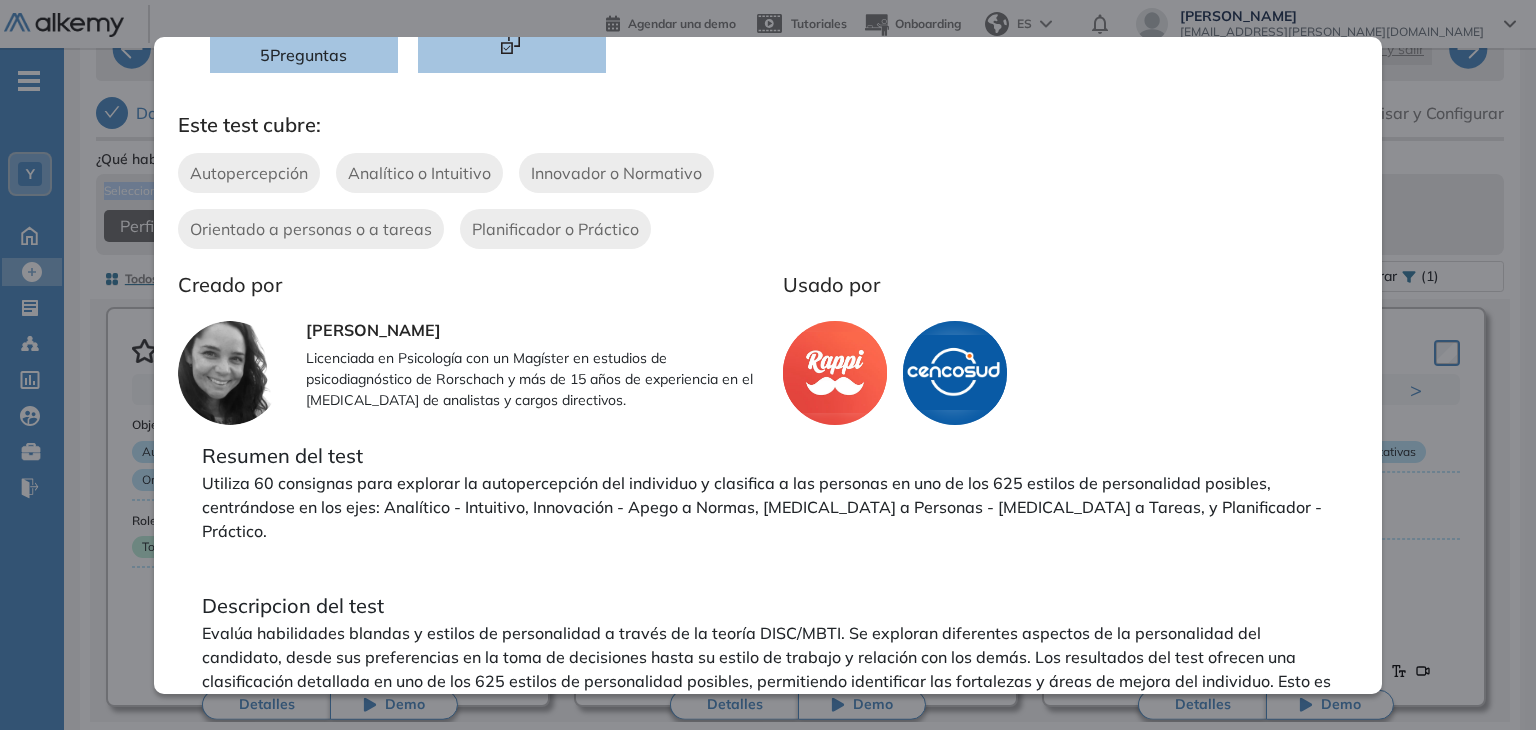 scroll, scrollTop: 339, scrollLeft: 0, axis: vertical 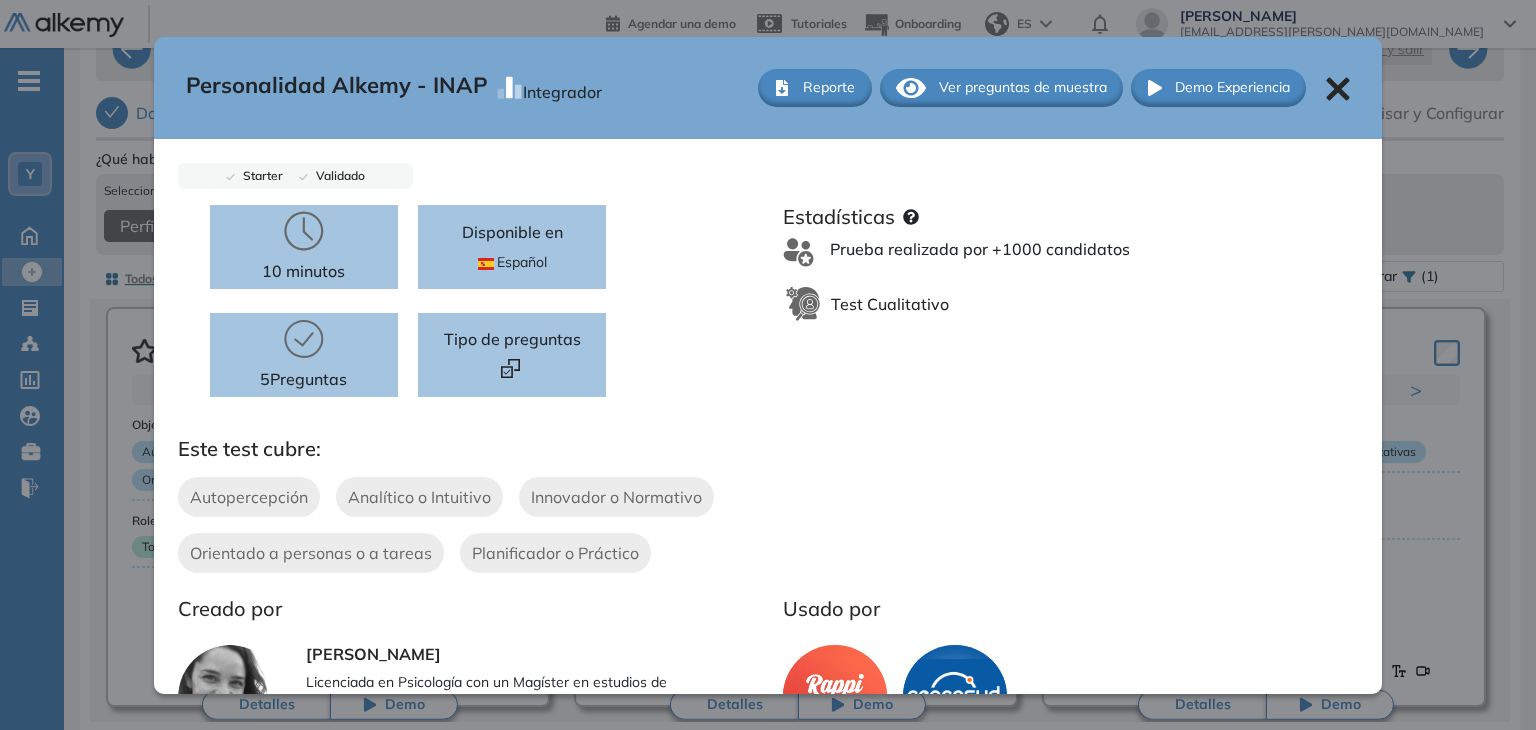 click 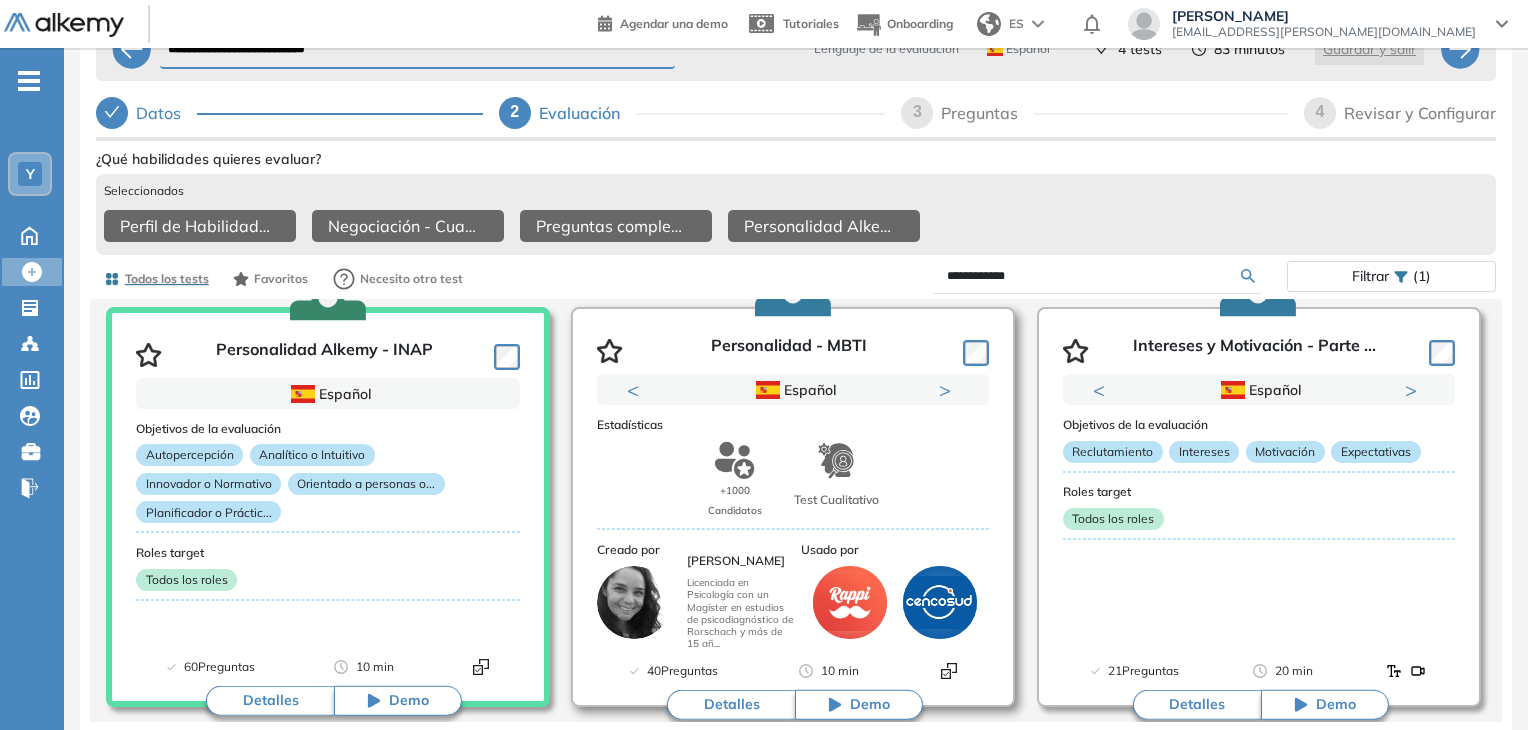 click on "Detalles" at bounding box center [731, 705] 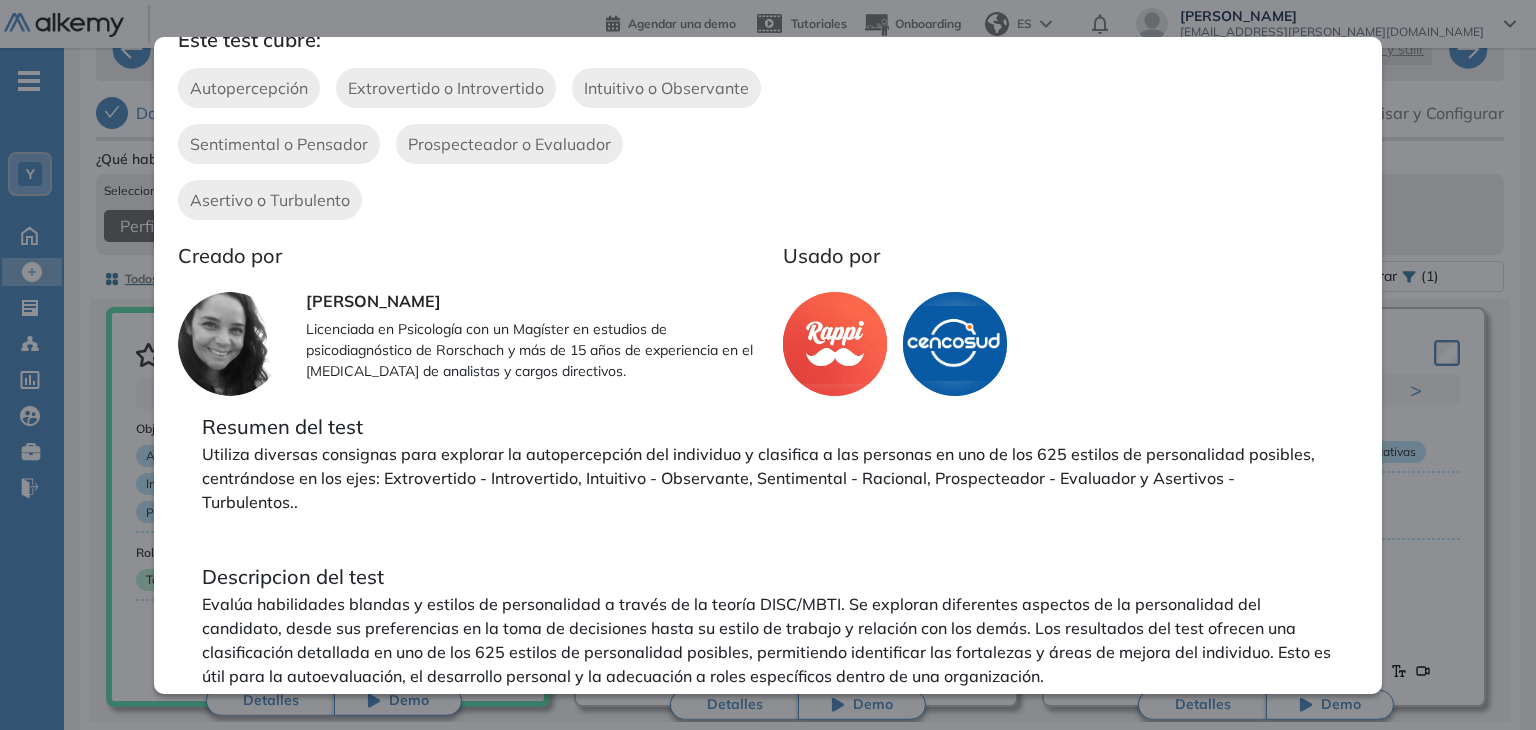 scroll, scrollTop: 419, scrollLeft: 0, axis: vertical 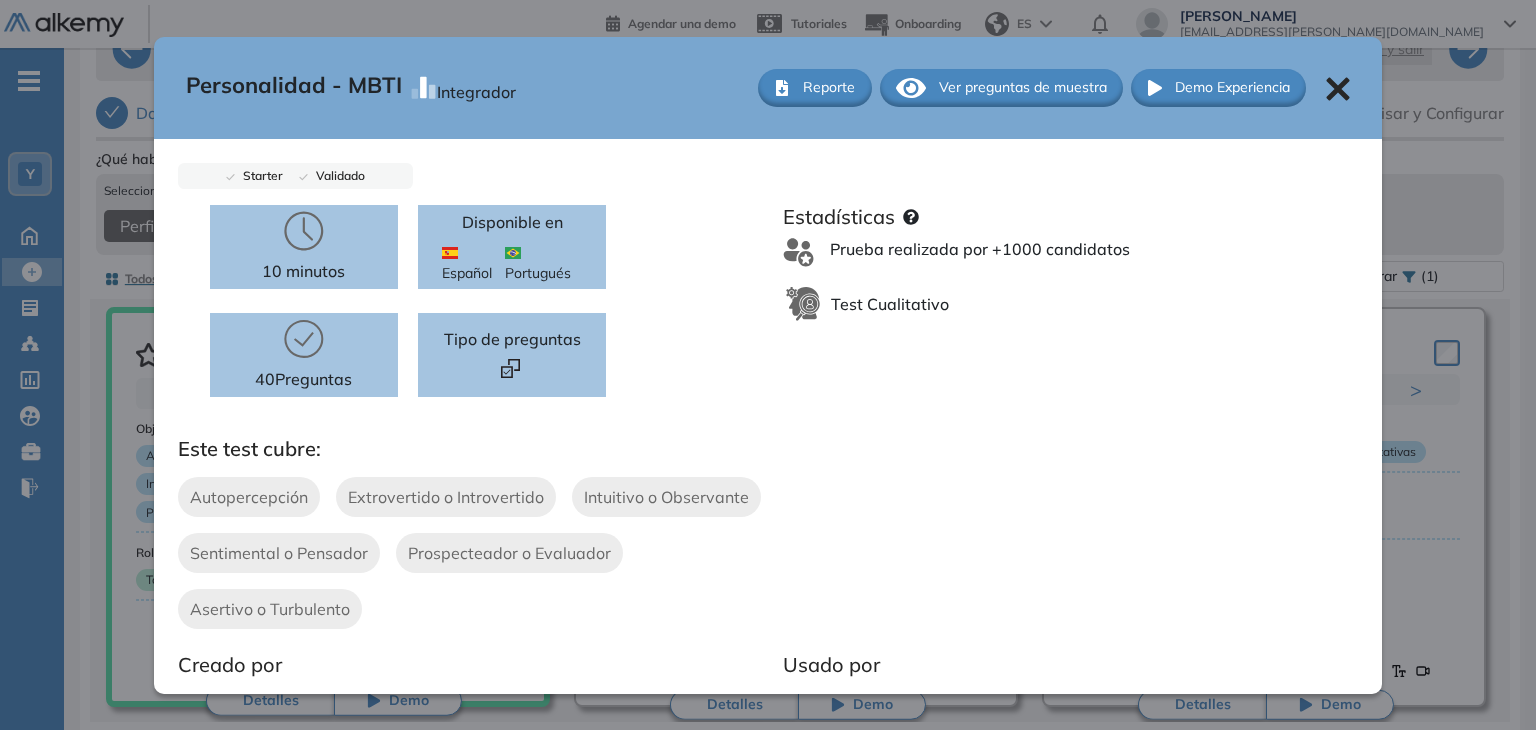 click 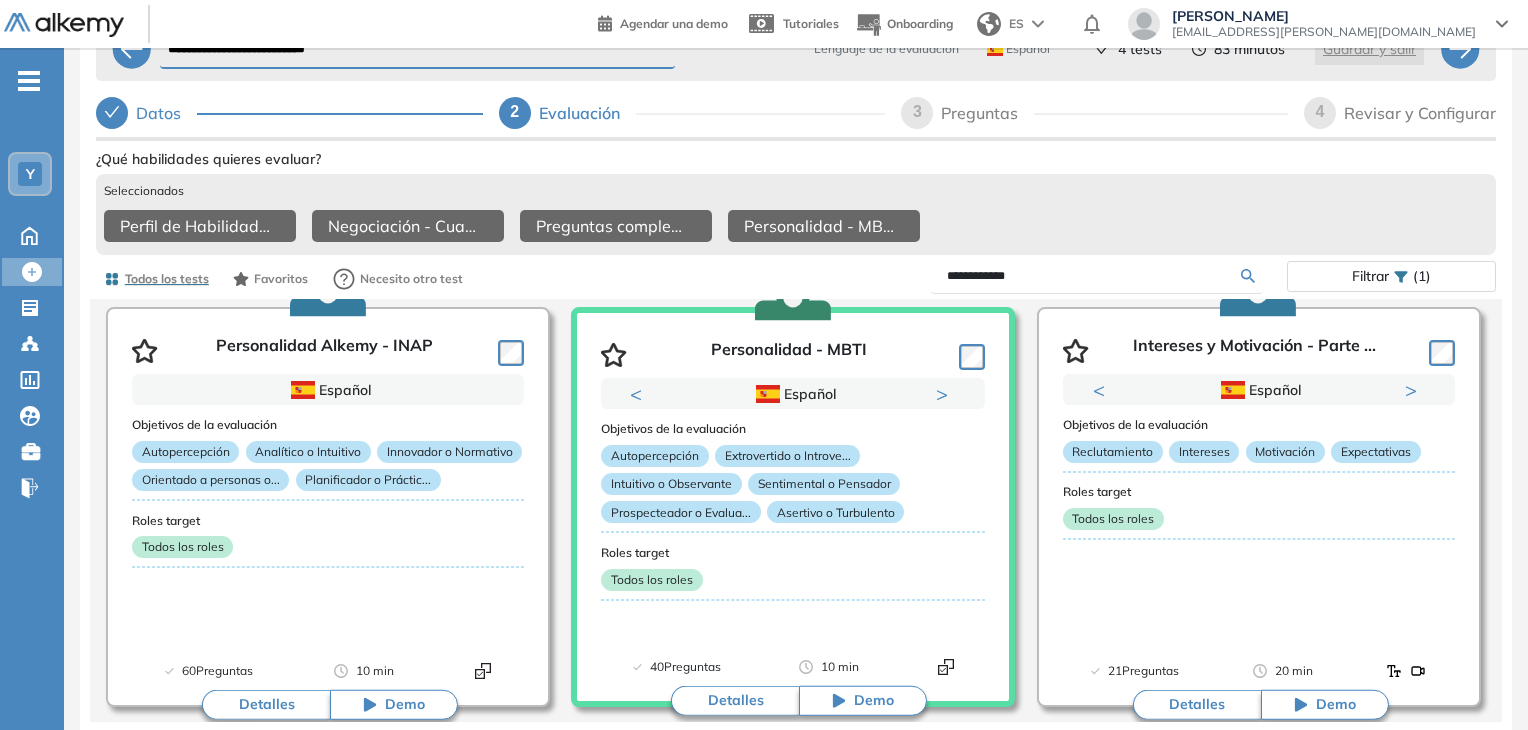 scroll, scrollTop: 103, scrollLeft: 0, axis: vertical 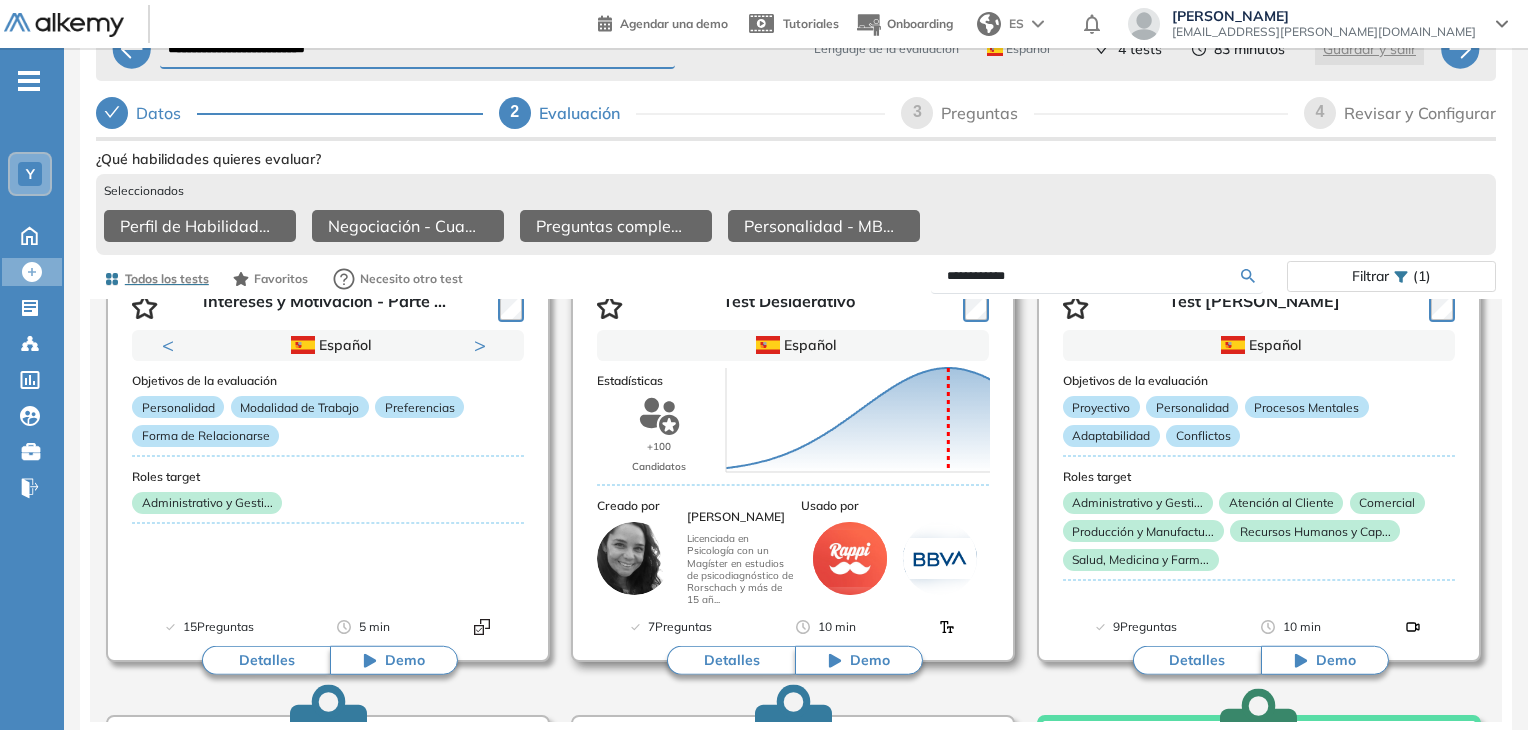 click on "Detalles" at bounding box center [731, 661] 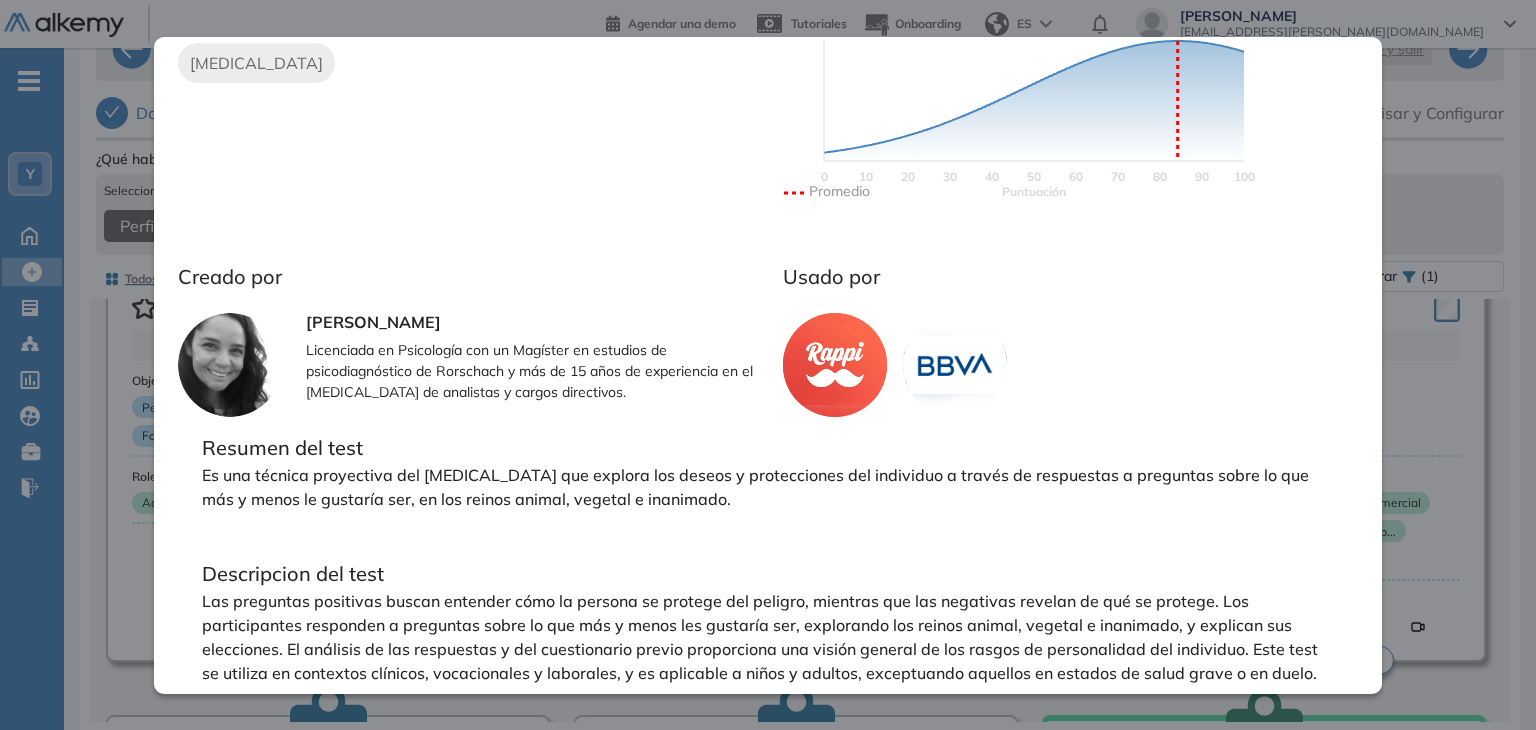 scroll, scrollTop: 496, scrollLeft: 0, axis: vertical 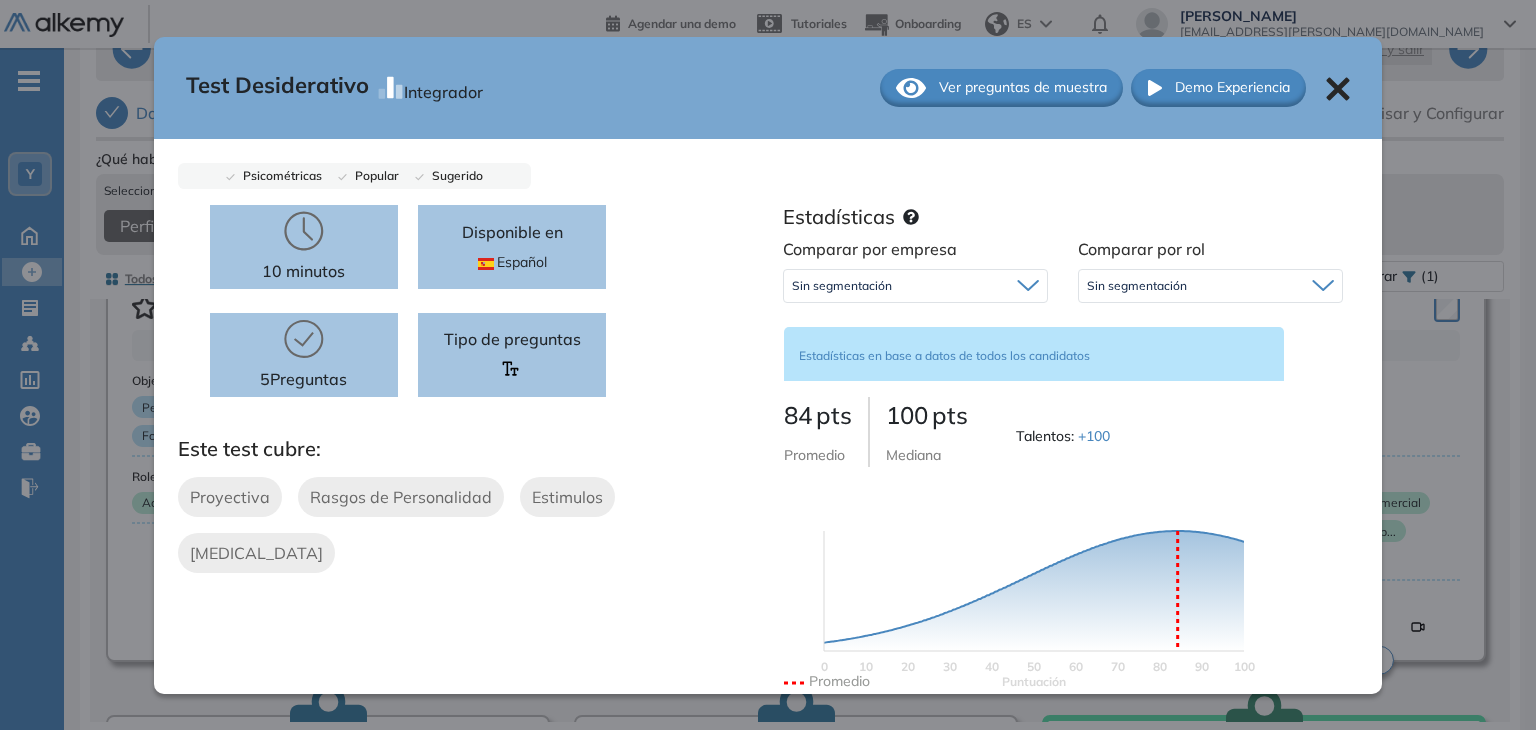 click on "Ver preguntas de muestra" at bounding box center [1023, 87] 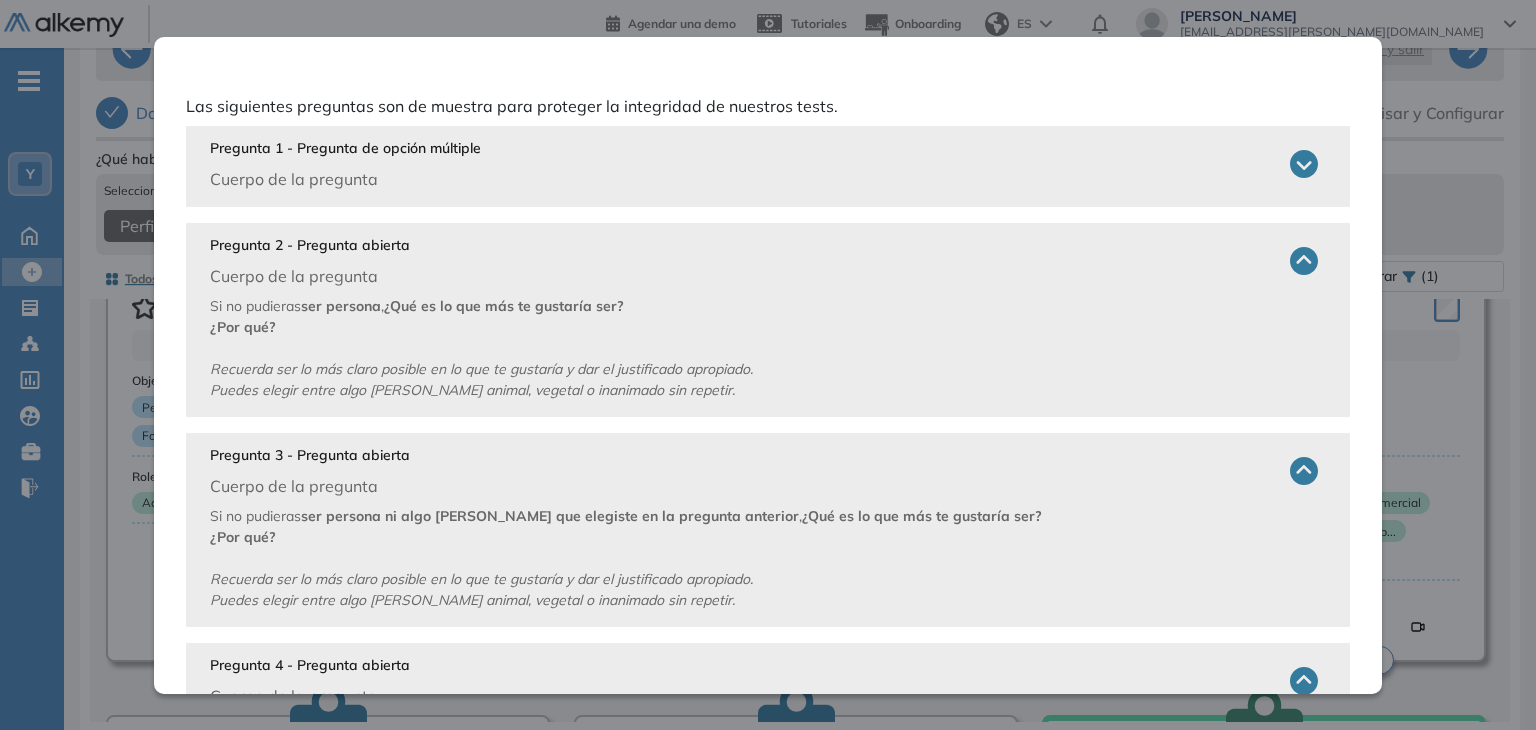 scroll, scrollTop: 85, scrollLeft: 0, axis: vertical 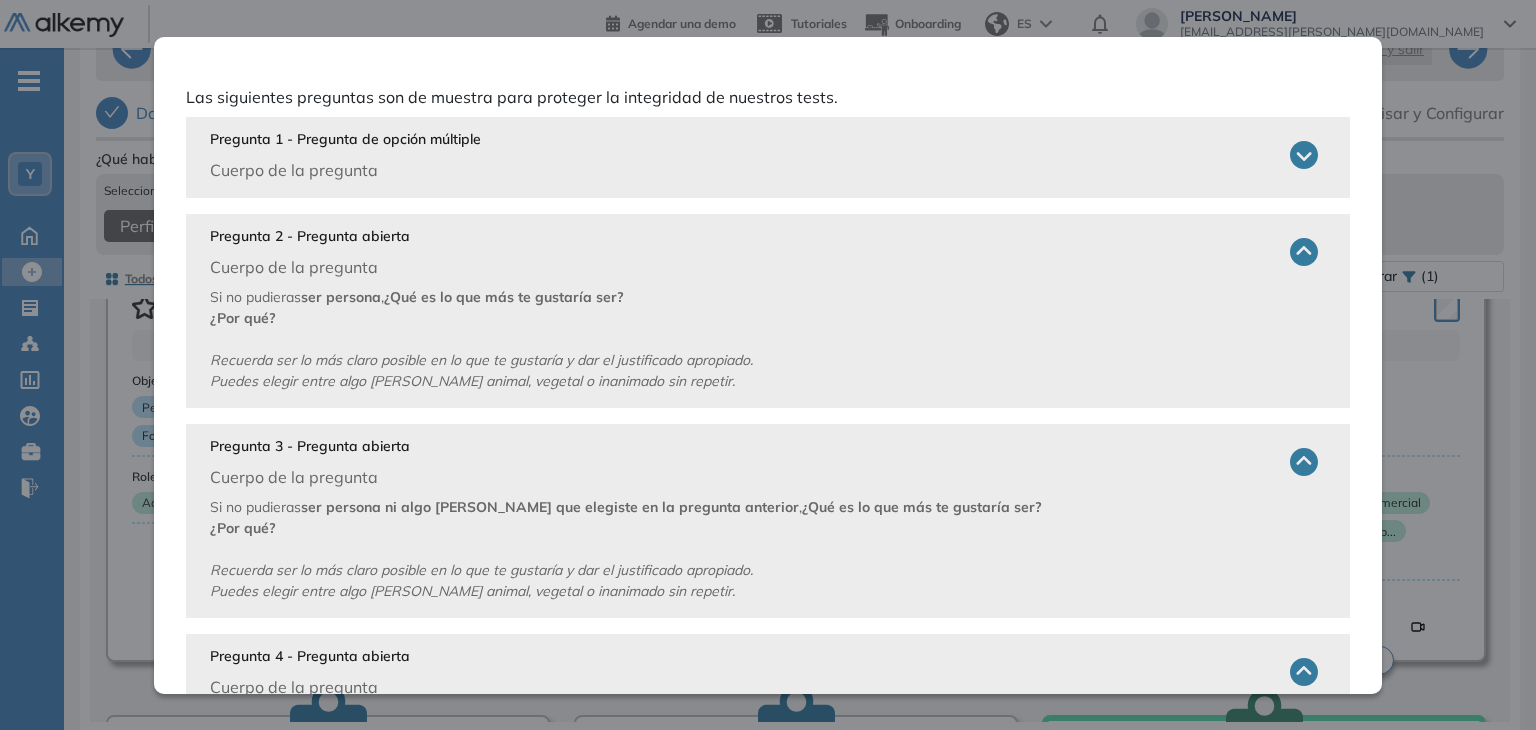 click 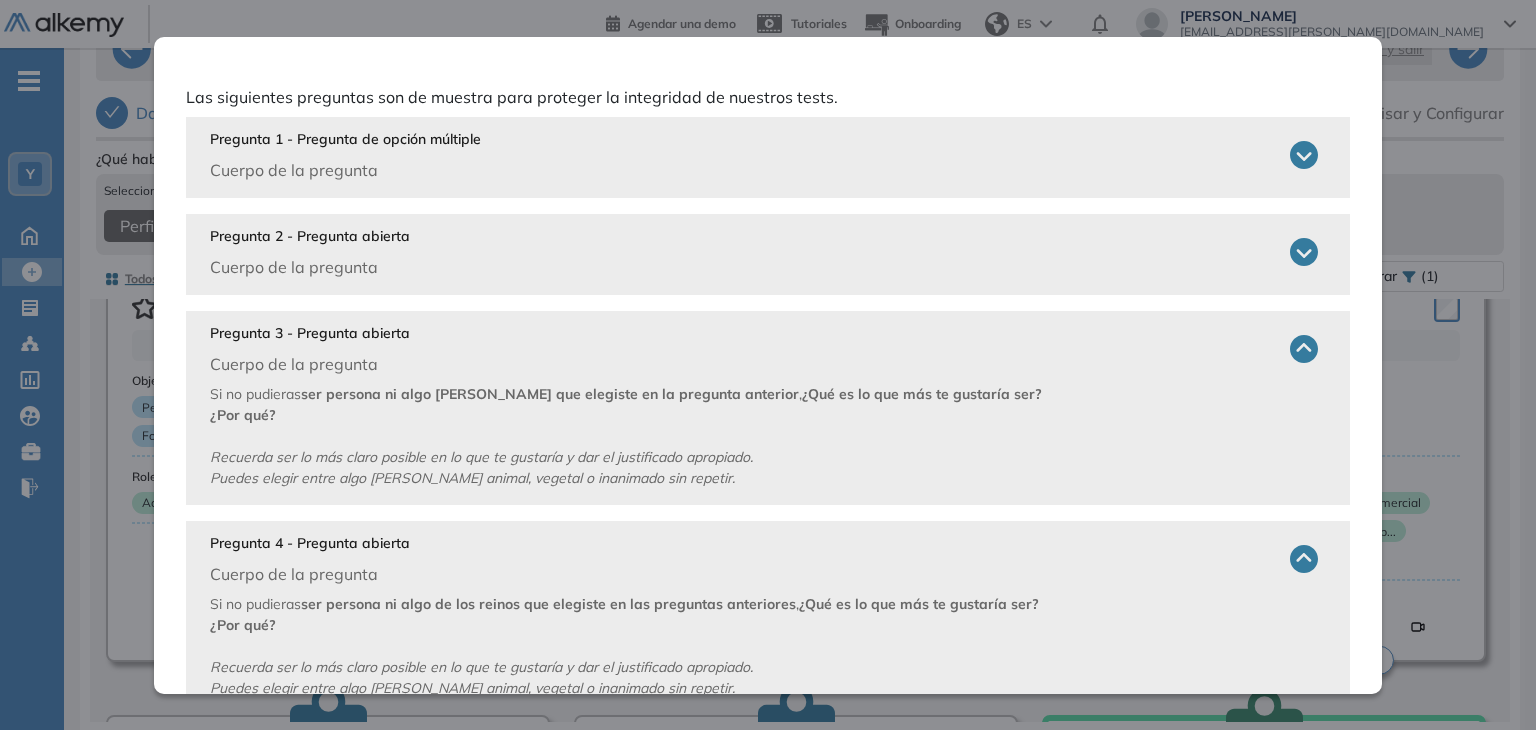 click 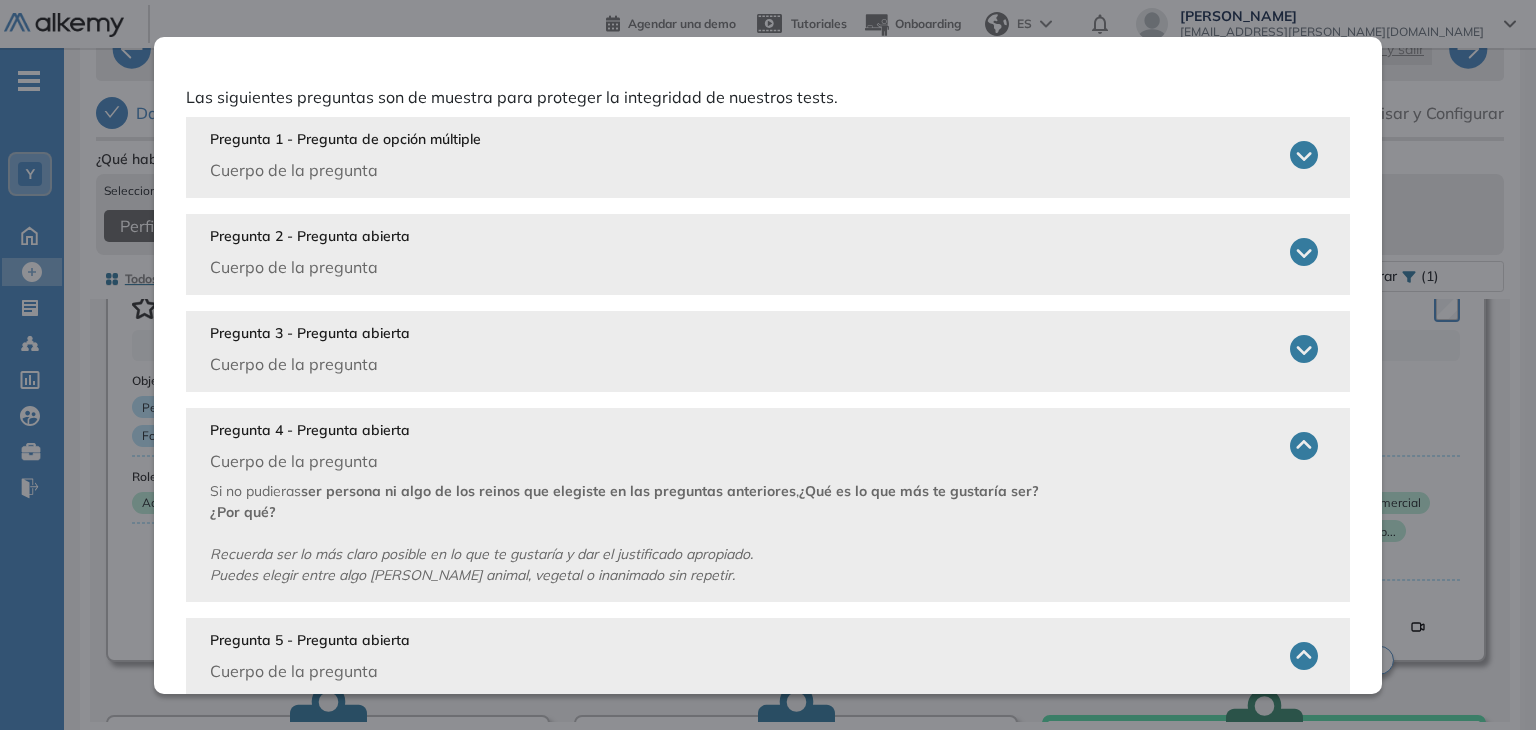 click 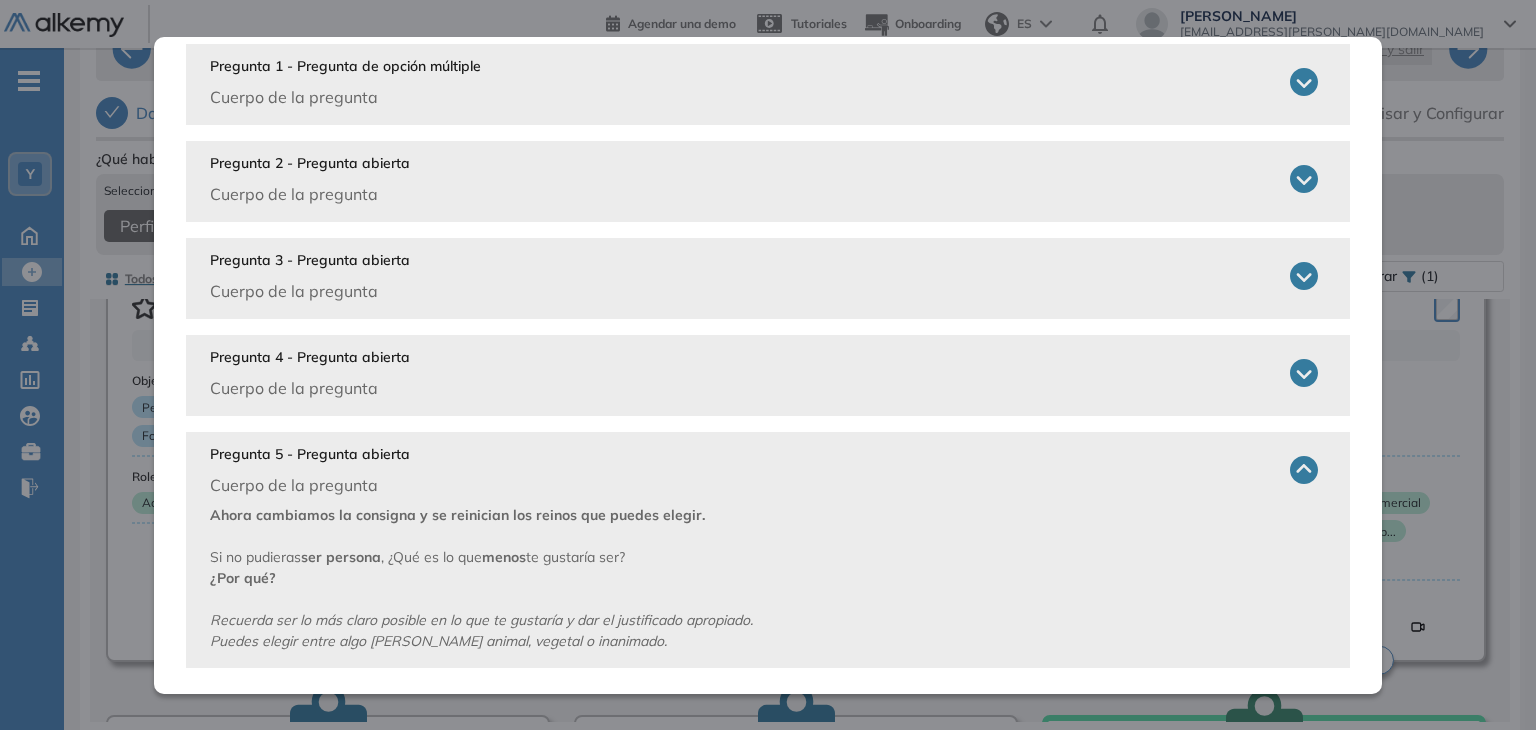 scroll, scrollTop: 172, scrollLeft: 0, axis: vertical 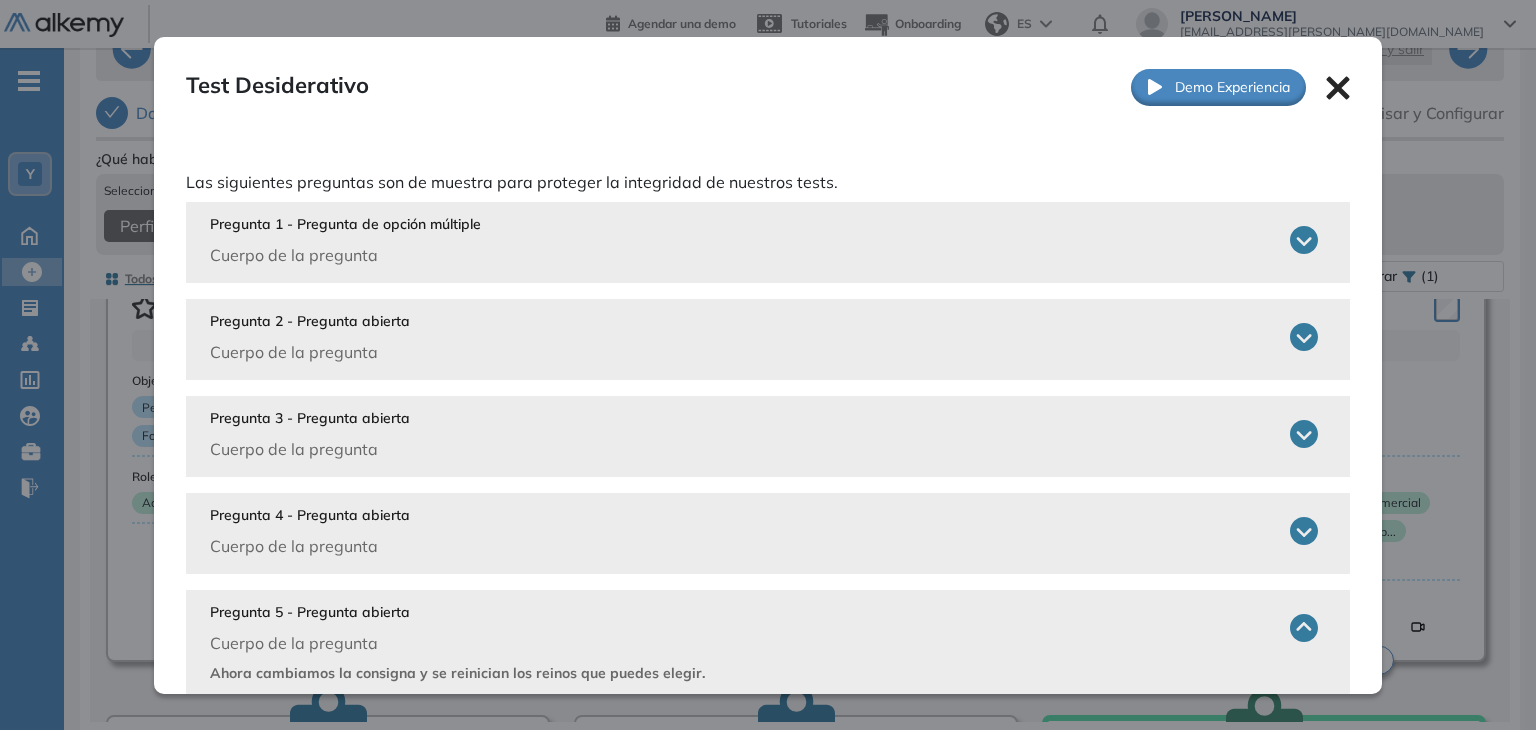click 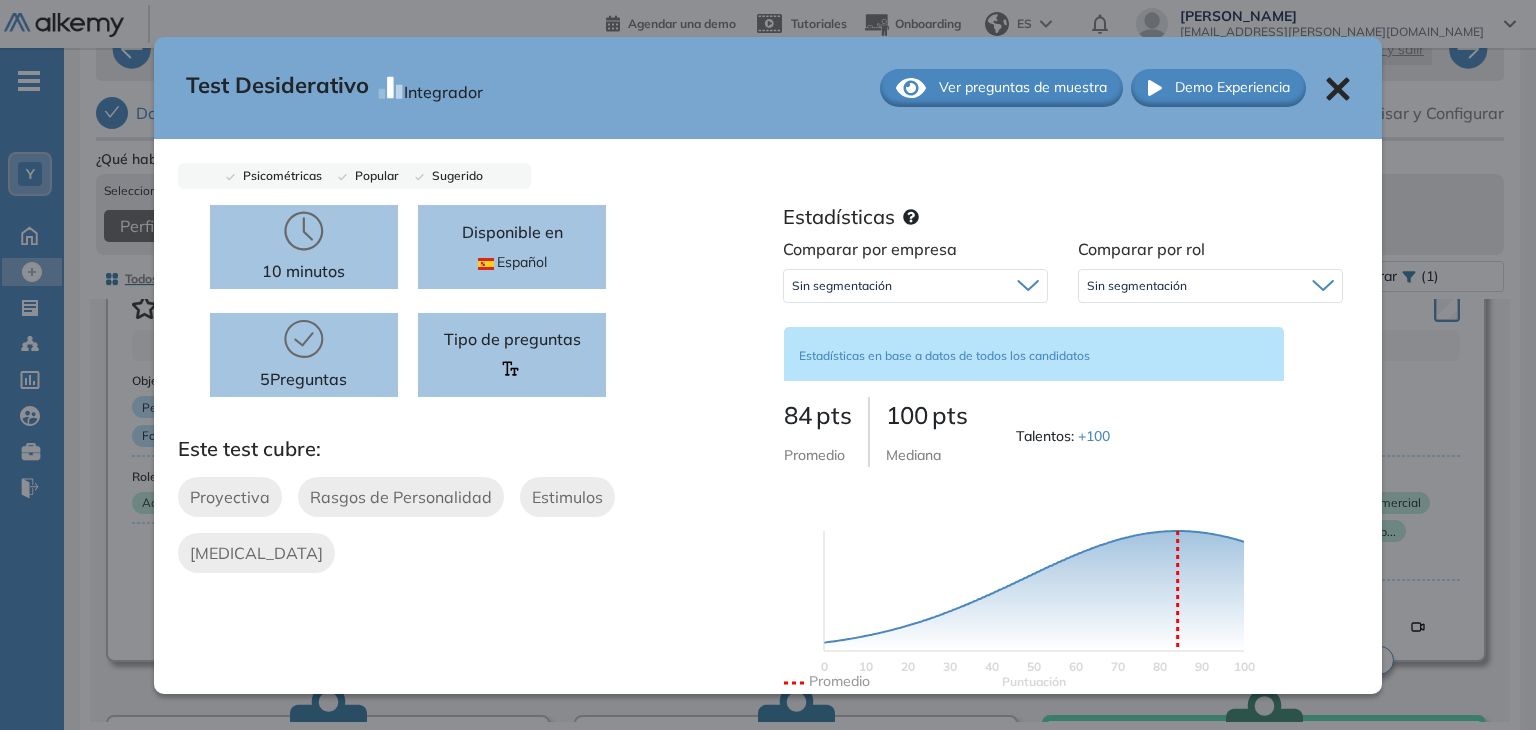 click 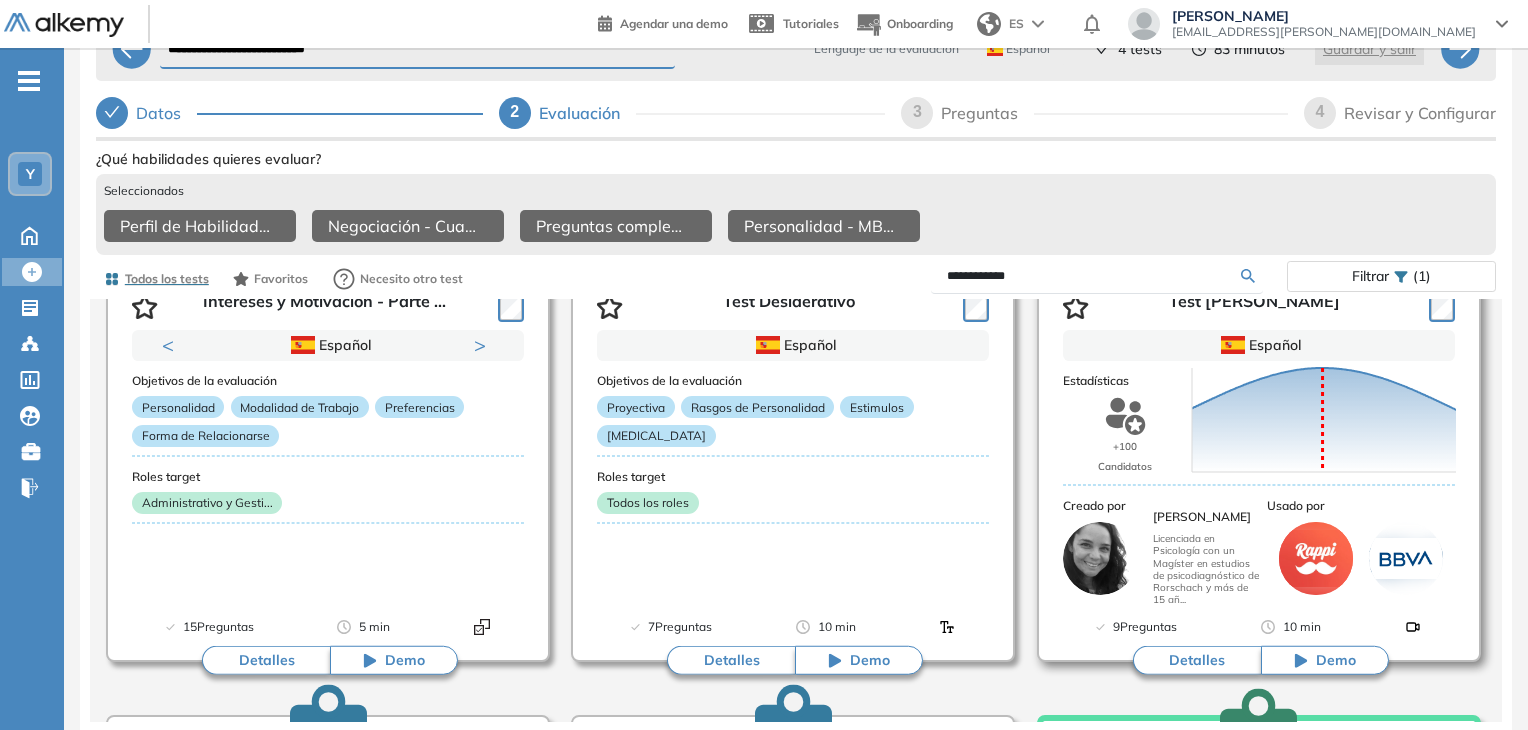 click on "Detalles" at bounding box center (1197, 661) 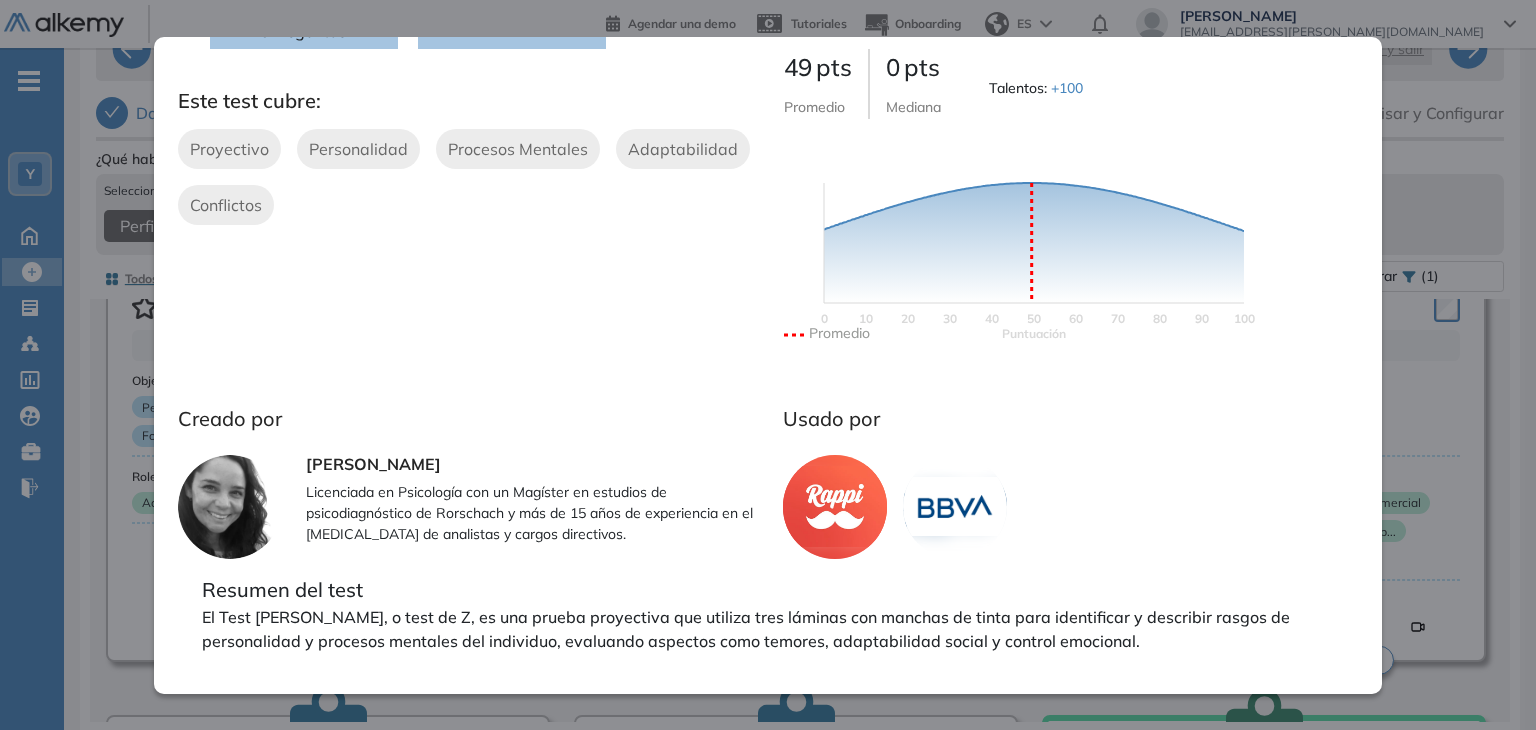 scroll, scrollTop: 496, scrollLeft: 0, axis: vertical 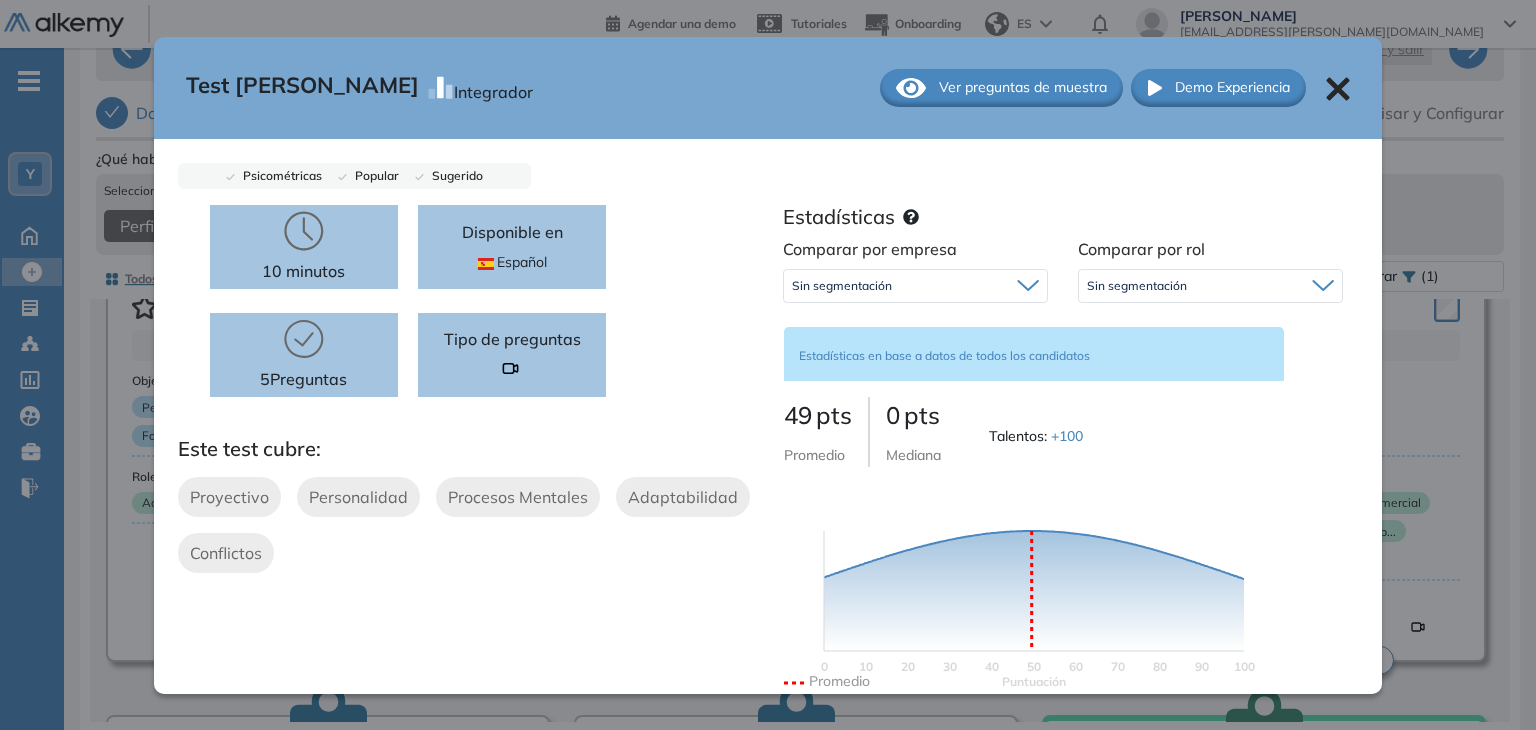 click 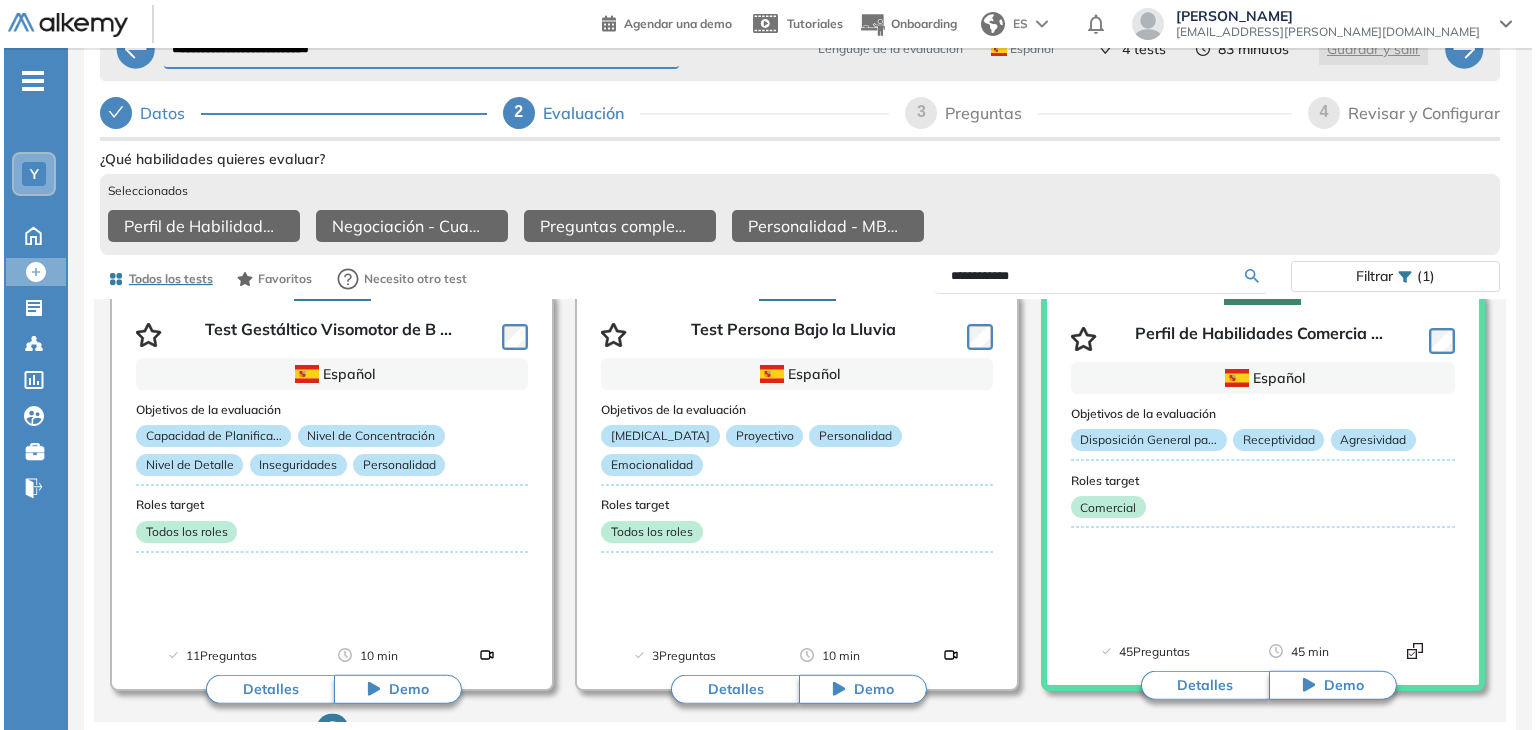 scroll, scrollTop: 1020, scrollLeft: 0, axis: vertical 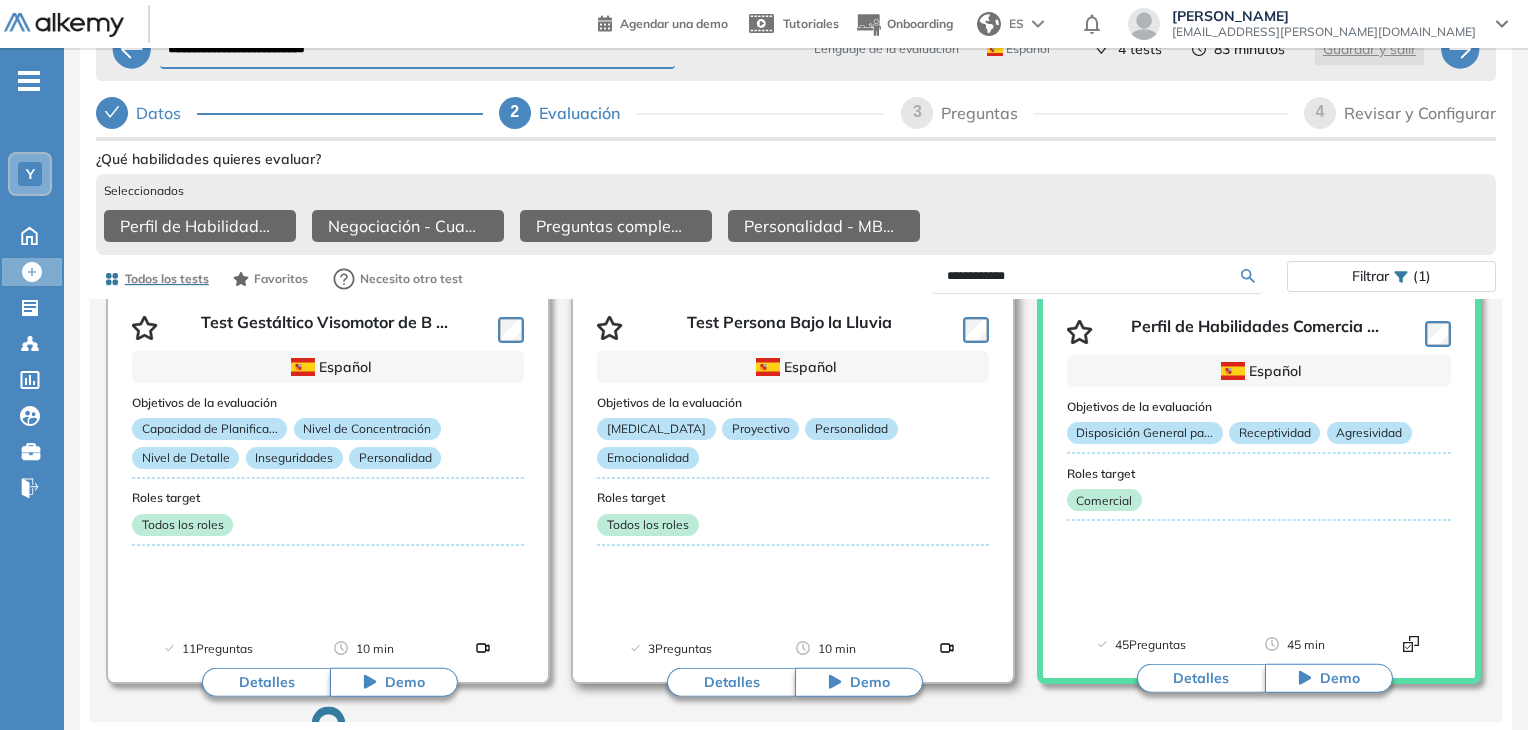 click on "Detalles" at bounding box center [731, 682] 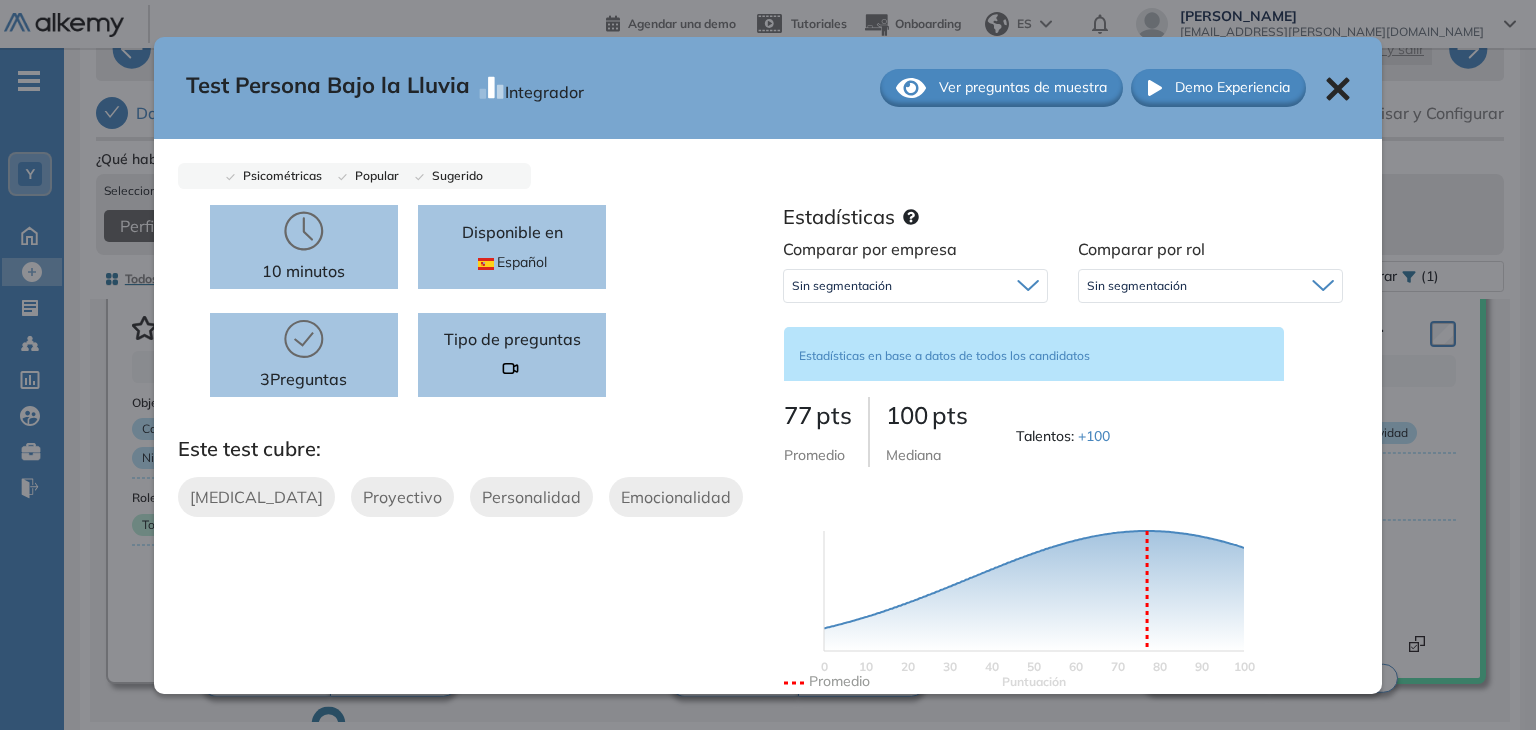 click on "Ver preguntas de muestra" at bounding box center [1023, 87] 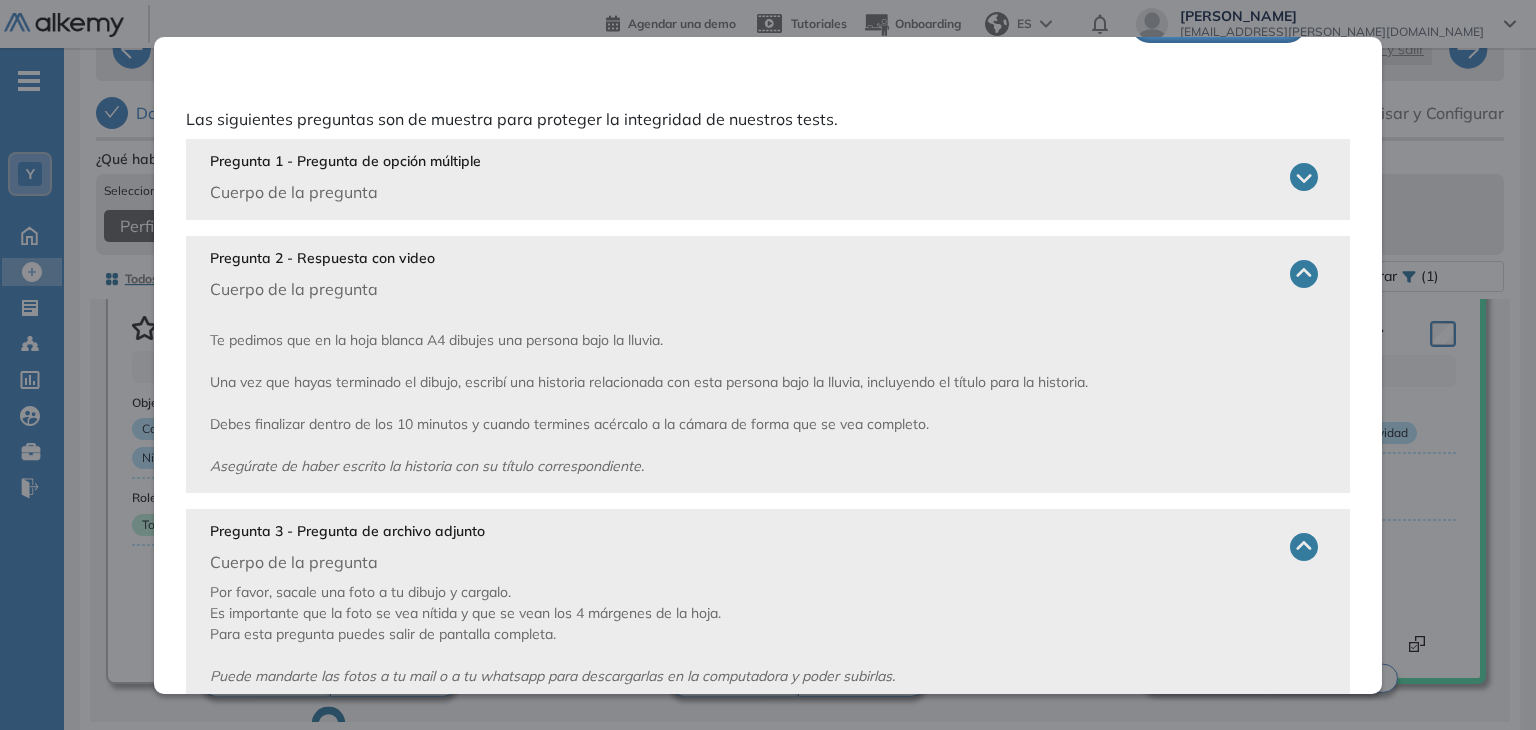scroll, scrollTop: 112, scrollLeft: 0, axis: vertical 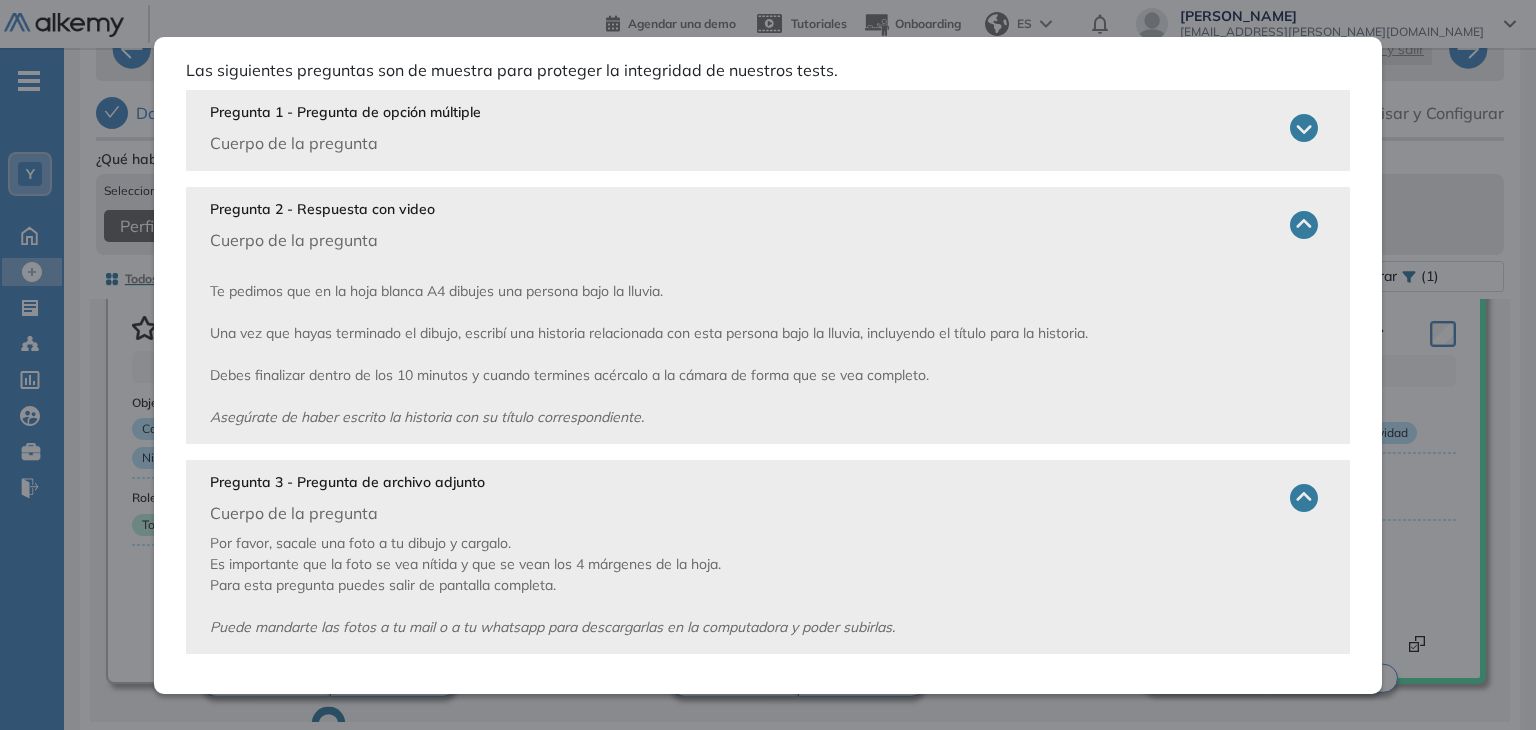 click 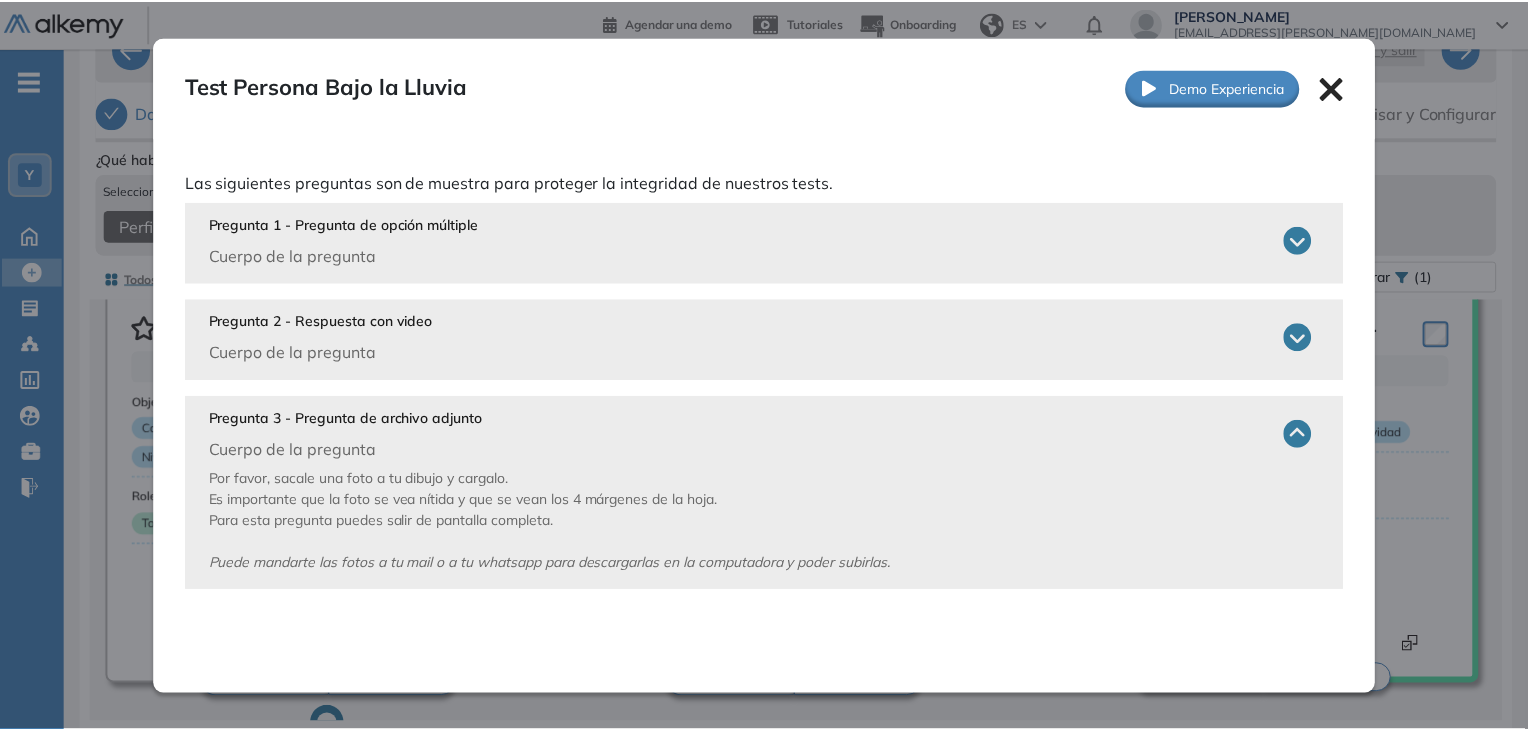 scroll, scrollTop: 0, scrollLeft: 0, axis: both 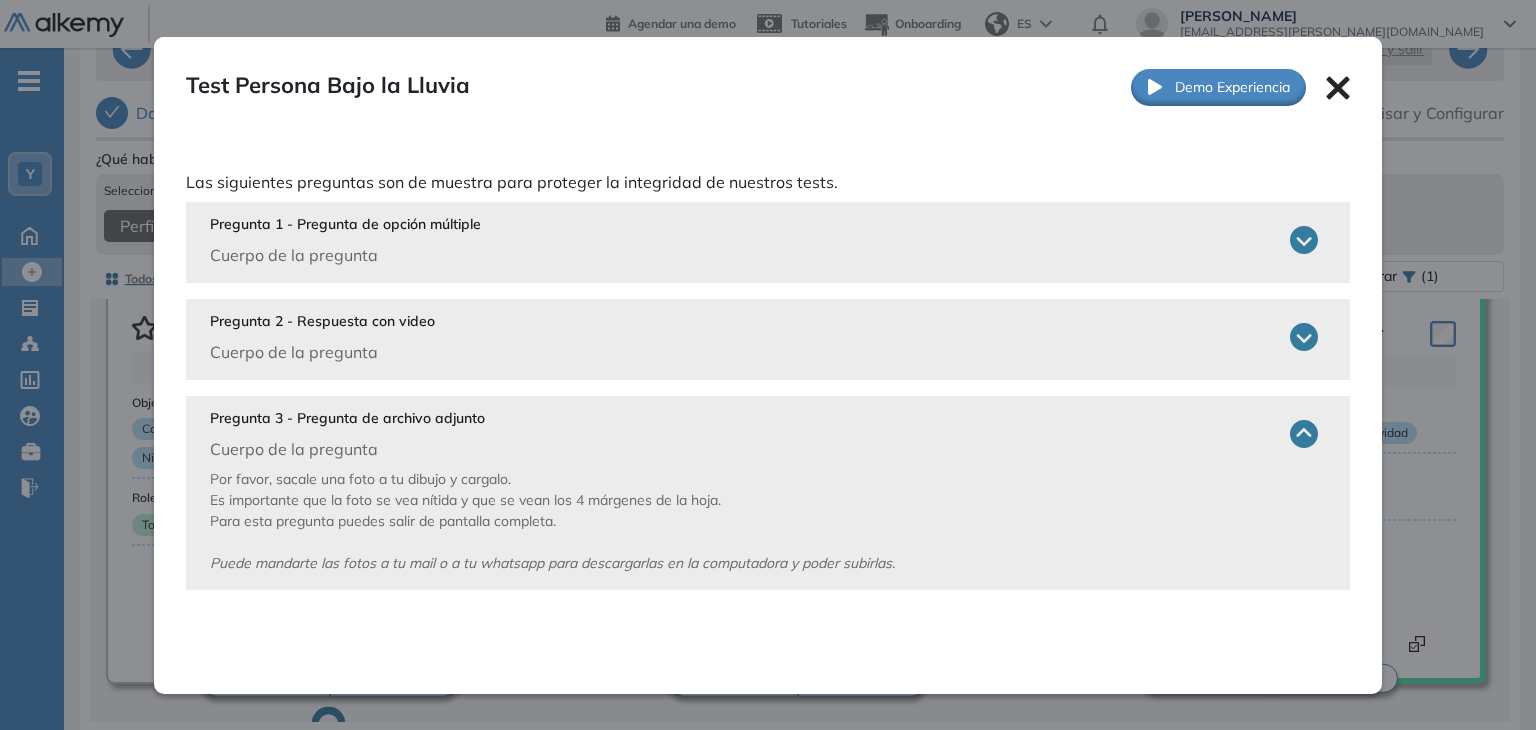 click 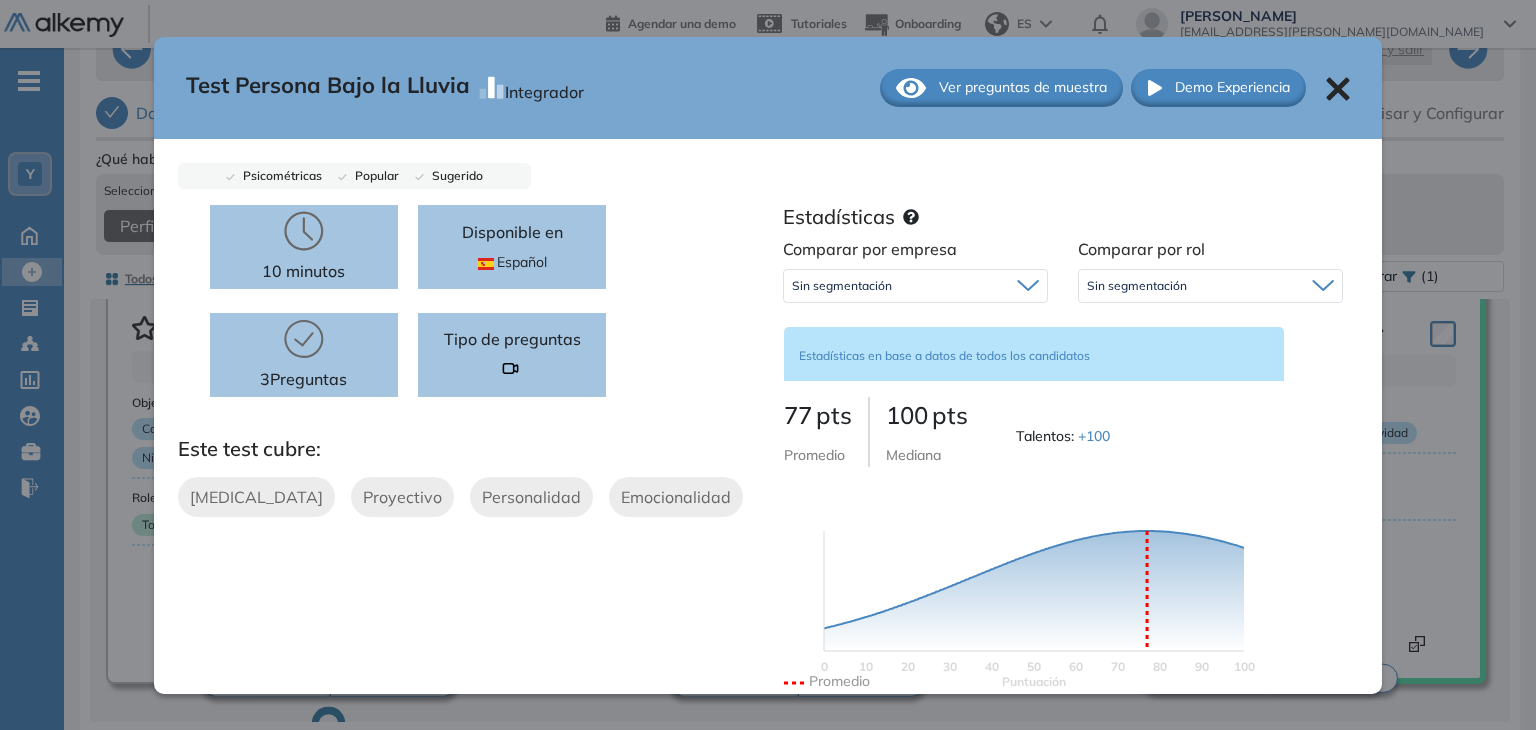 click 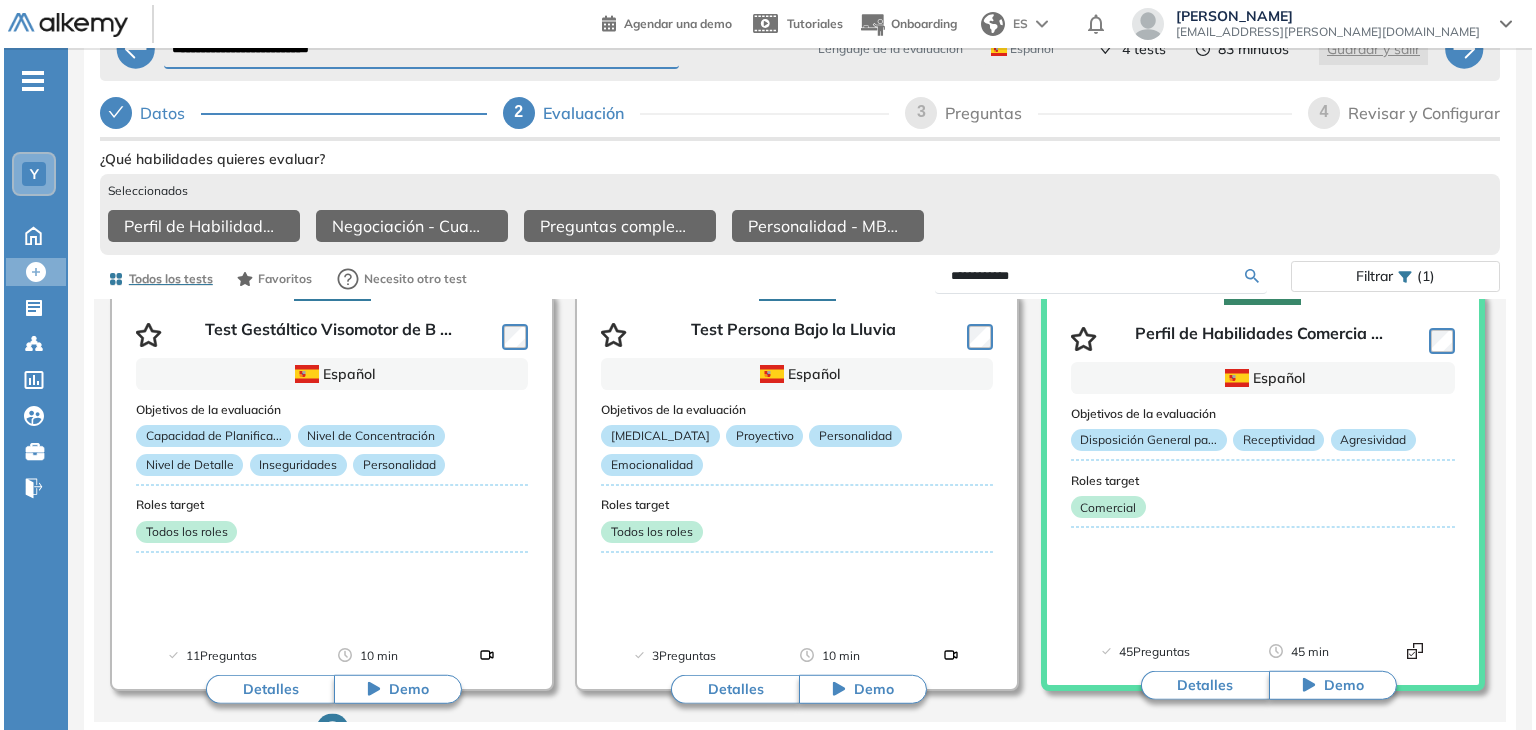 scroll, scrollTop: 1064, scrollLeft: 0, axis: vertical 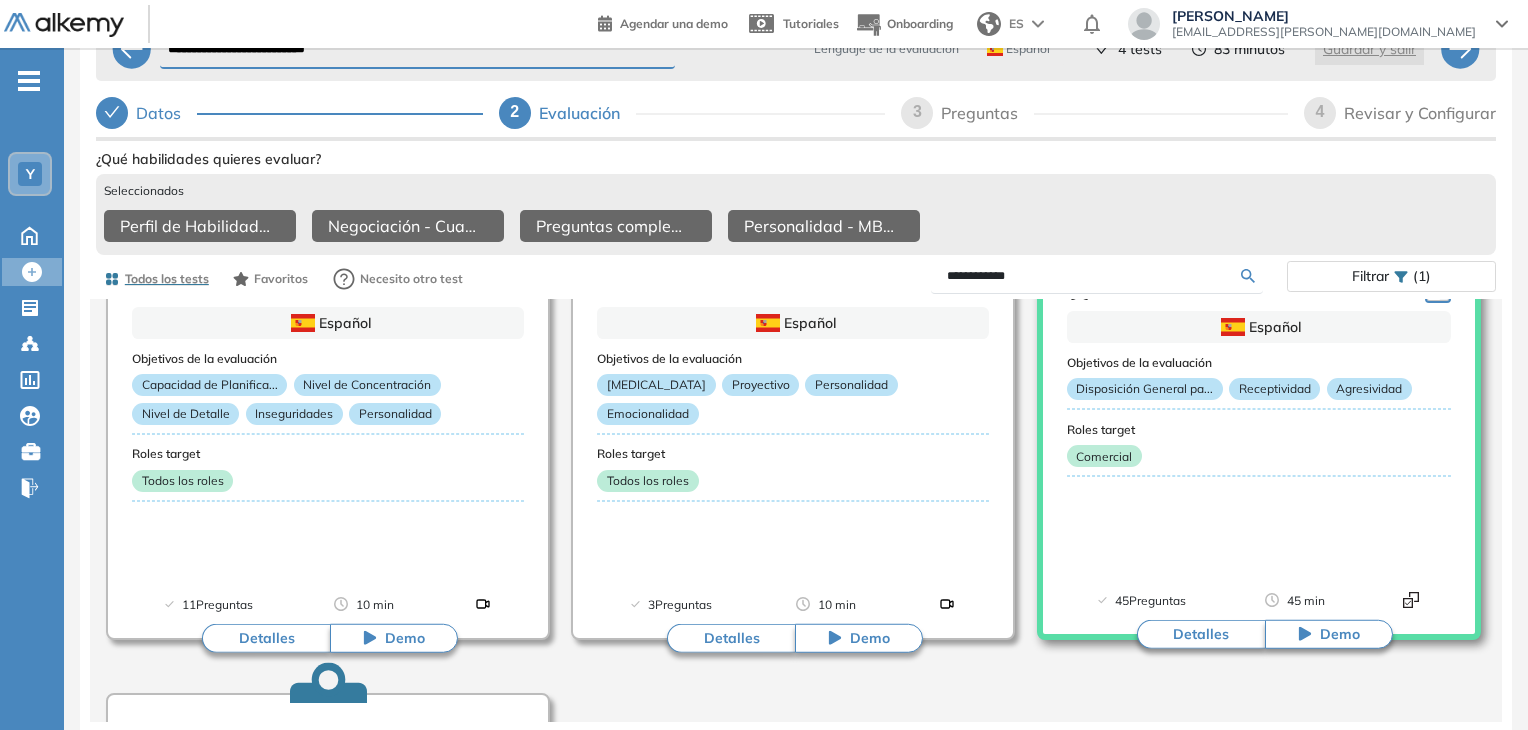 click on "Detalles" at bounding box center (1201, 634) 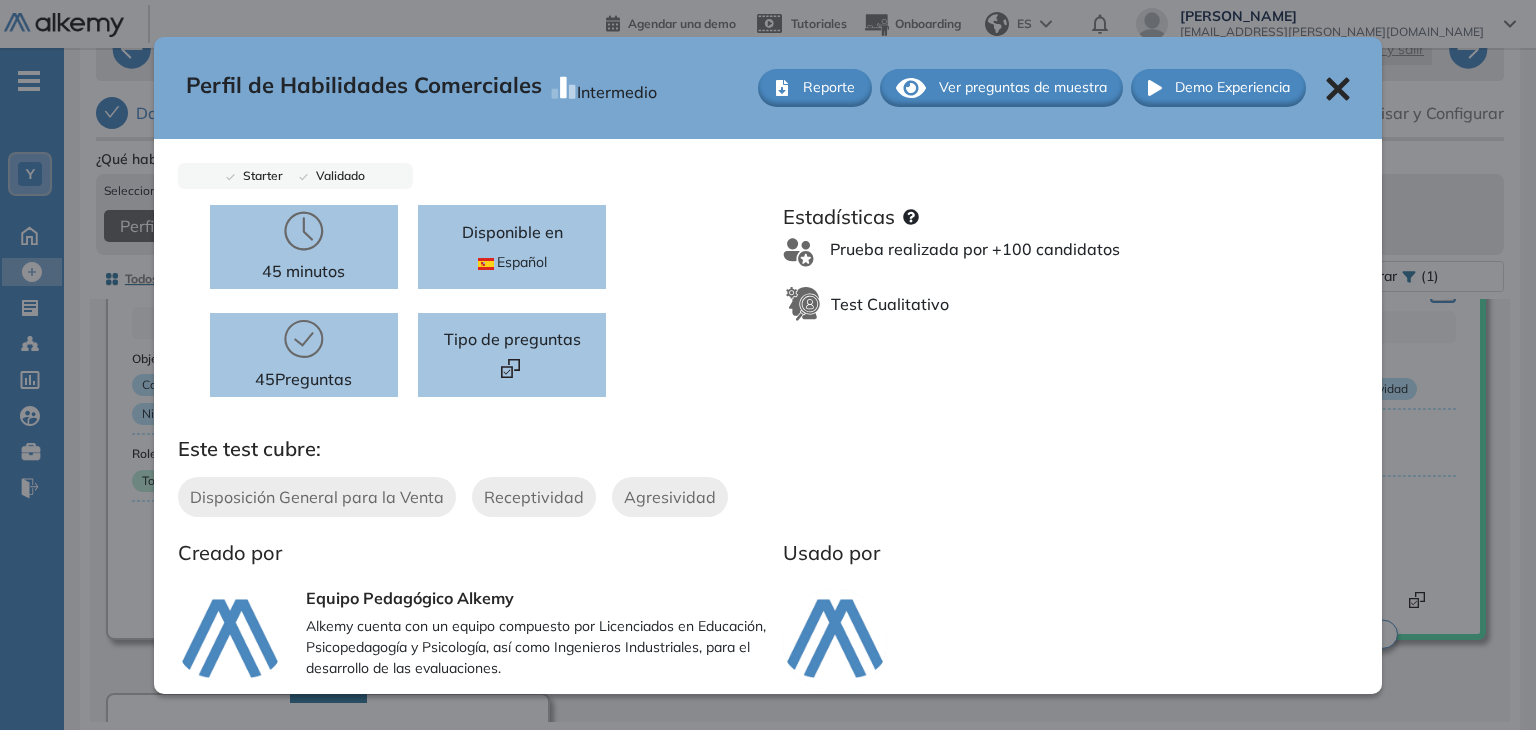 click on "Ver preguntas de muestra" at bounding box center [1023, 87] 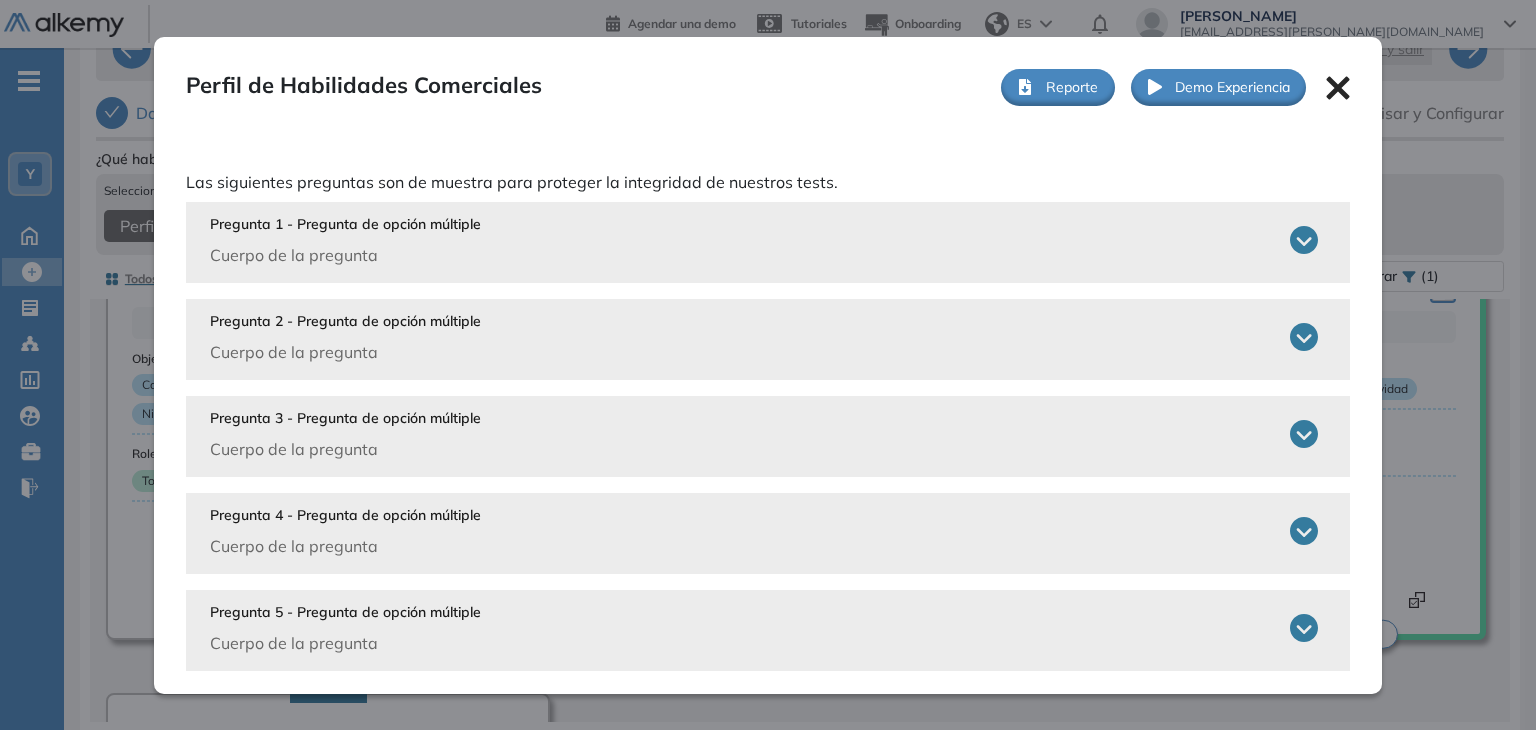 click 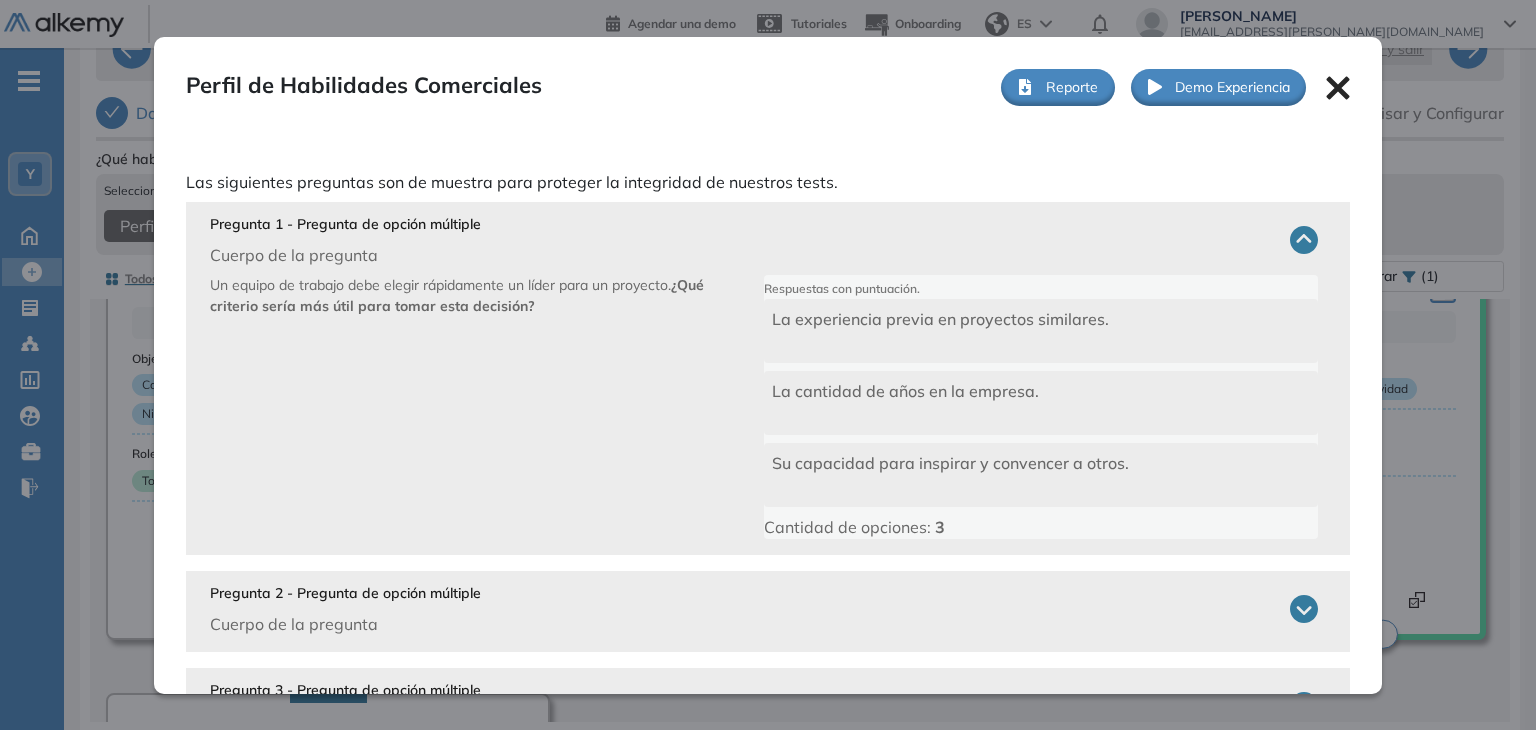 click 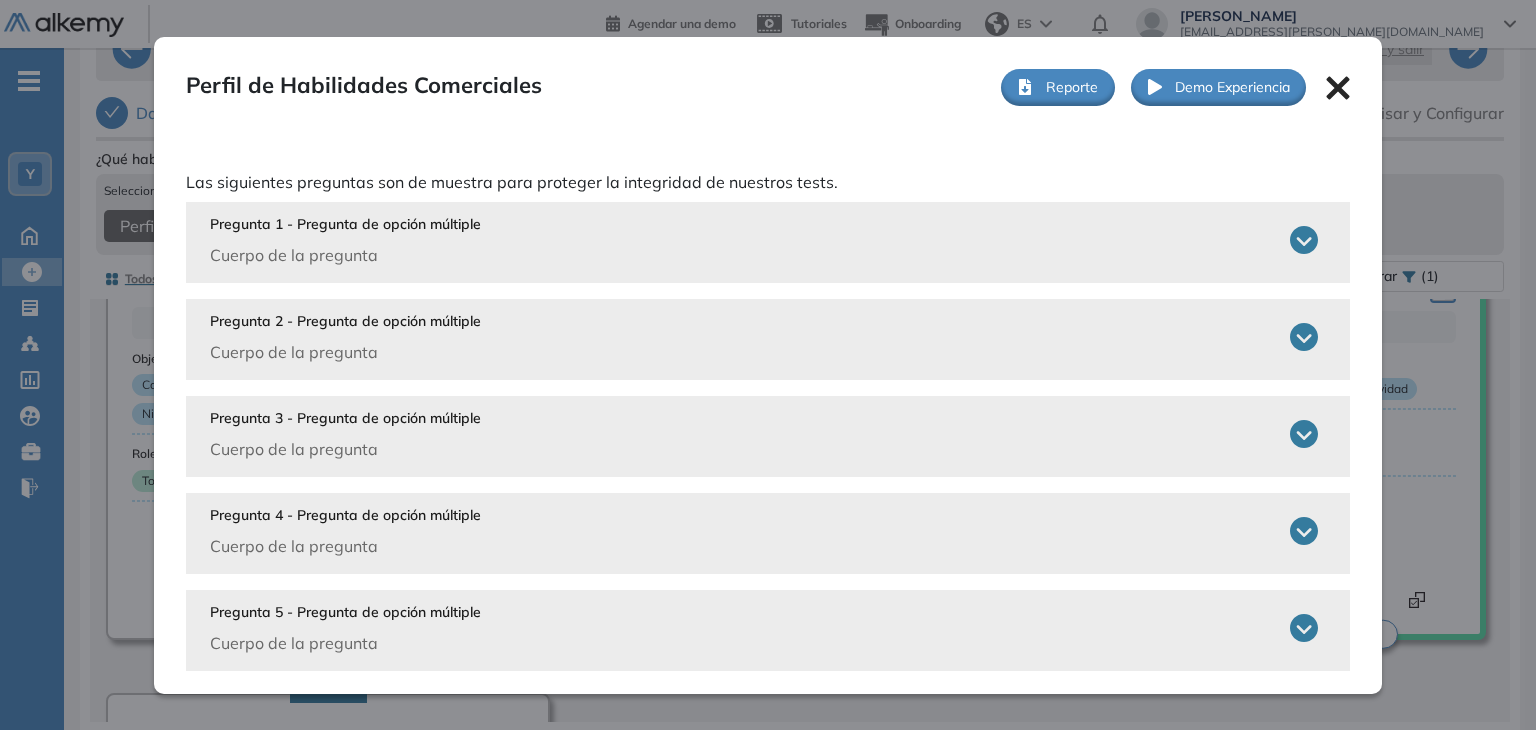 click 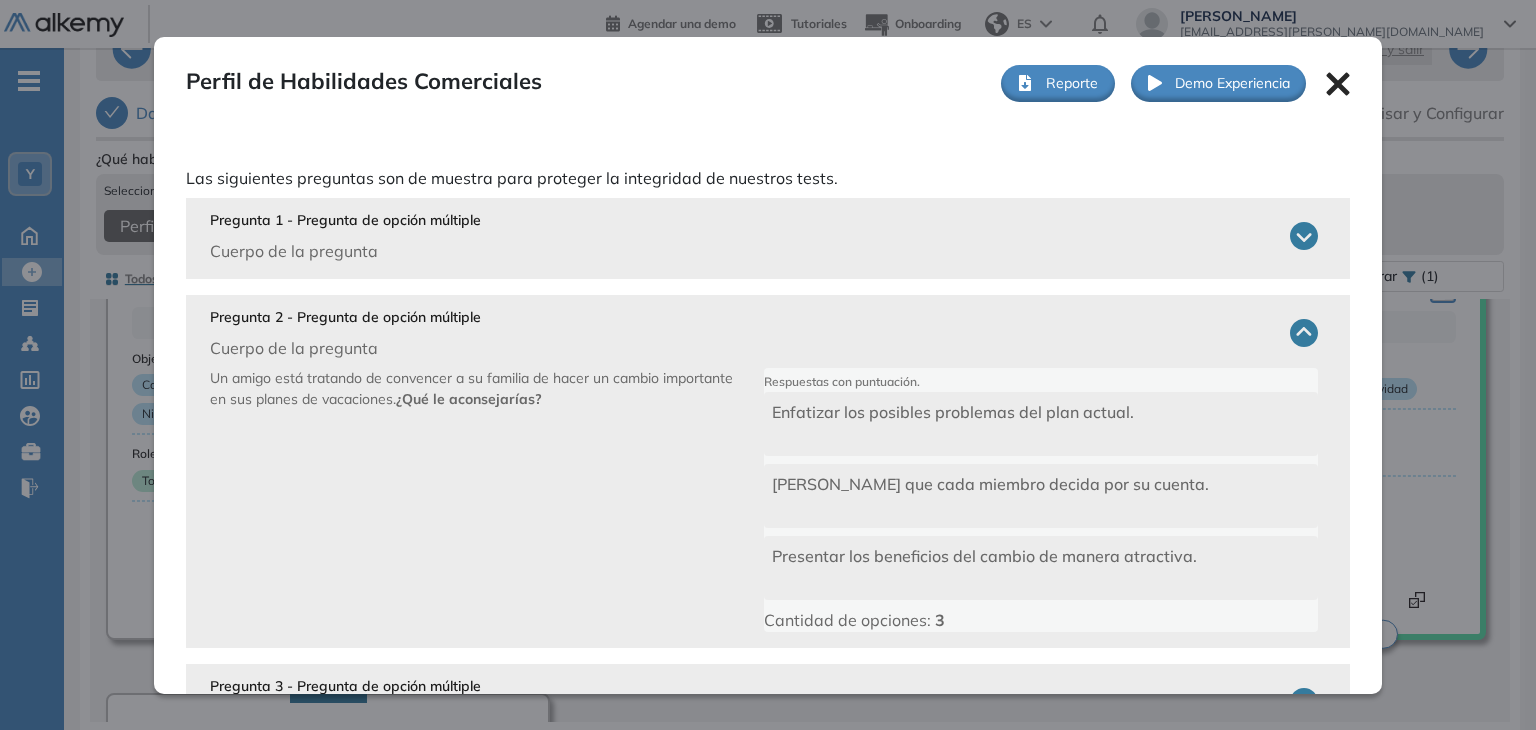 scroll, scrollTop: 0, scrollLeft: 0, axis: both 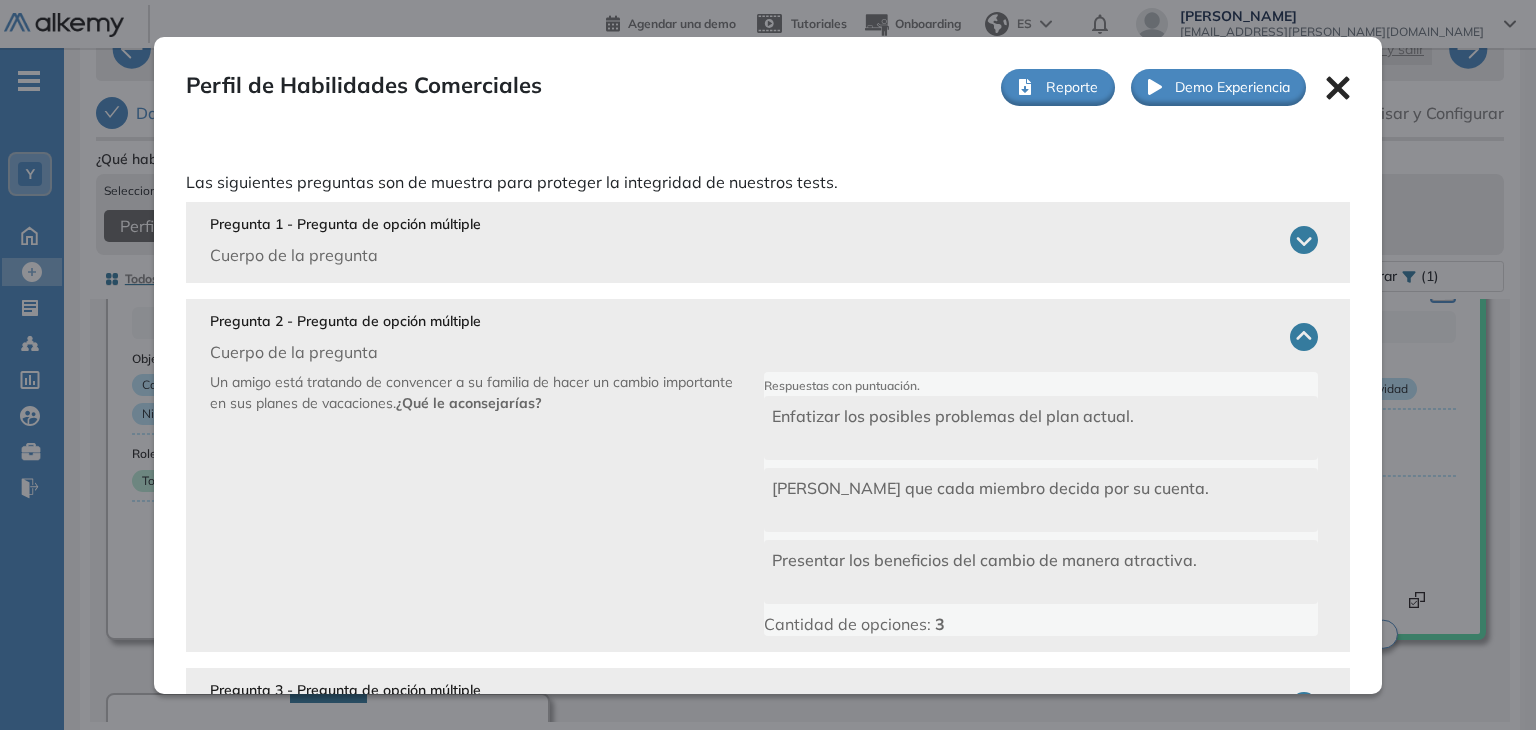 click 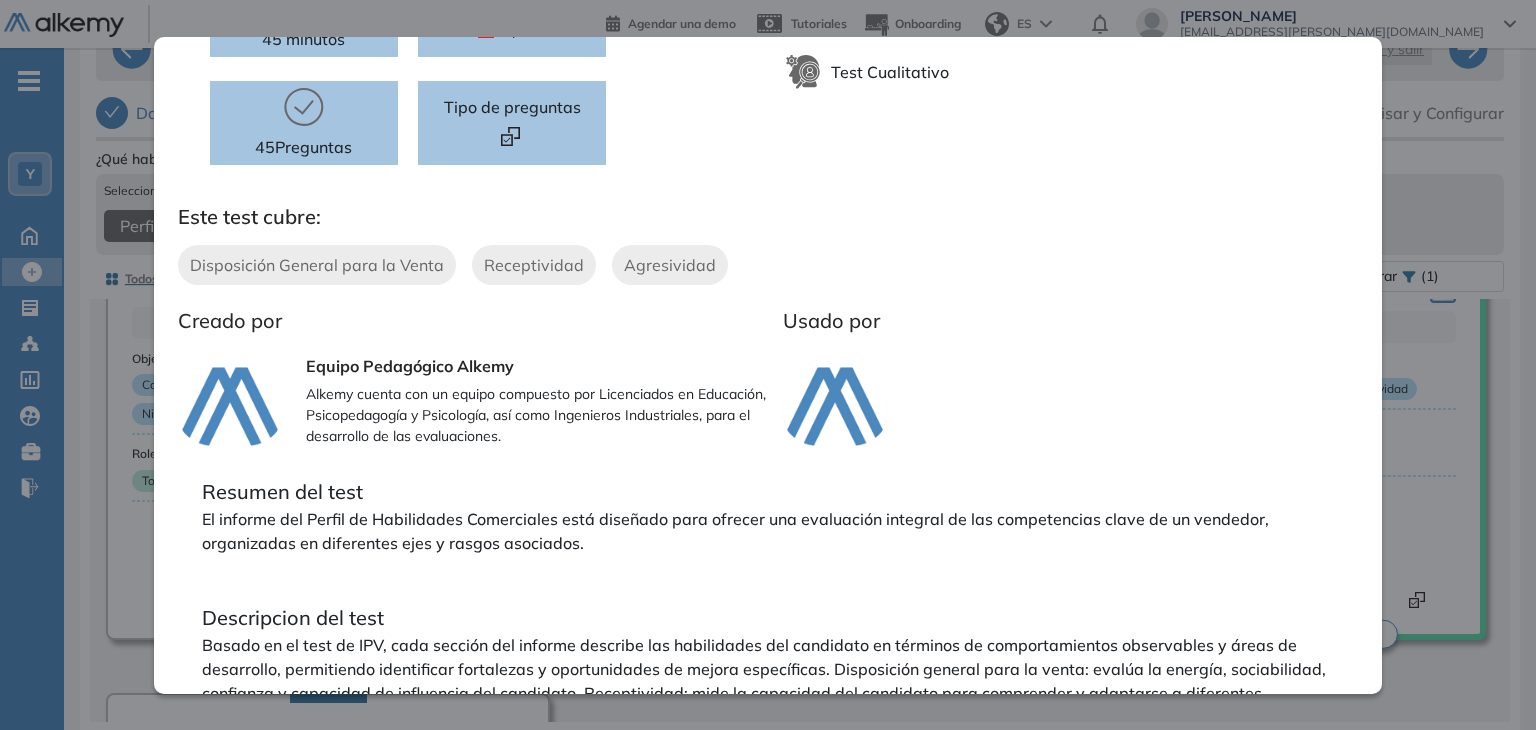 scroll, scrollTop: 307, scrollLeft: 0, axis: vertical 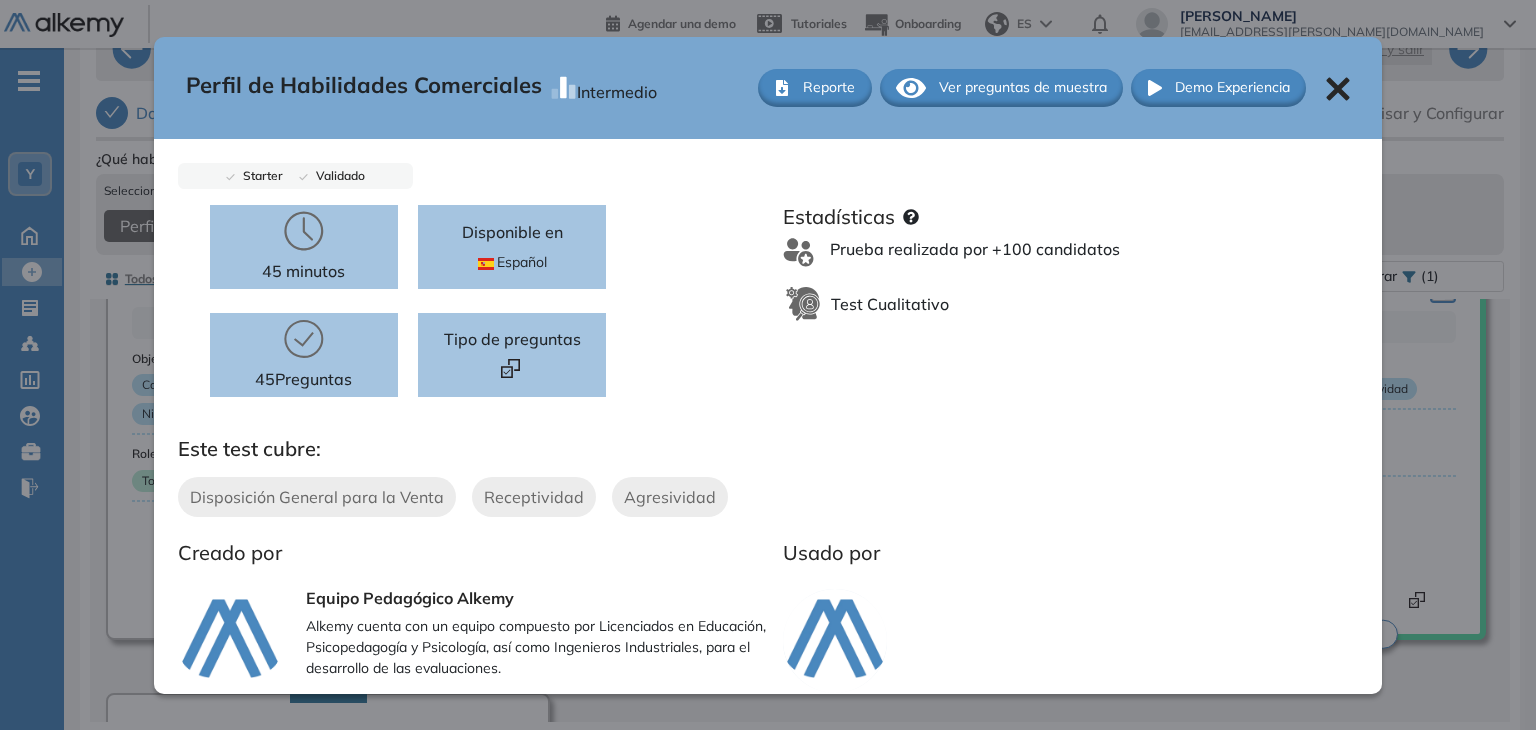 click 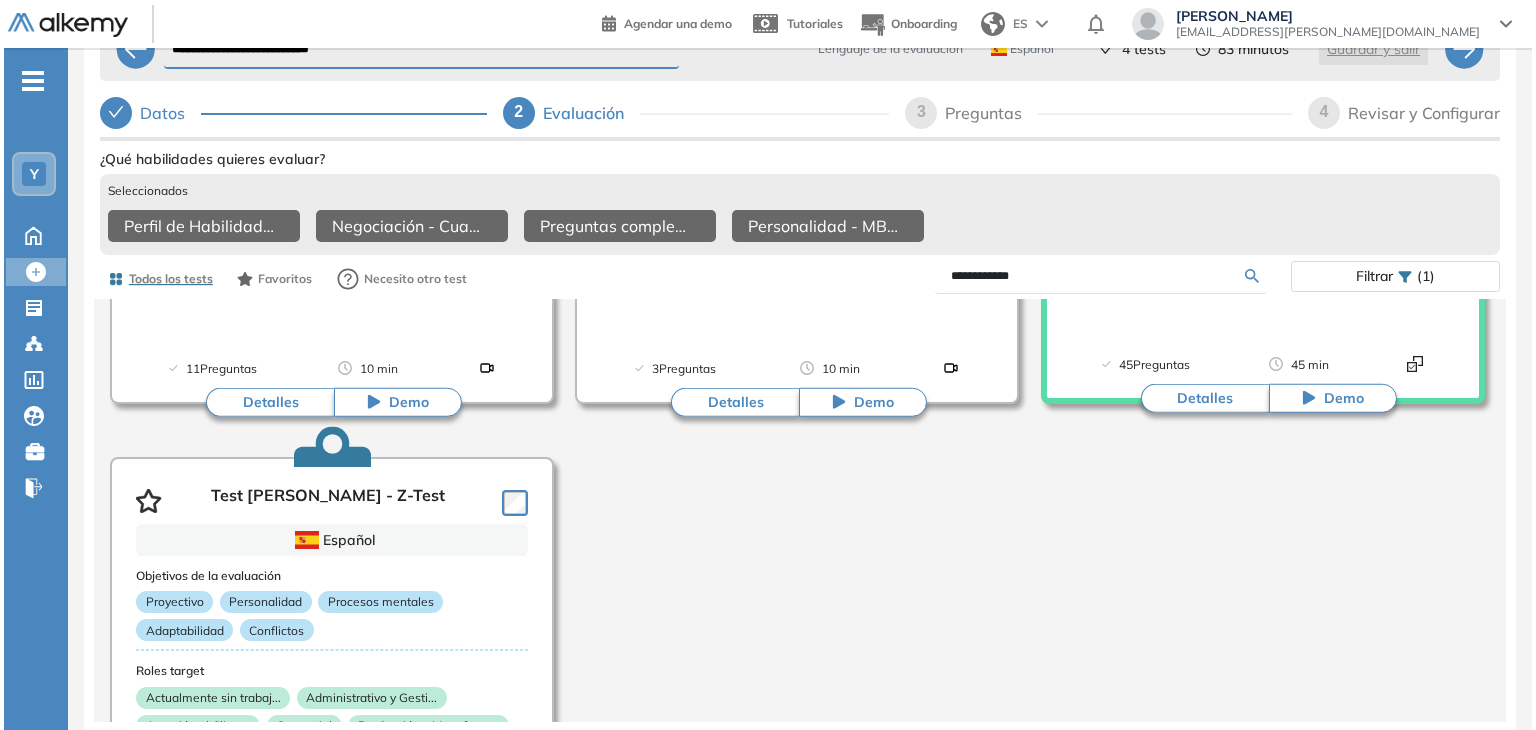 scroll, scrollTop: 1467, scrollLeft: 0, axis: vertical 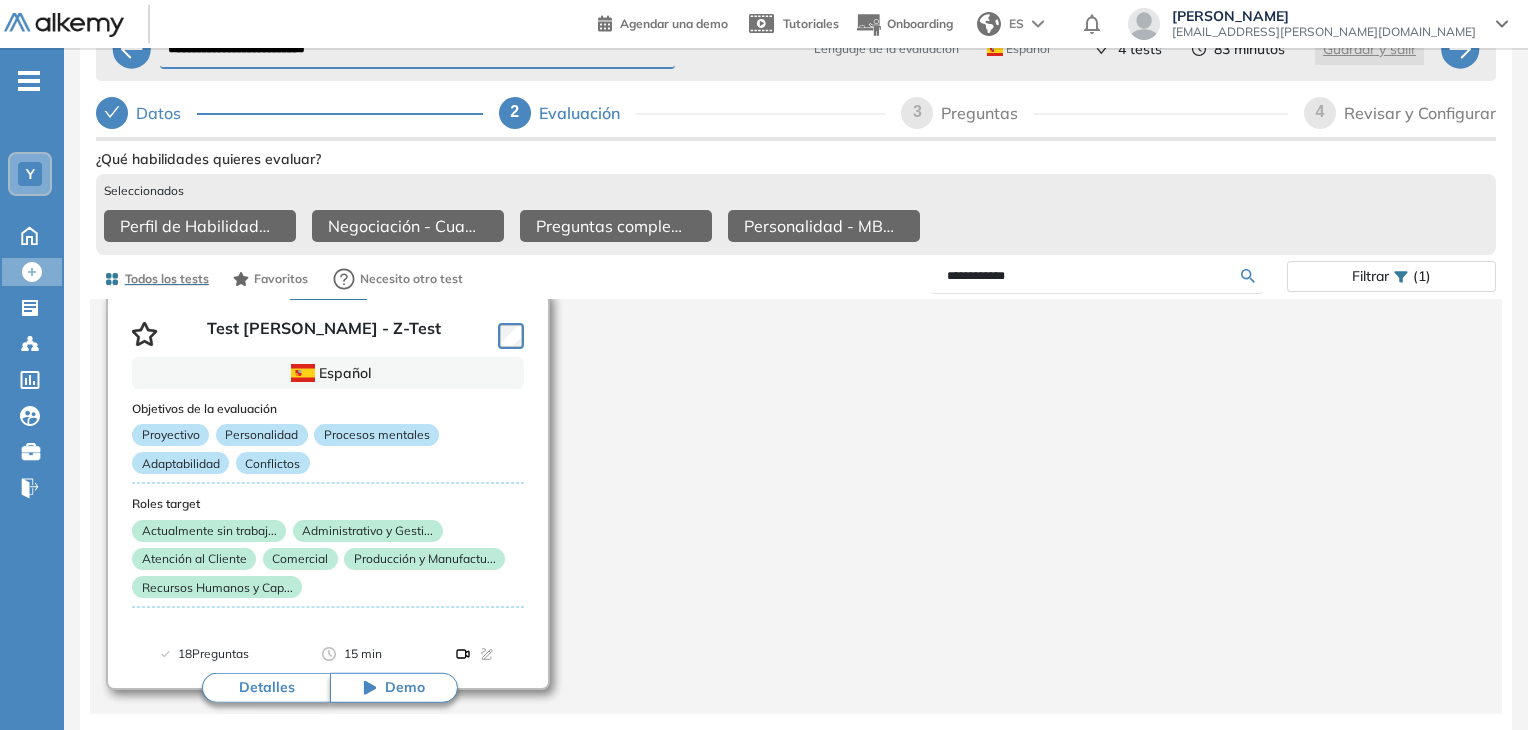 click on "Detalles" at bounding box center (266, 688) 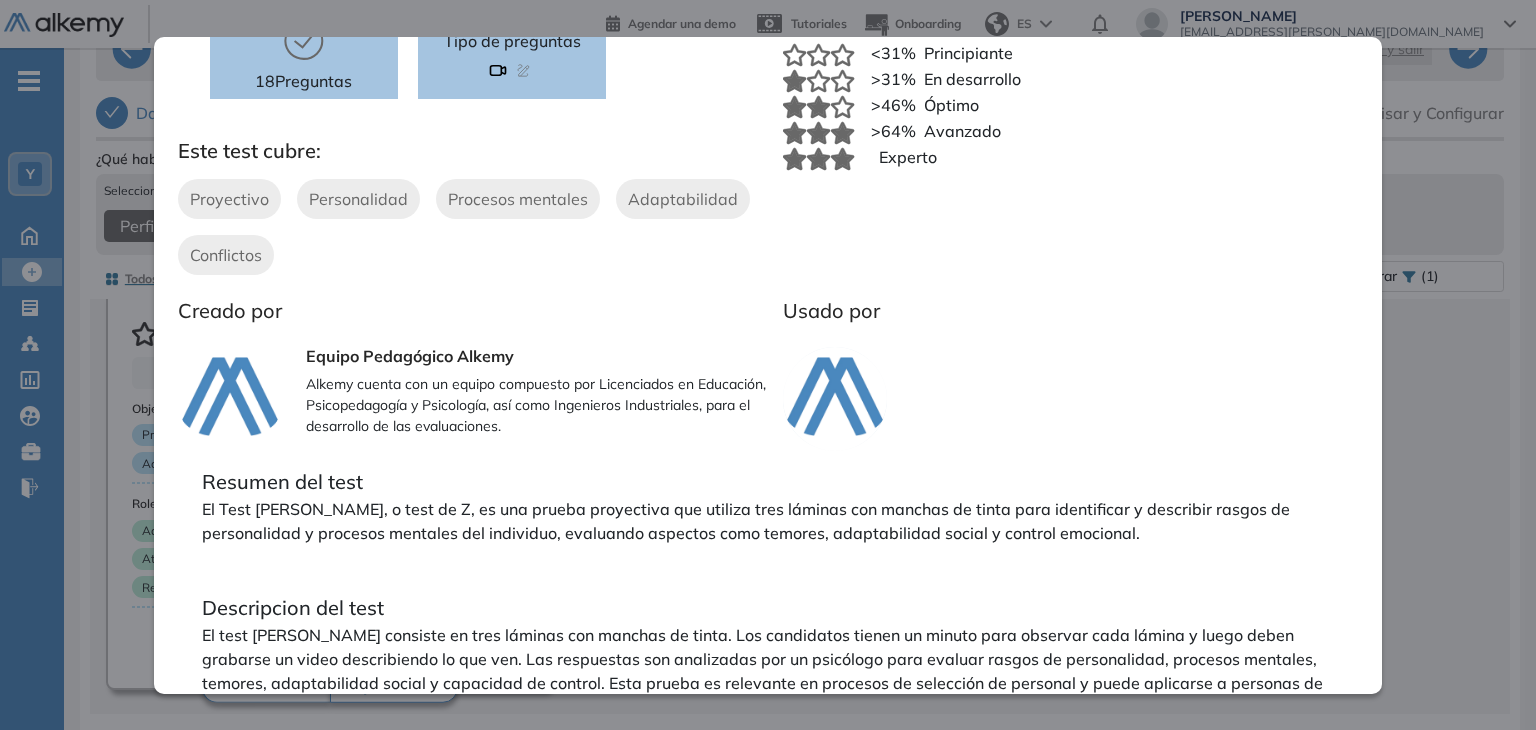 scroll, scrollTop: 339, scrollLeft: 0, axis: vertical 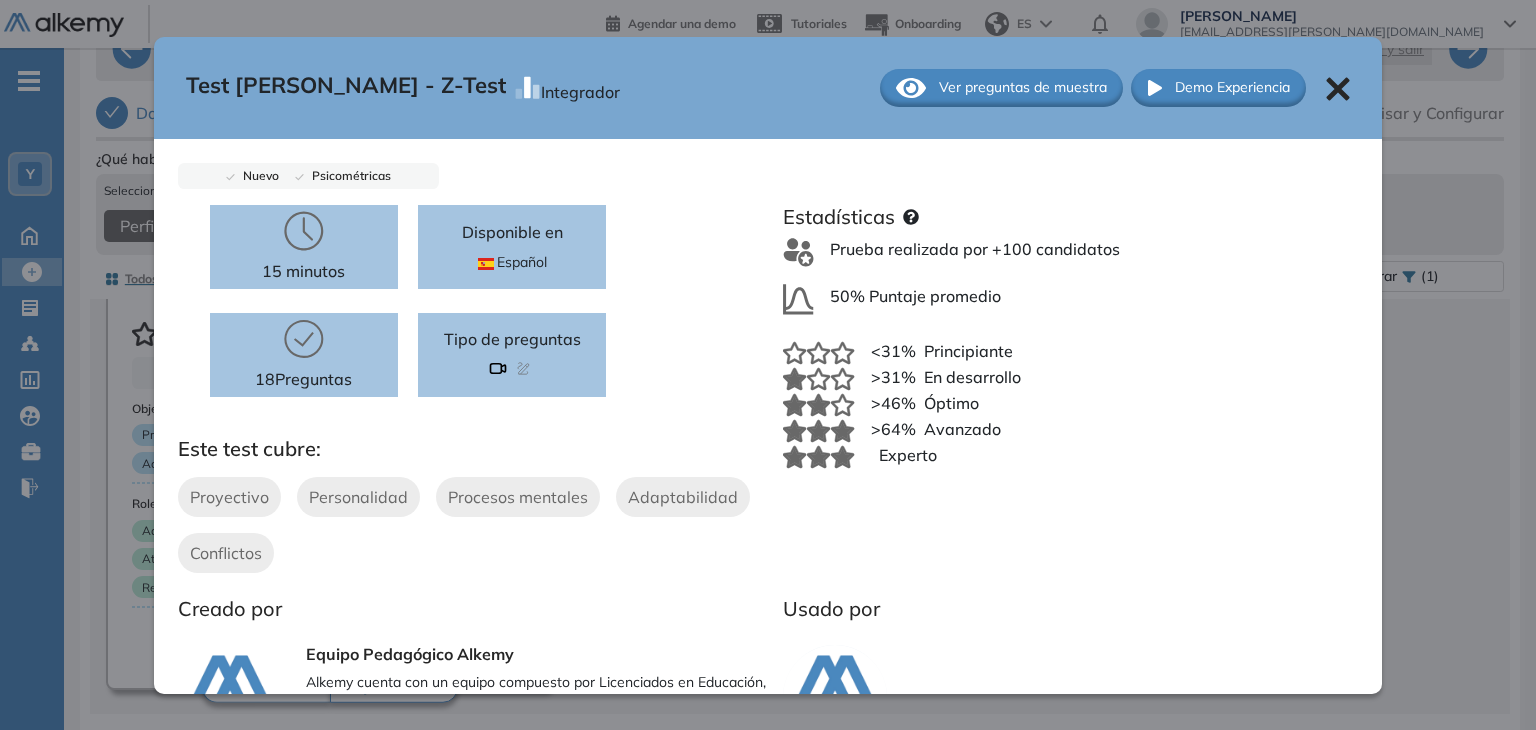 click 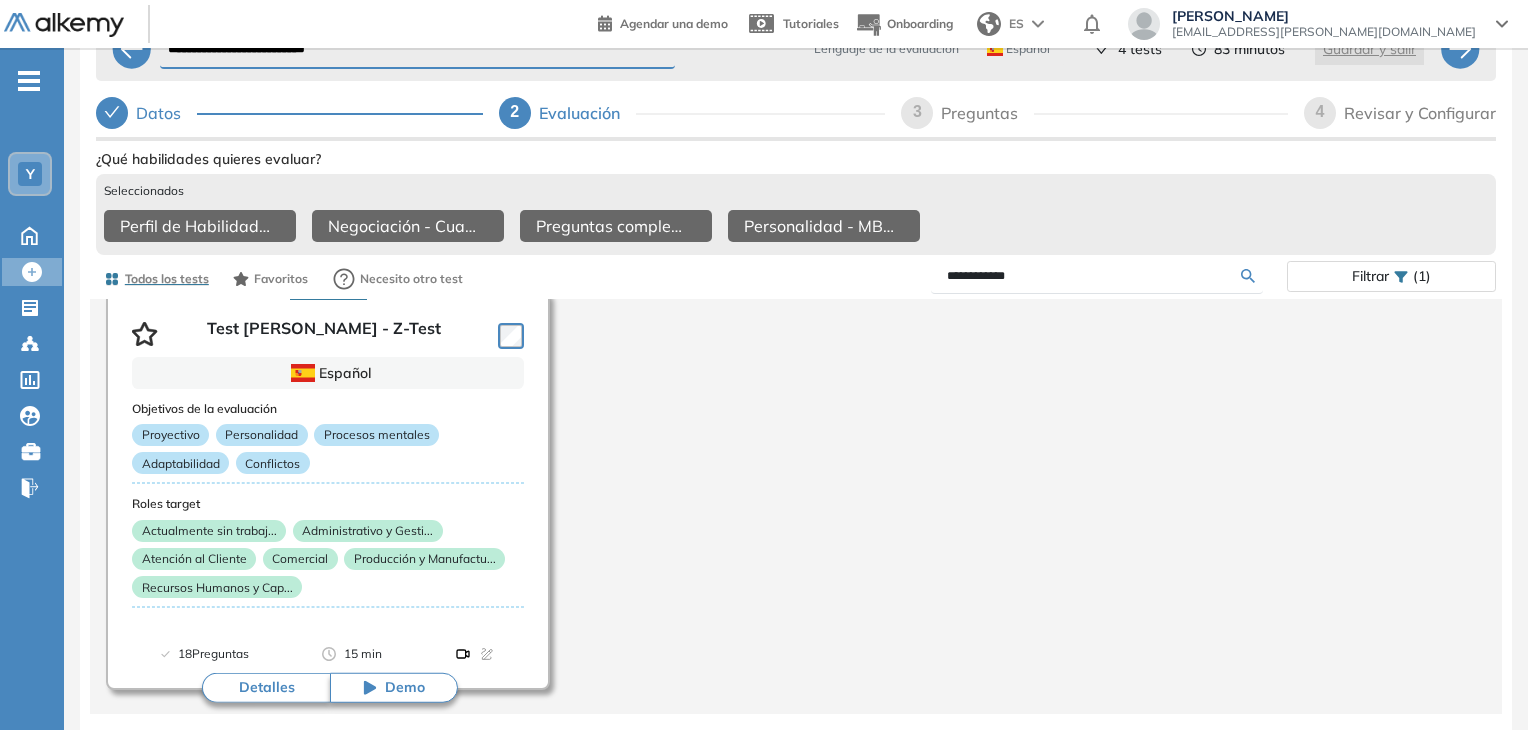click on "3" at bounding box center [917, 113] 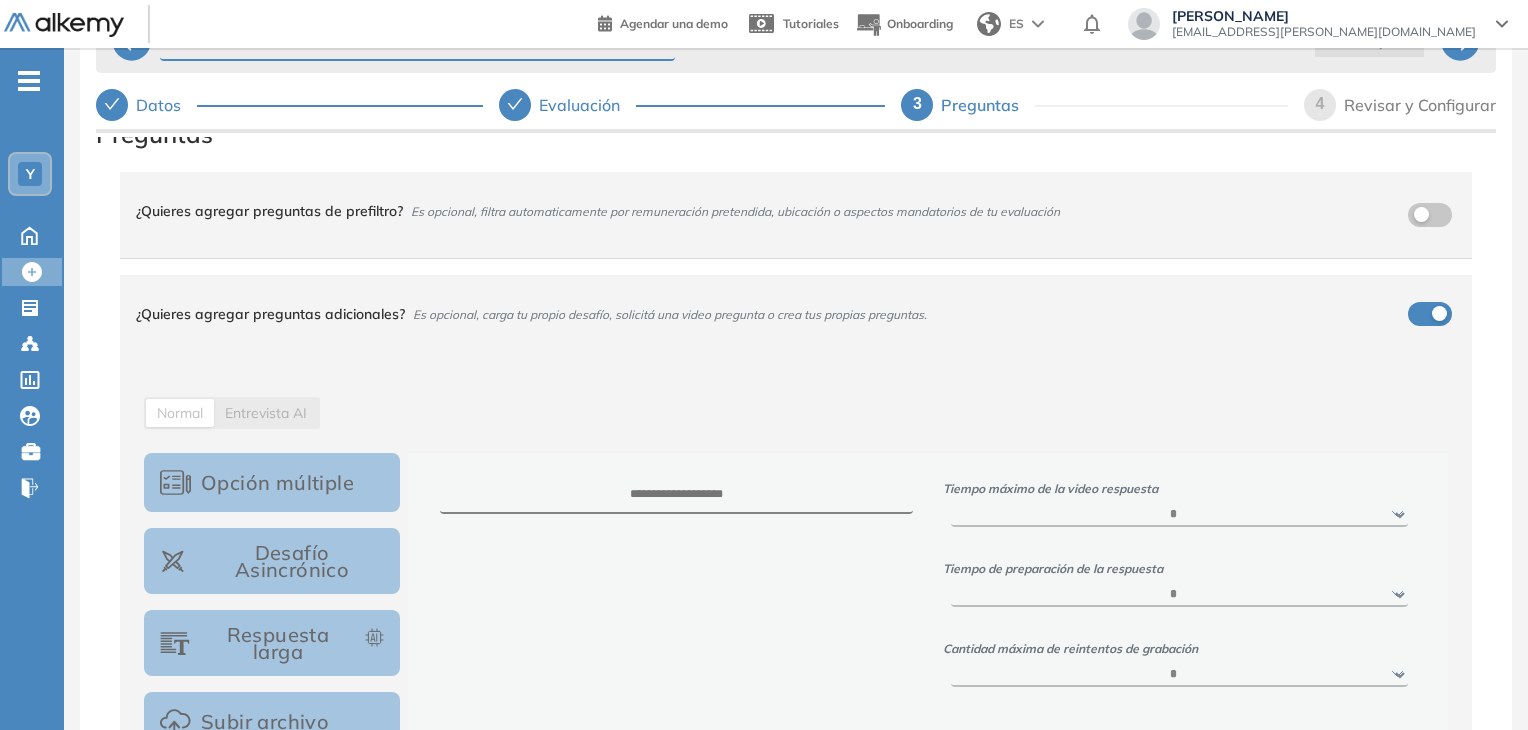 scroll, scrollTop: 0, scrollLeft: 0, axis: both 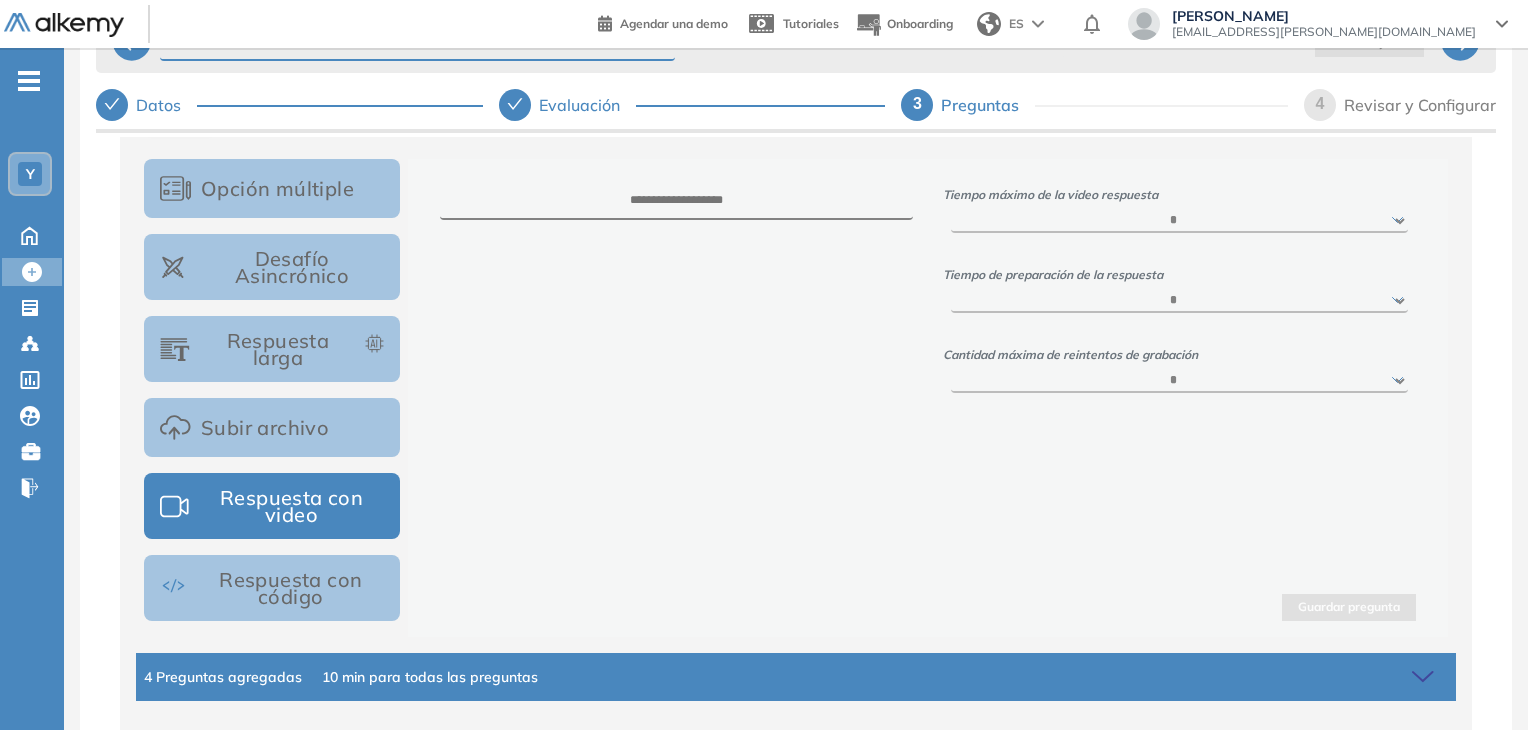 click 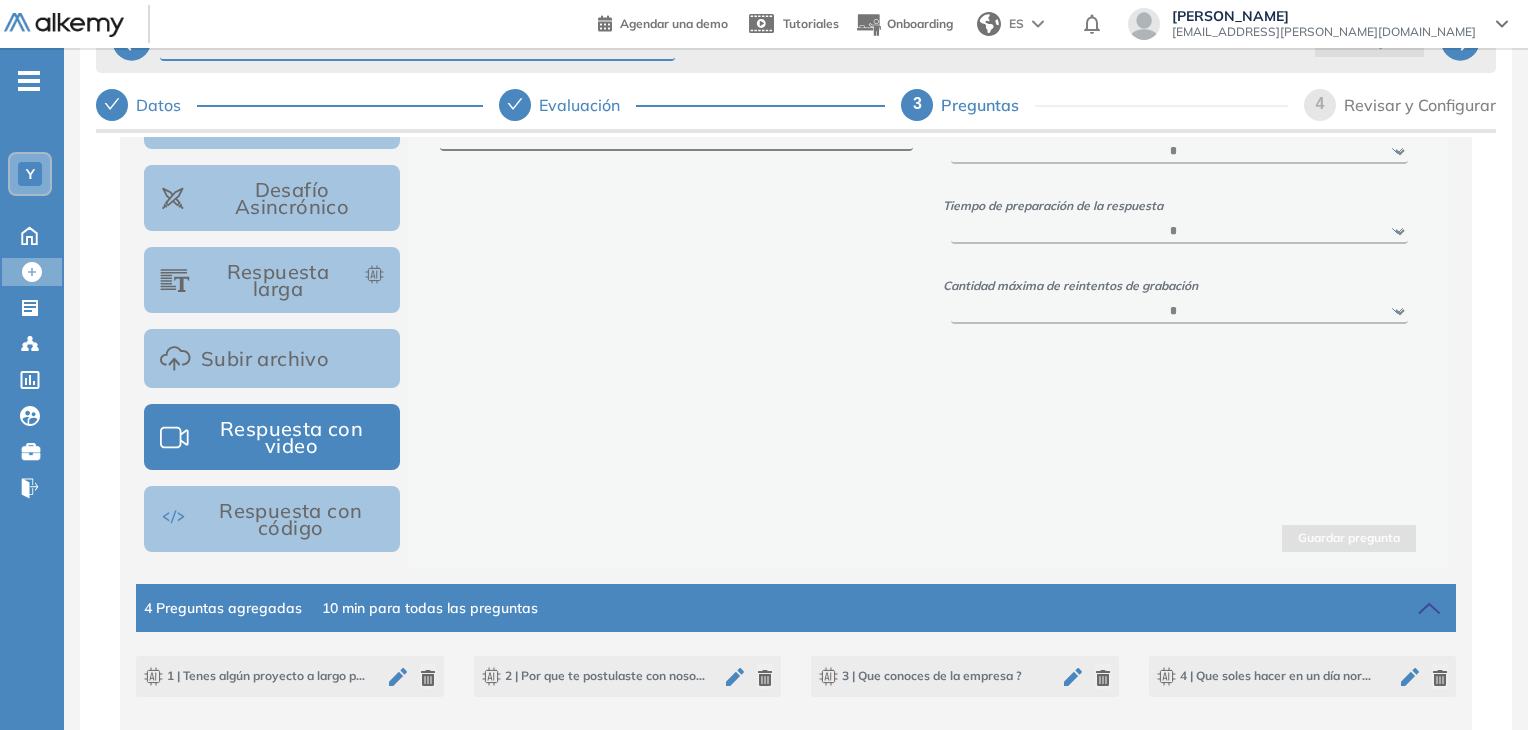 scroll, scrollTop: 420, scrollLeft: 0, axis: vertical 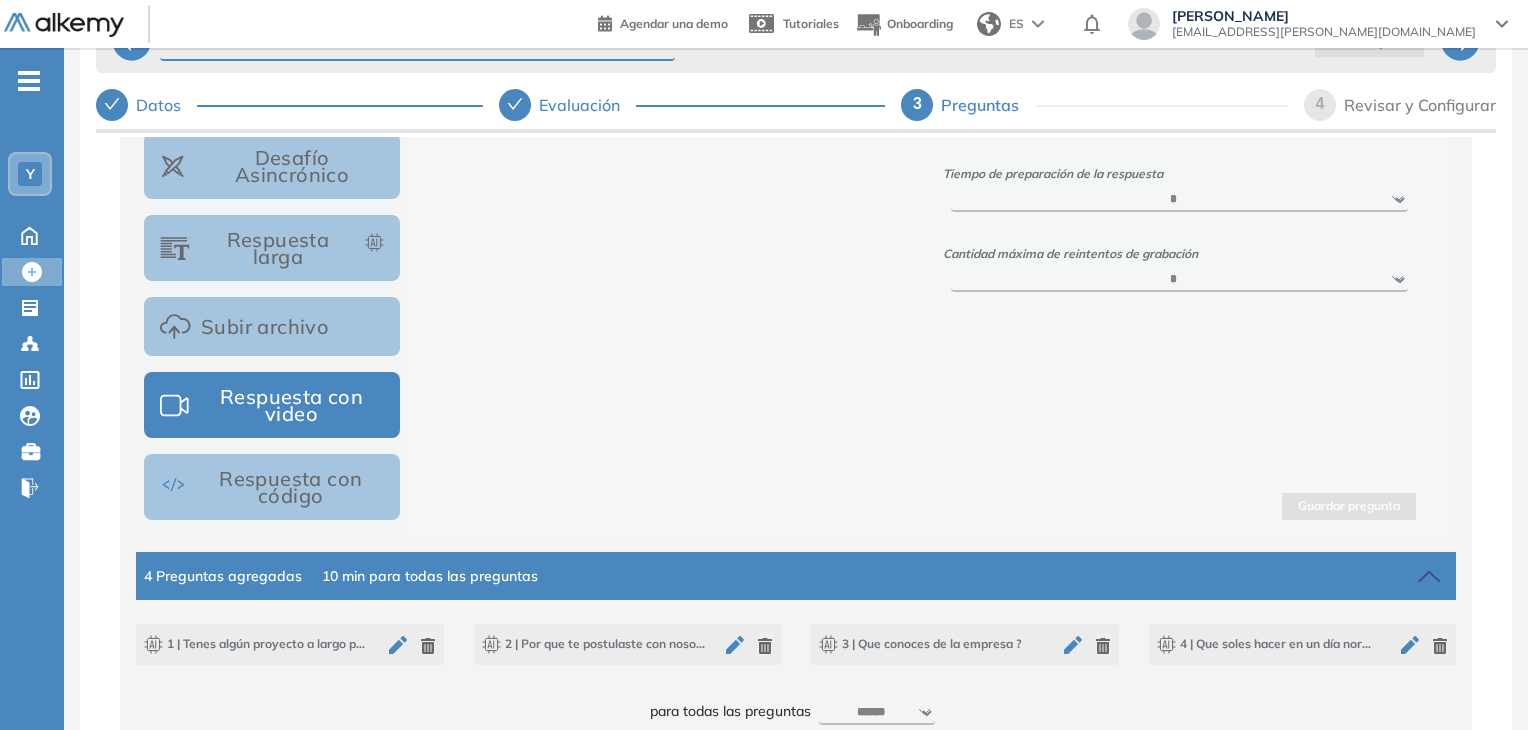 click on "***** ***** ****** ****** ****** ****** ****** ****** ****** ****** ****** ****** ****** ****** ****** ****** ****** ****** ****** ****** ******* ******* ******* ******* *******" at bounding box center (877, 713) 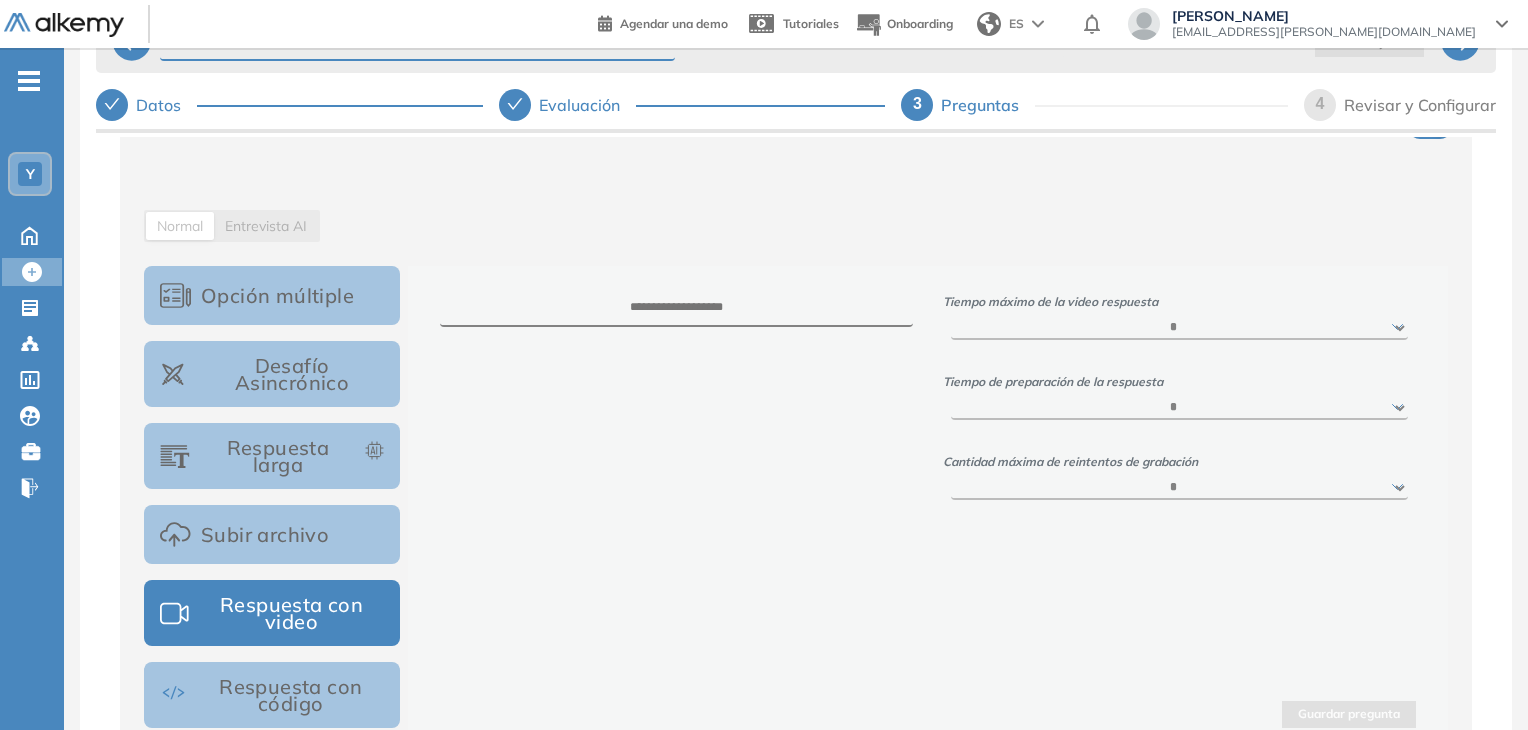 scroll, scrollTop: 0, scrollLeft: 0, axis: both 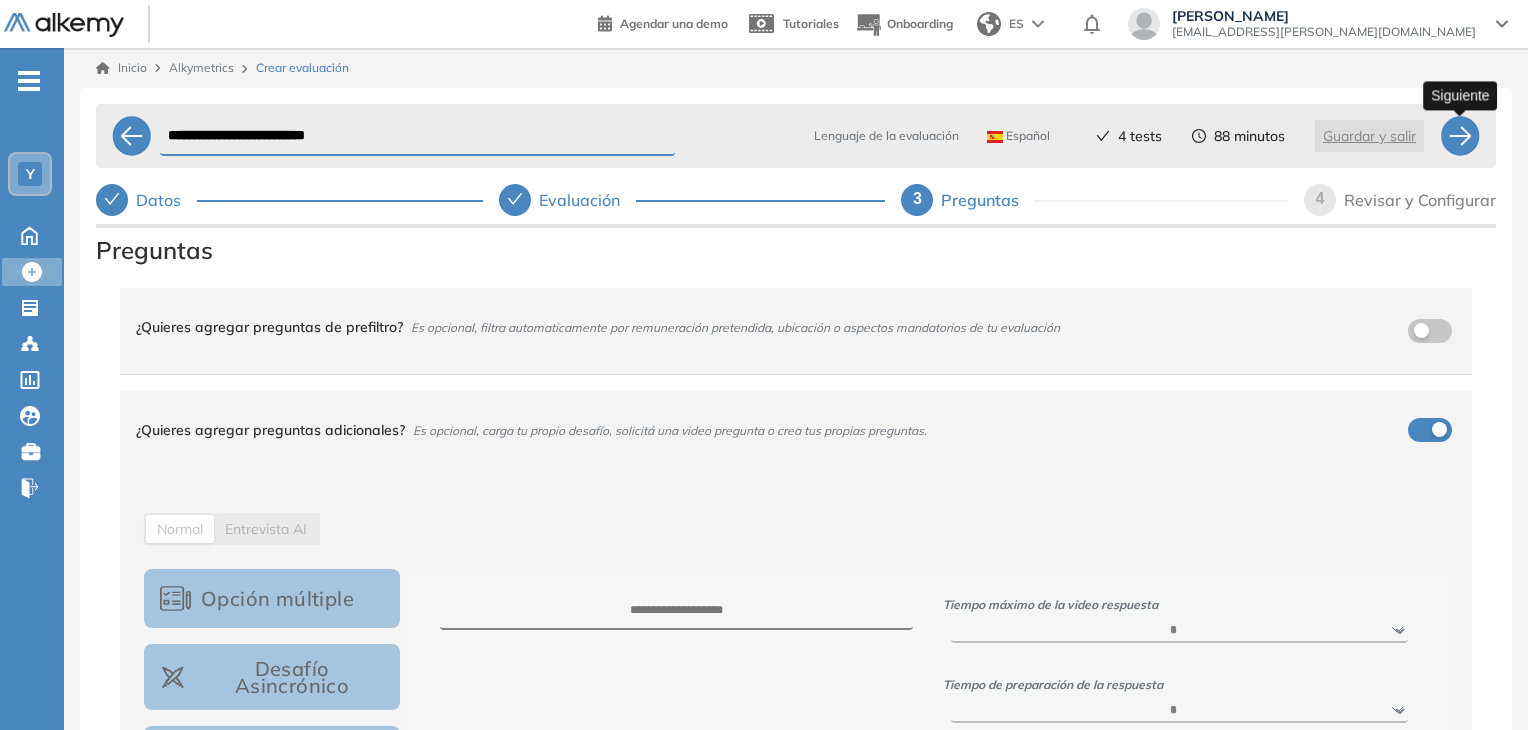 click at bounding box center (1460, 136) 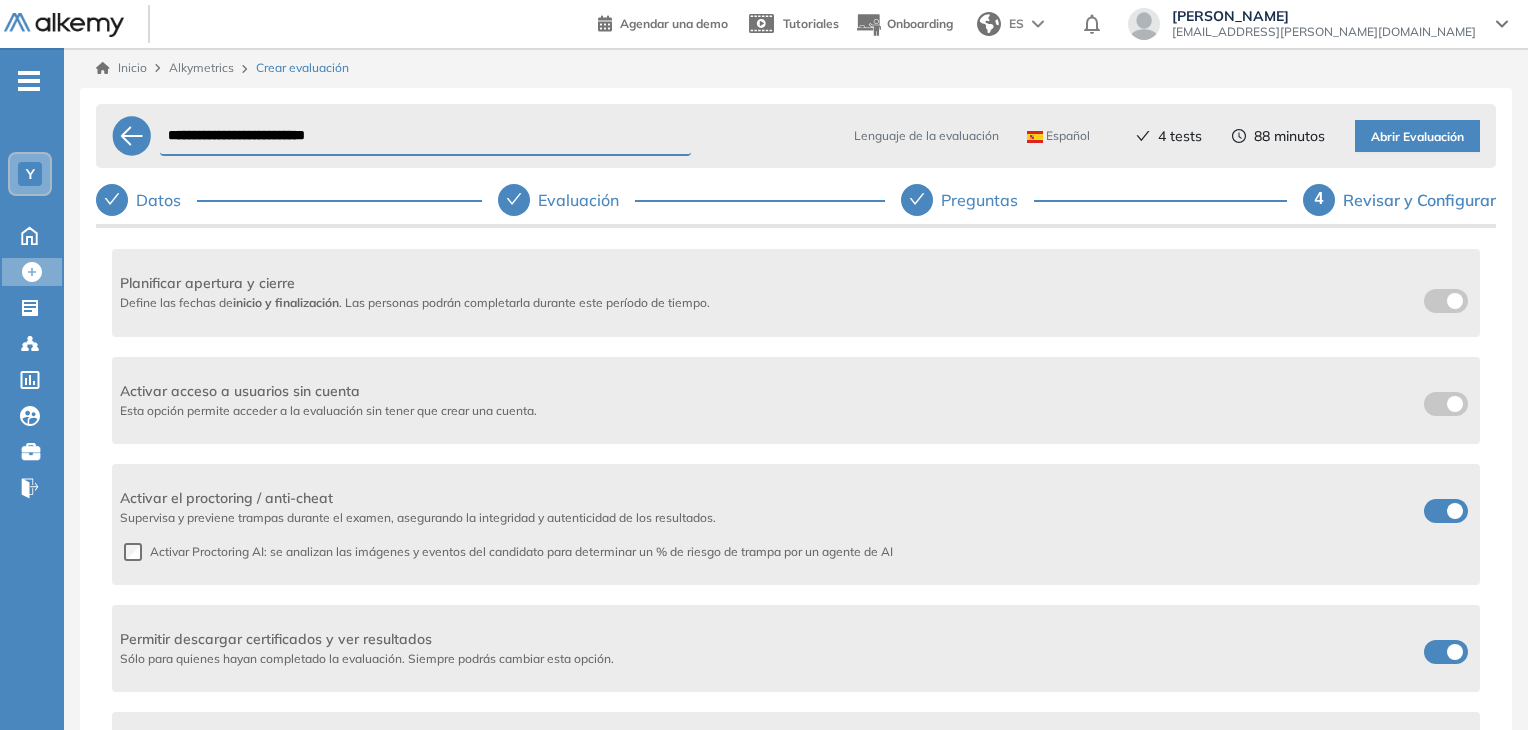 scroll, scrollTop: 513, scrollLeft: 0, axis: vertical 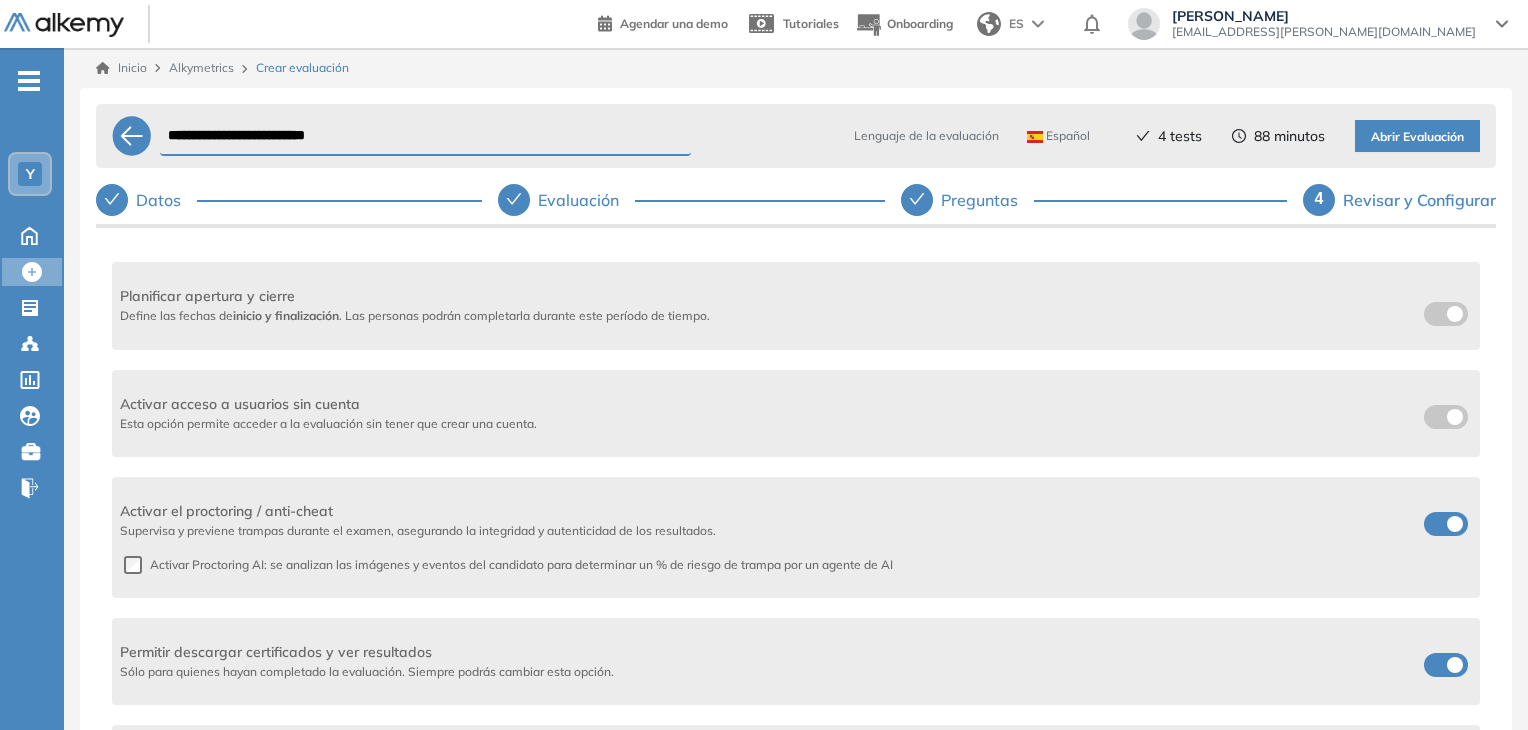 click at bounding box center (1446, 314) 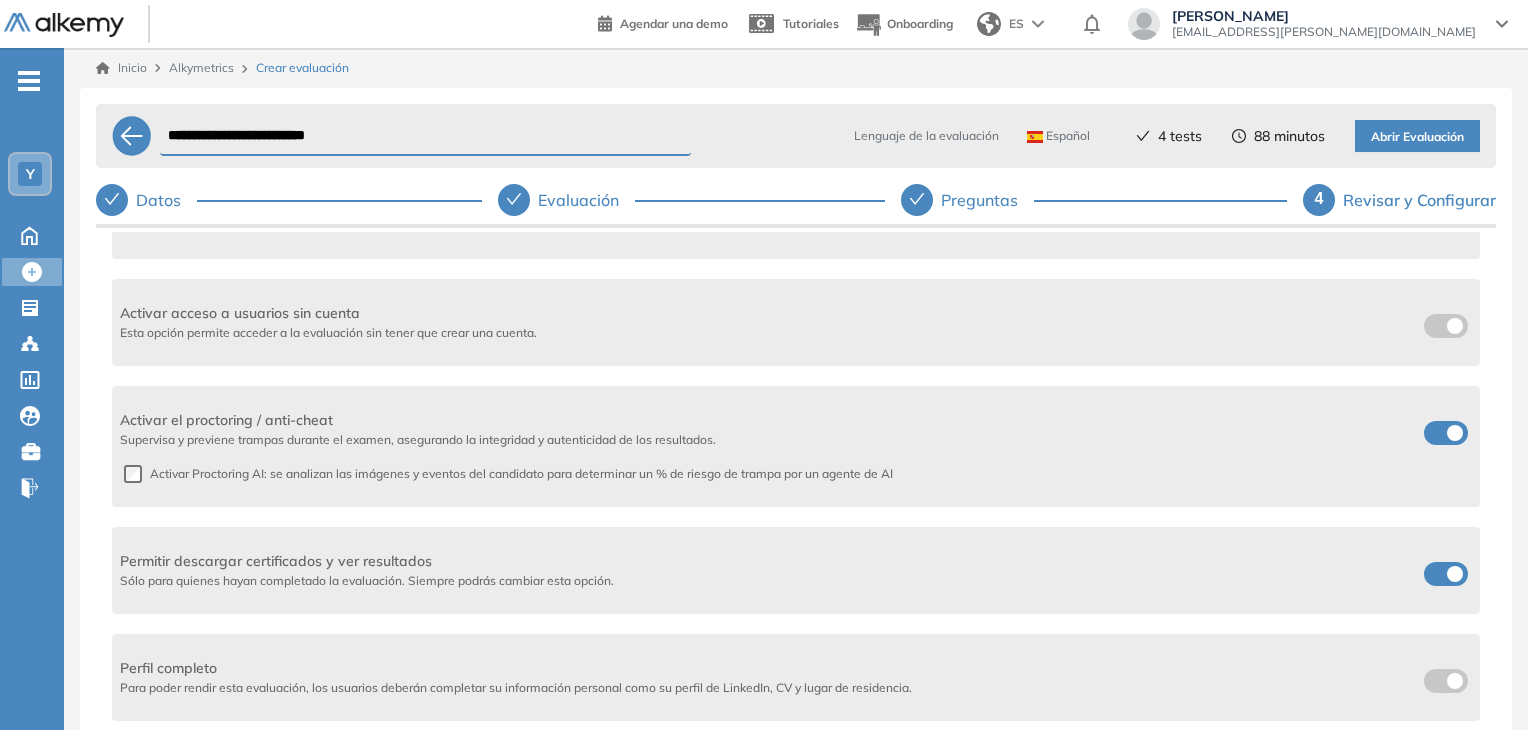 scroll, scrollTop: 724, scrollLeft: 0, axis: vertical 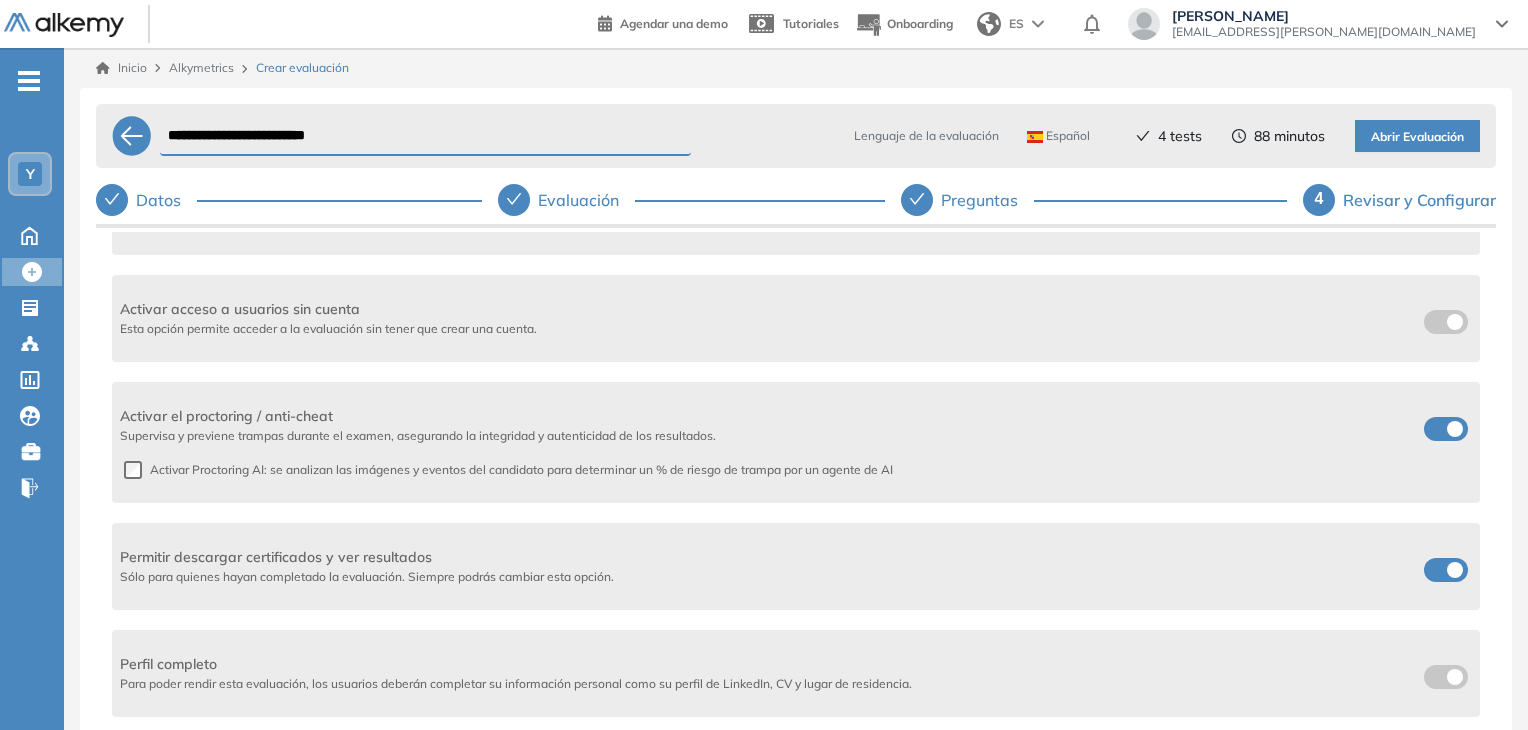 click at bounding box center (1446, 322) 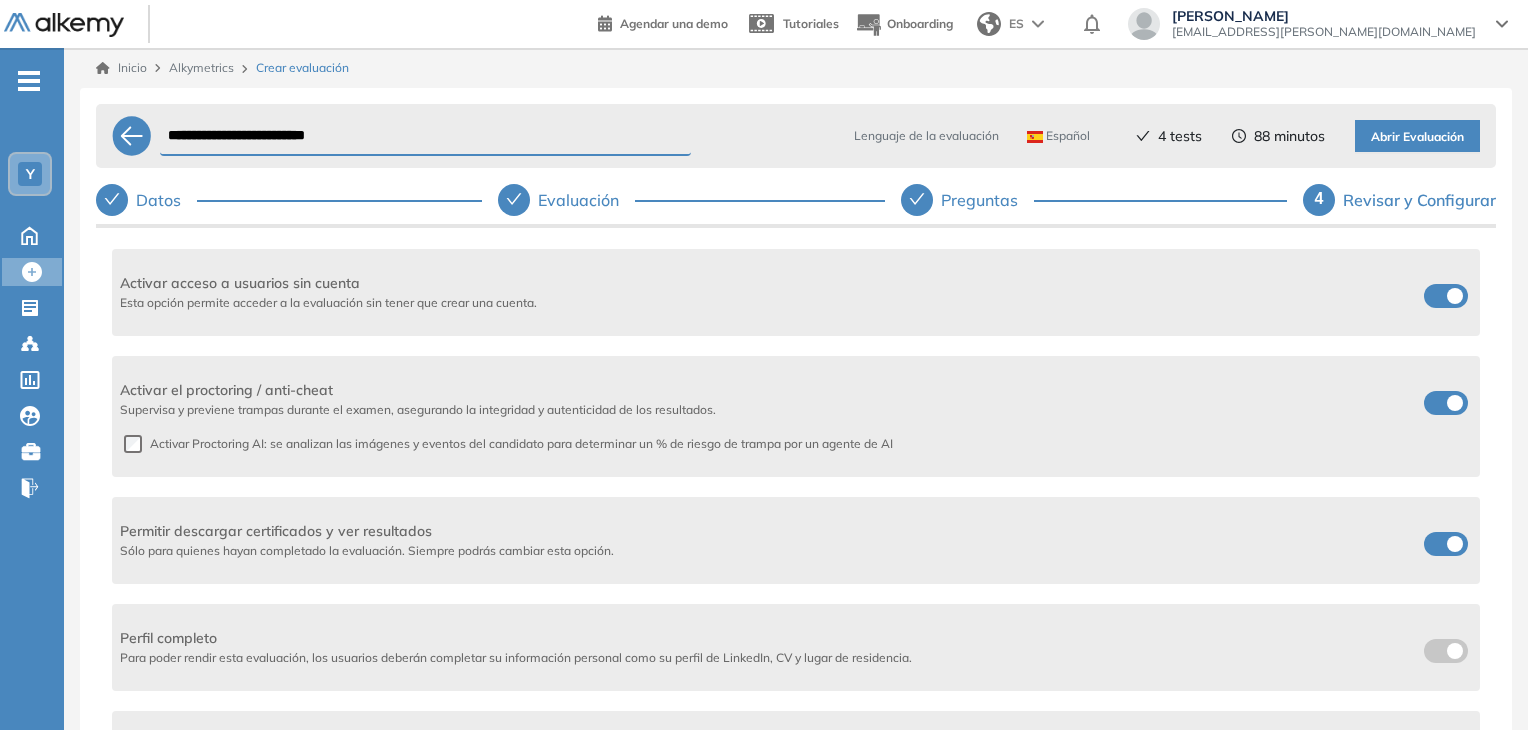 scroll, scrollTop: 783, scrollLeft: 0, axis: vertical 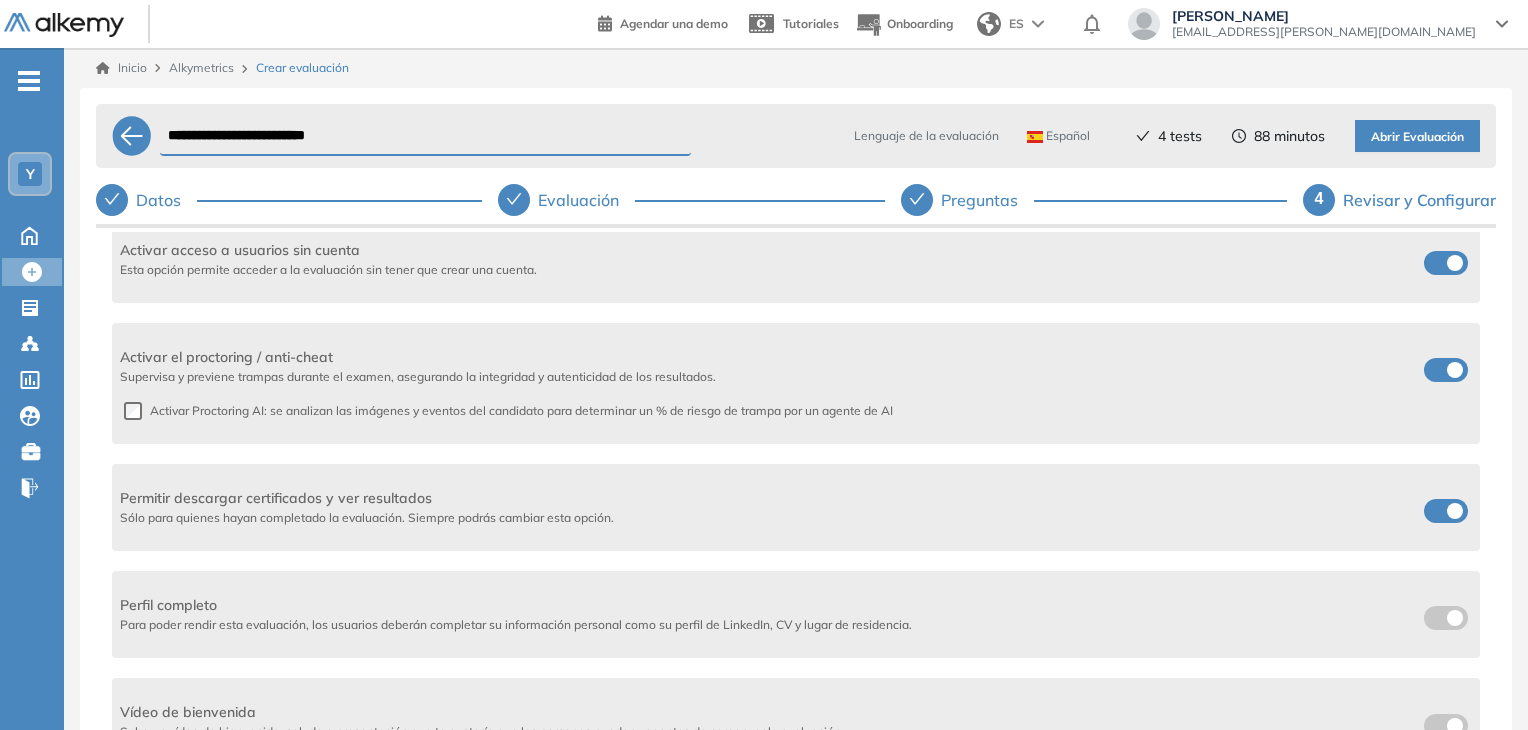 click at bounding box center (1432, 507) 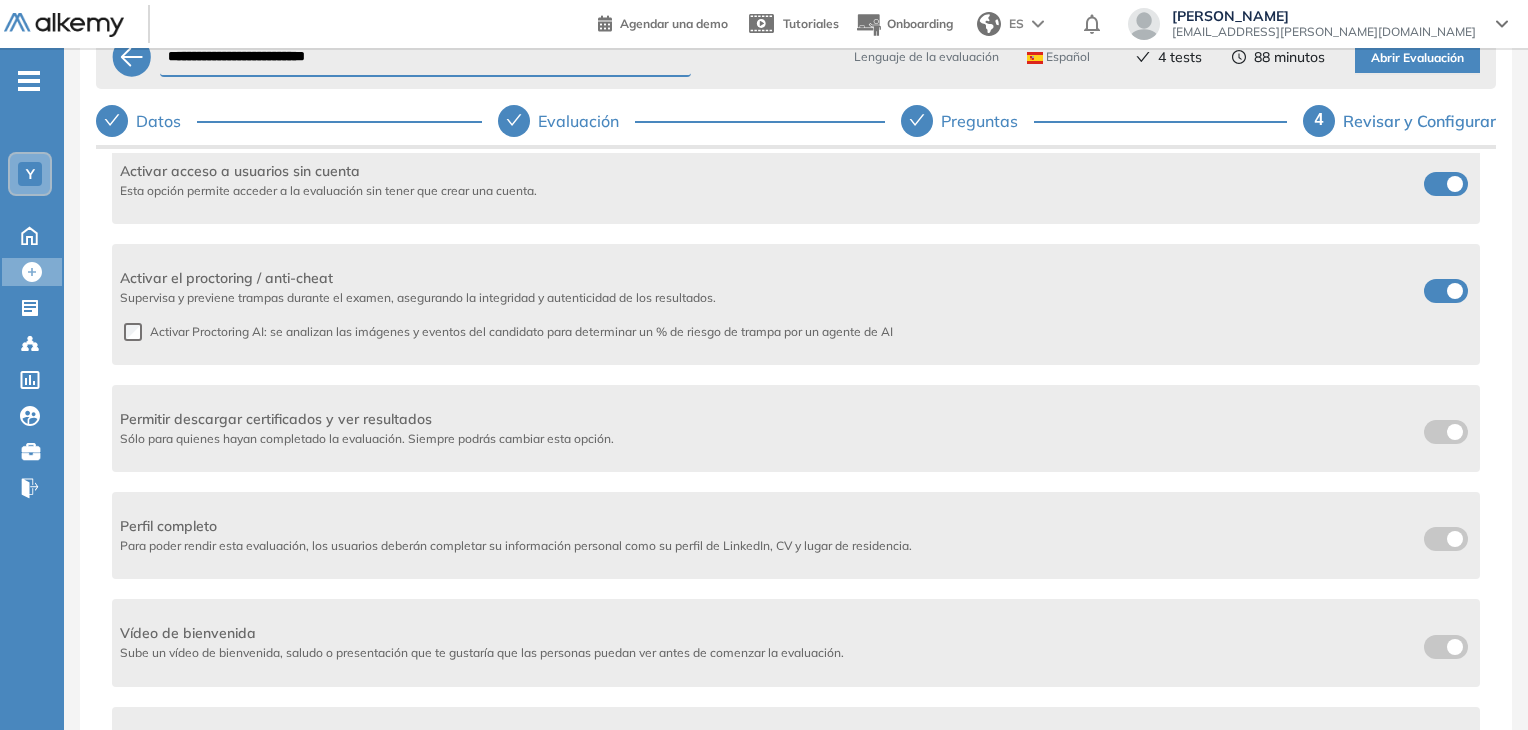 scroll, scrollTop: 150, scrollLeft: 0, axis: vertical 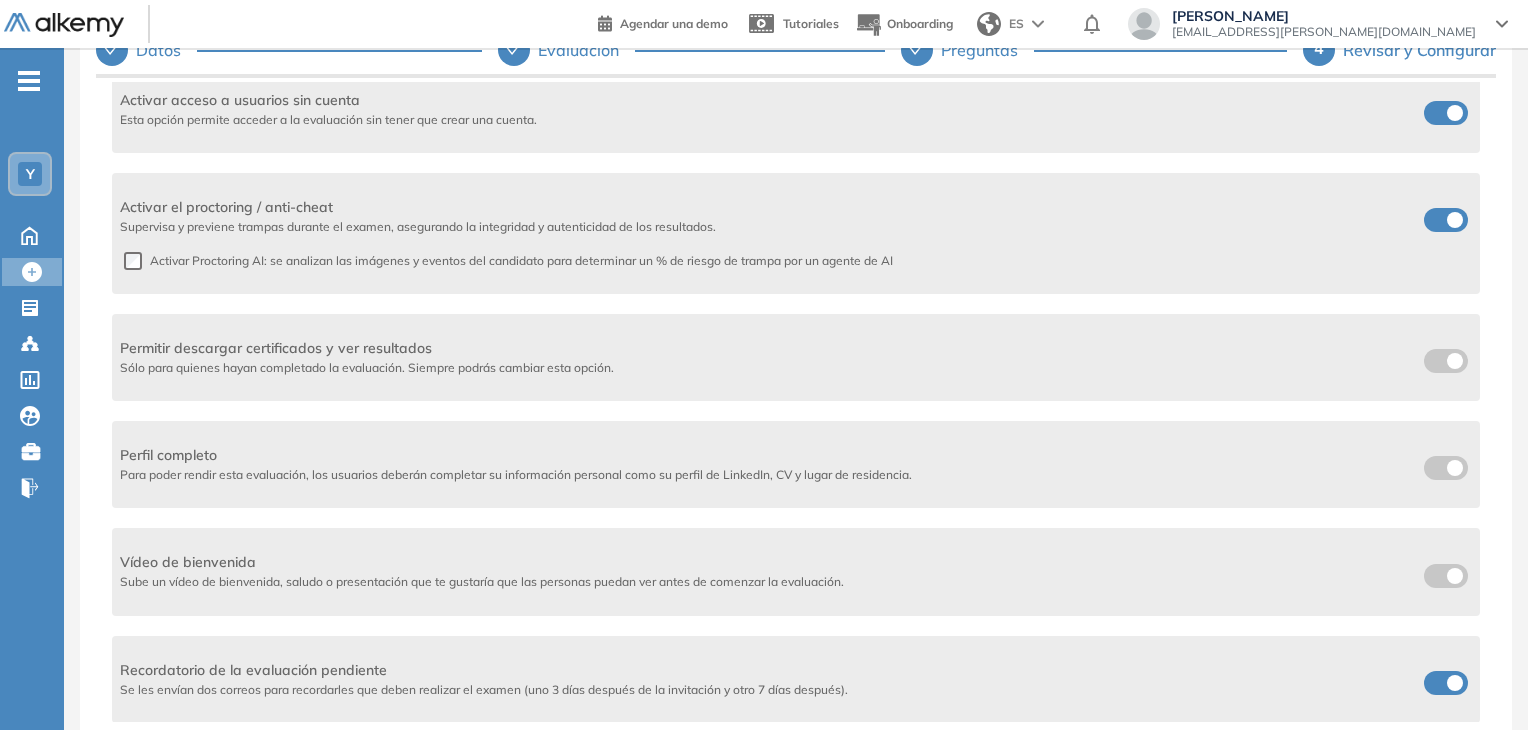click at bounding box center (1446, 576) 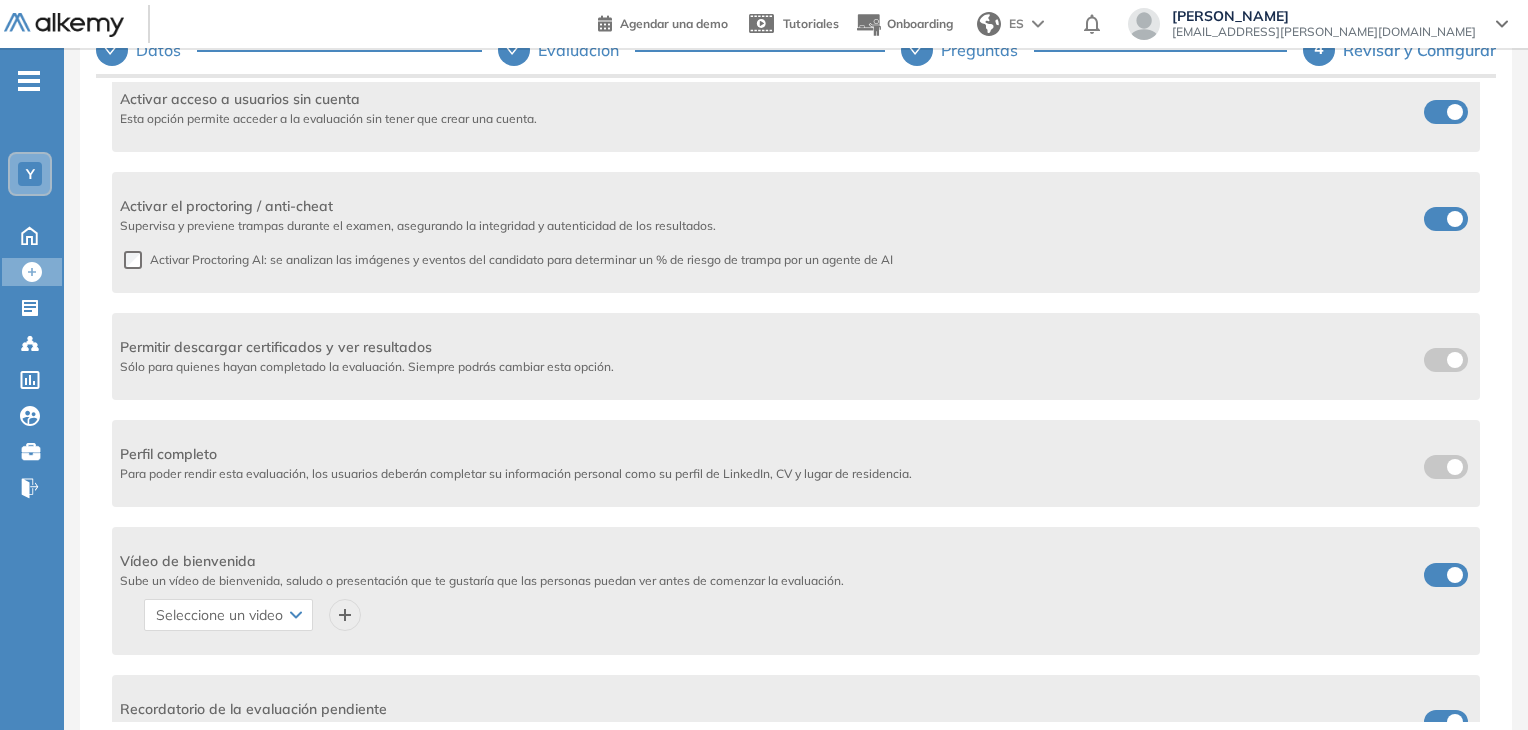 scroll, scrollTop: 823, scrollLeft: 0, axis: vertical 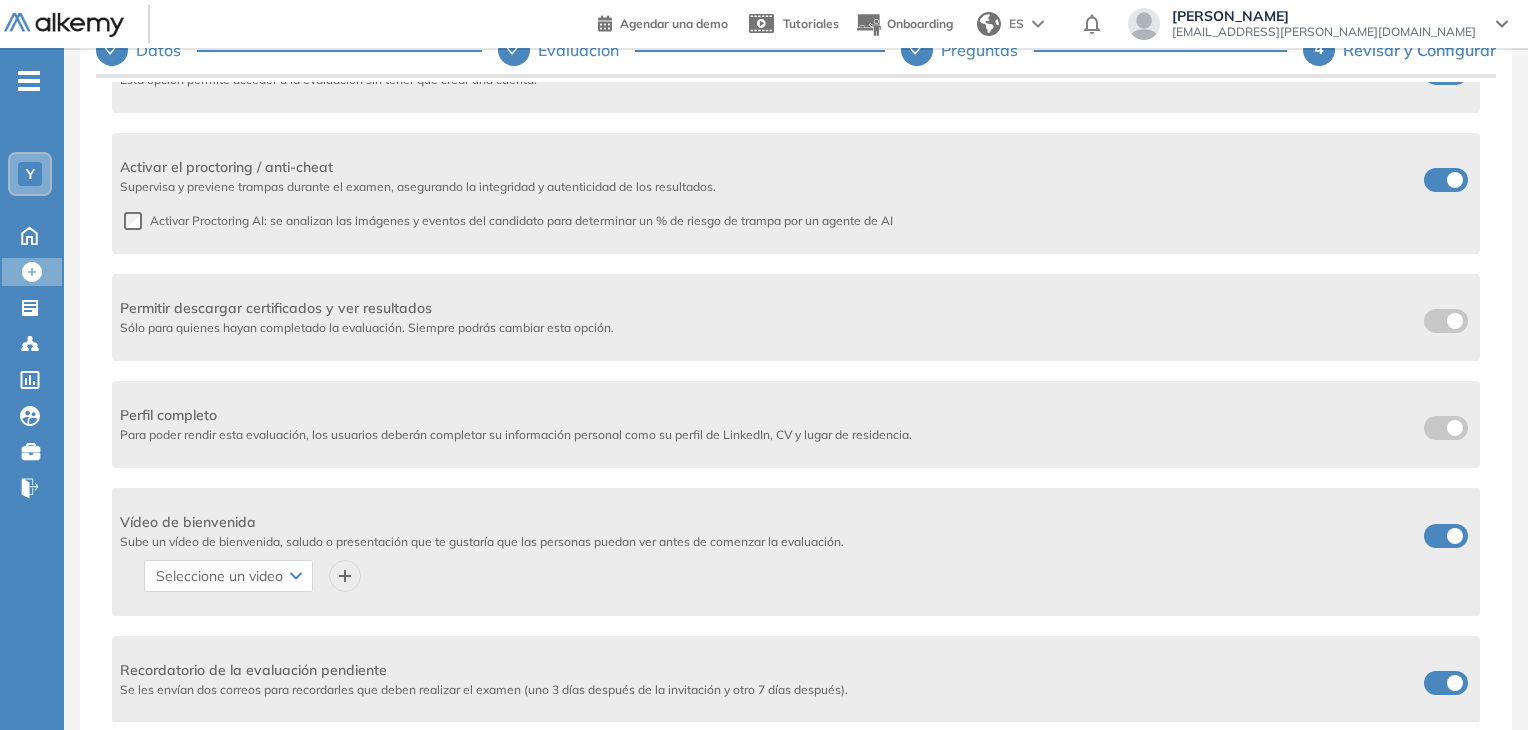 click at bounding box center [1432, 532] 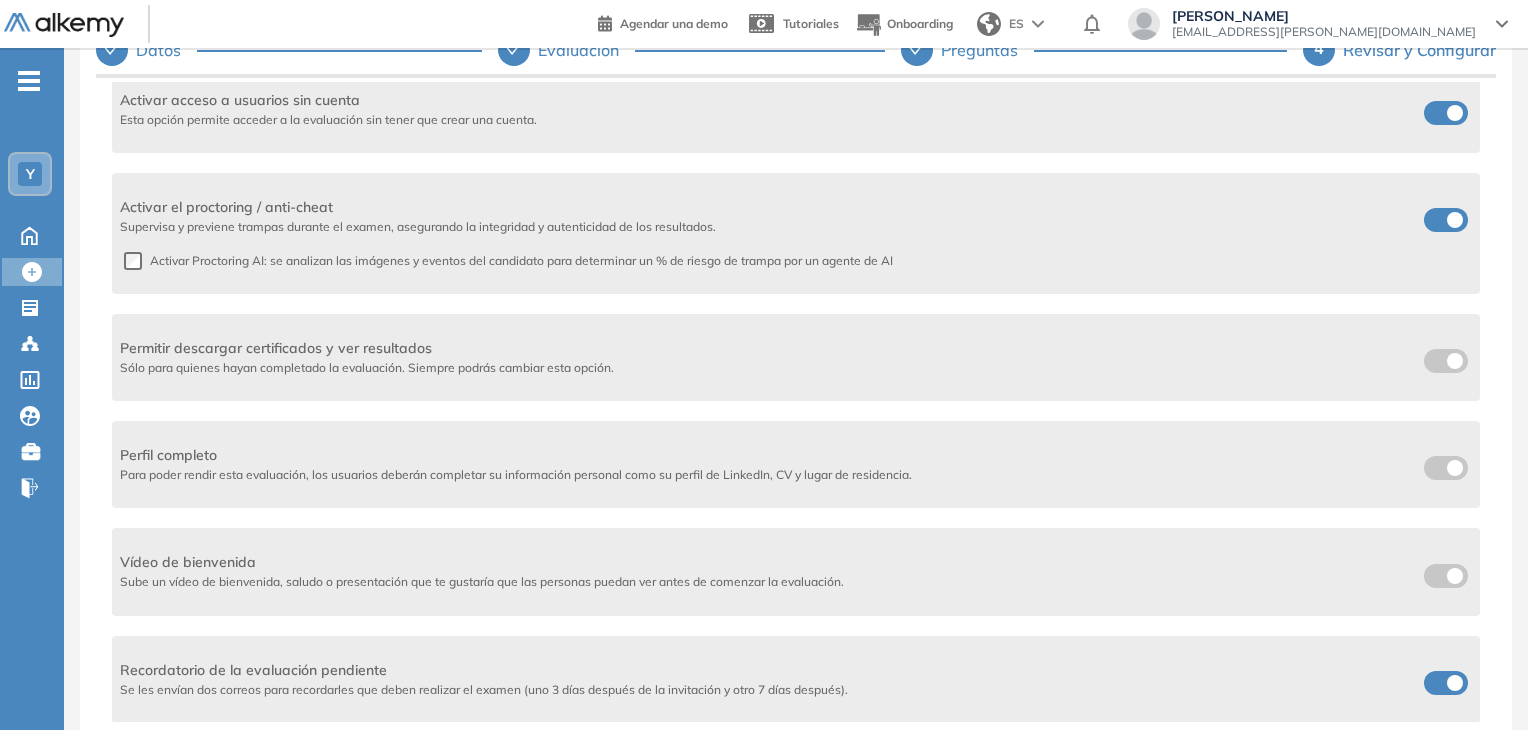 click on "**********" at bounding box center (796, 354) 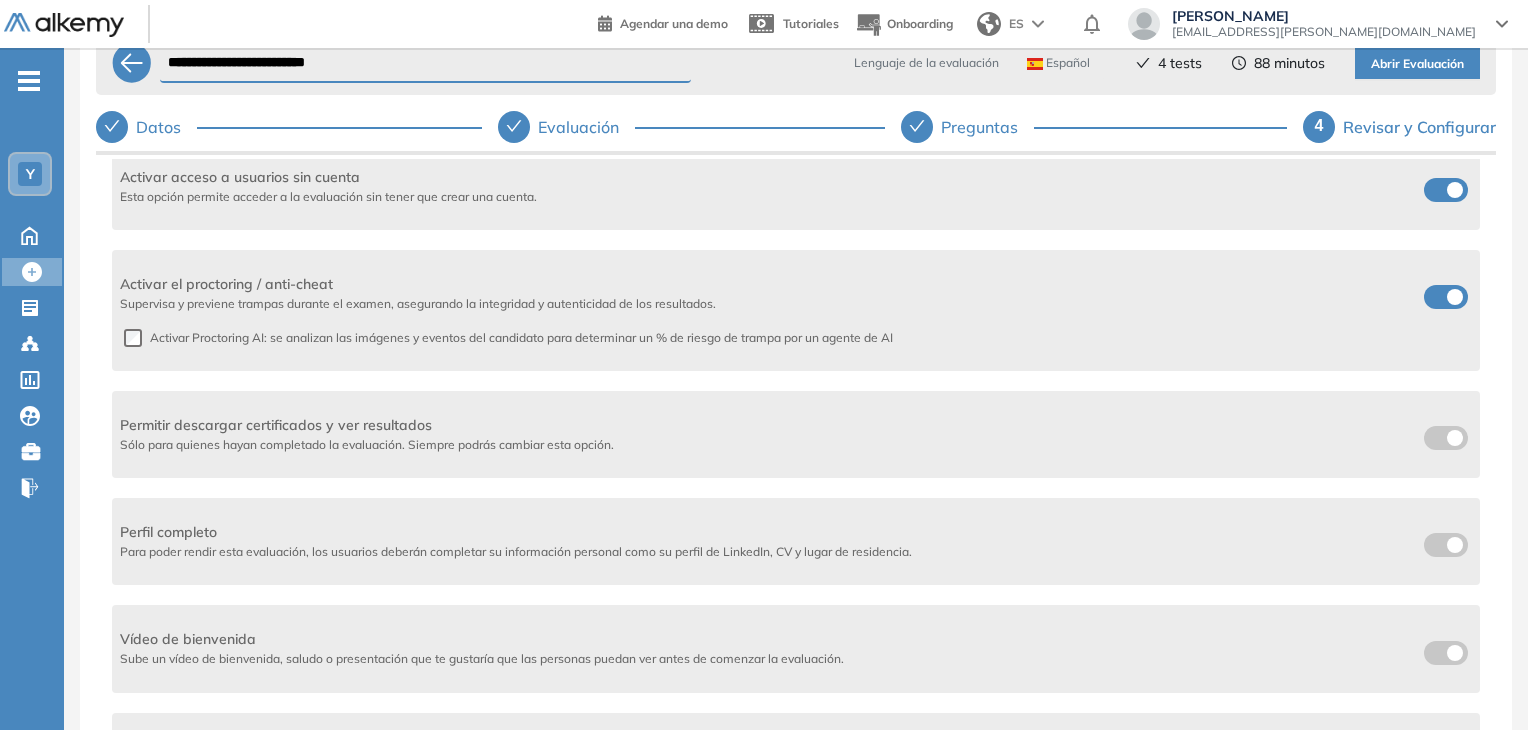 scroll, scrollTop: 0, scrollLeft: 0, axis: both 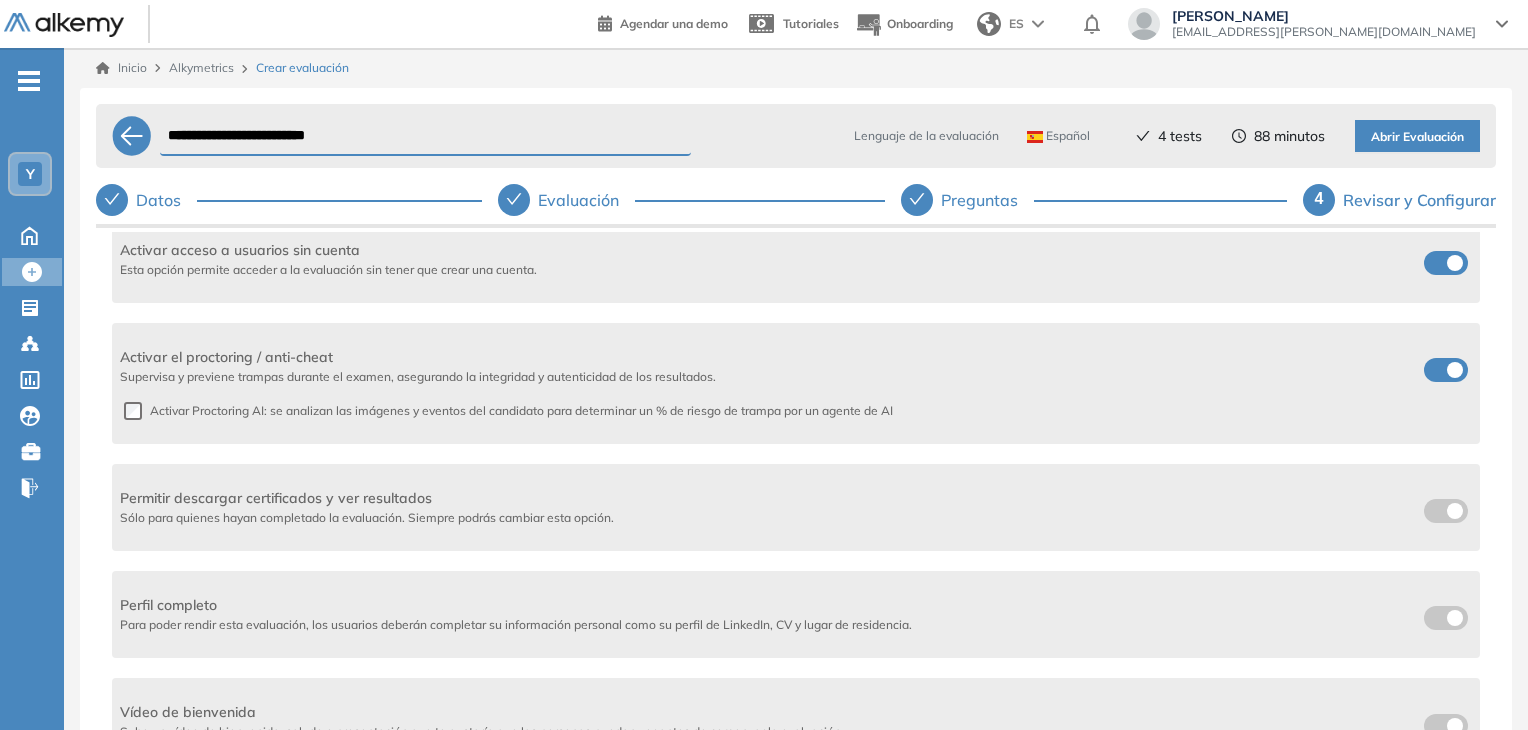 click on "Abrir Evaluación" at bounding box center (1417, 137) 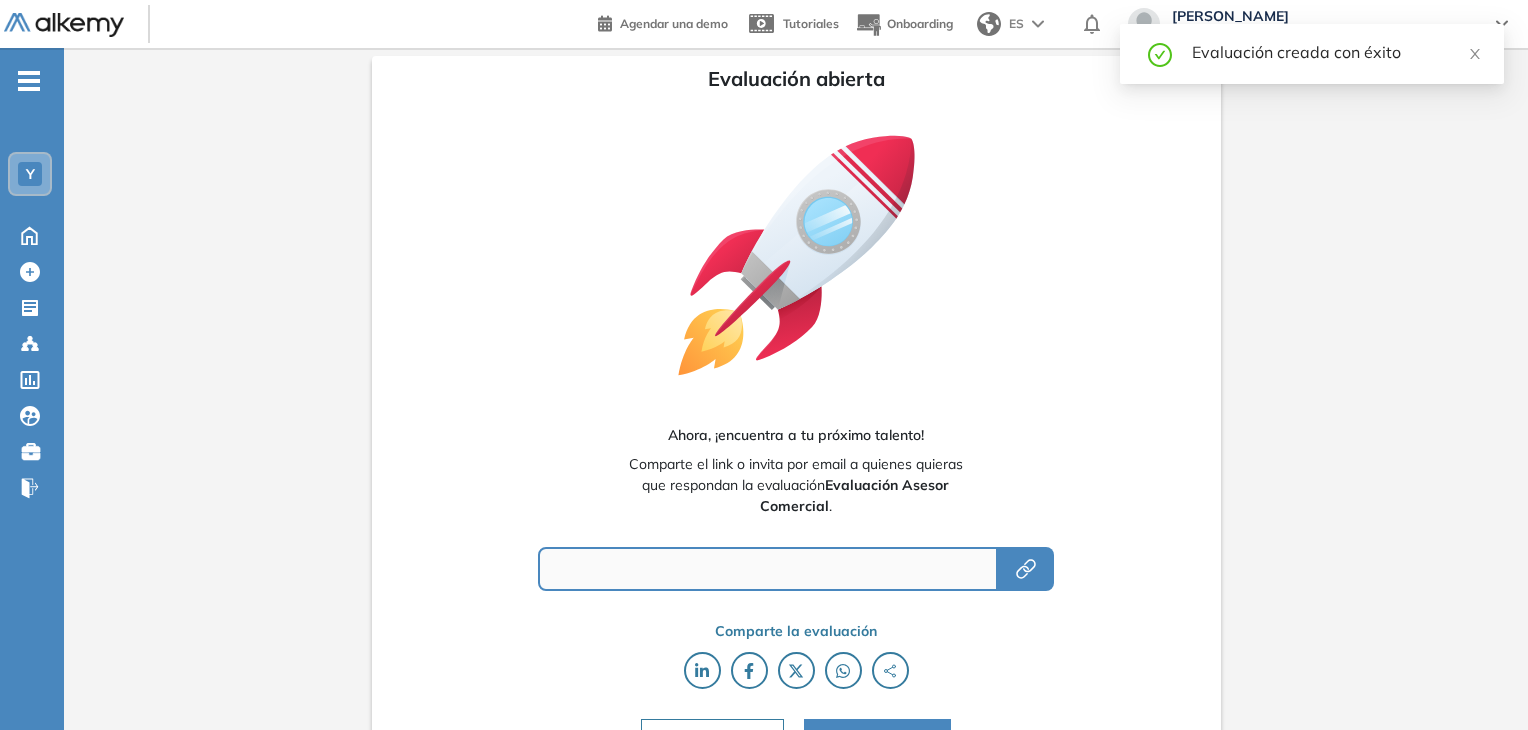 type on "**********" 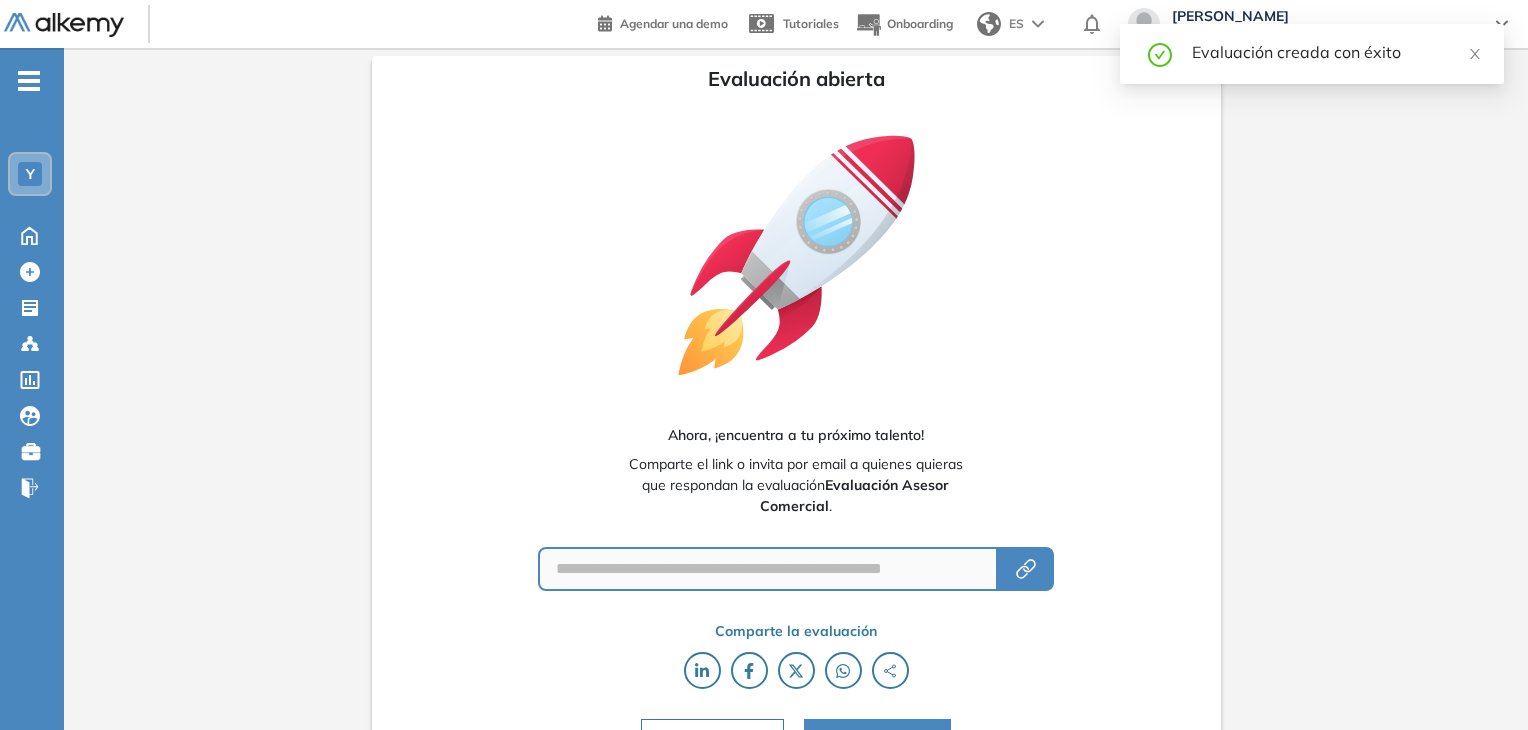 click on "Ahora, ¡encuentra a tu próximo talento! Comparte el link o invita por email a quienes quieras que respondan la evaluación  Evaluación Asesor Comercial ." at bounding box center (796, 467) 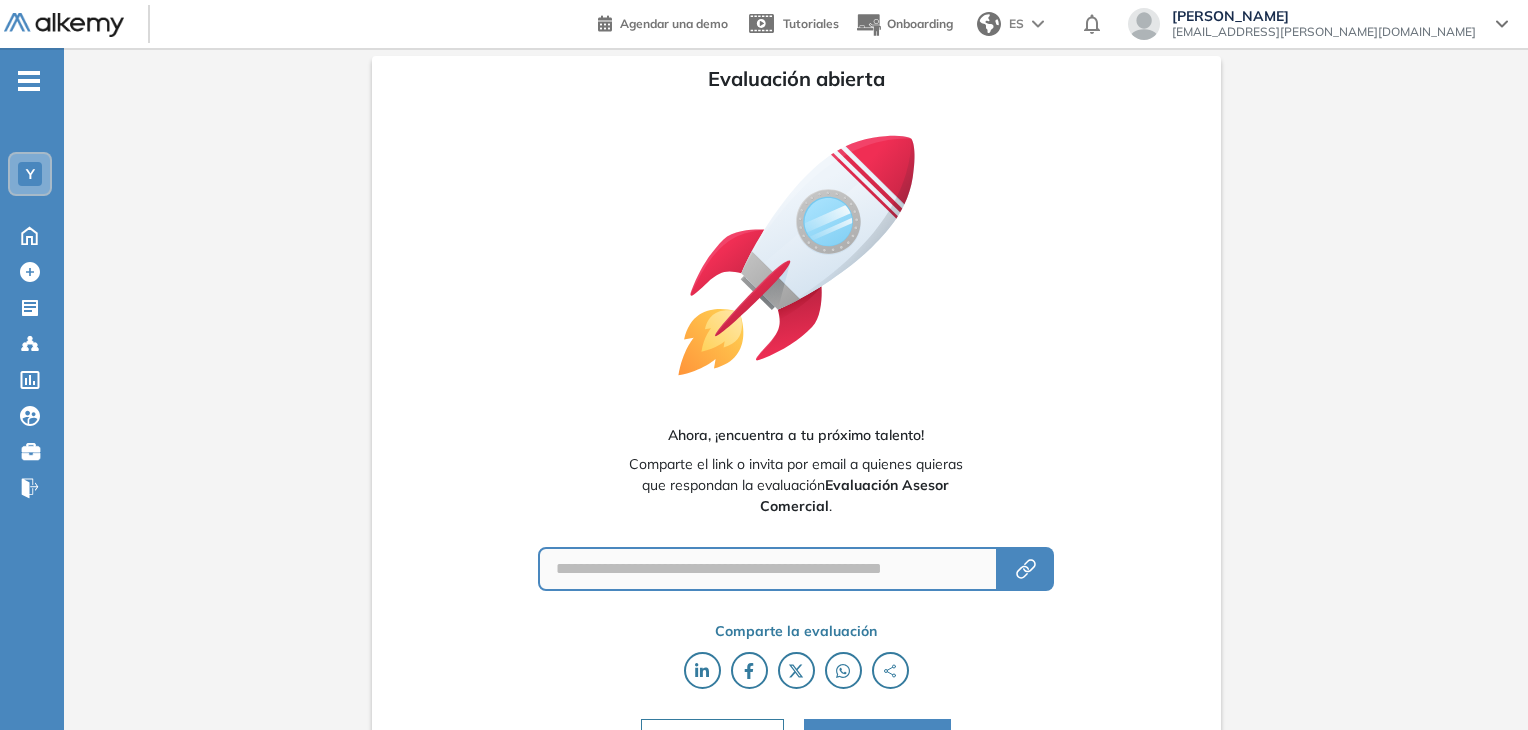 scroll, scrollTop: 41, scrollLeft: 0, axis: vertical 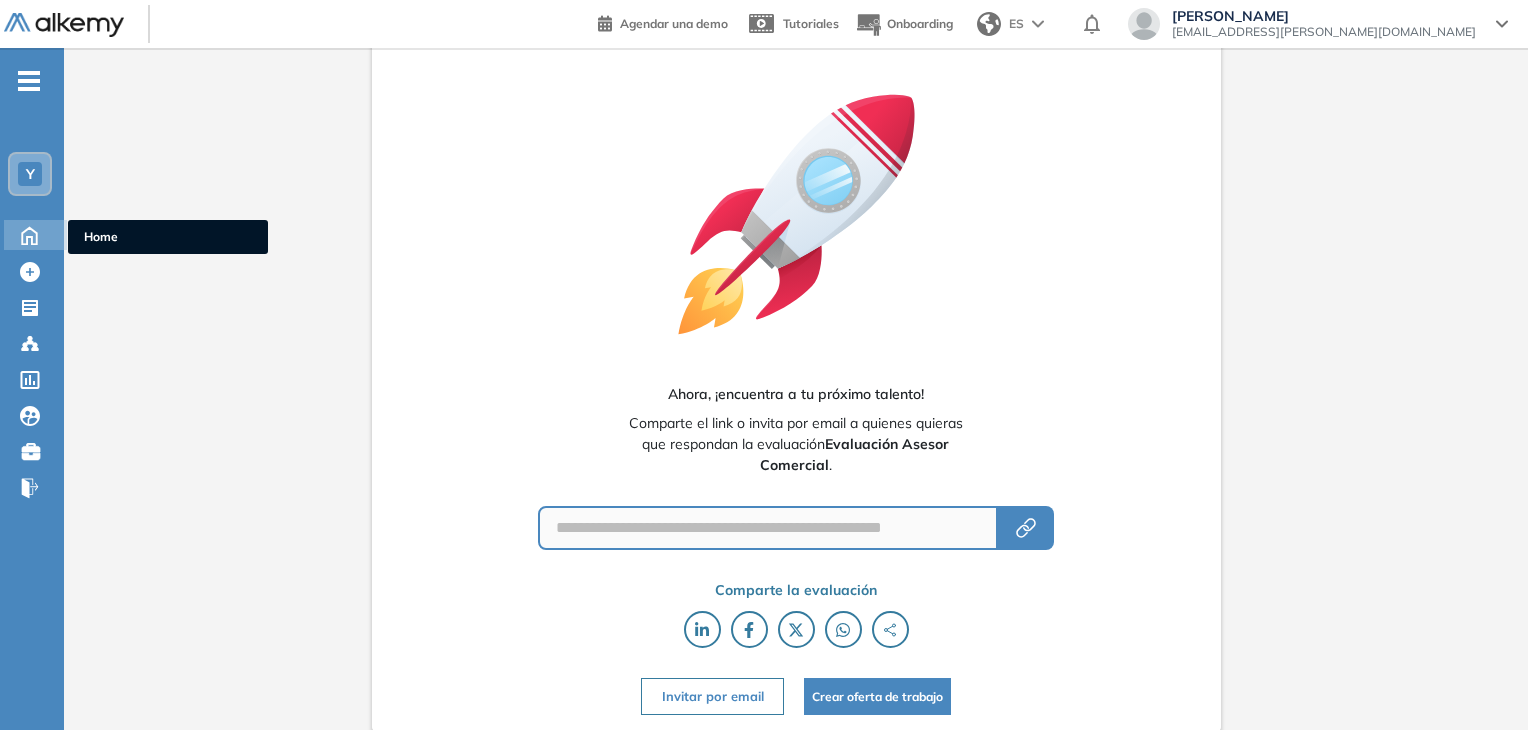 click 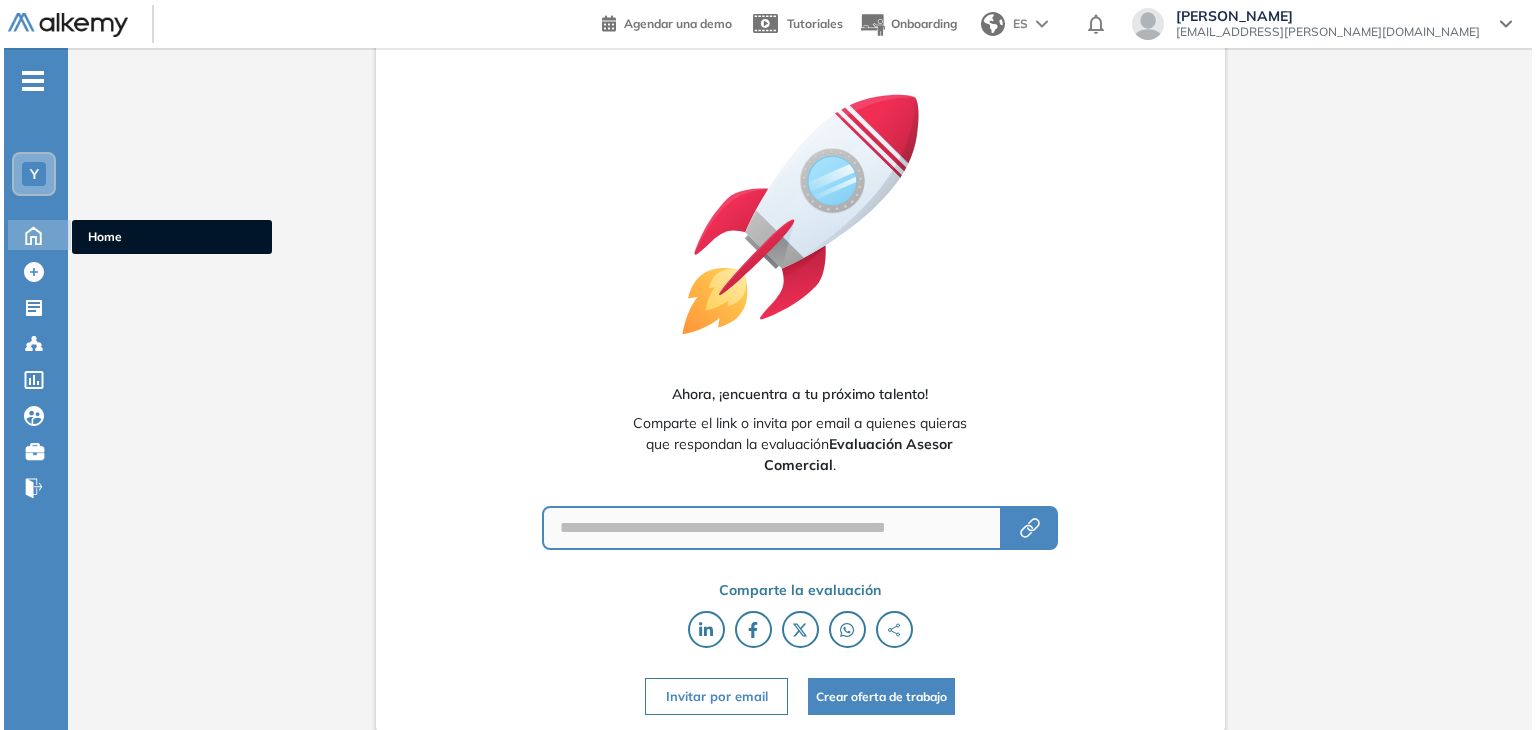 scroll, scrollTop: 0, scrollLeft: 0, axis: both 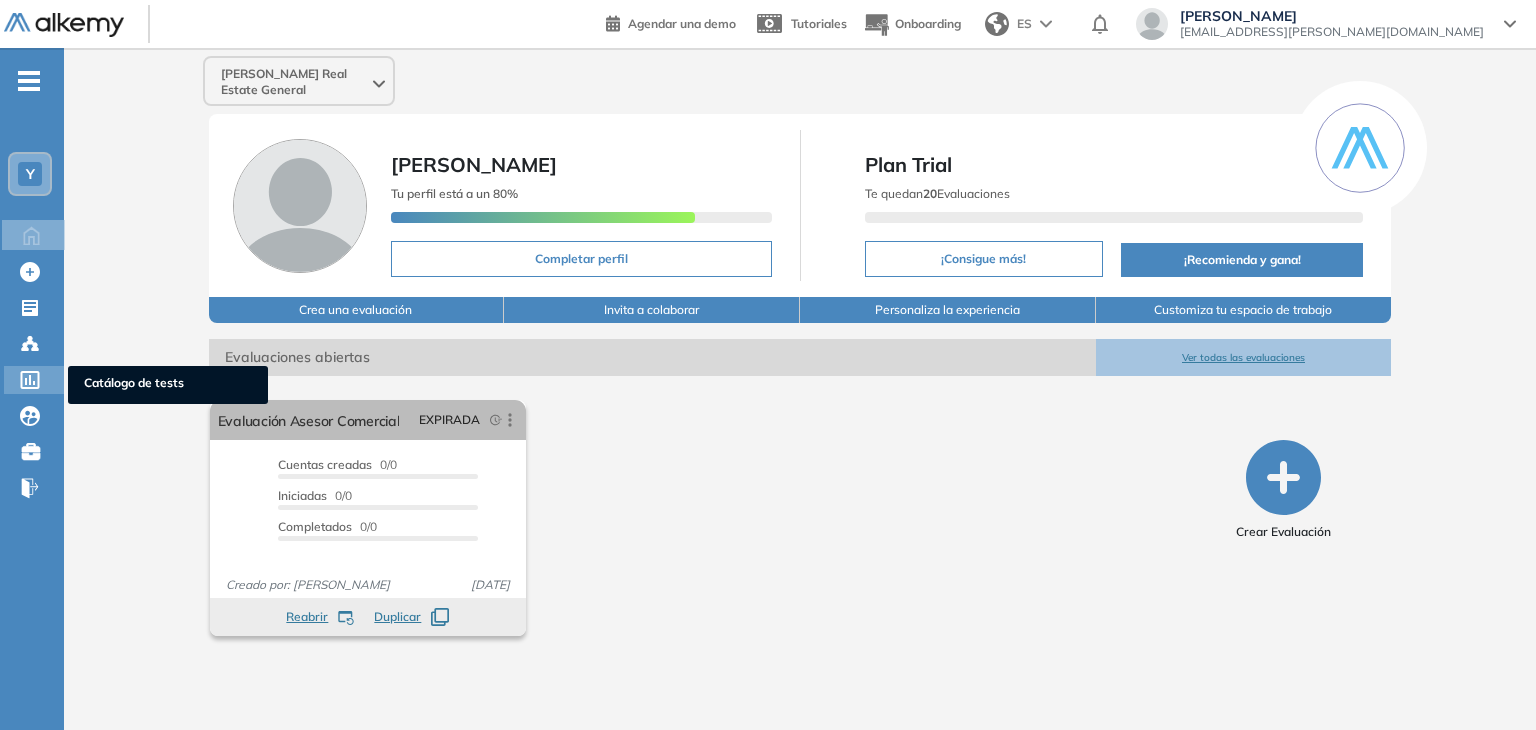 click 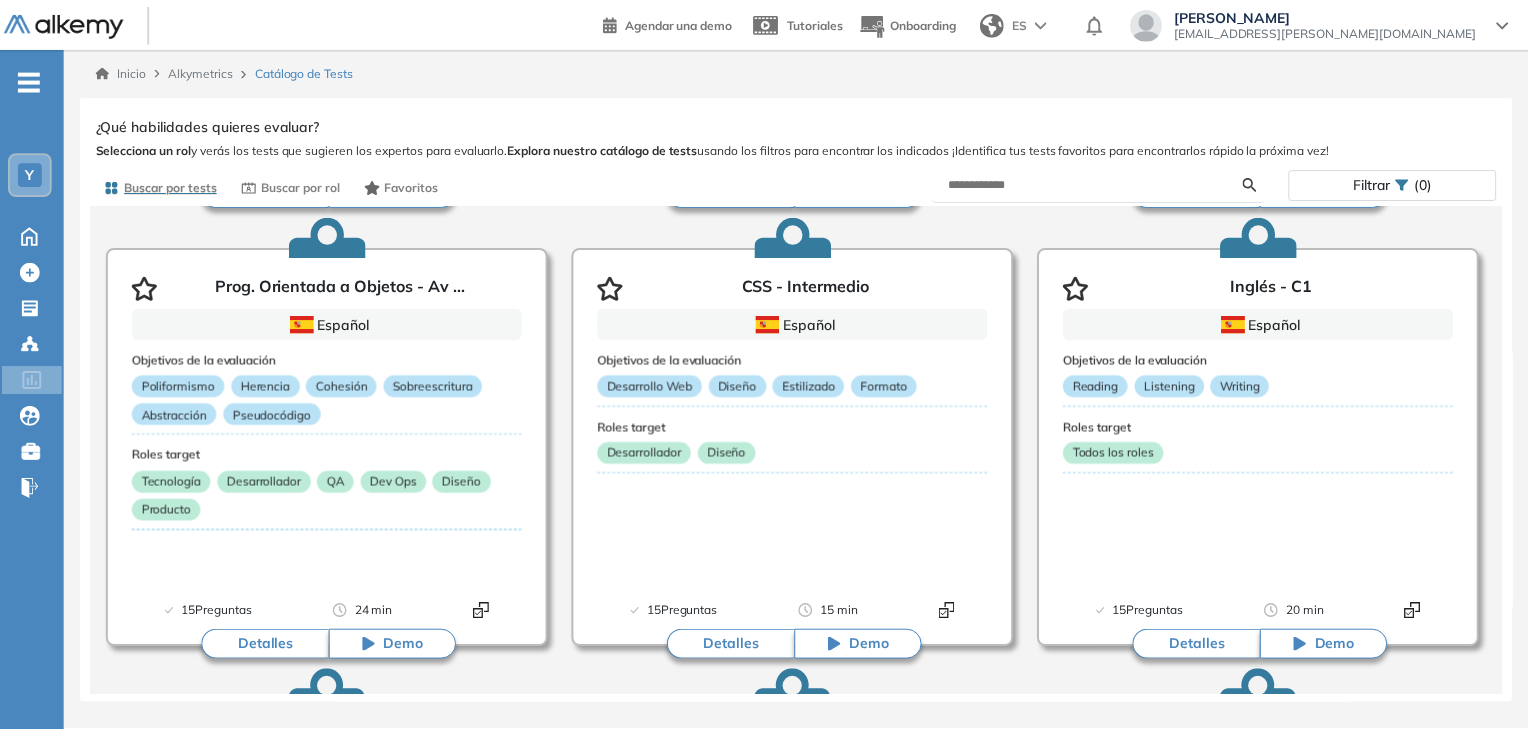 scroll, scrollTop: 0, scrollLeft: 0, axis: both 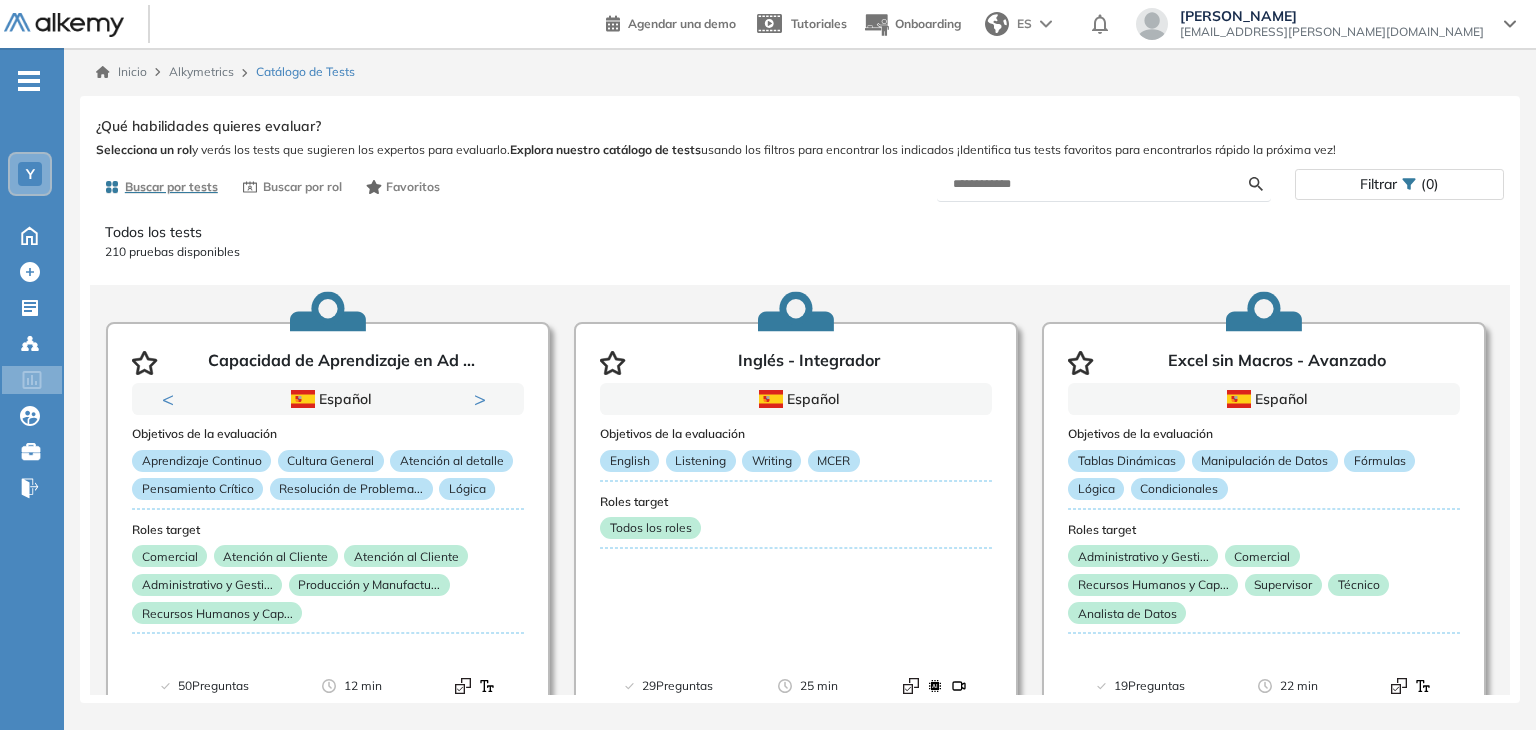 click on "Y" at bounding box center (30, 174) 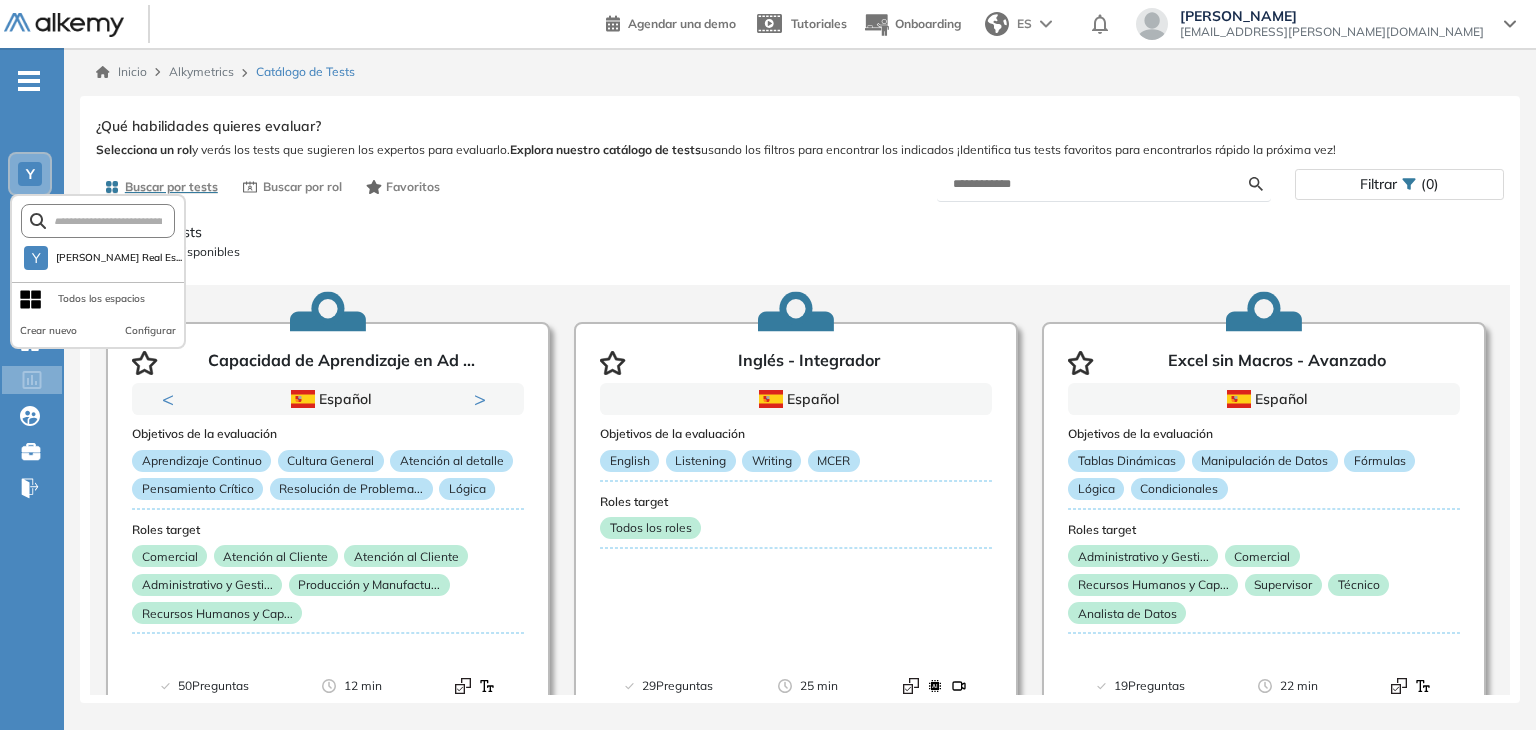 click on "Todos los tests" at bounding box center [800, 232] 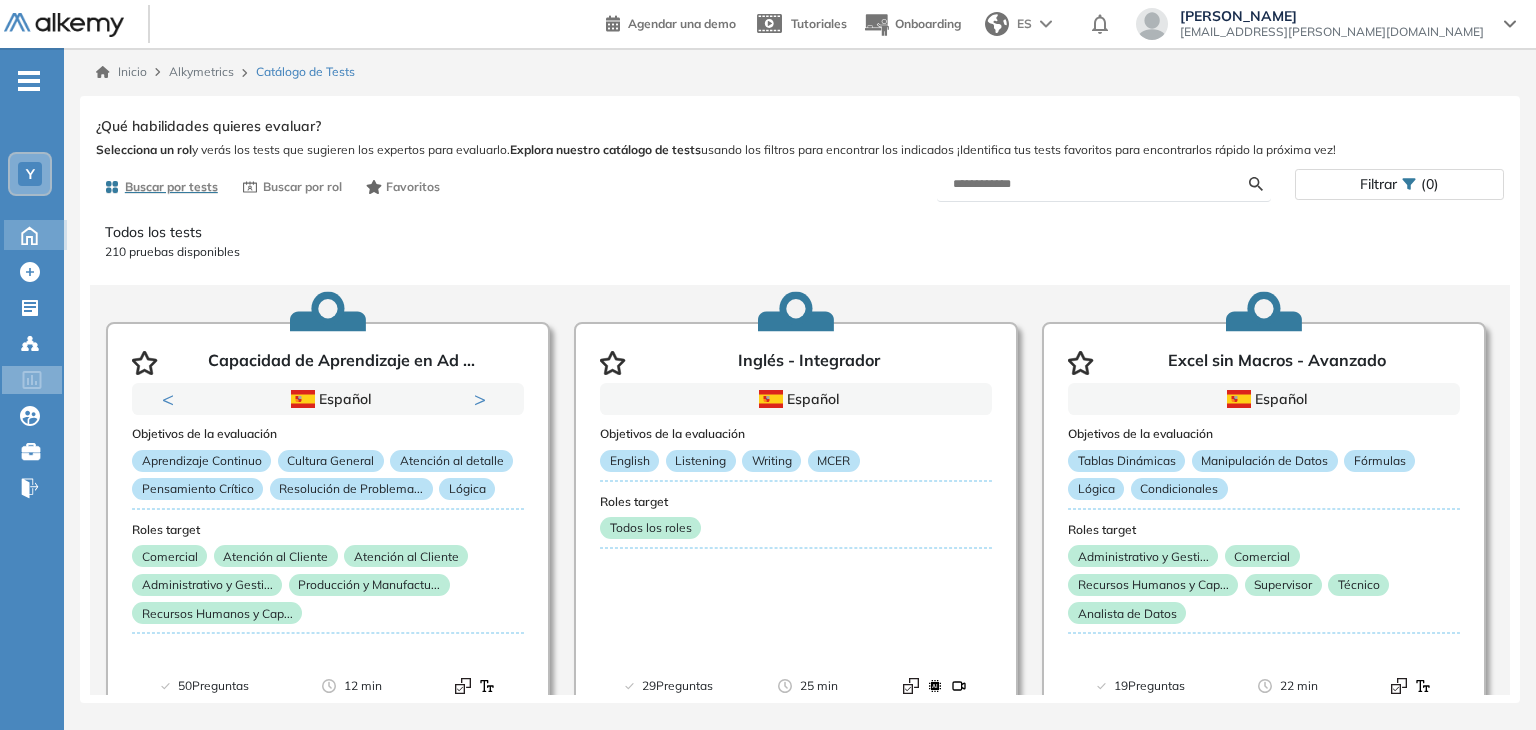 click 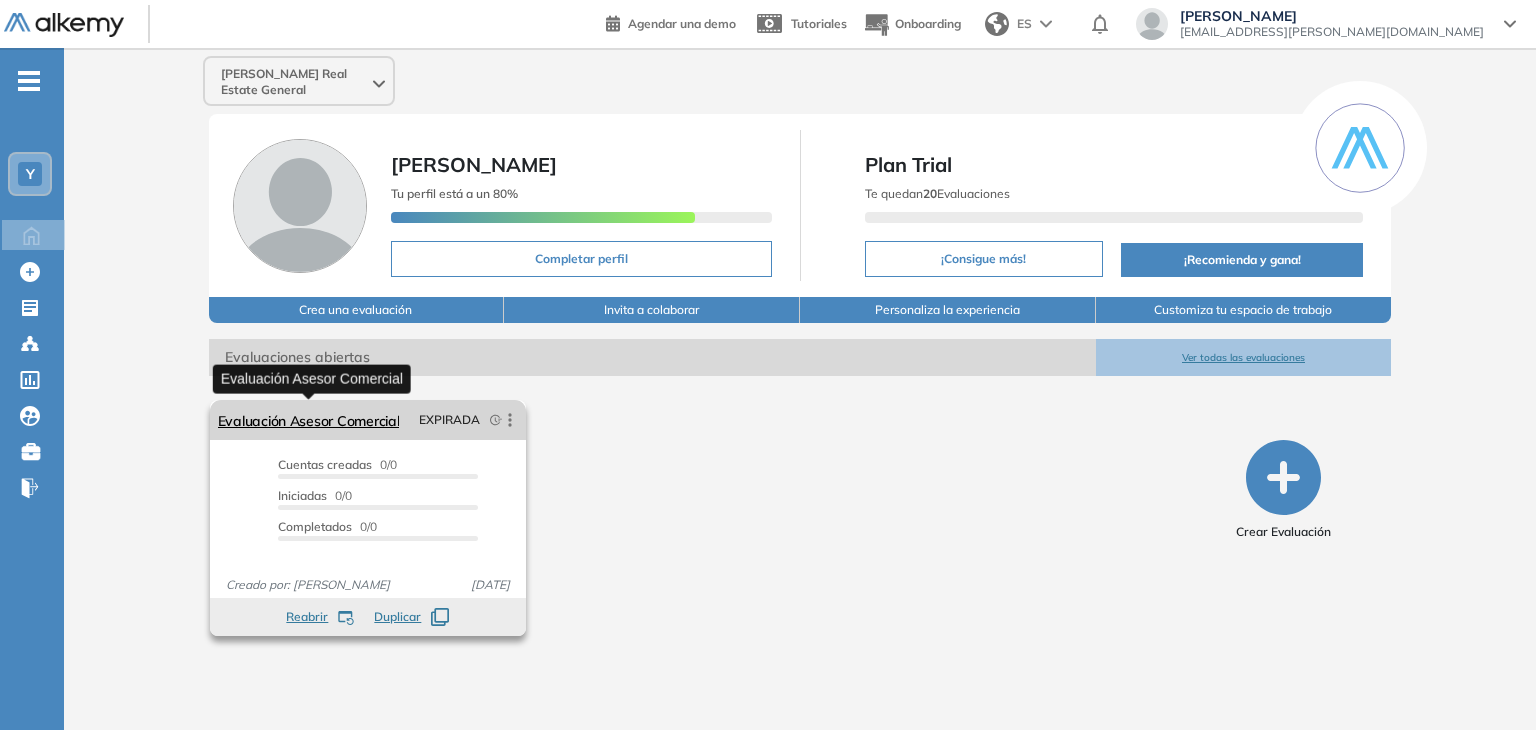 click on "Evaluación Asesor Comercial" at bounding box center [309, 420] 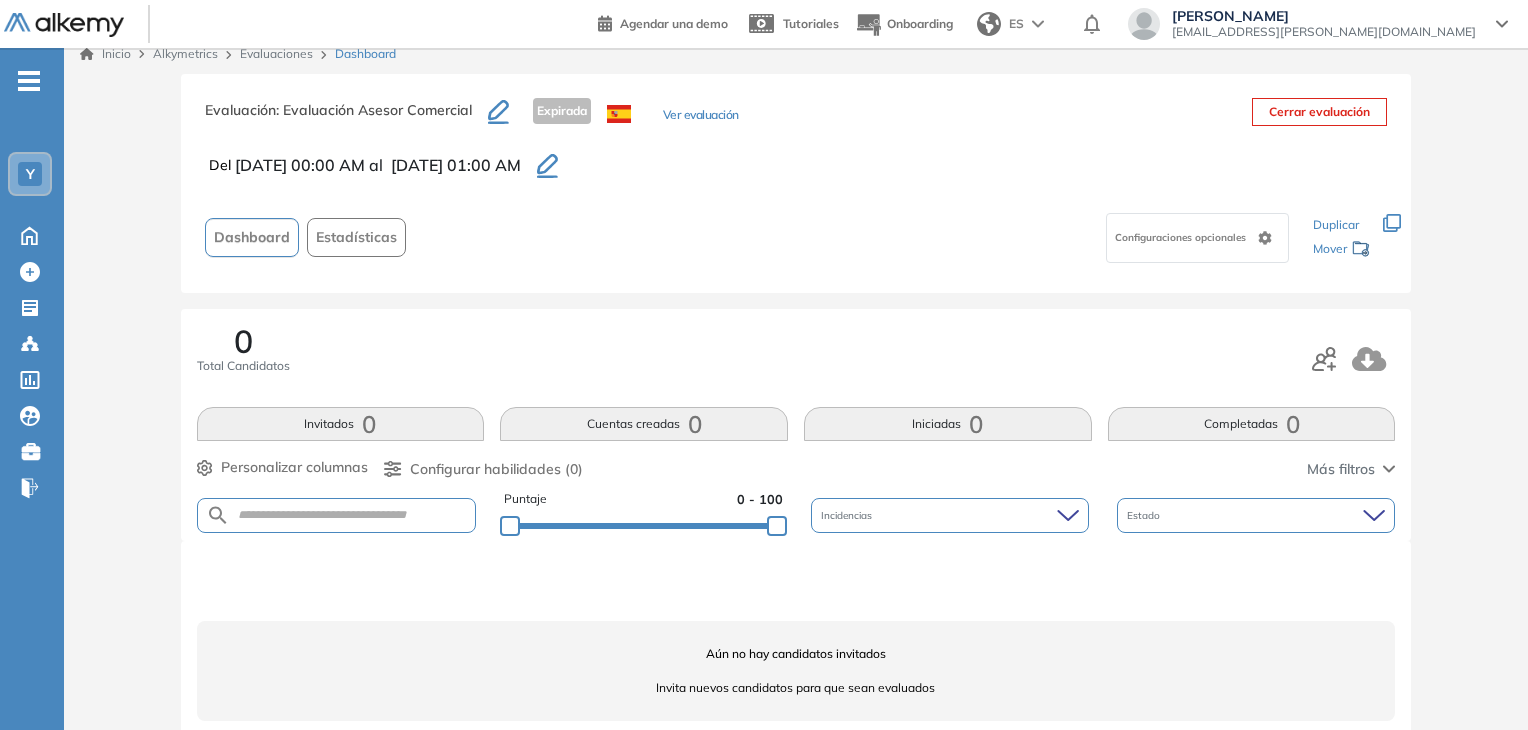 scroll, scrollTop: 0, scrollLeft: 0, axis: both 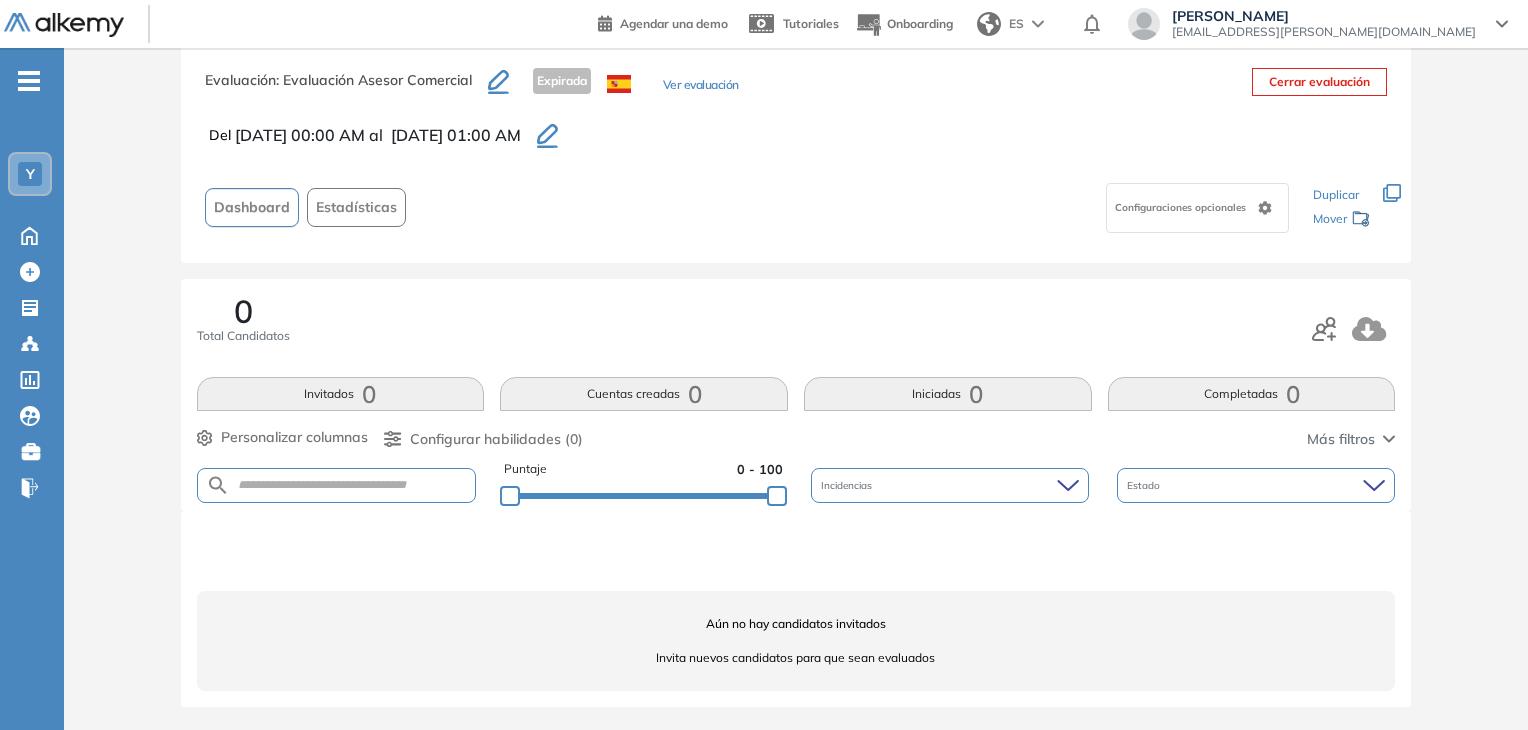 click on "Invita nuevos candidatos para que sean evaluados" at bounding box center [796, 658] 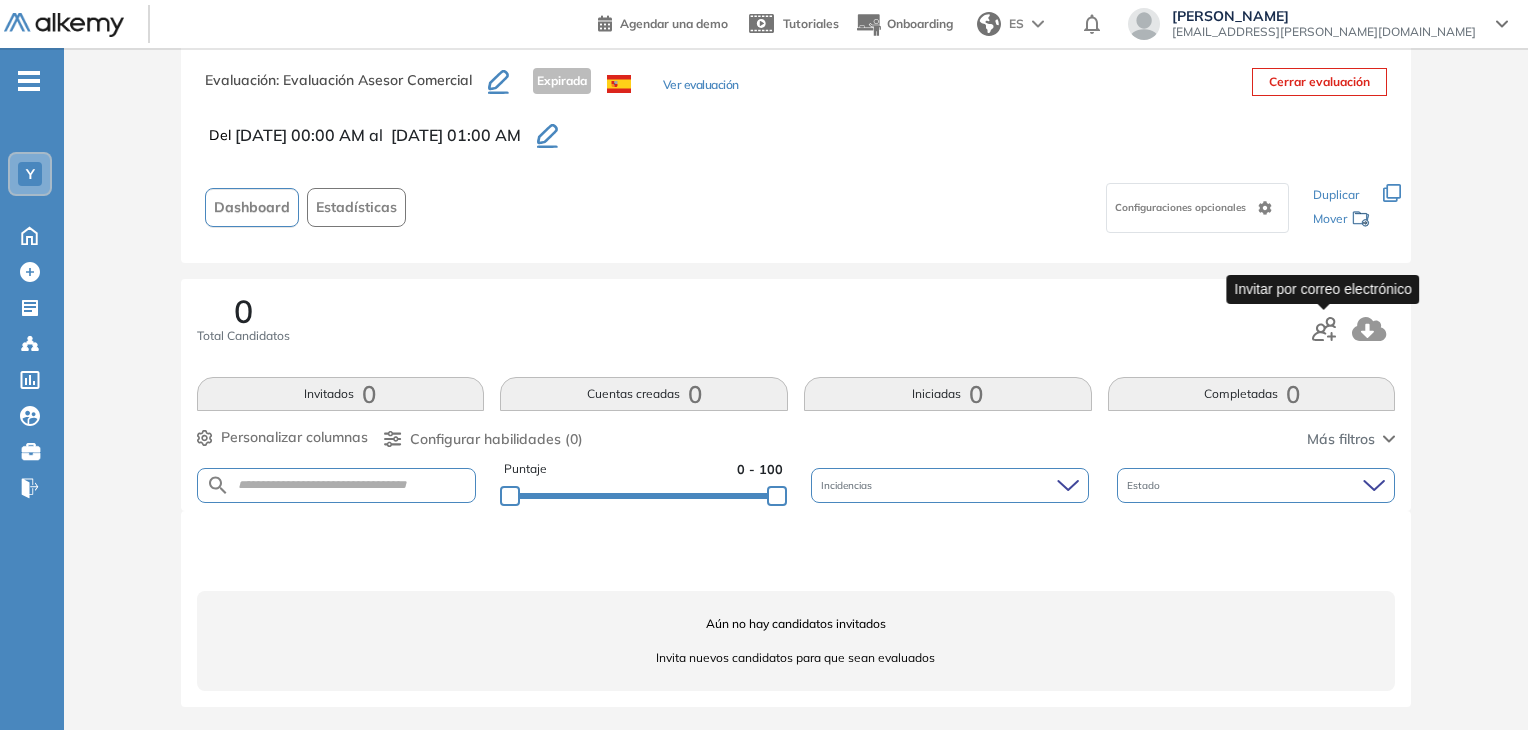click 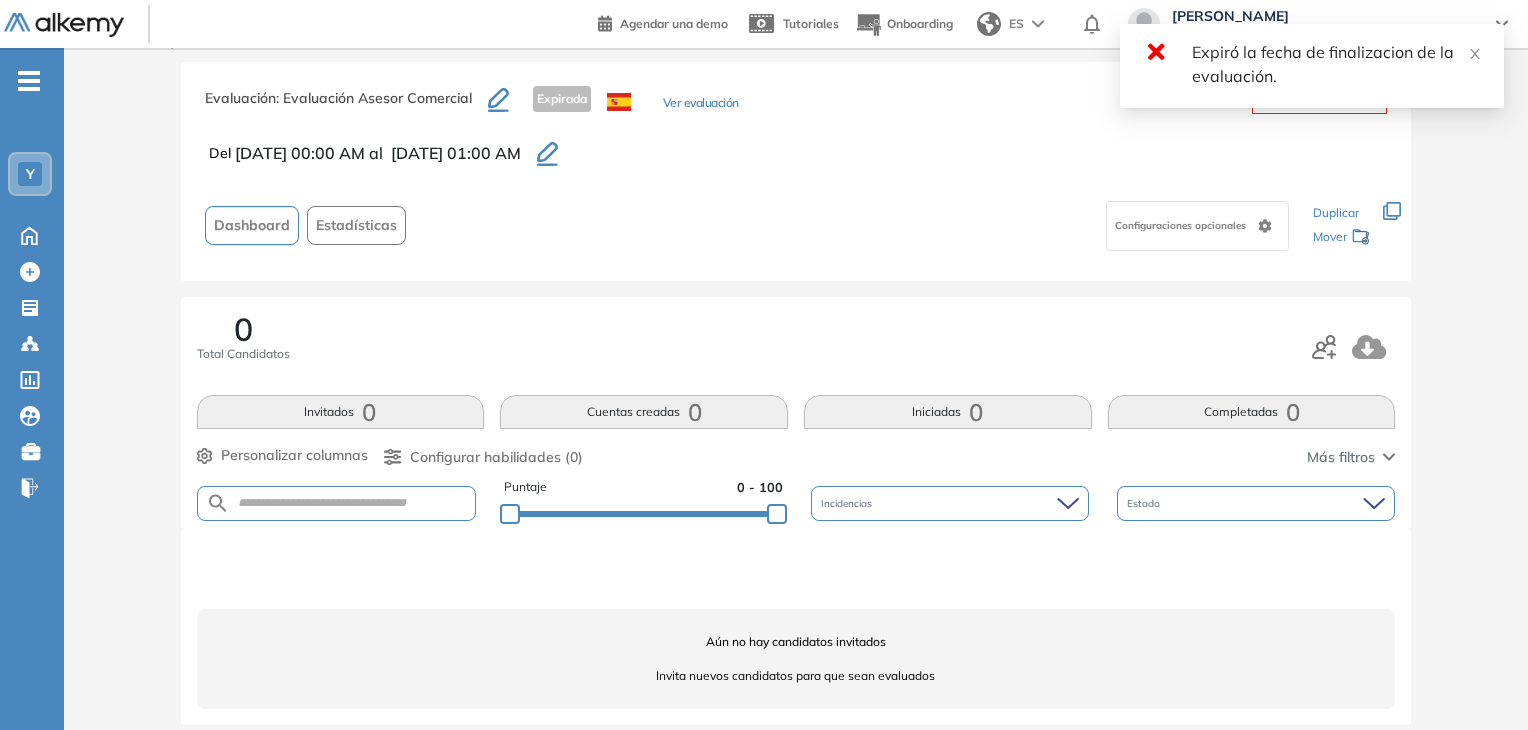 scroll, scrollTop: 0, scrollLeft: 0, axis: both 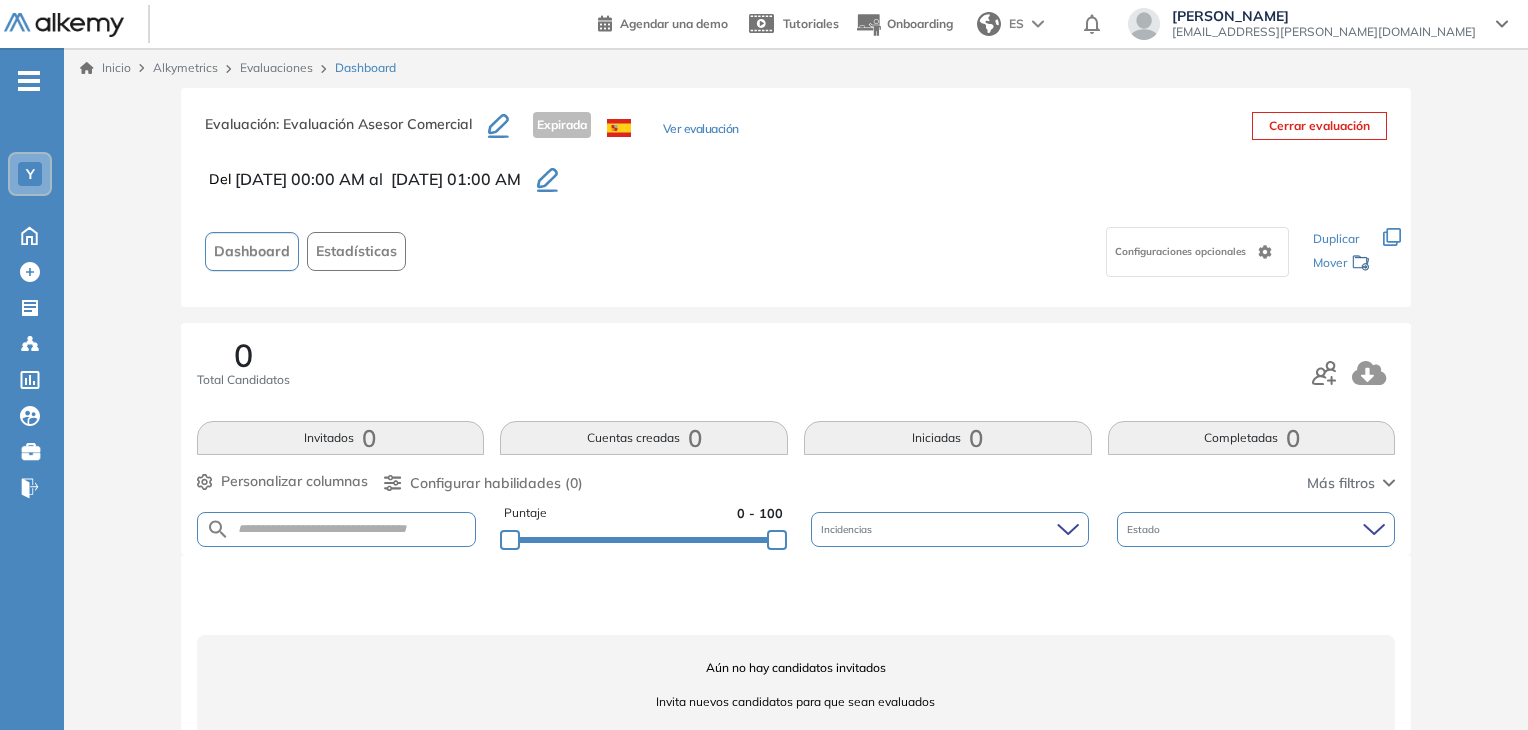 click on "Expirada" at bounding box center (562, 125) 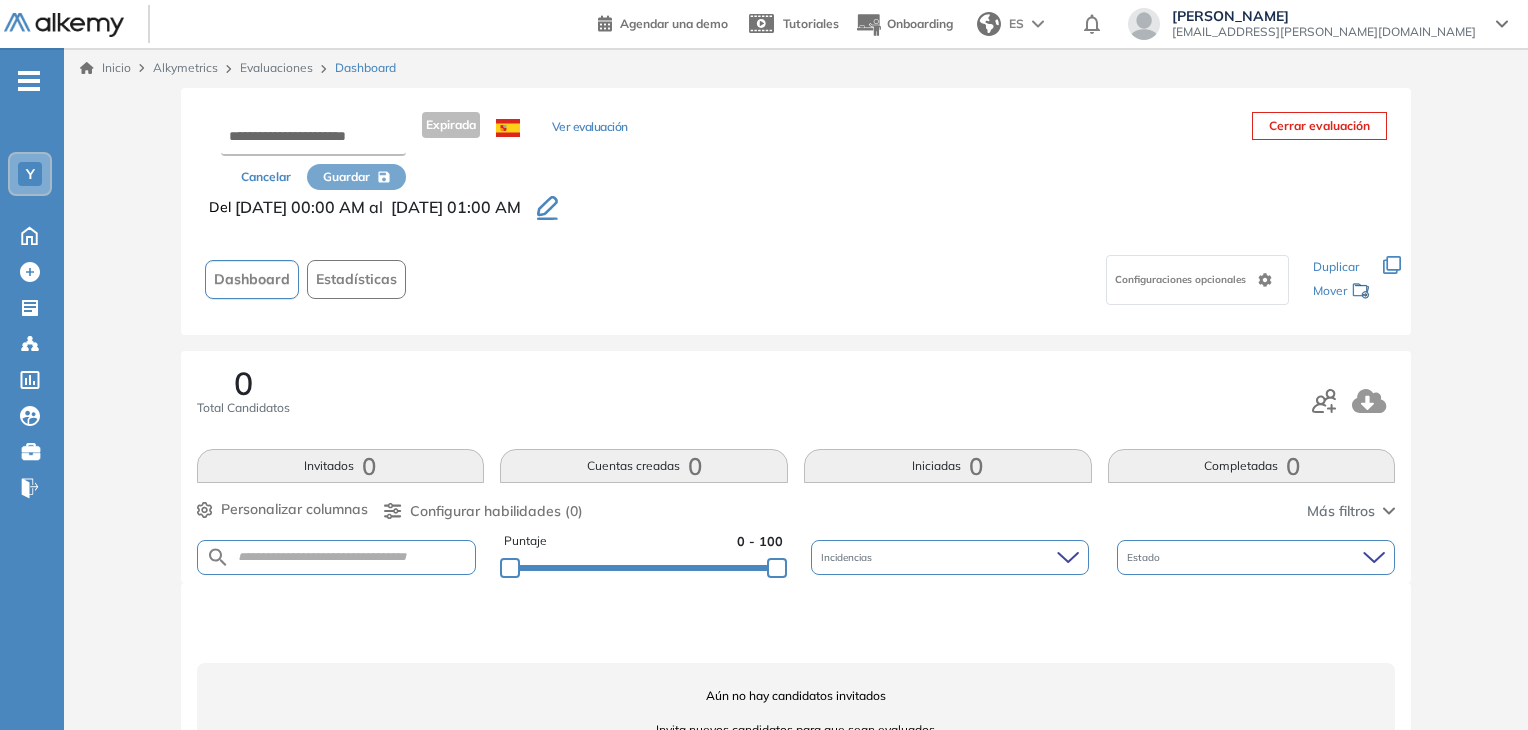 click 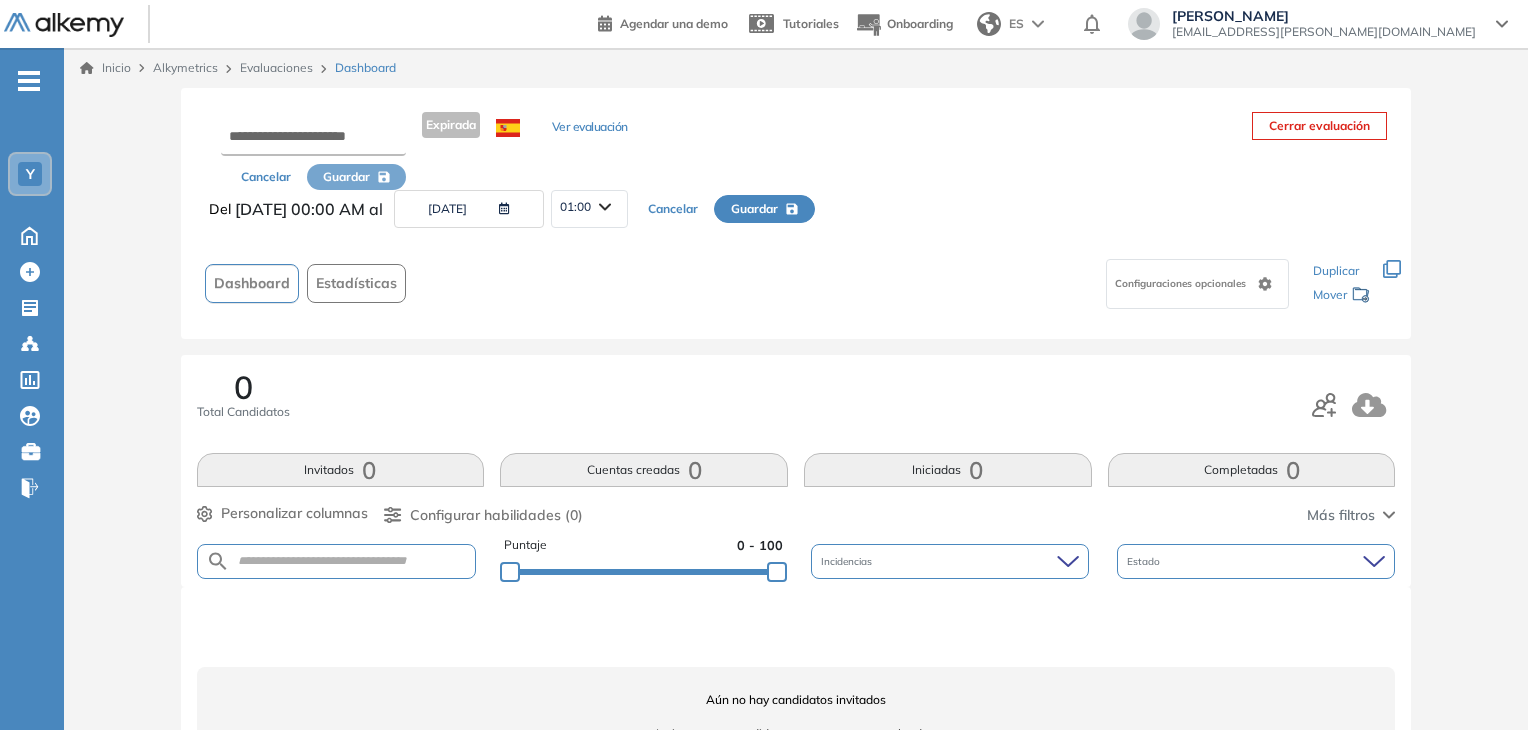 click on "[DATE]" at bounding box center [469, 209] 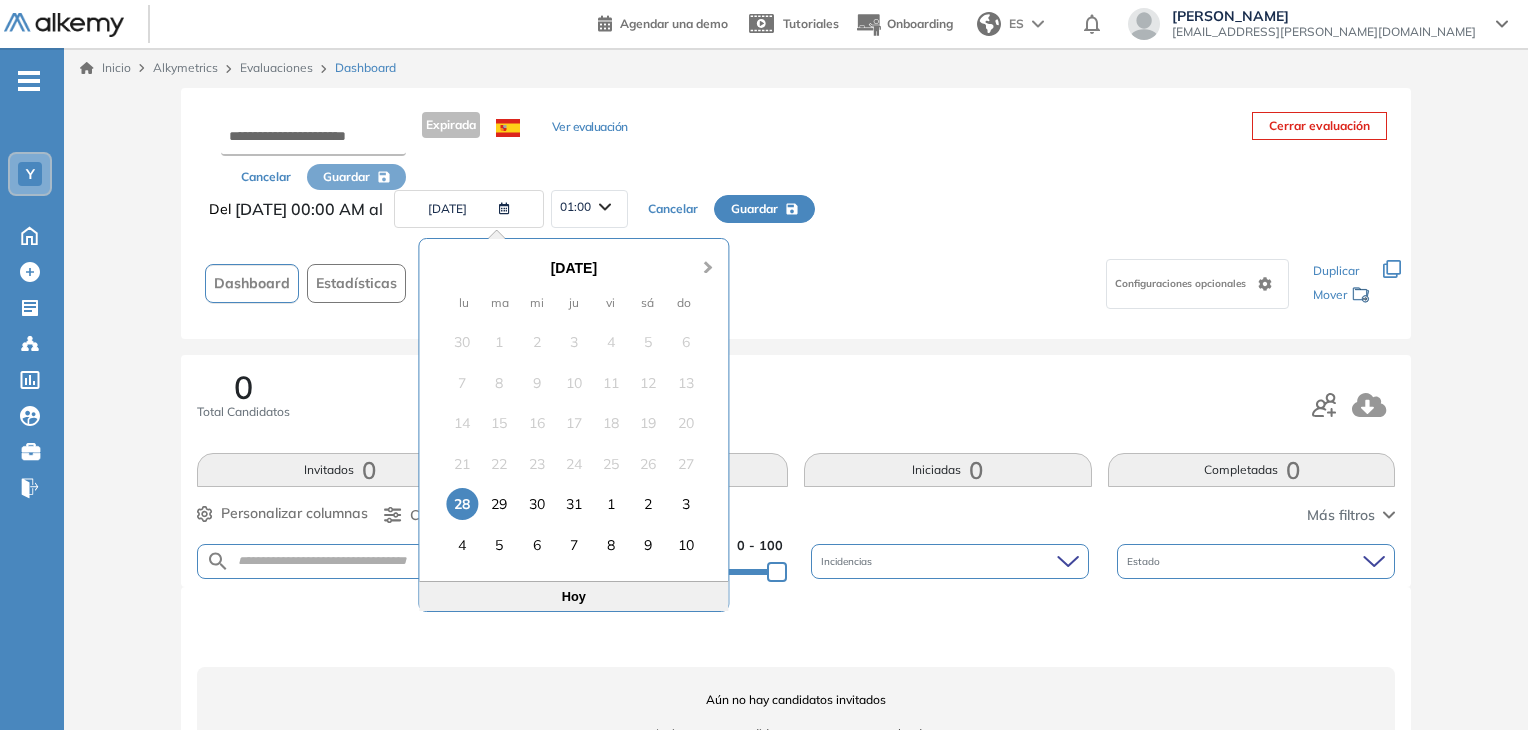 click on "Next Month" at bounding box center (708, 256) 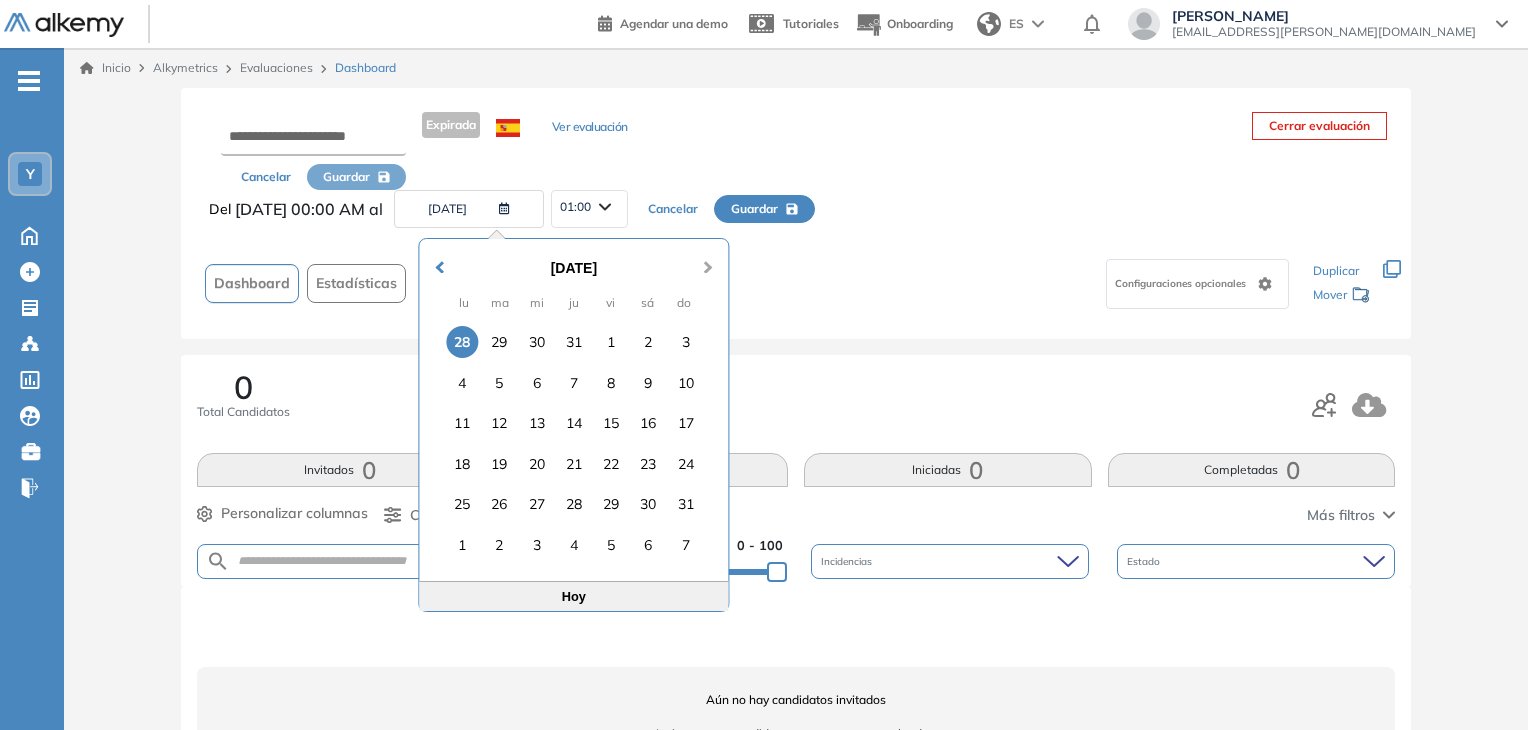 click on "Next Month" at bounding box center (708, 256) 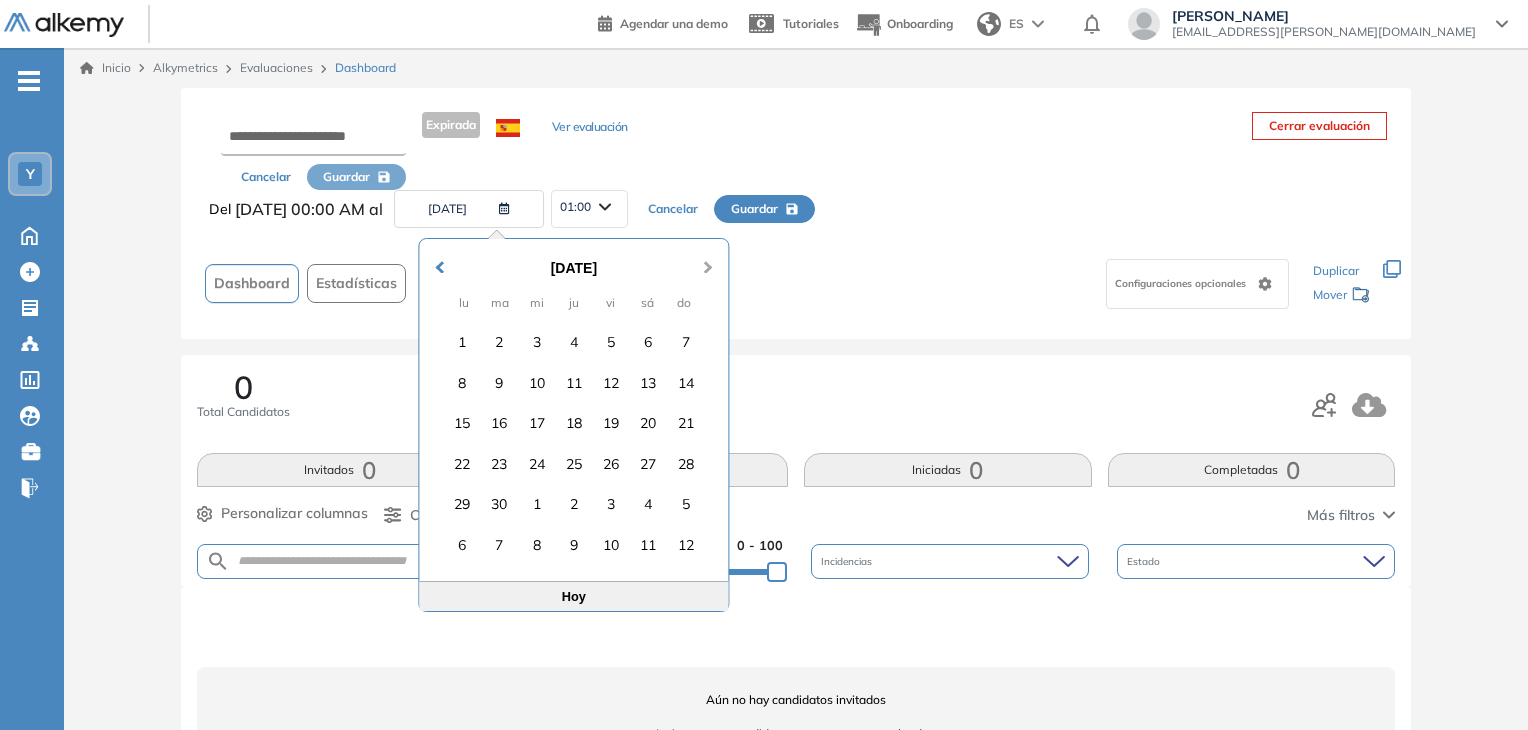 click on "Next Month" at bounding box center (708, 256) 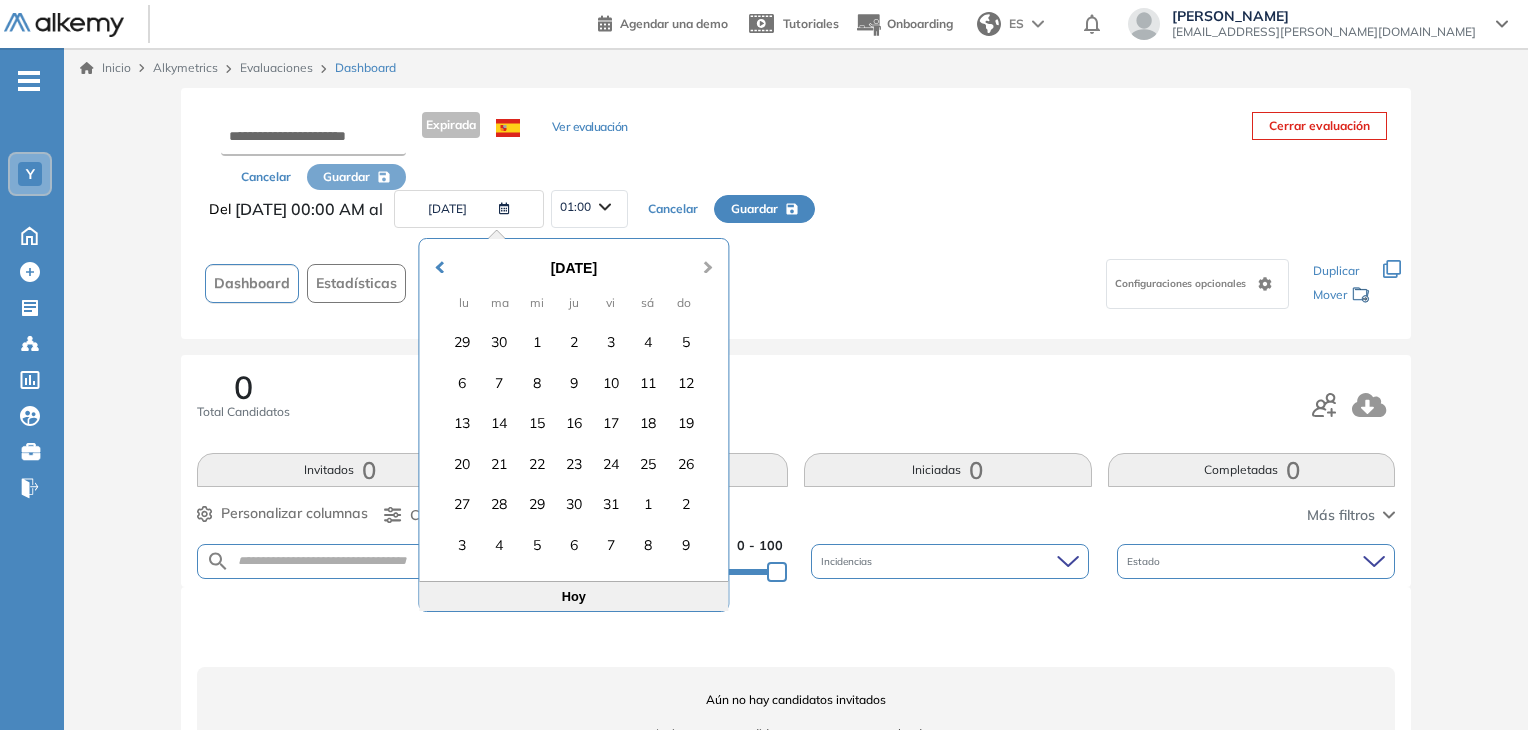 click on "Next Month" at bounding box center [708, 256] 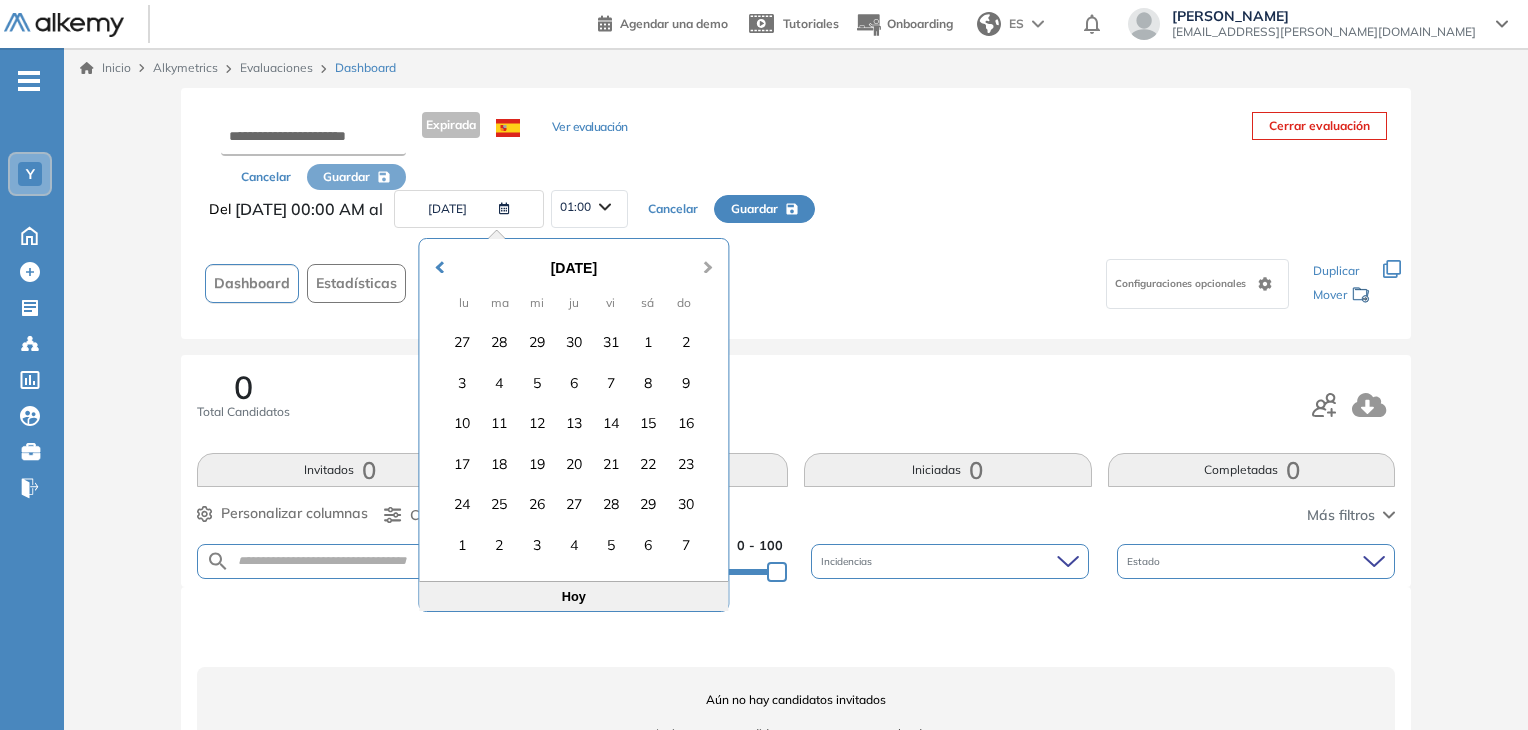 click on "Next Month" at bounding box center (708, 256) 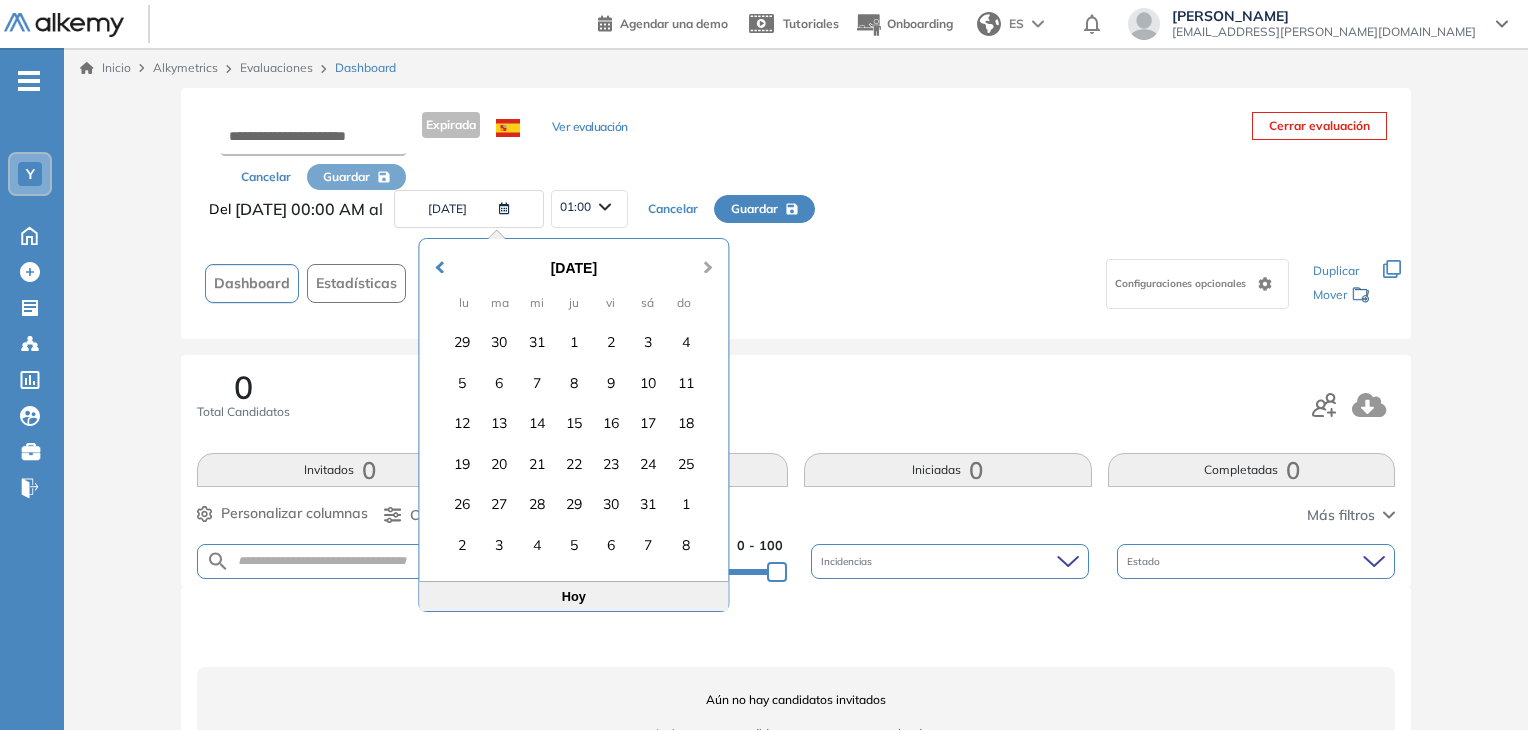 click on "Next Month" at bounding box center (708, 256) 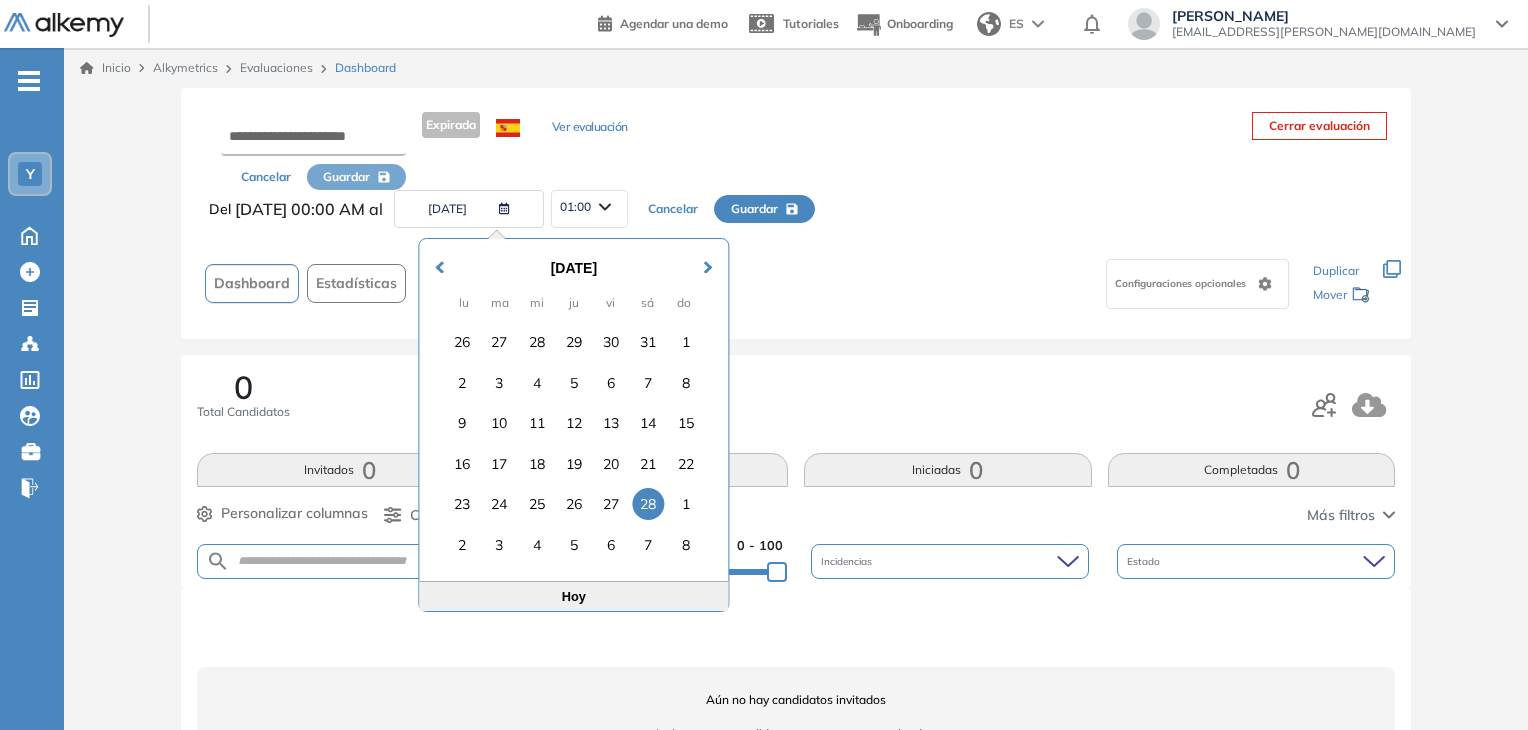 click on "28" at bounding box center (648, 504) 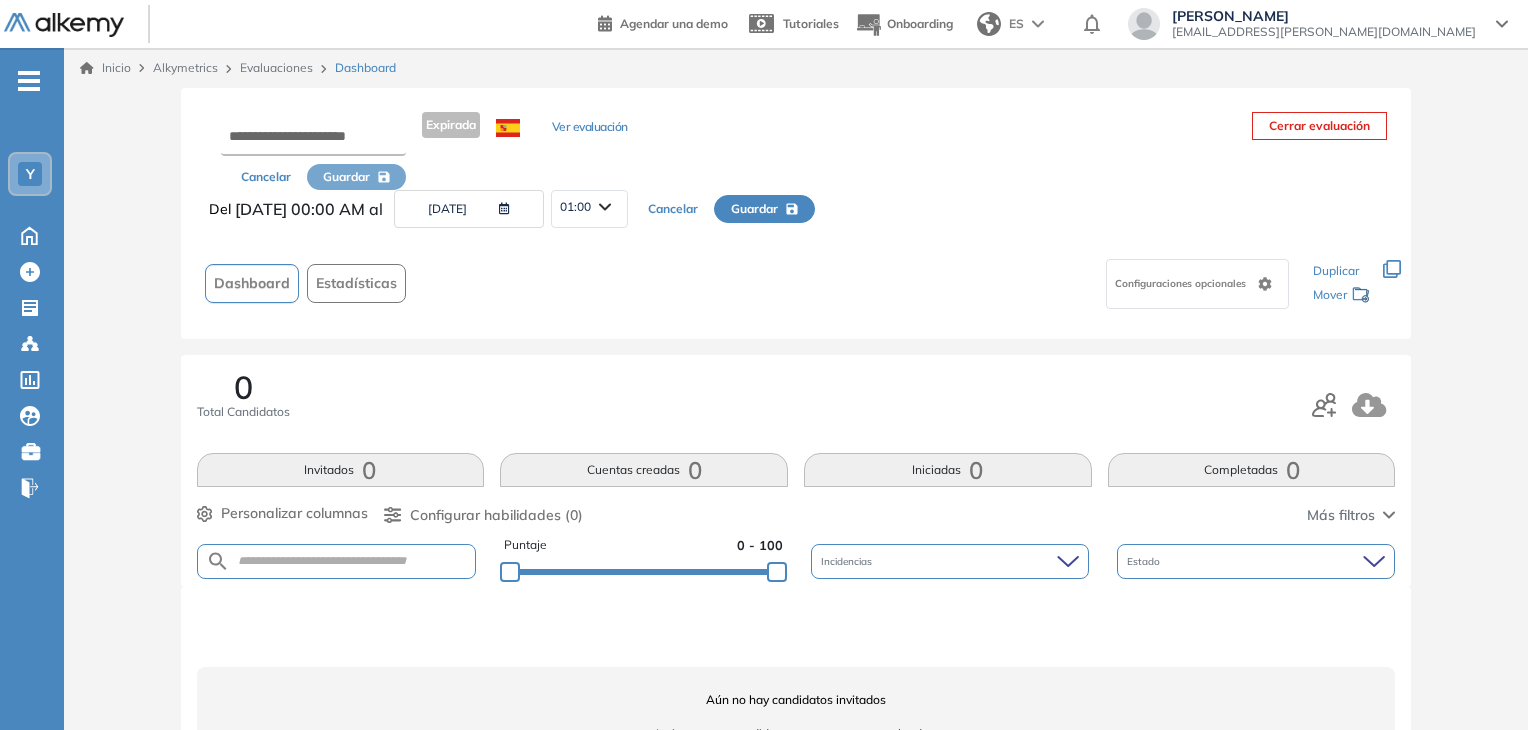 click on "Guardar" at bounding box center (754, 209) 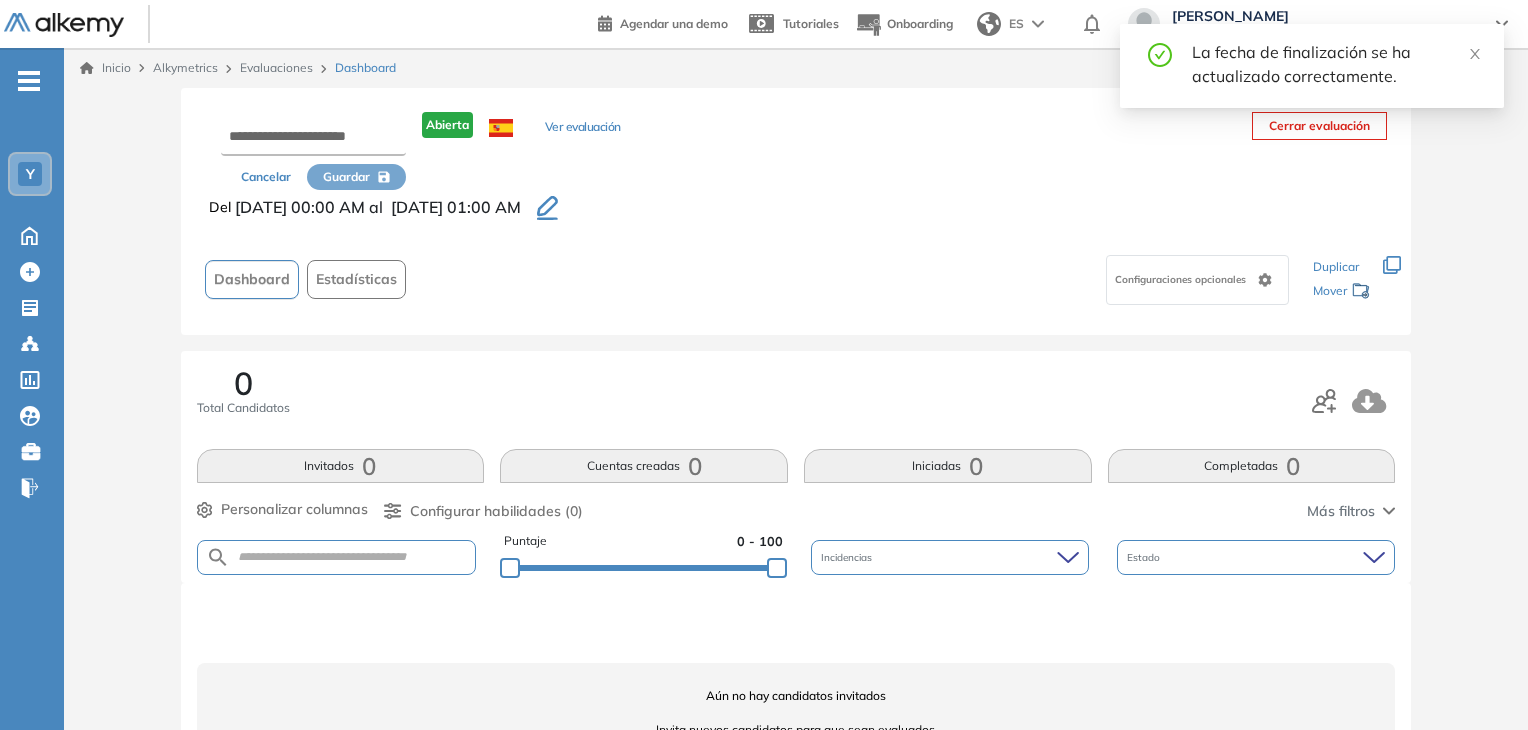 click on "Cancelar Guardar Abierta Ver evaluación Cerrar evaluación Del [DATE] 00:00 AM al [DATE] 01:00 AM Dashboard Estadísticas Configuraciones opcionales Los siguientes tests ya no están disponibles o tienen una nueva versión Revisa en el catálogo otras opciones o su detalle. Entendido Duplicar Mover" at bounding box center (796, 211) 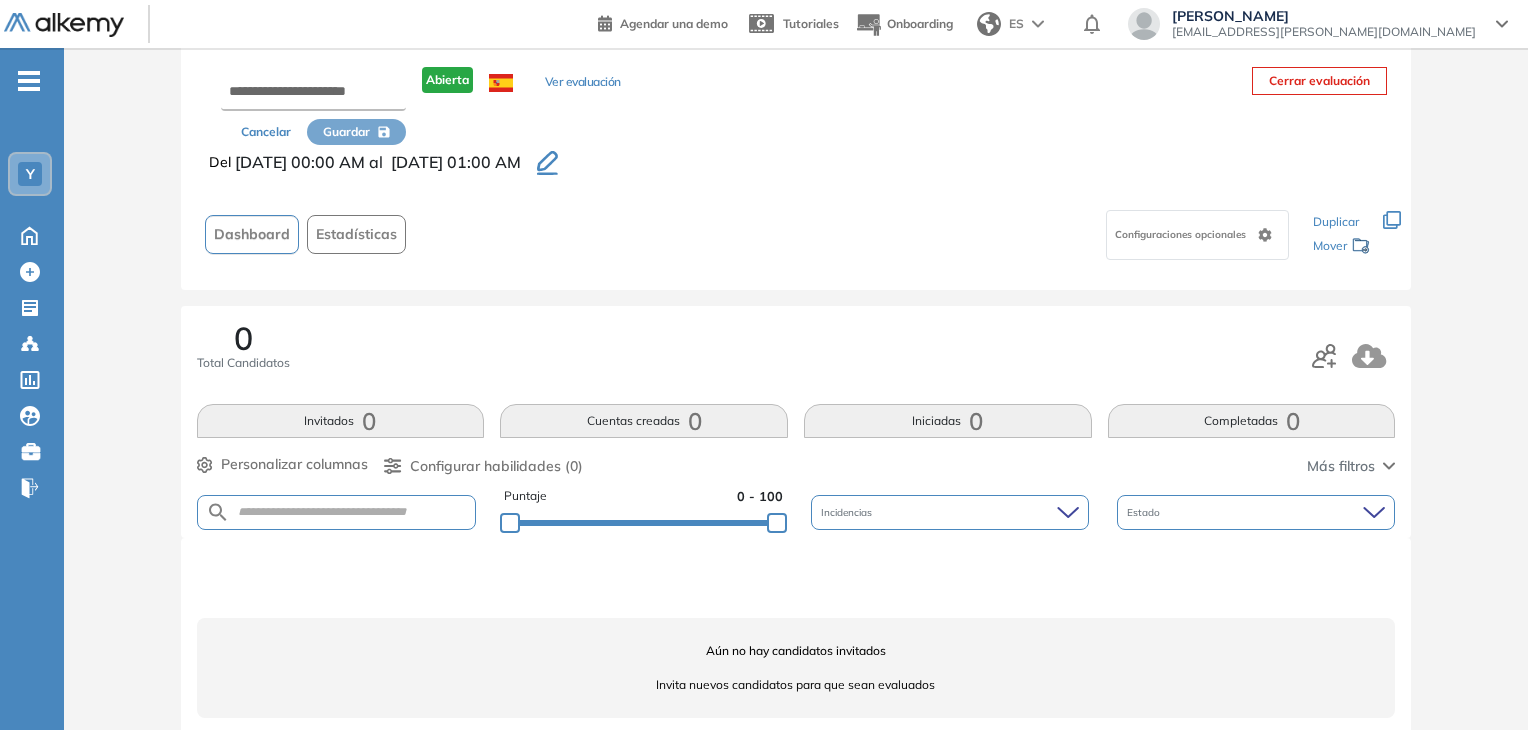 scroll, scrollTop: 72, scrollLeft: 0, axis: vertical 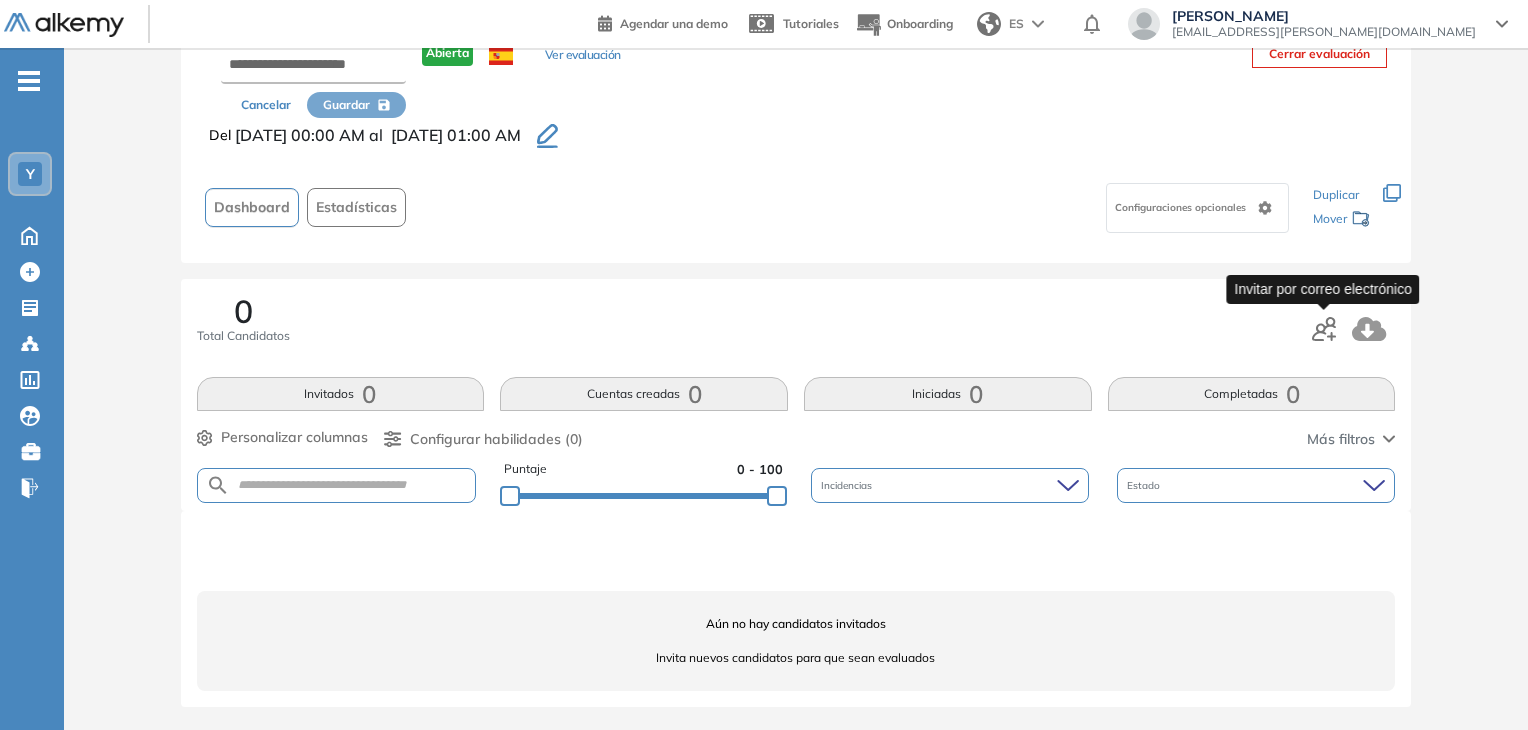 click 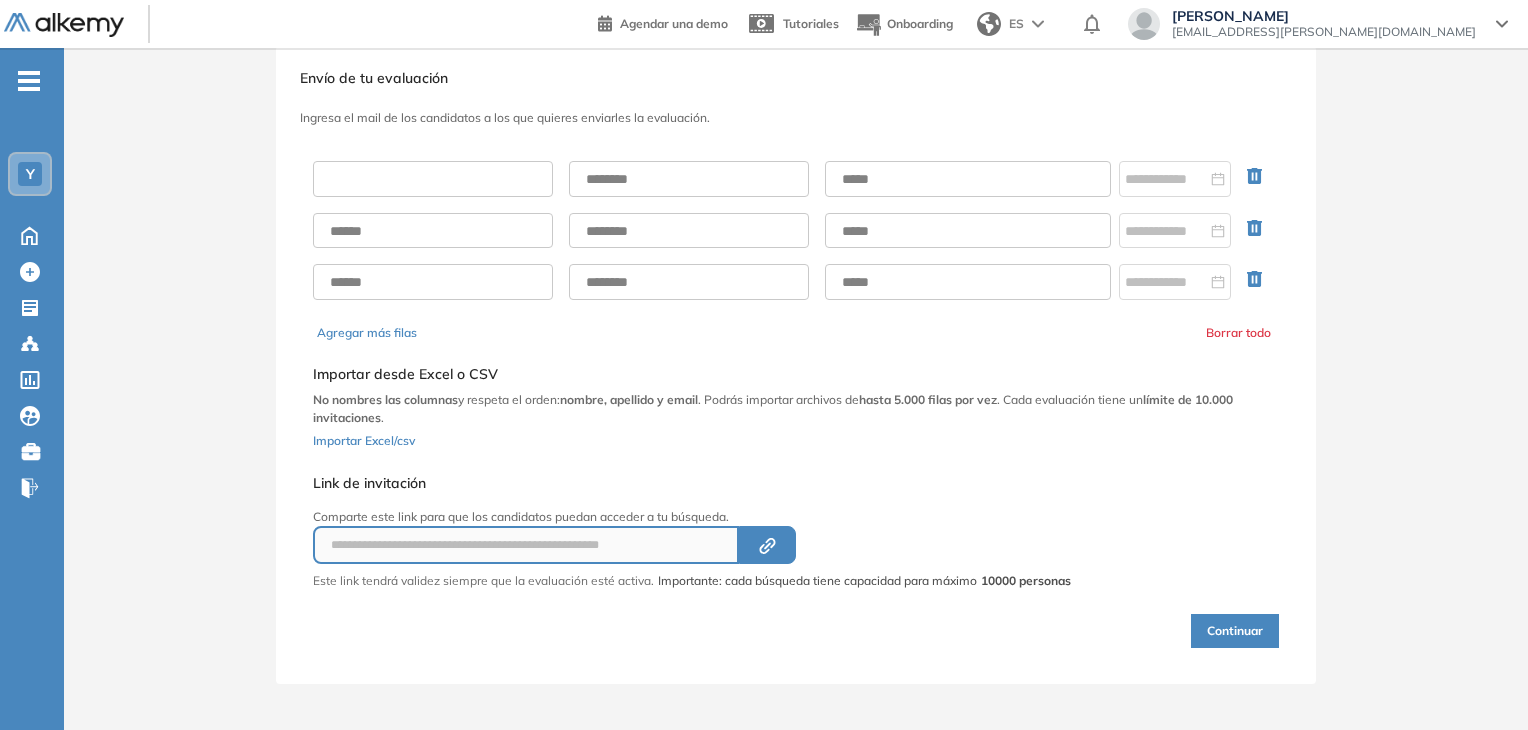 click at bounding box center (433, 179) 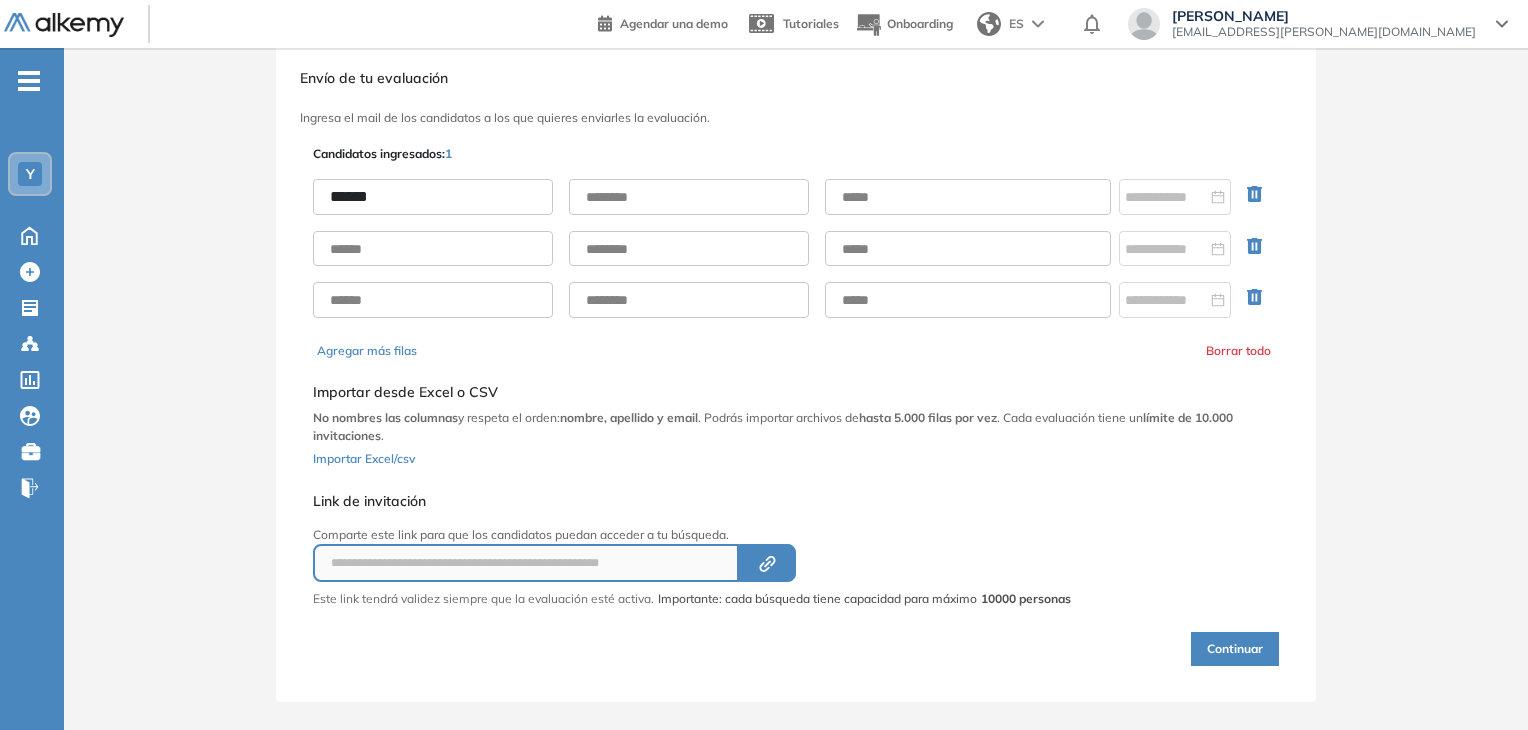 type on "*****" 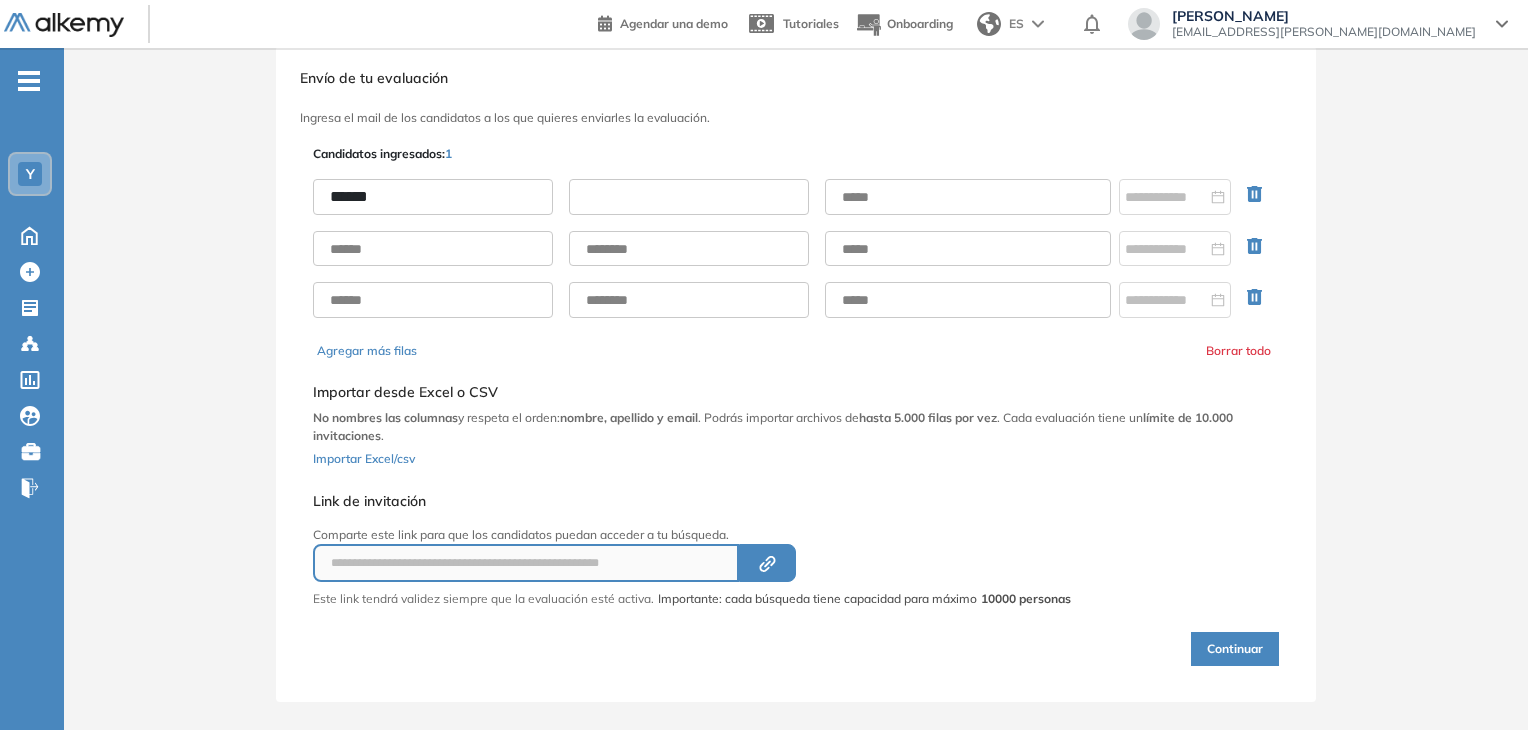 click at bounding box center (689, 197) 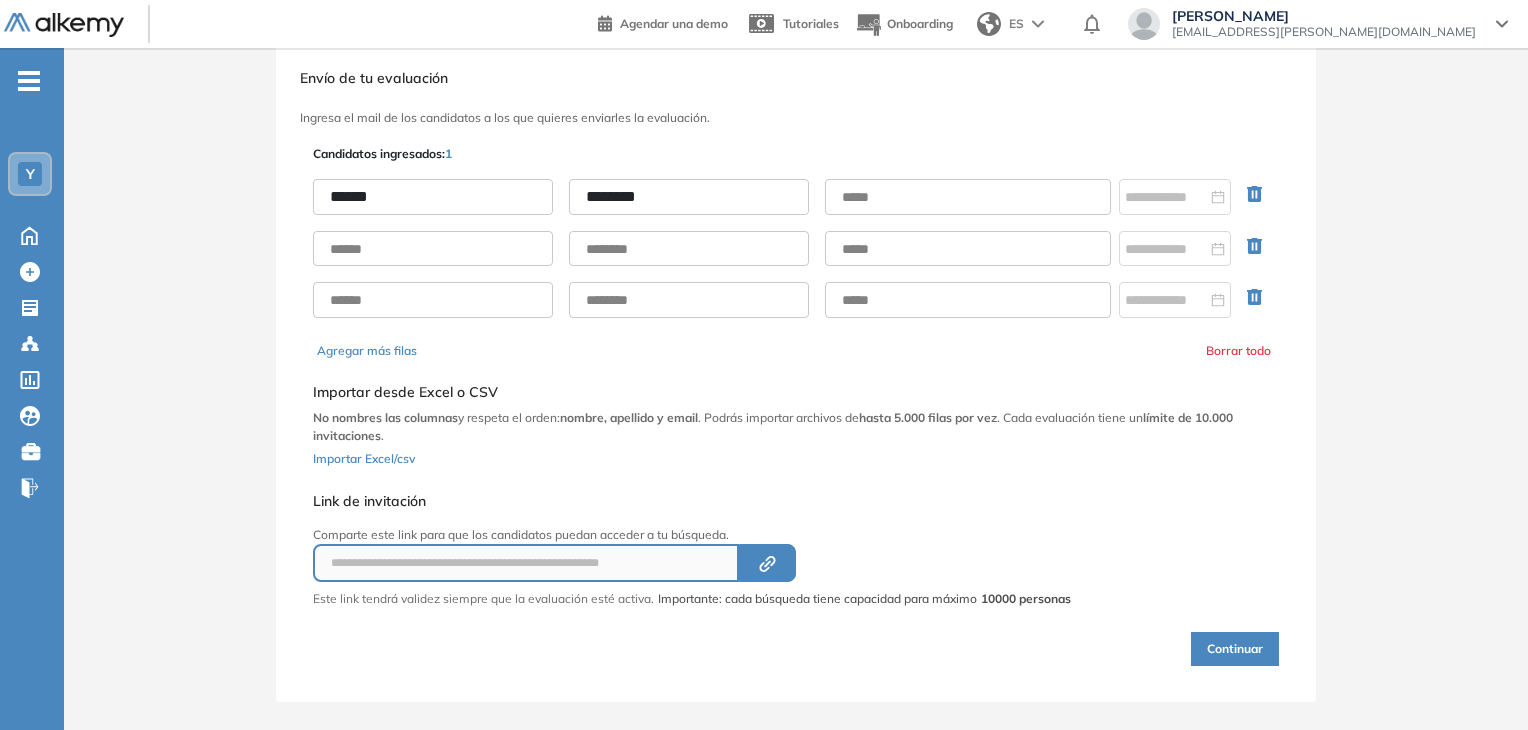 type on "********" 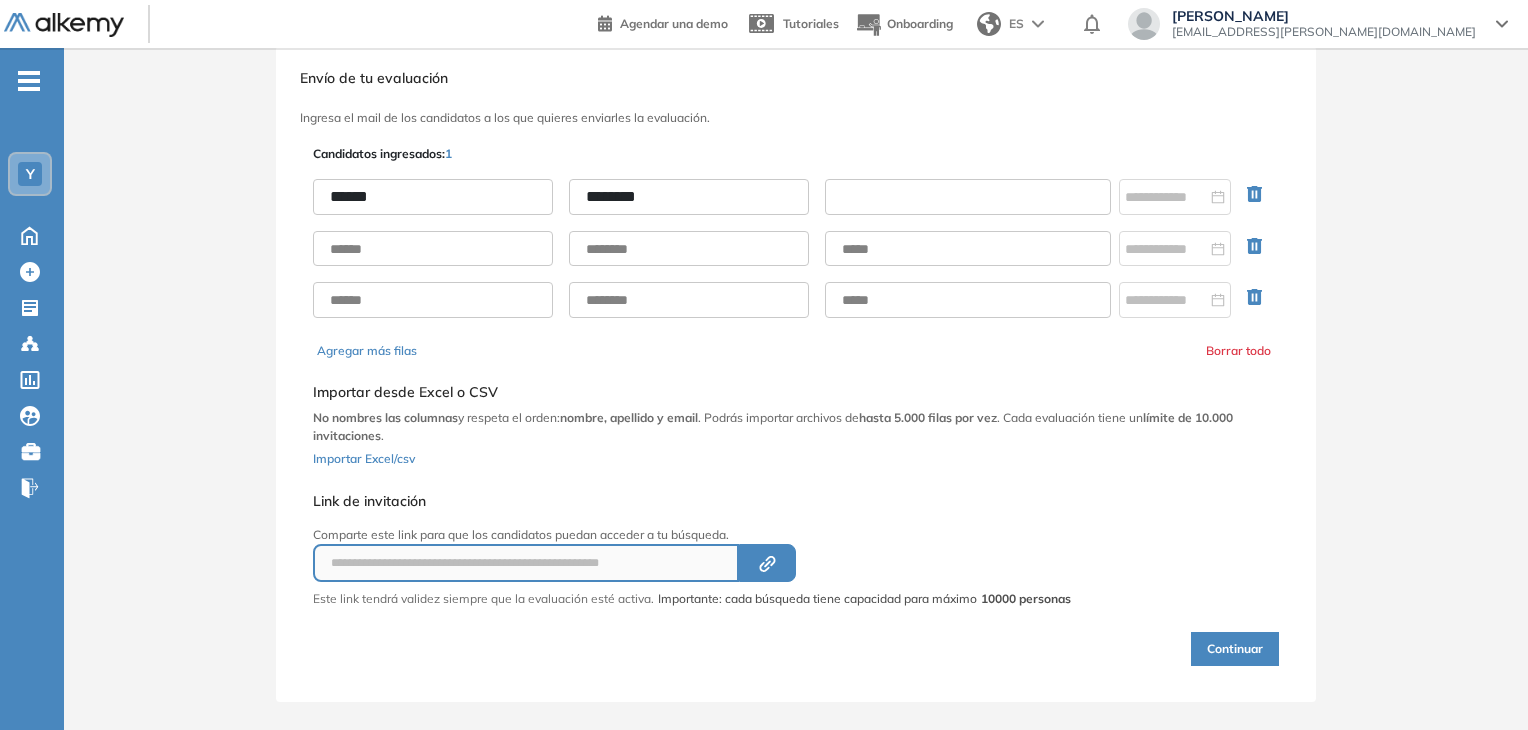 click at bounding box center [968, 197] 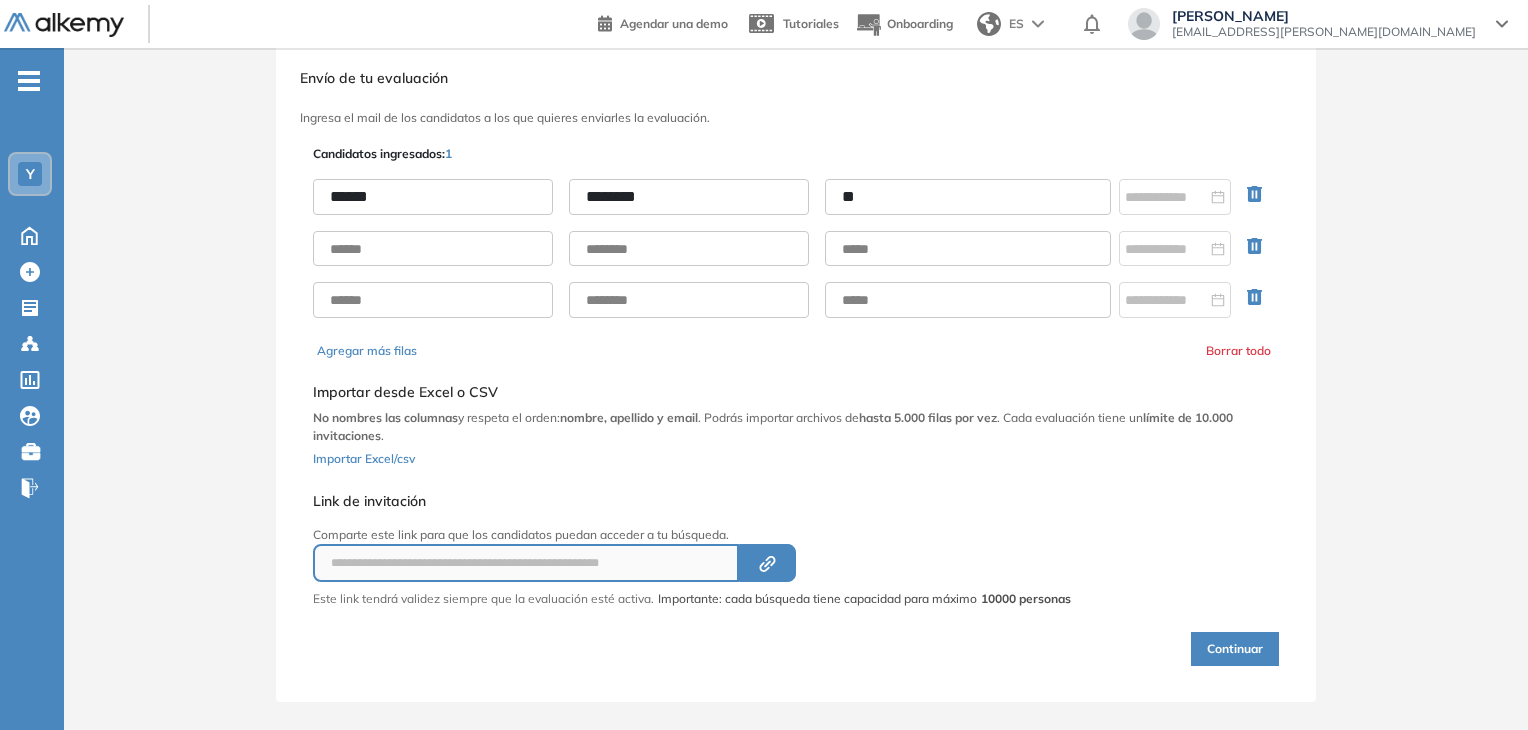 type on "*" 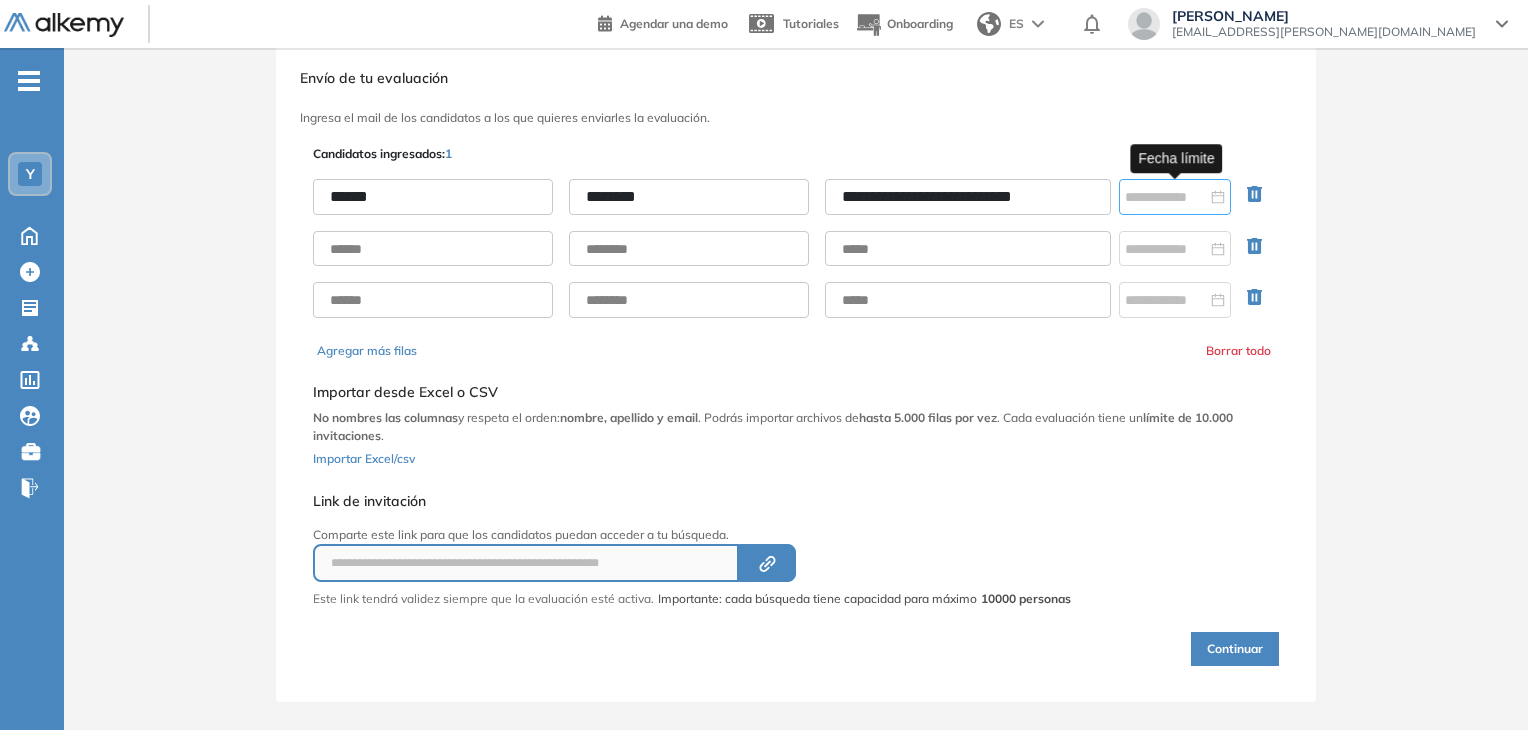 type on "**********" 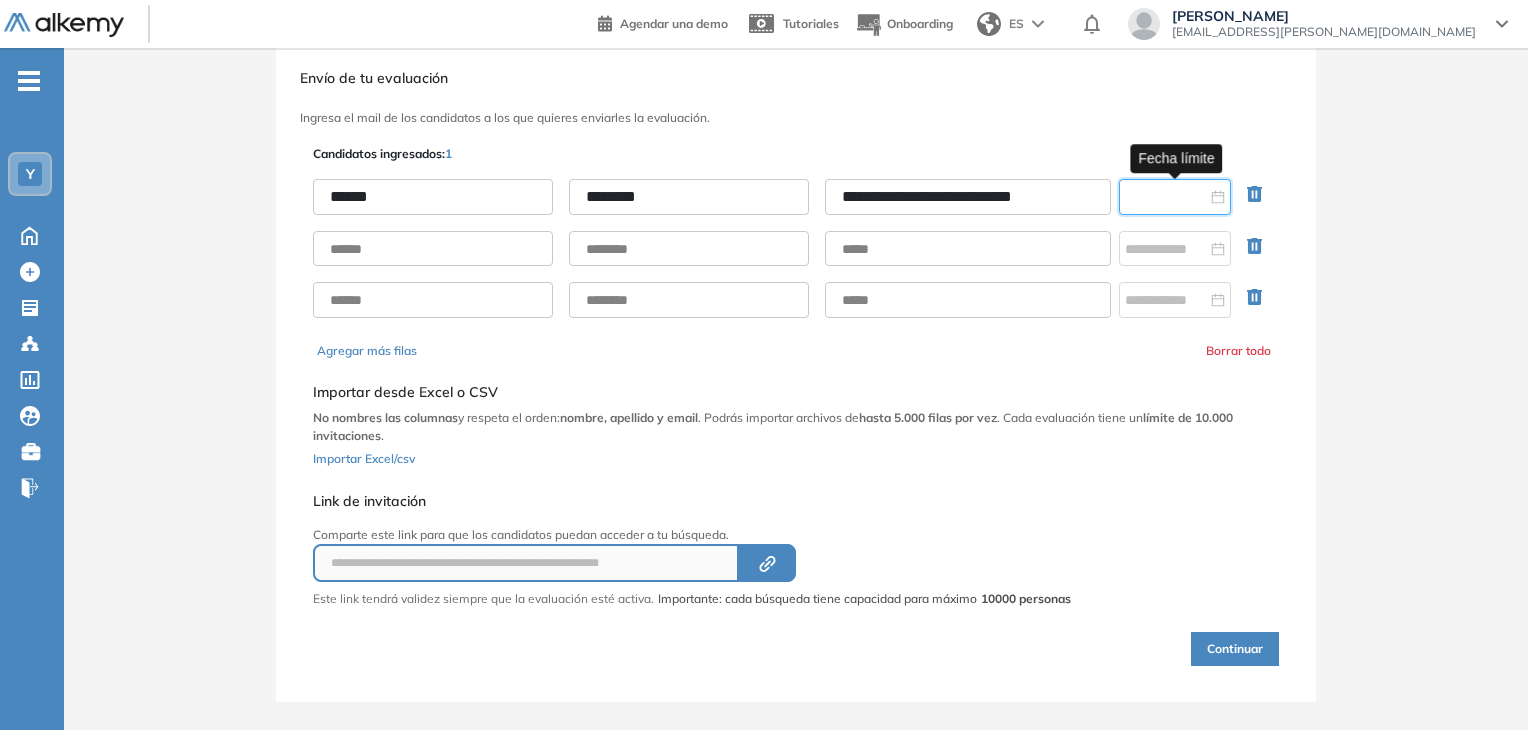 click at bounding box center (1166, 197) 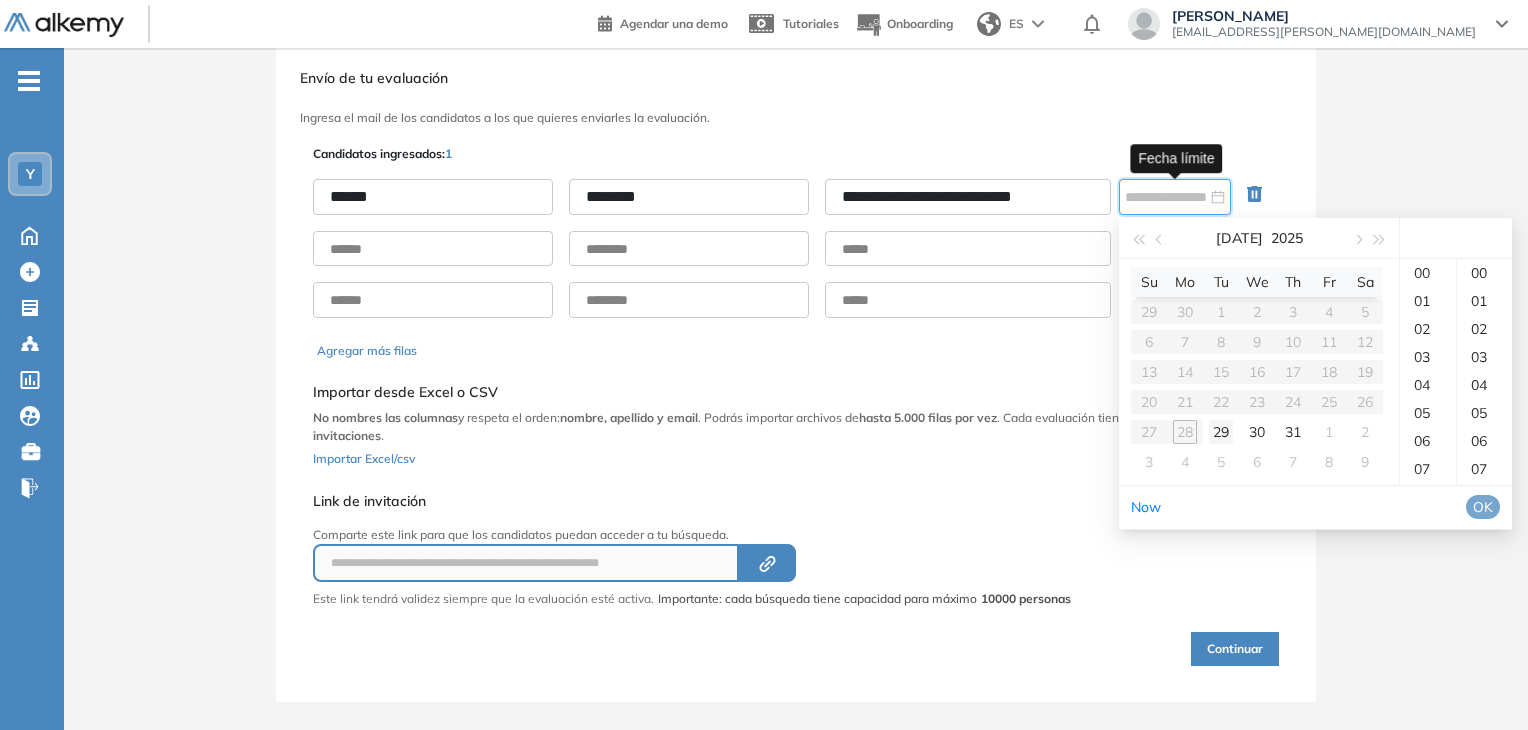 type on "**********" 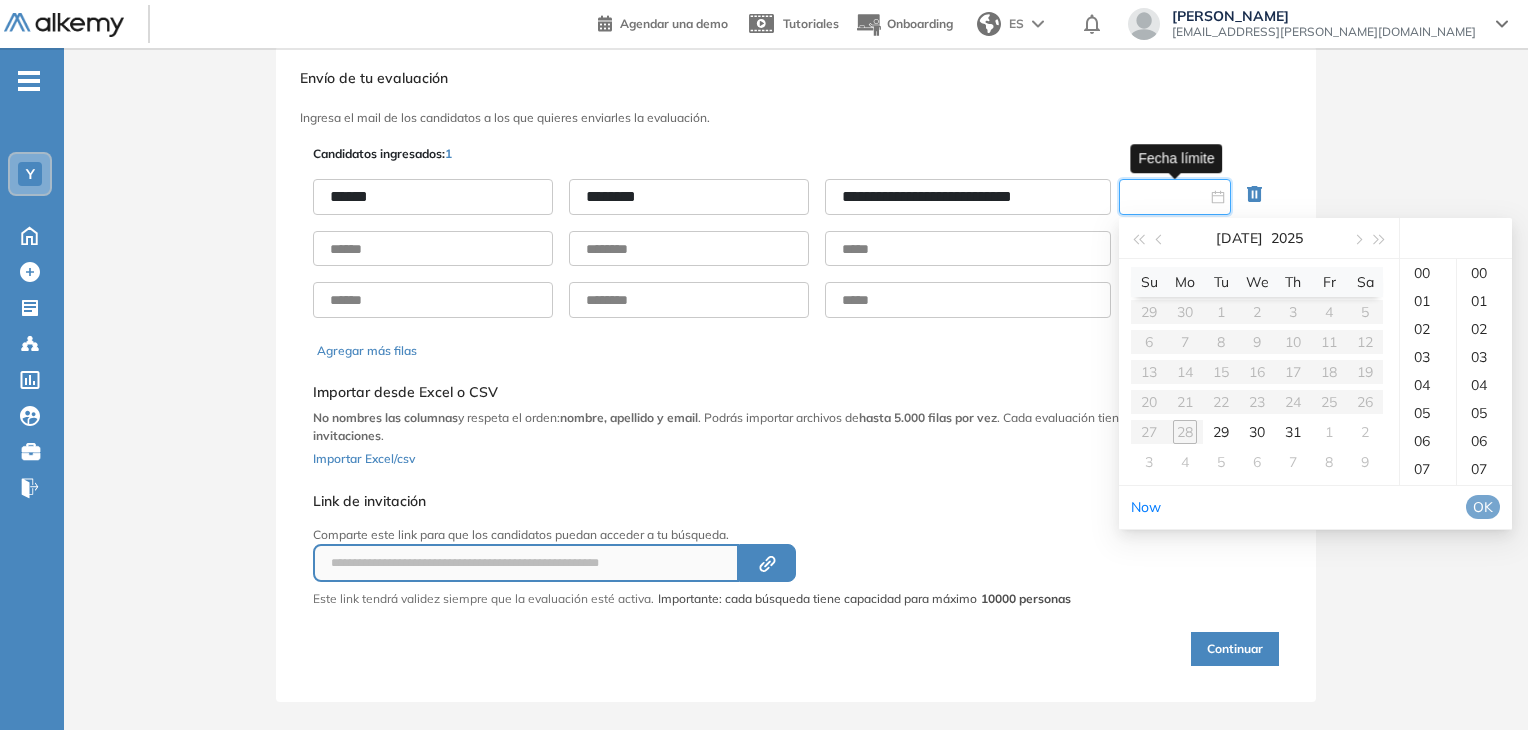 click on "Su Mo Tu We Th Fr Sa 29 30 1 2 3 4 5 6 7 8 9 10 11 12 13 14 15 16 17 18 19 20 21 22 23 24 25 26 27 28 29 30 31 1 2 3 4 5 6 7 8 9" at bounding box center [1257, 372] 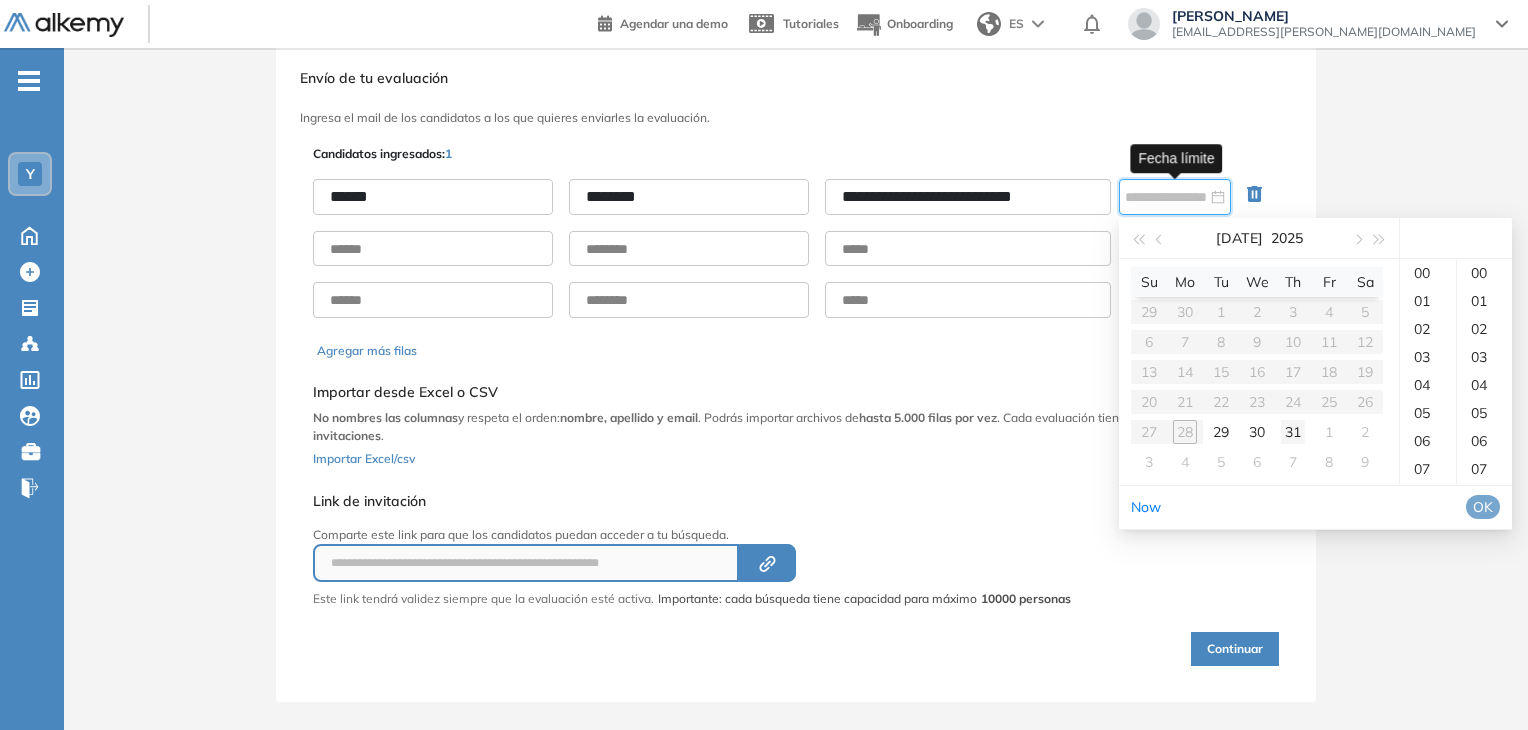 type on "**********" 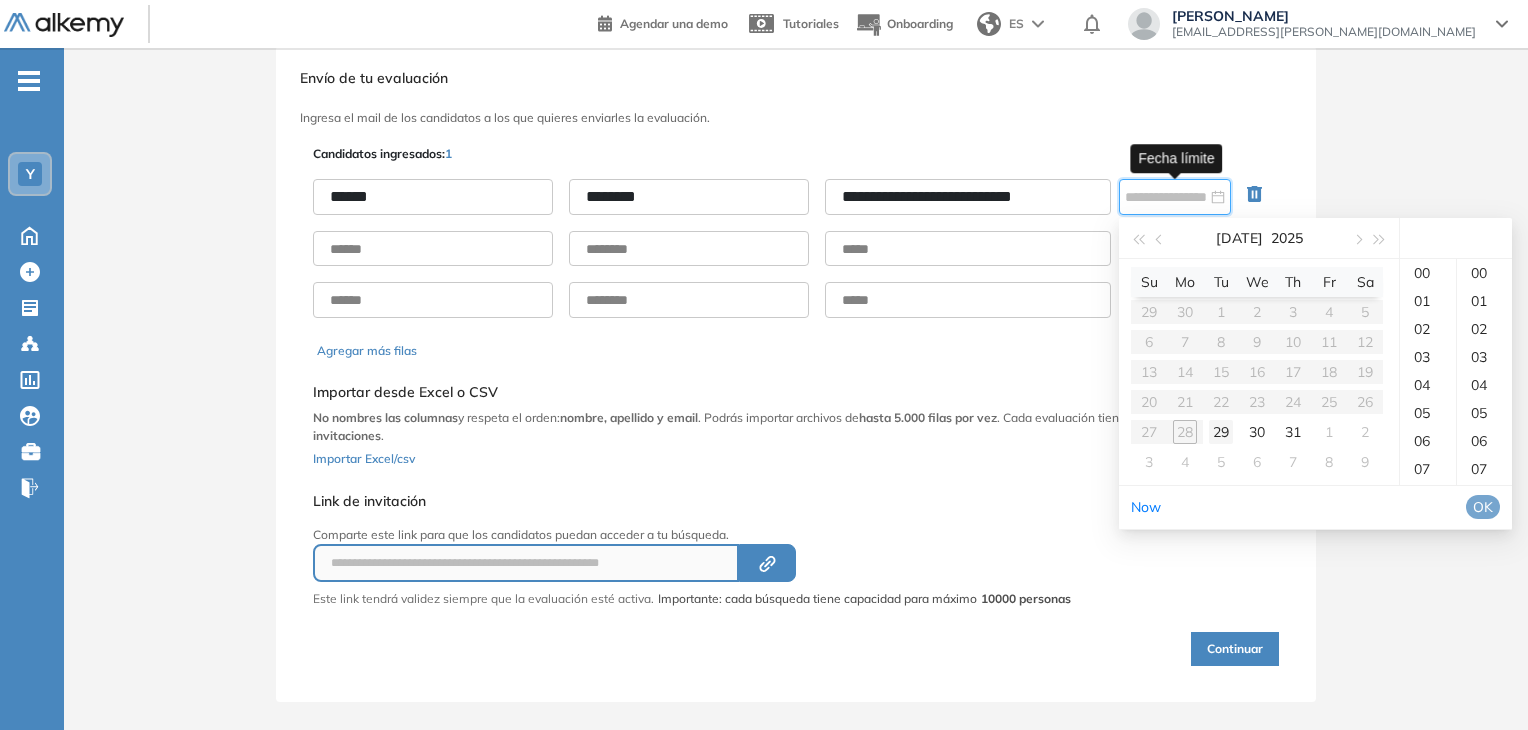 click on "29" at bounding box center [1221, 432] 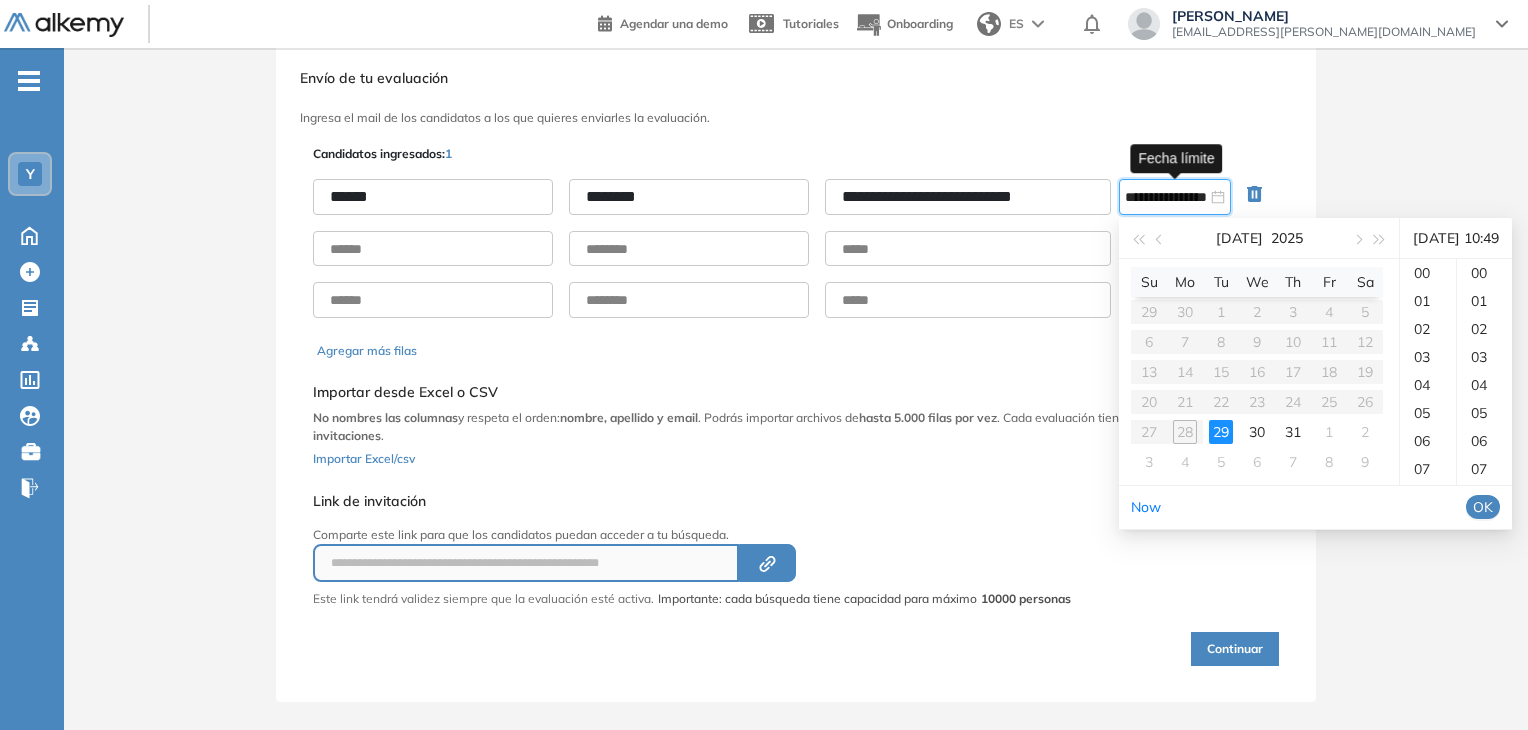 scroll, scrollTop: 280, scrollLeft: 0, axis: vertical 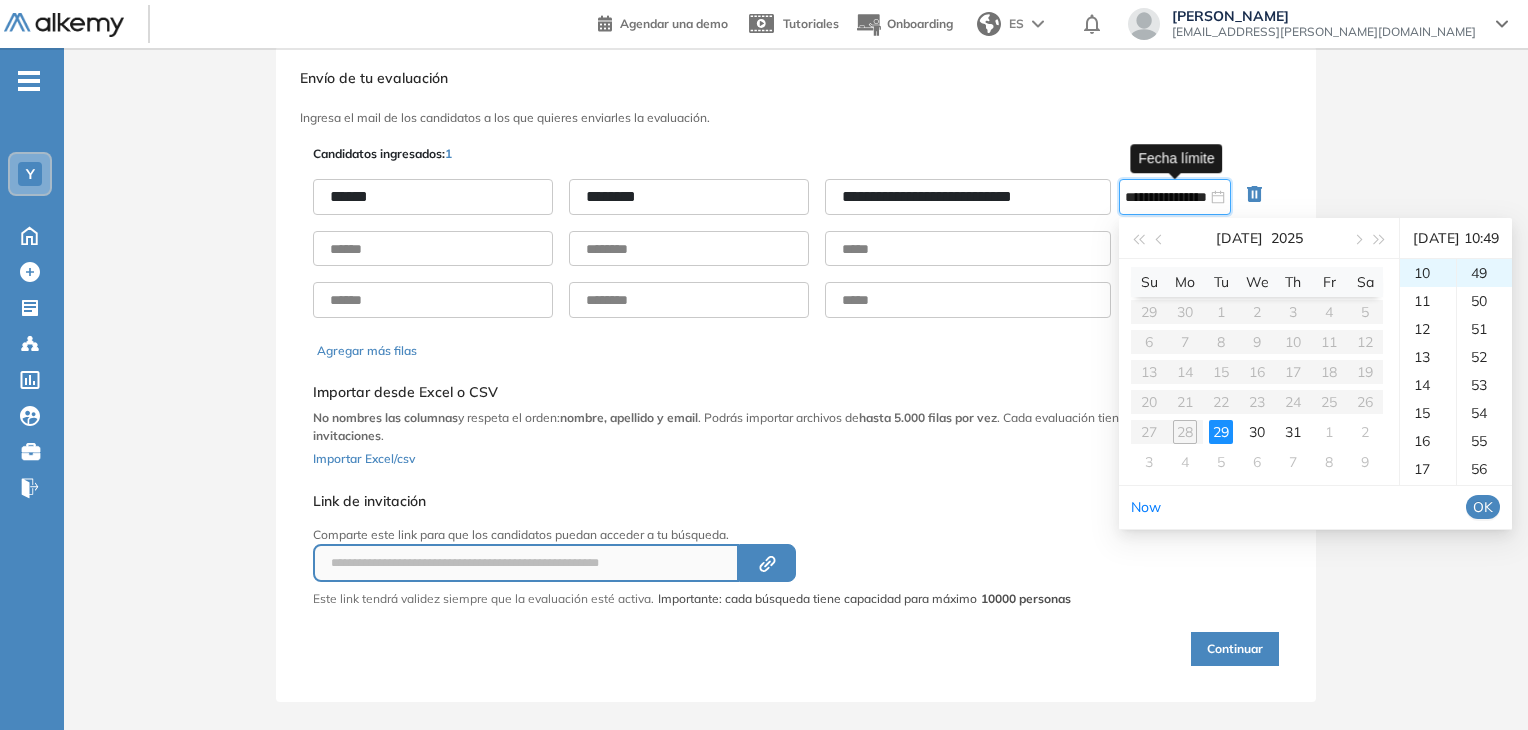 type on "**********" 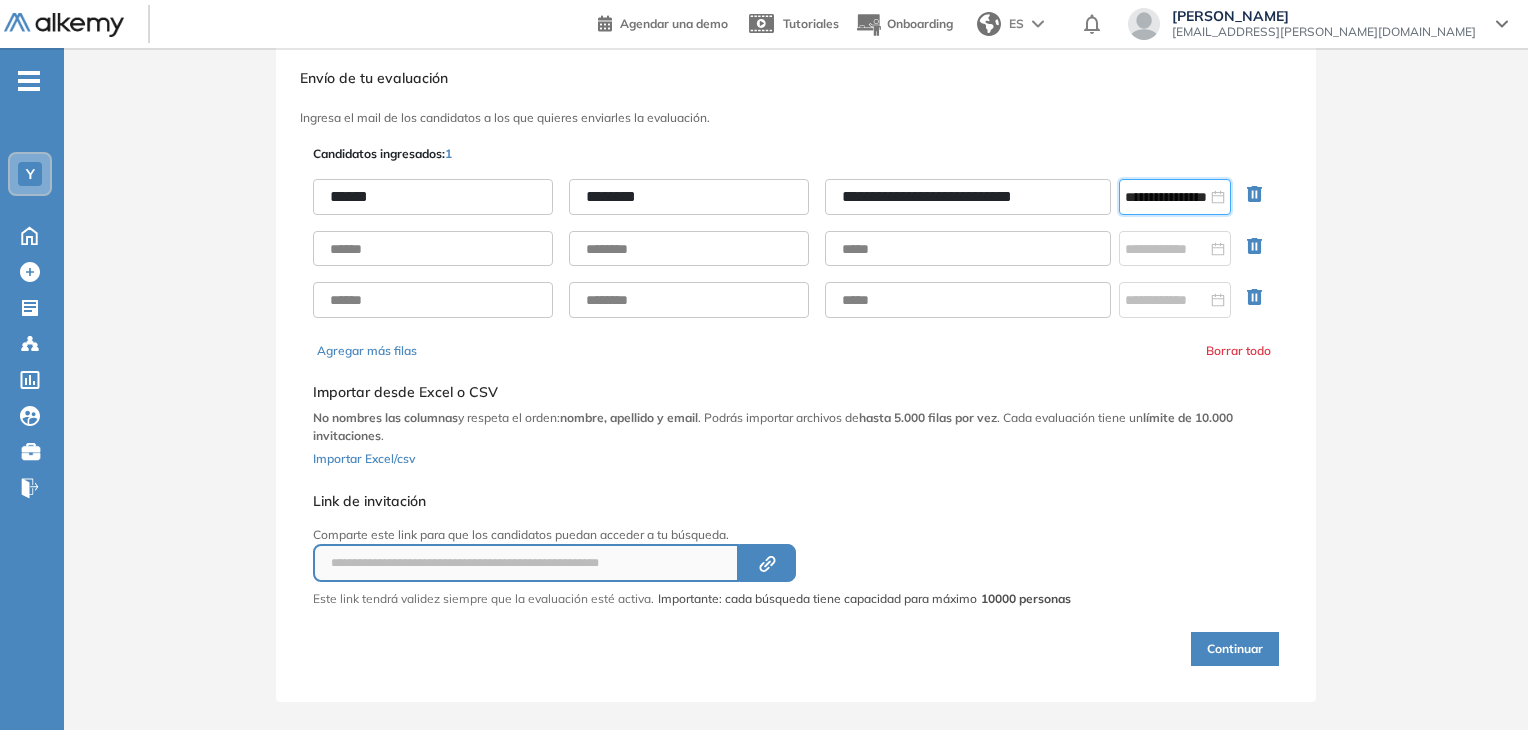 click on "Continuar" at bounding box center (1235, 649) 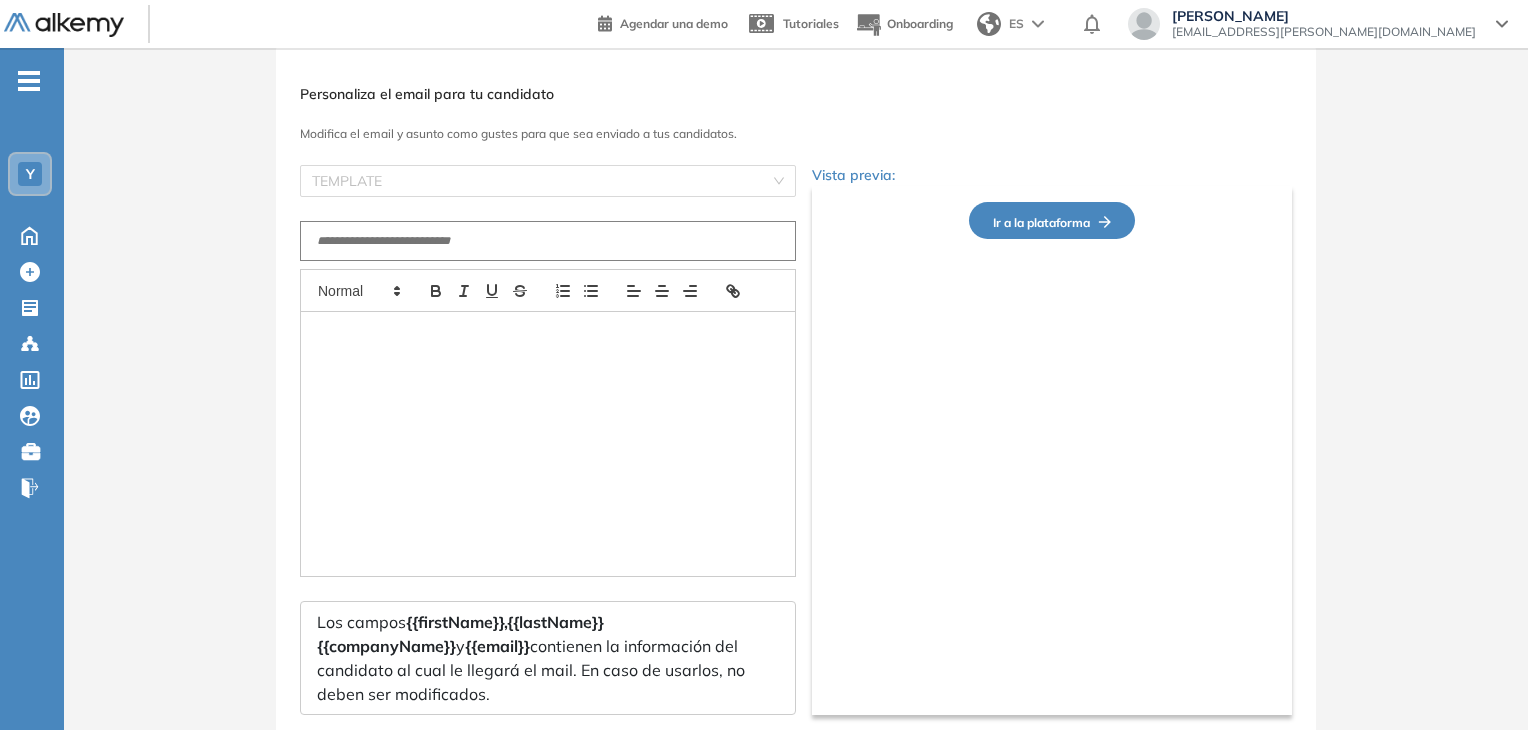 type on "**********" 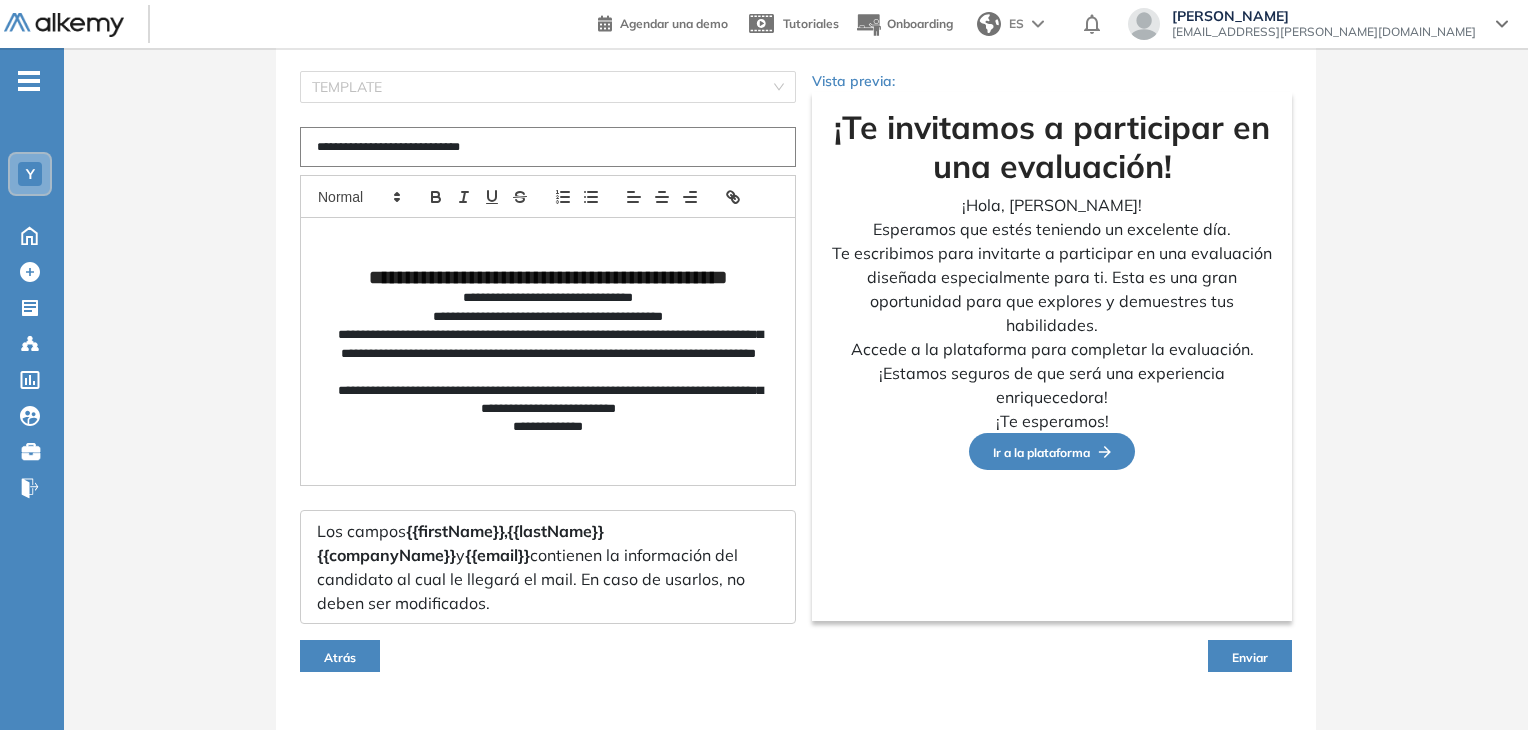 scroll, scrollTop: 130, scrollLeft: 0, axis: vertical 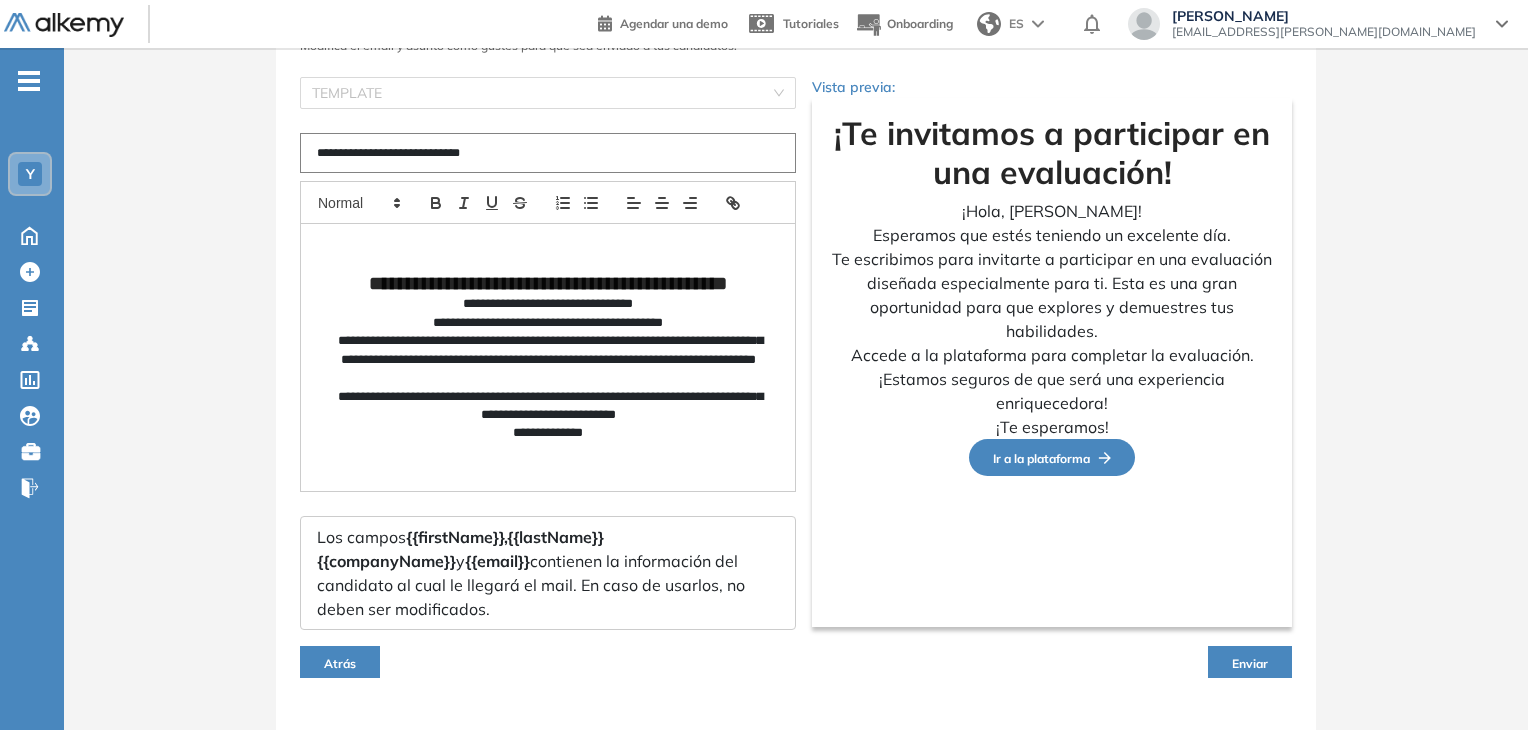 click on "**********" at bounding box center (548, 323) 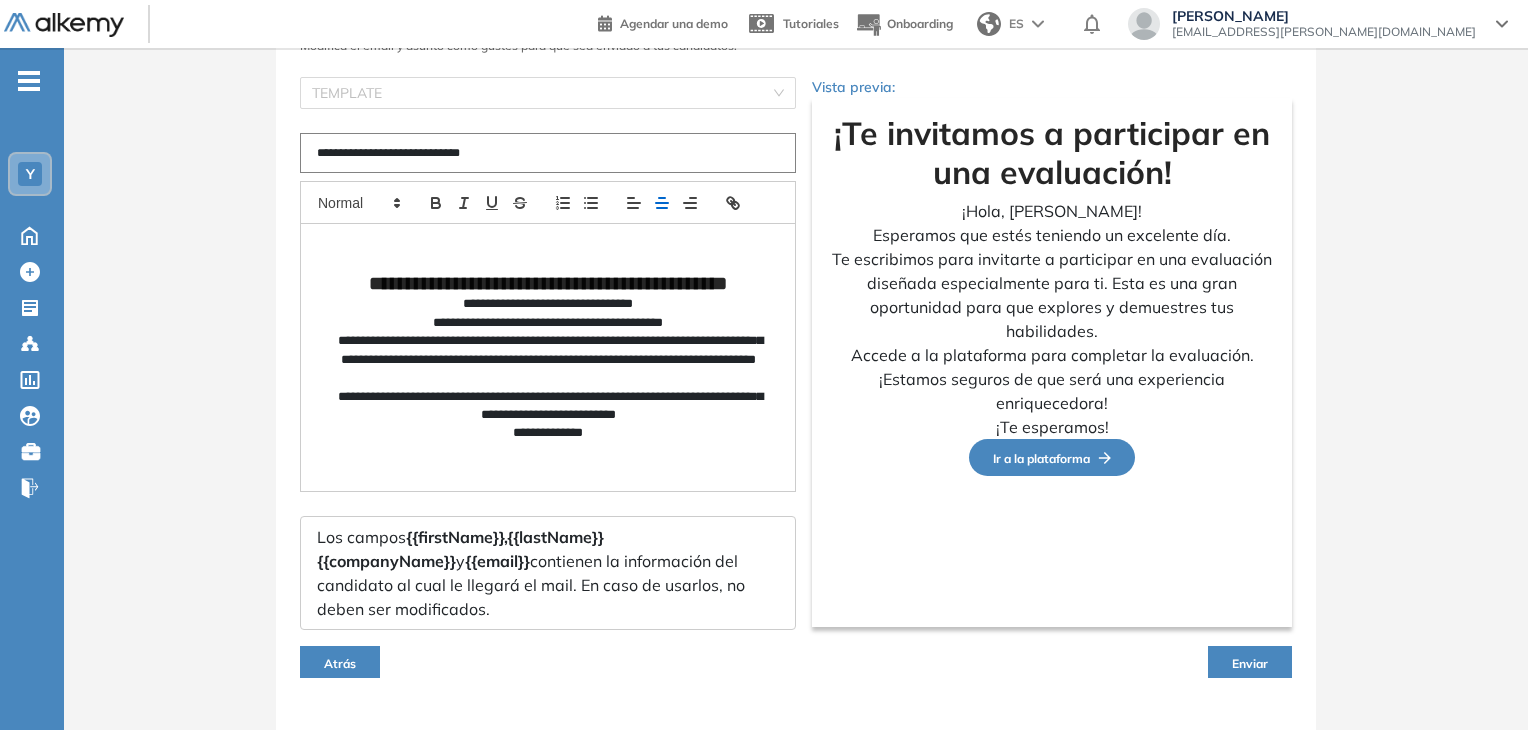 click on "**********" at bounding box center (548, 323) 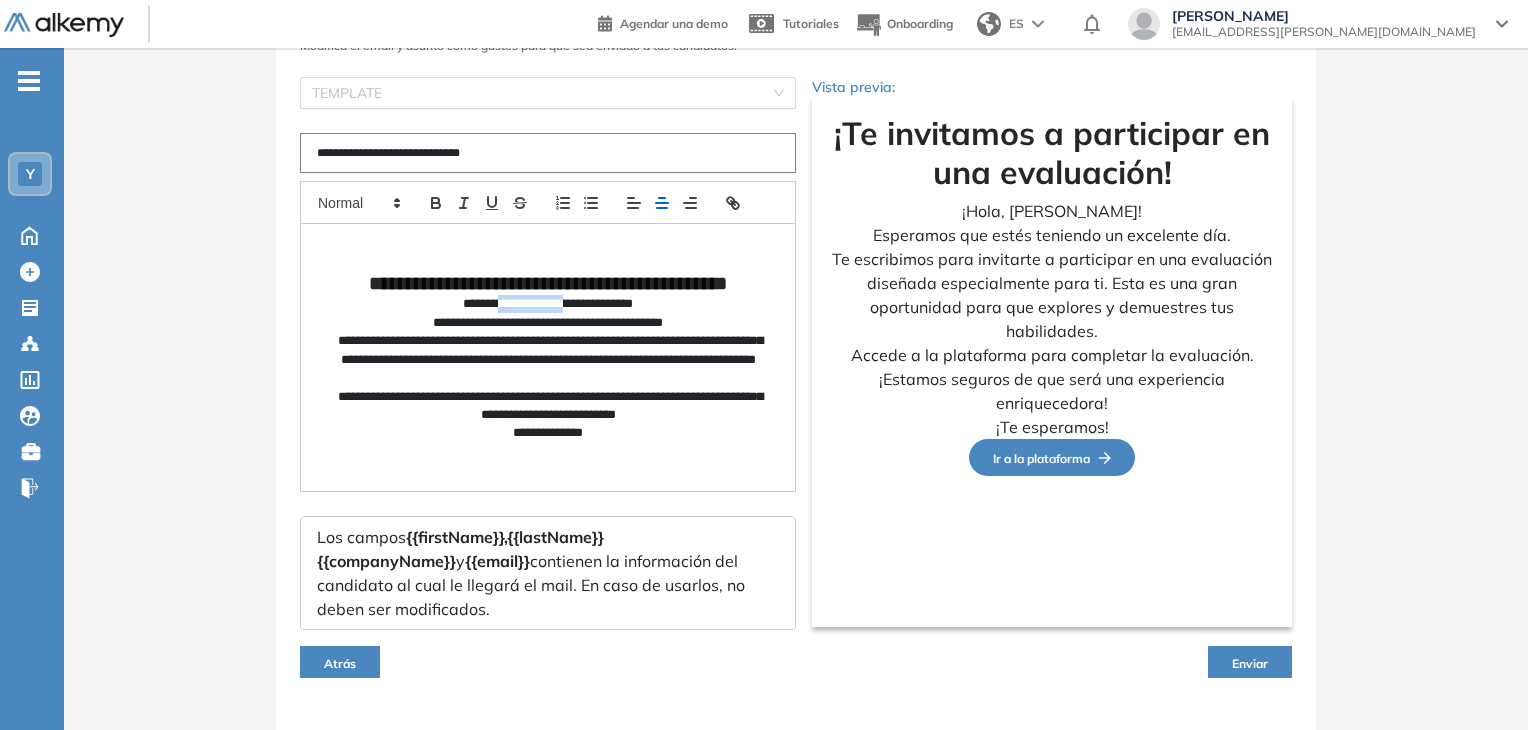 drag, startPoint x: 564, startPoint y: 313, endPoint x: 492, endPoint y: 307, distance: 72.249565 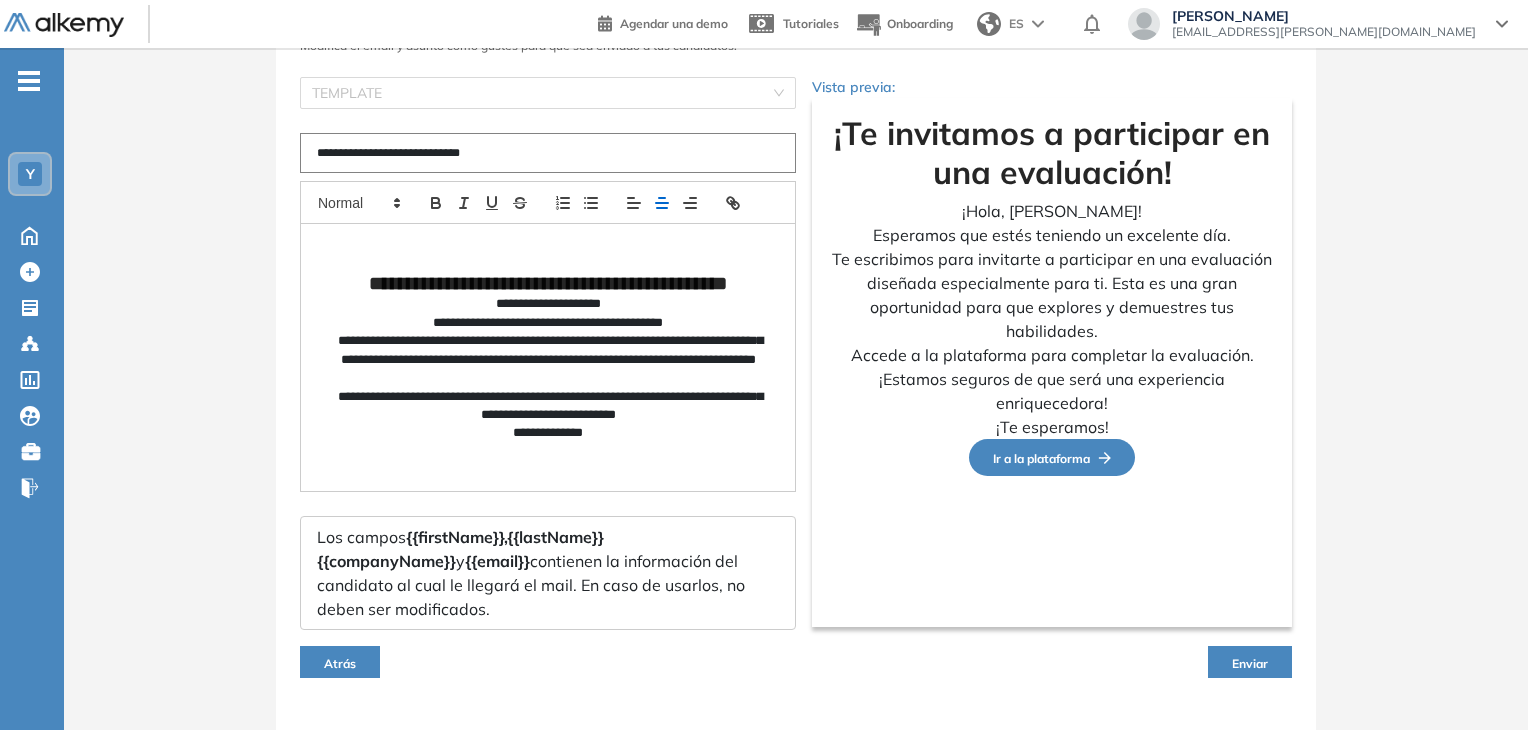 type 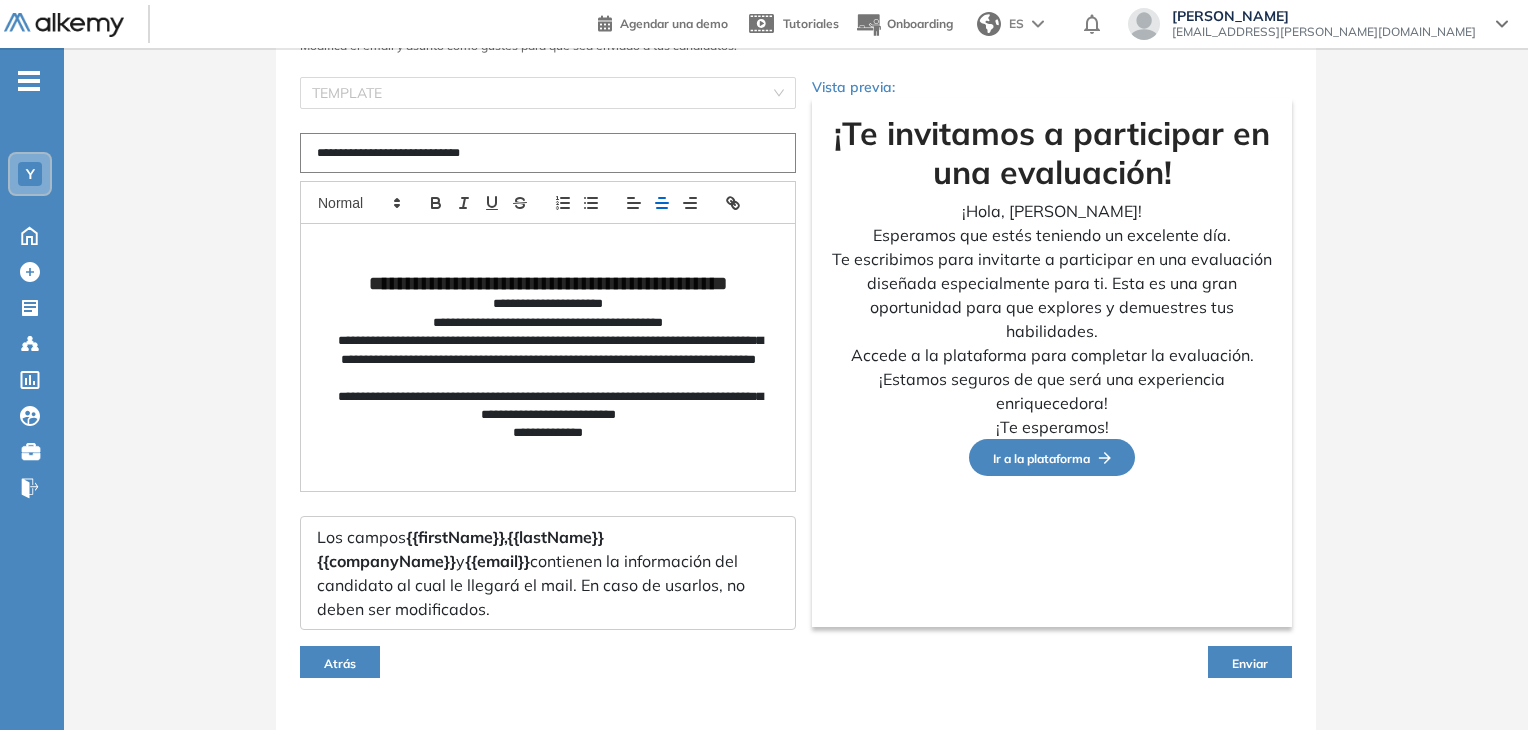 click on "**********" at bounding box center [548, 433] 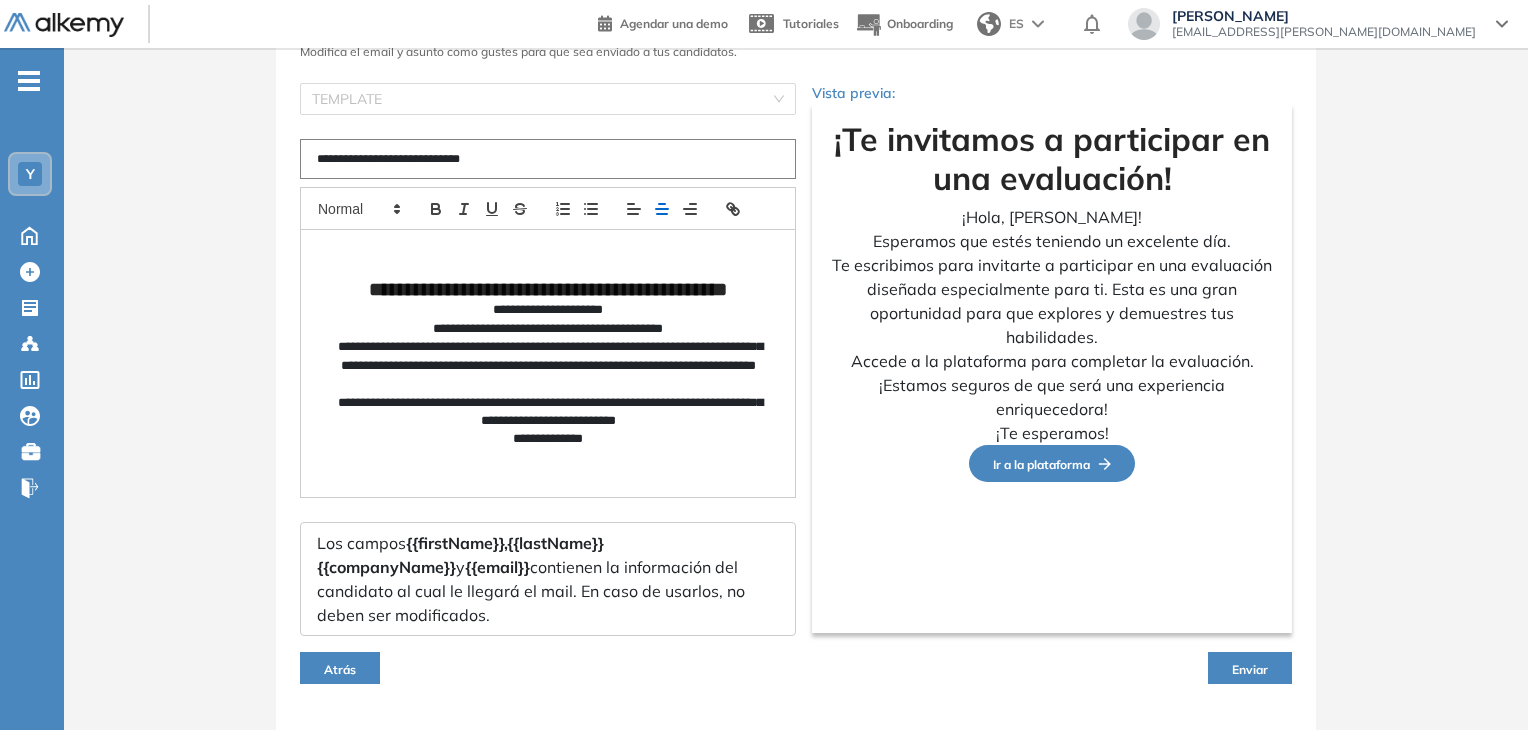 scroll, scrollTop: 172, scrollLeft: 0, axis: vertical 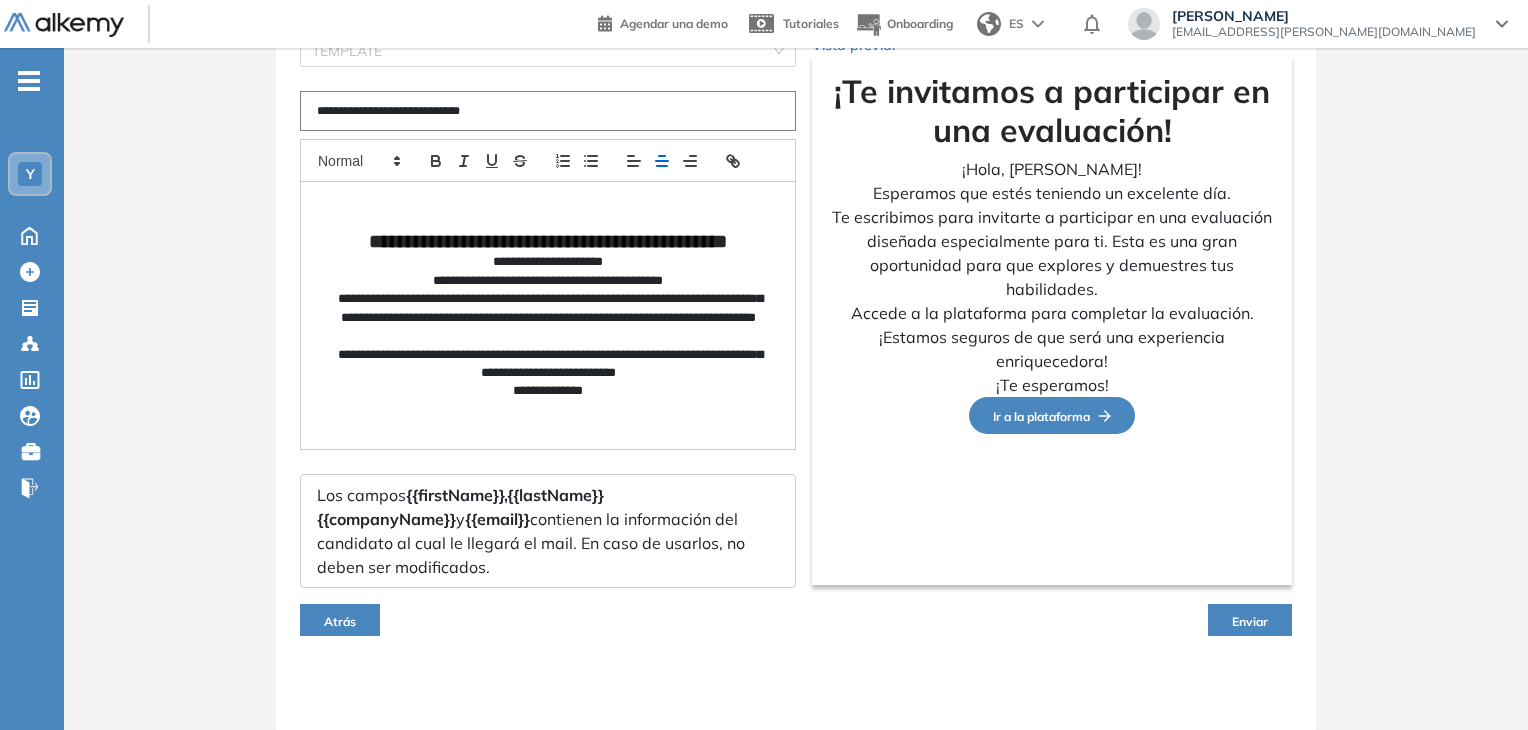 click on "Enviar" at bounding box center (1250, 621) 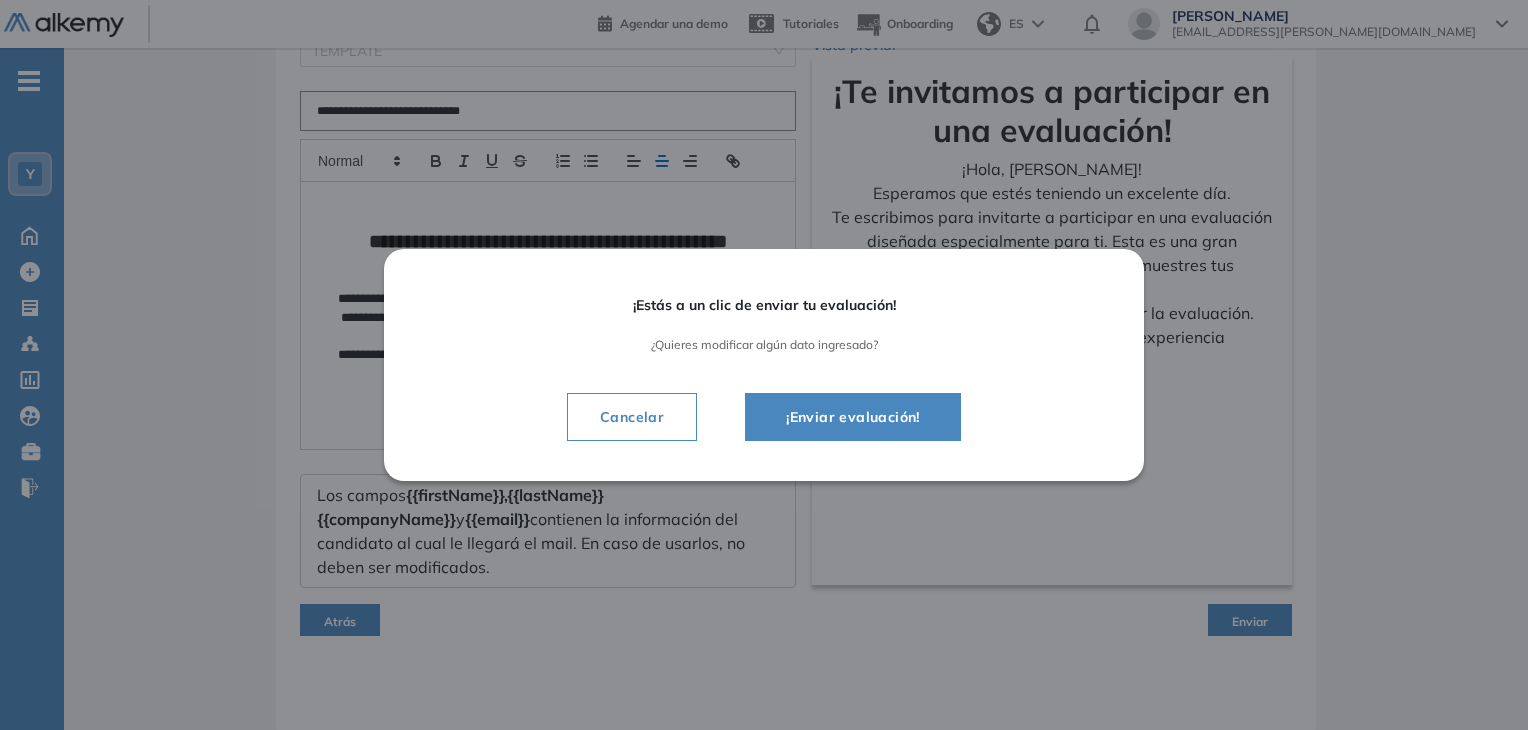 click on "¡Enviar evaluación!" at bounding box center [853, 417] 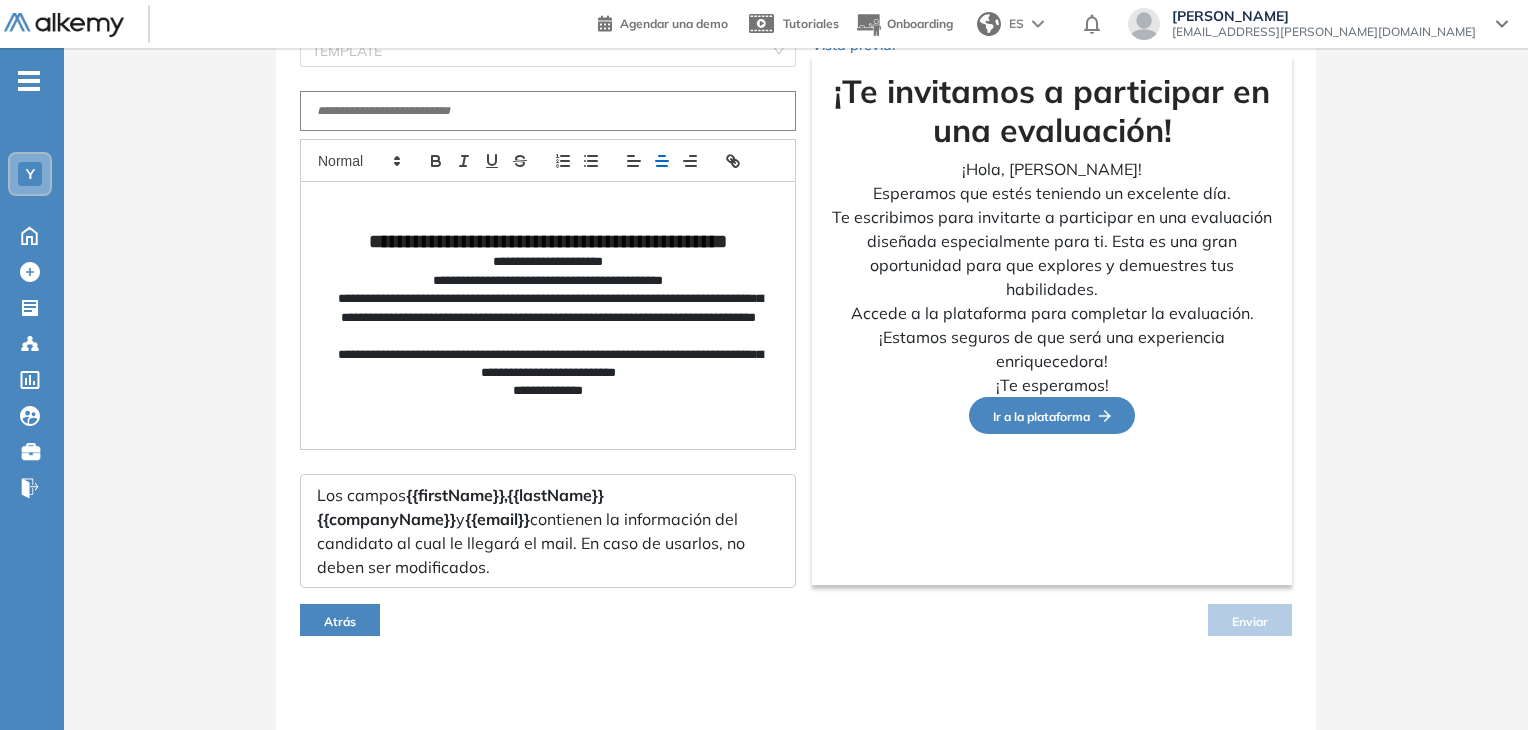 scroll, scrollTop: 152, scrollLeft: 0, axis: vertical 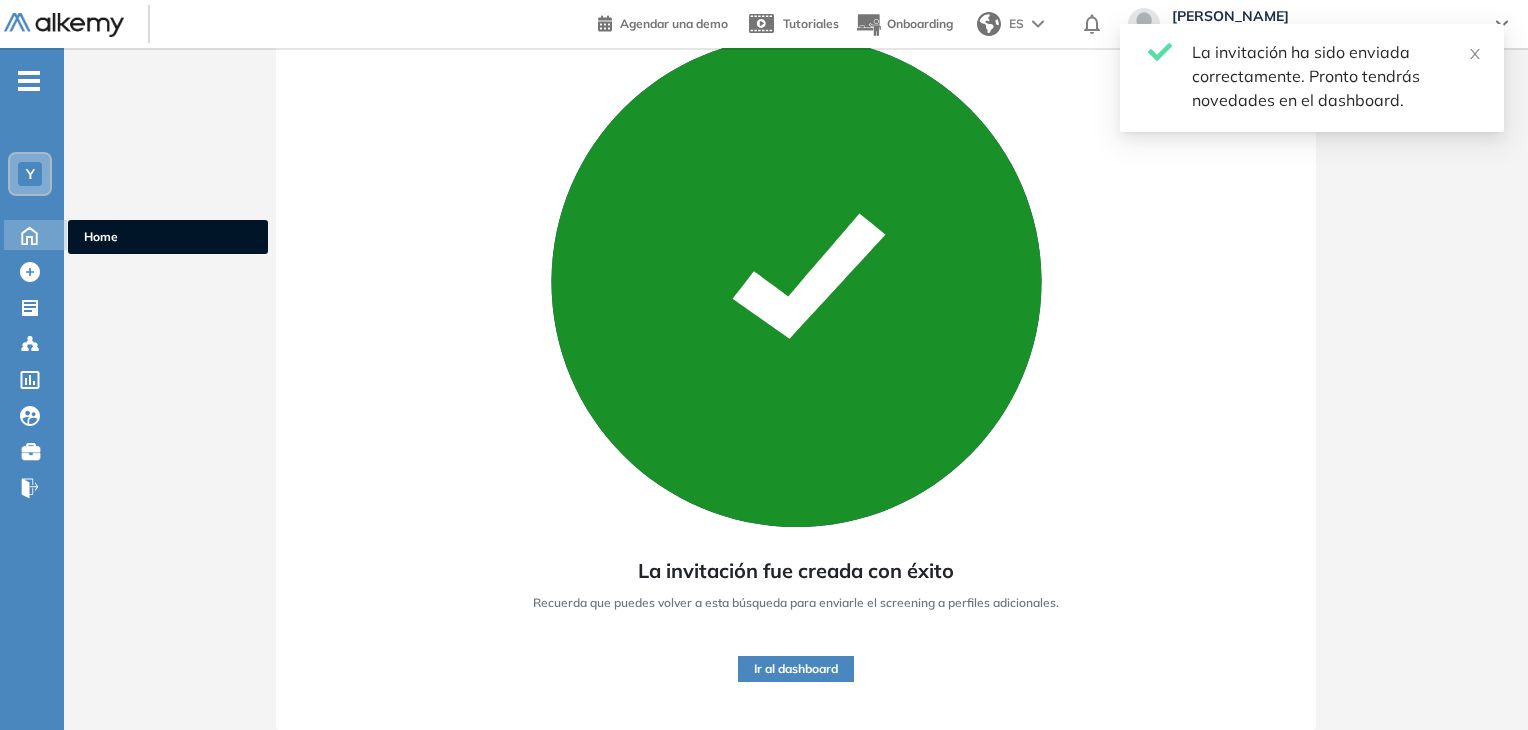 click 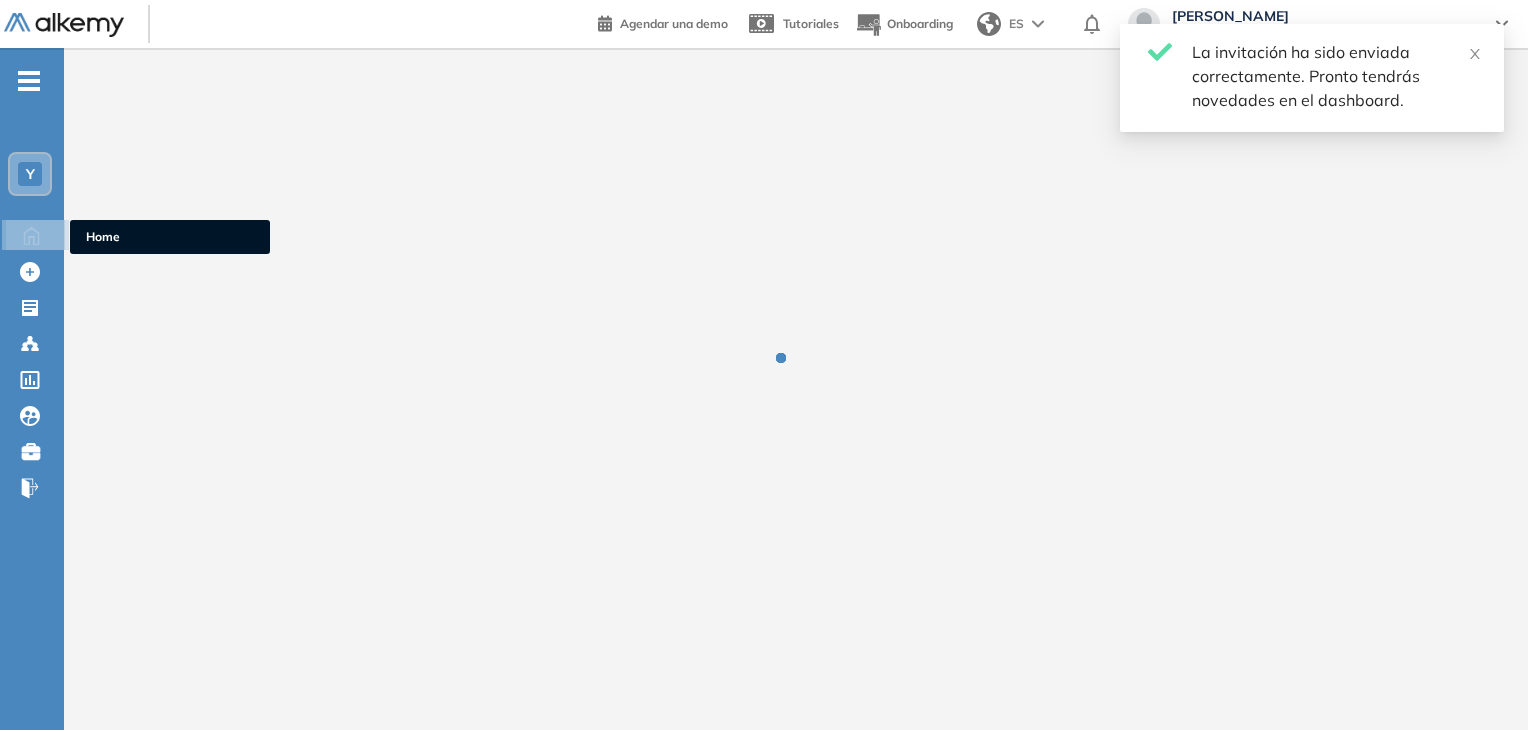 scroll, scrollTop: 0, scrollLeft: 0, axis: both 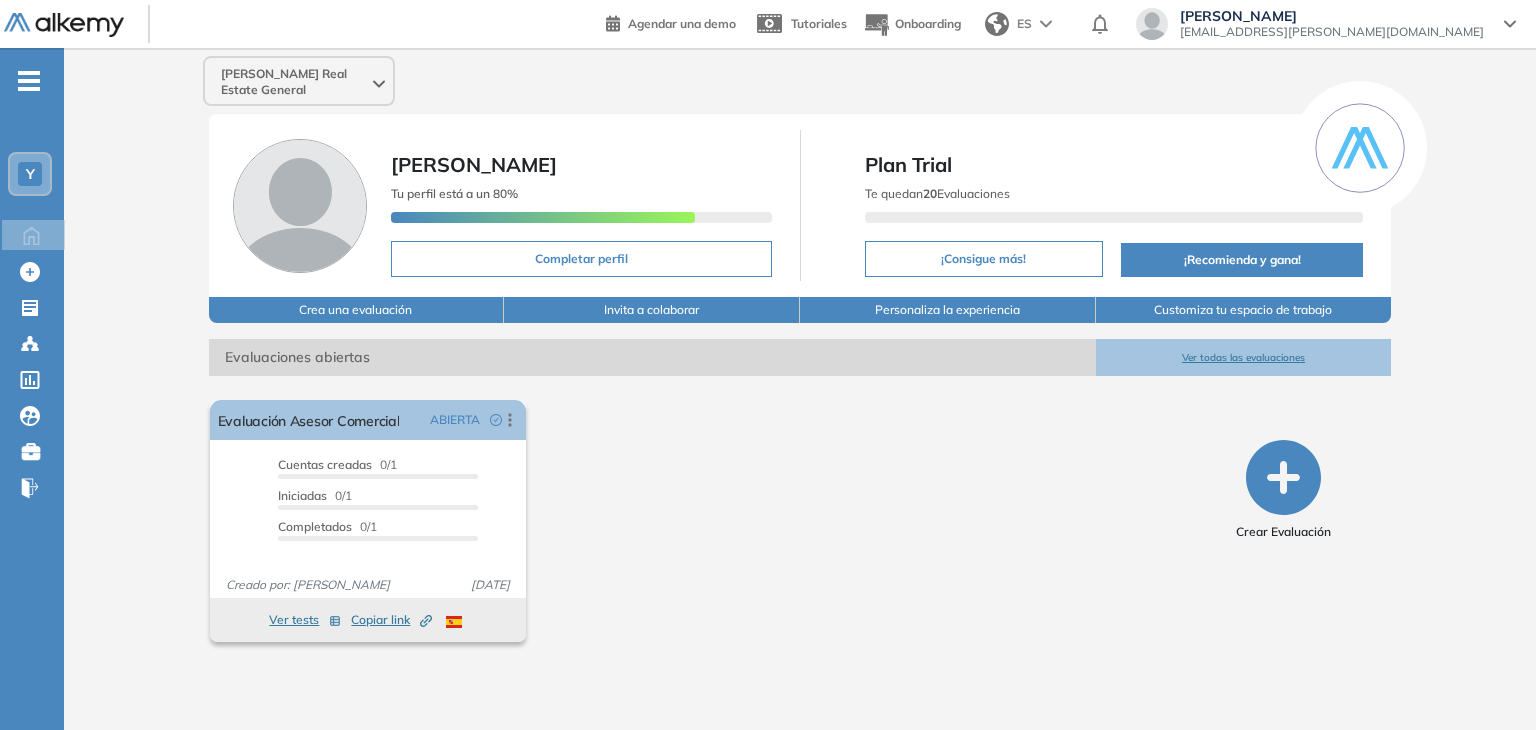 click on "Crea una evaluación" at bounding box center [357, 310] 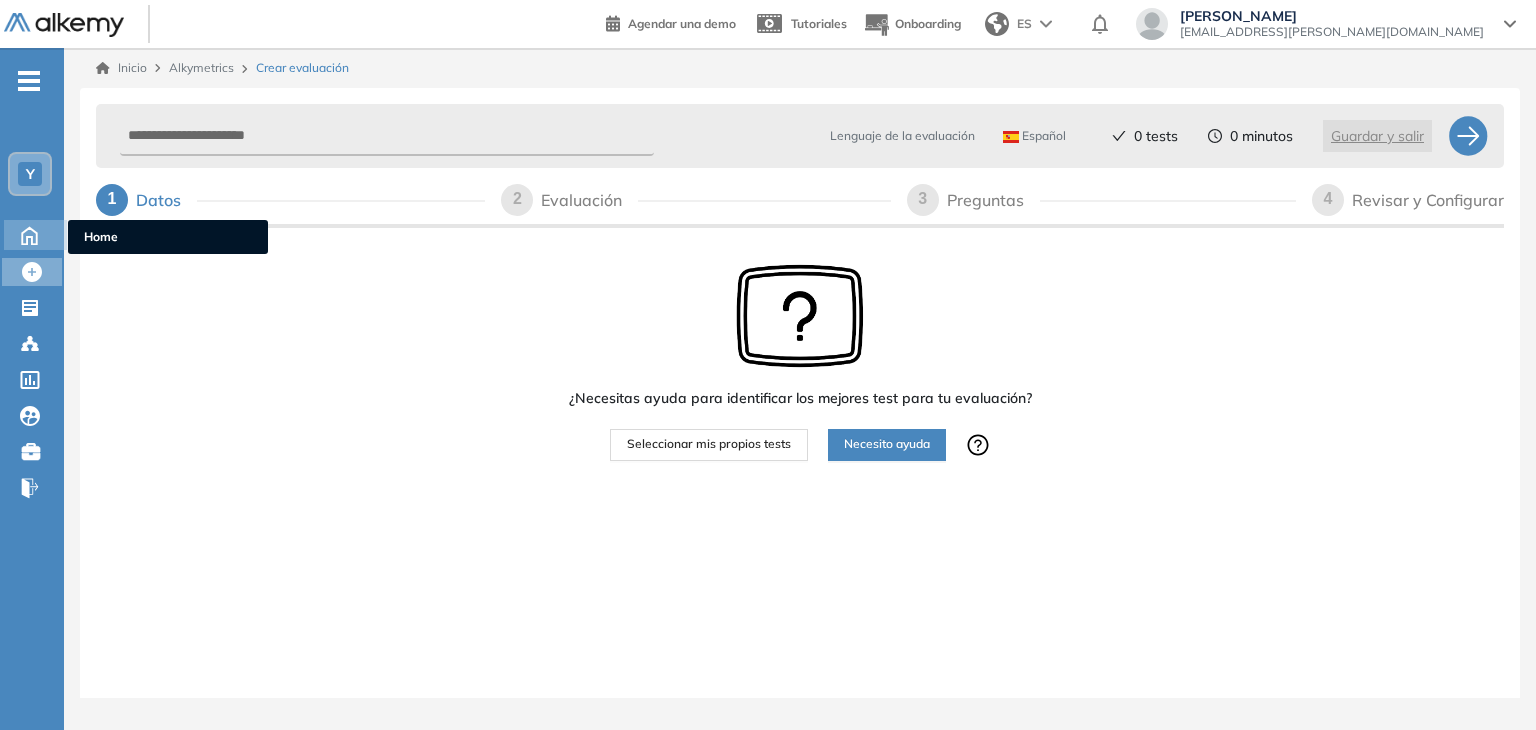 click 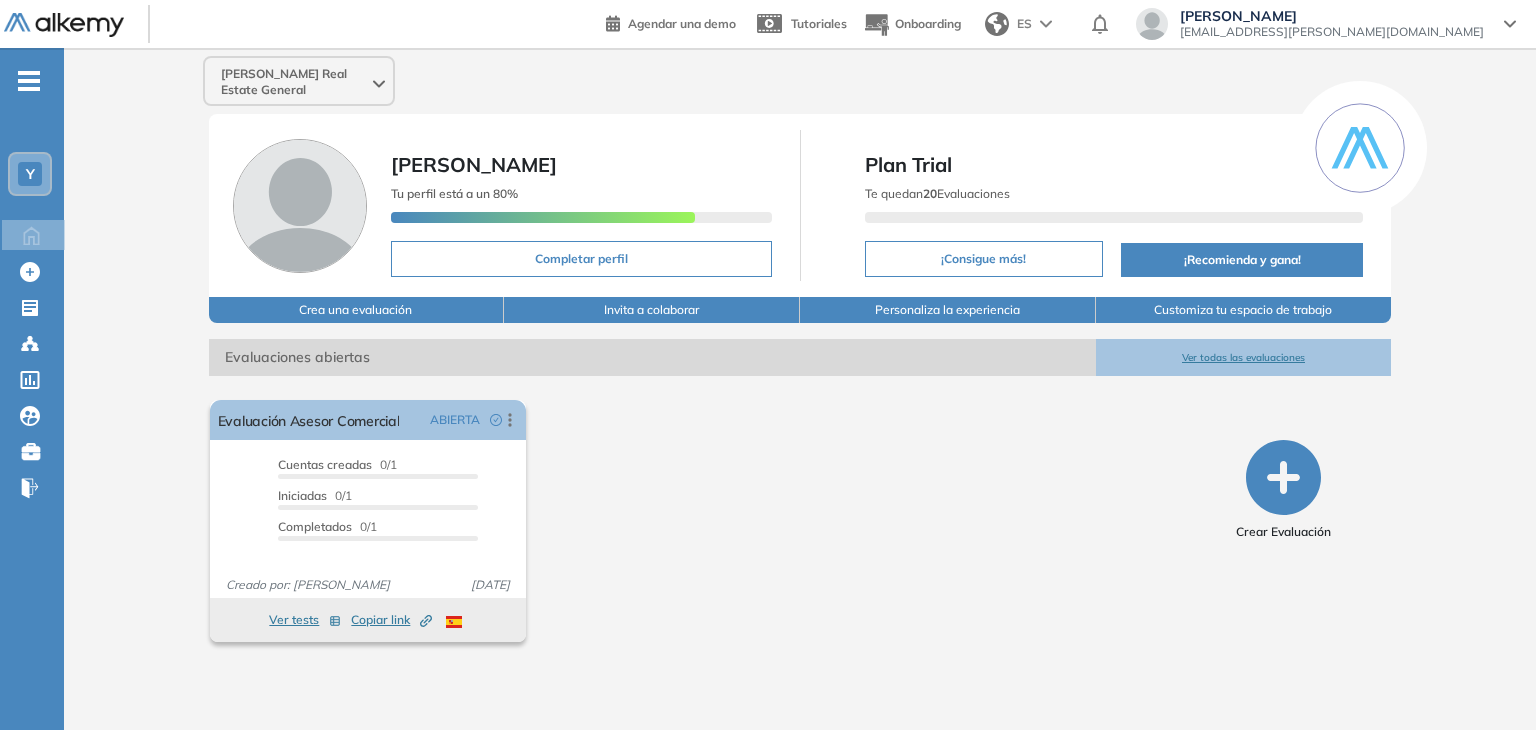 click on "Ver todas las evaluaciones" at bounding box center [1244, 357] 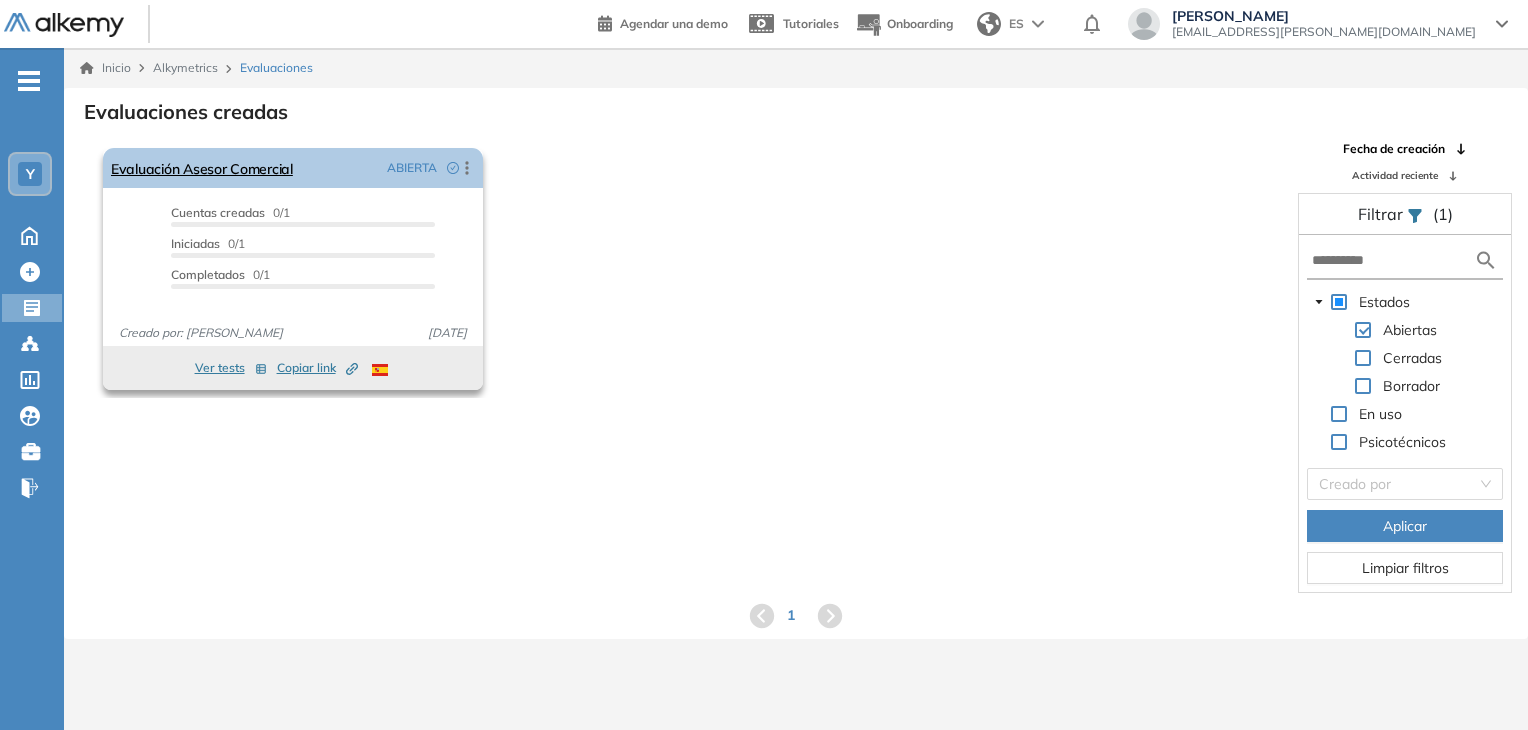 click on "Evaluación Asesor Comercial ABIERTA Editar Los siguientes tests ya no están disponibles o tienen una nueva versión Revisa en el catálogo otras opciones o su detalle. Entendido Duplicar Reabrir Eliminar Ver candidatos Ver estadísticas Desactivar Proctoring Finalizar evaluación Mover de workspace Created by potrace 1.16, written by [PERSON_NAME] [DATE]-[DATE] Copiar ID Publico" at bounding box center [293, 168] 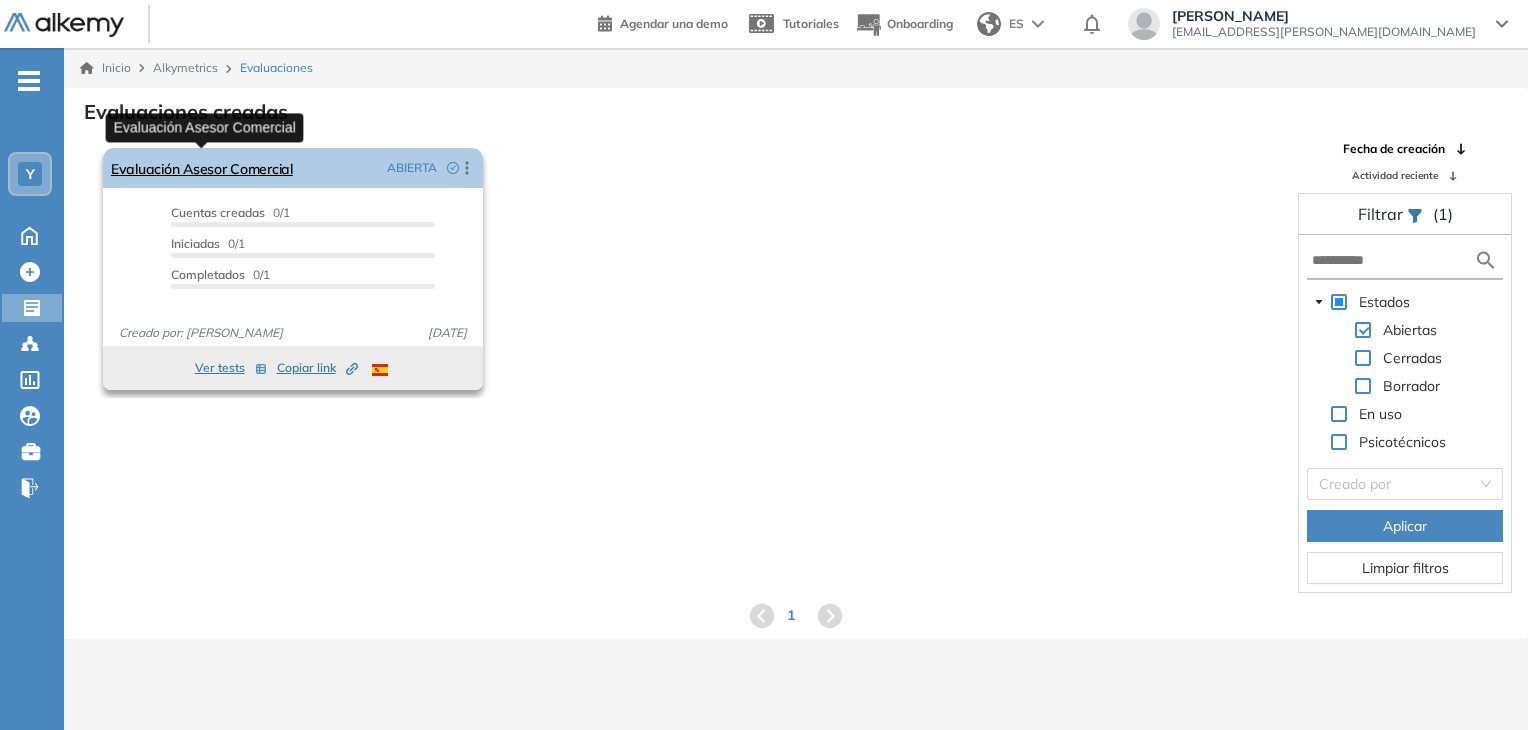click on "Evaluación Asesor Comercial" at bounding box center [202, 168] 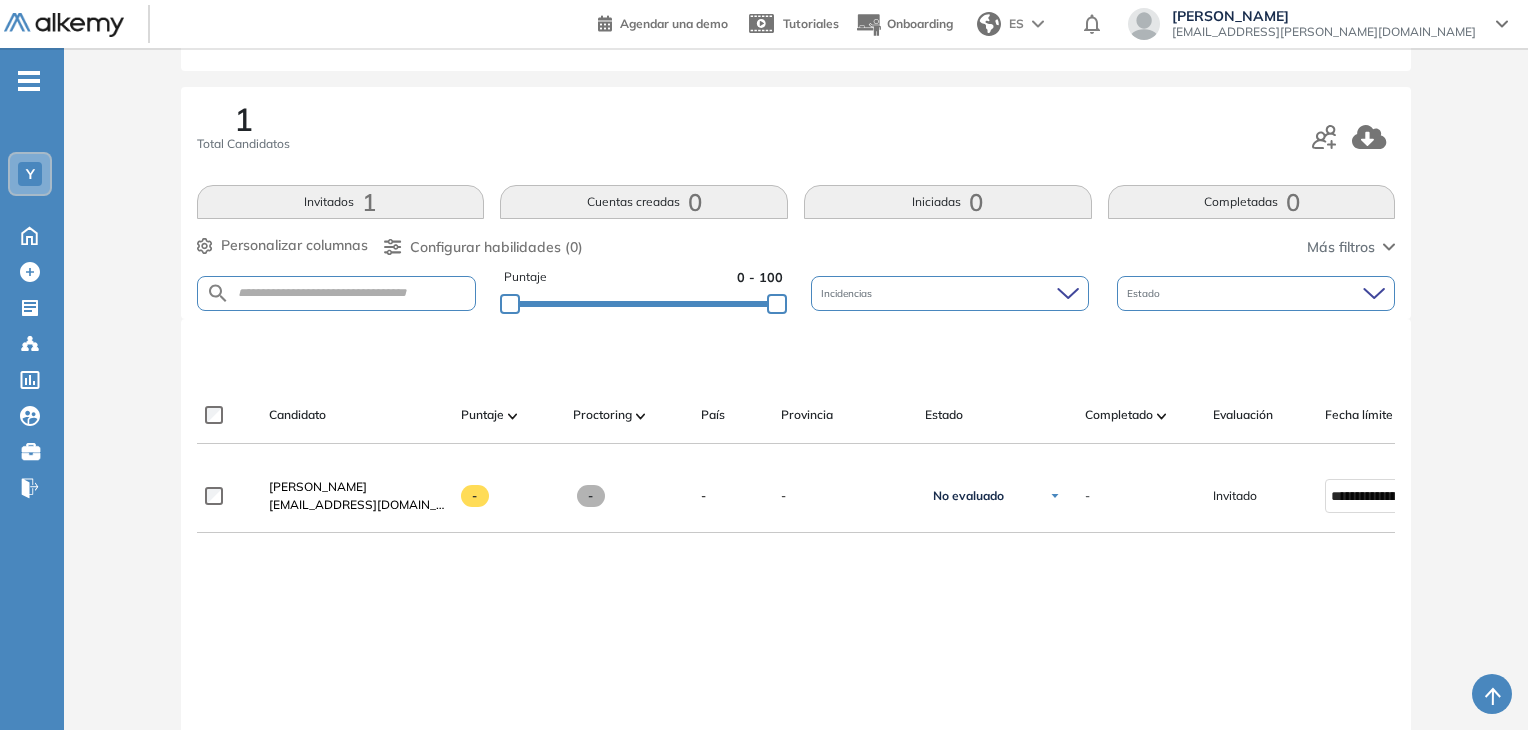 scroll, scrollTop: 239, scrollLeft: 0, axis: vertical 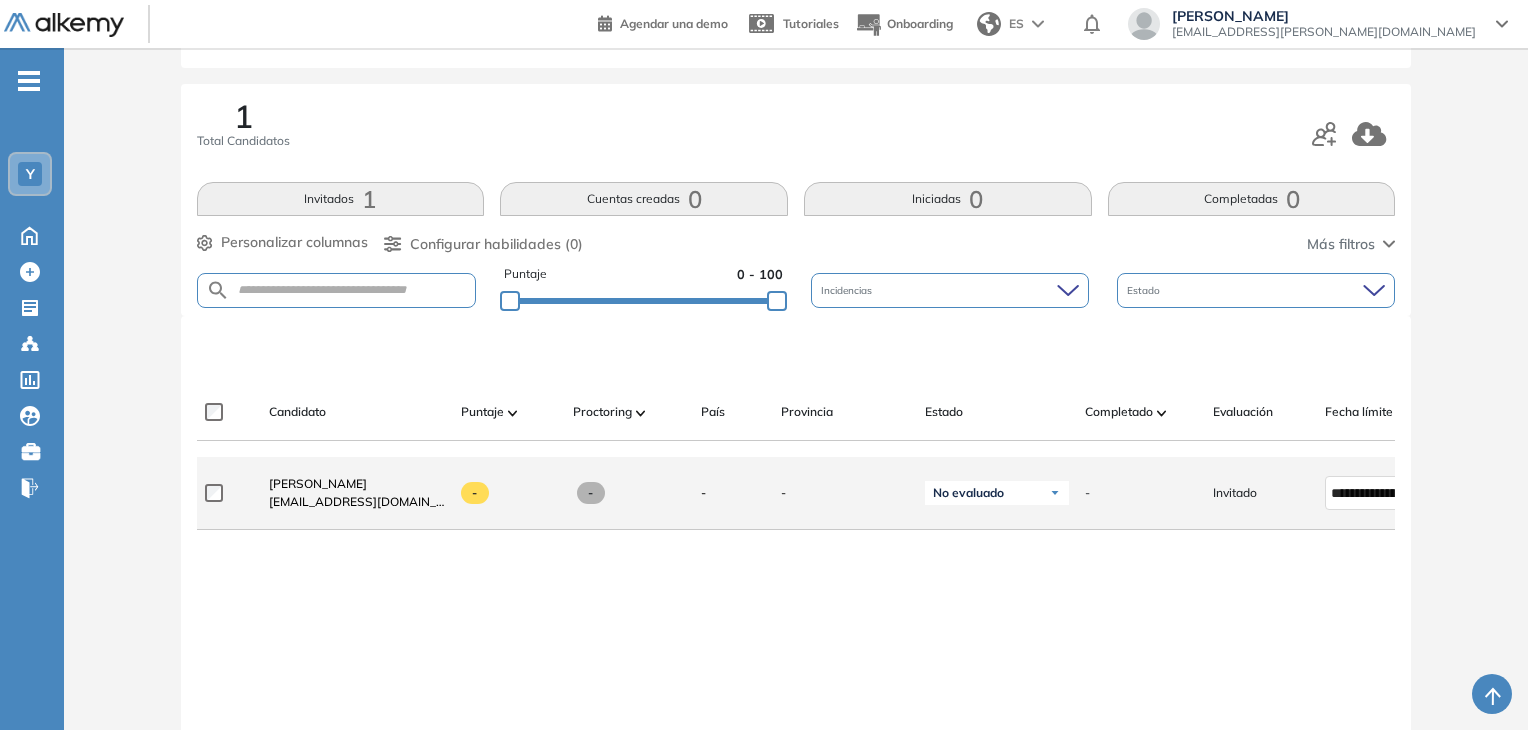 click at bounding box center [475, 493] 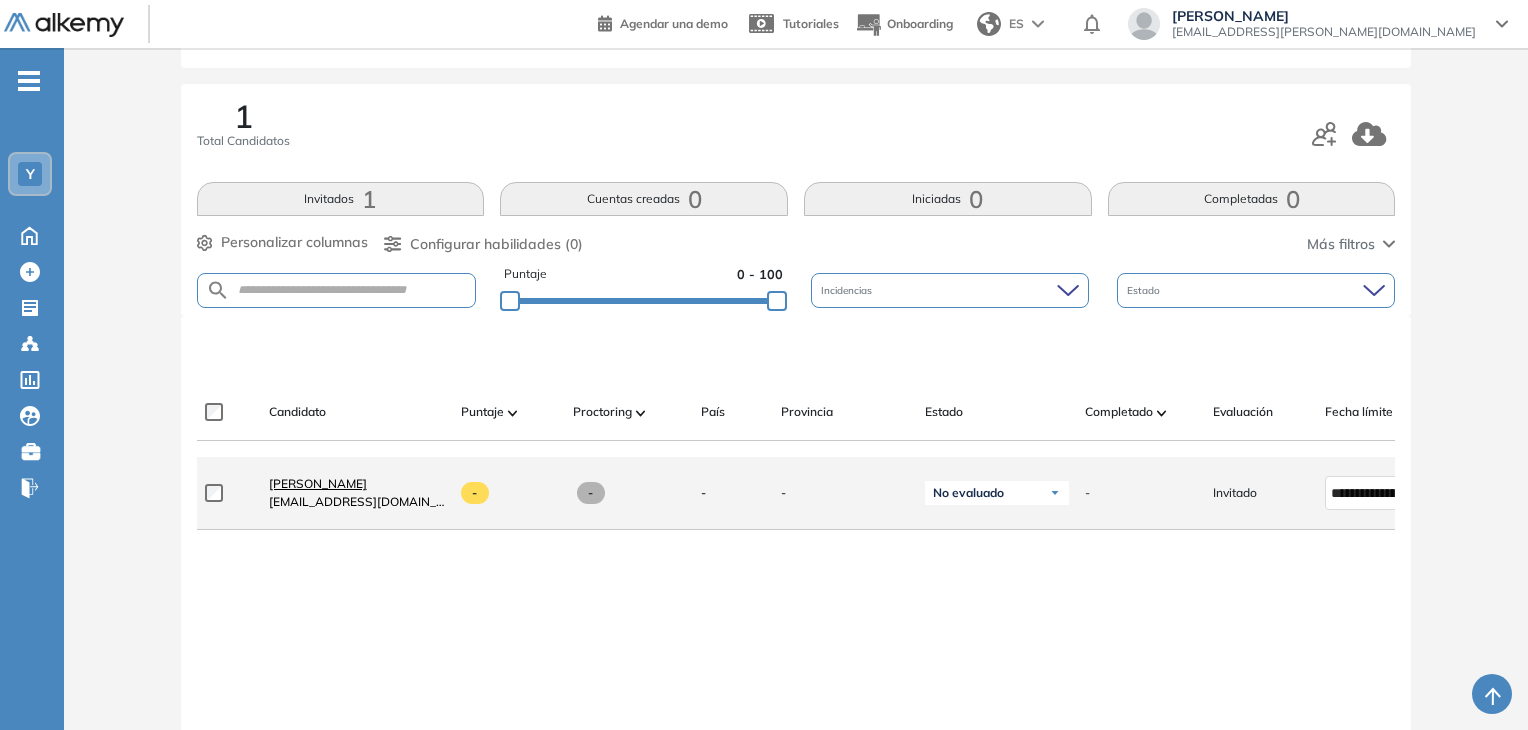 click on "[PERSON_NAME]" at bounding box center [318, 483] 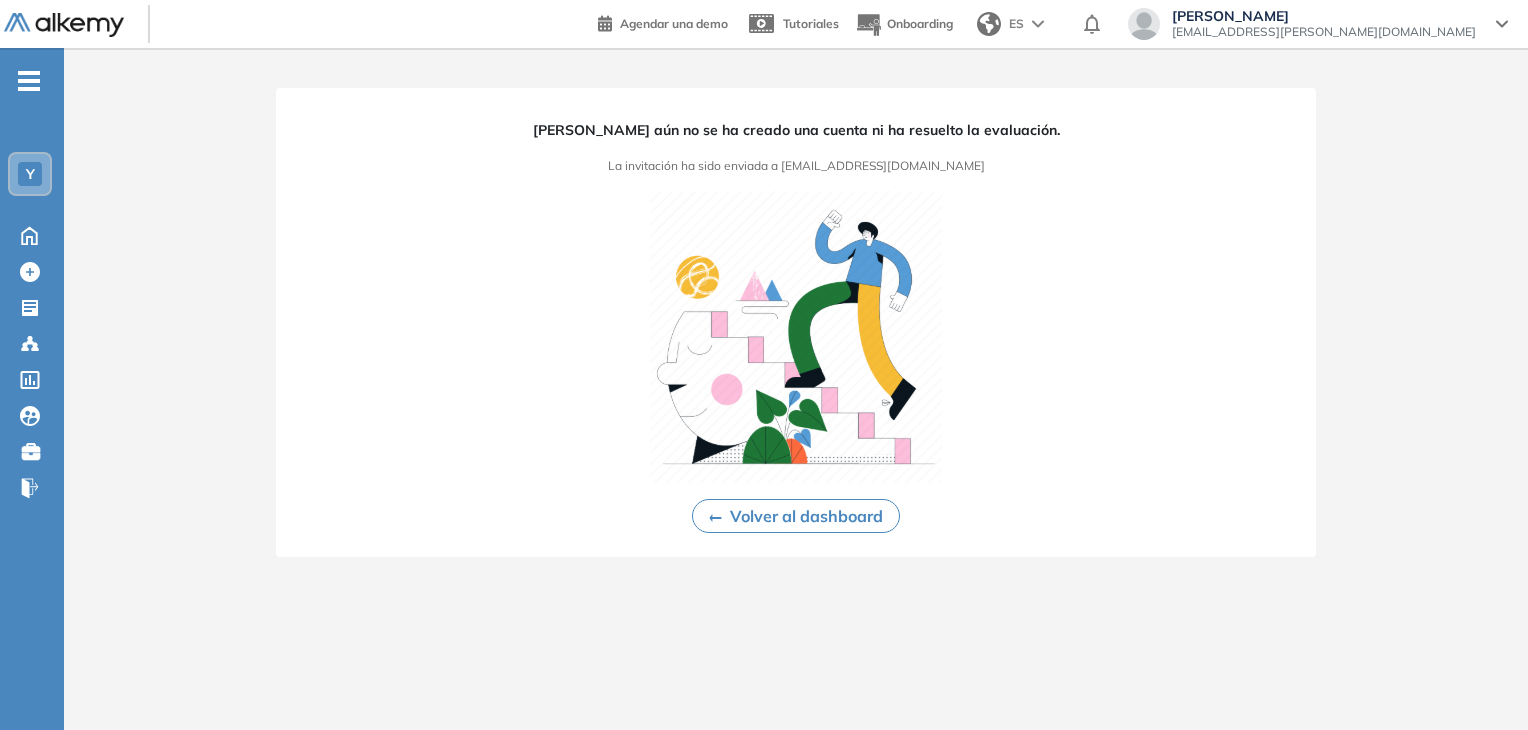scroll, scrollTop: 0, scrollLeft: 0, axis: both 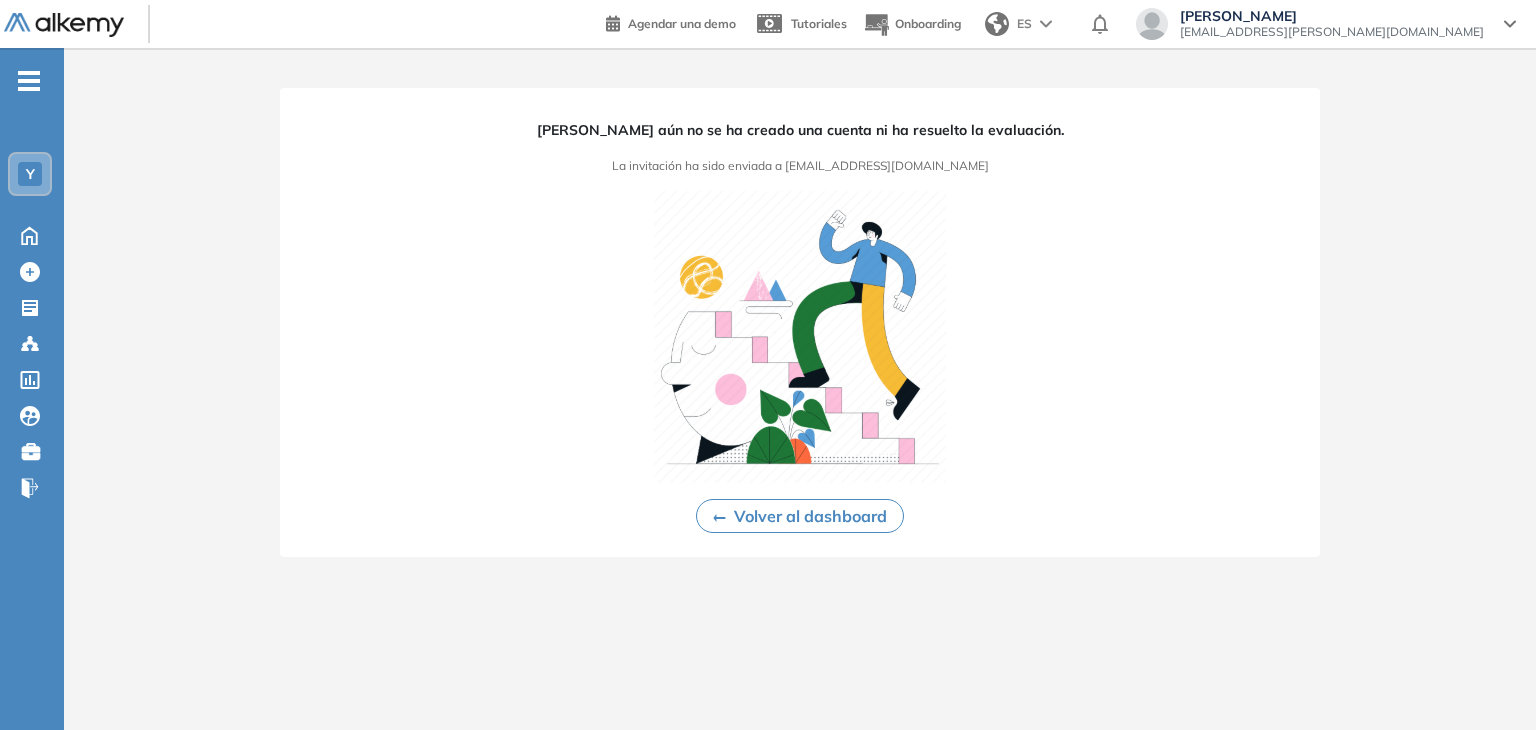 click on "Volver al dashboard" at bounding box center [800, 516] 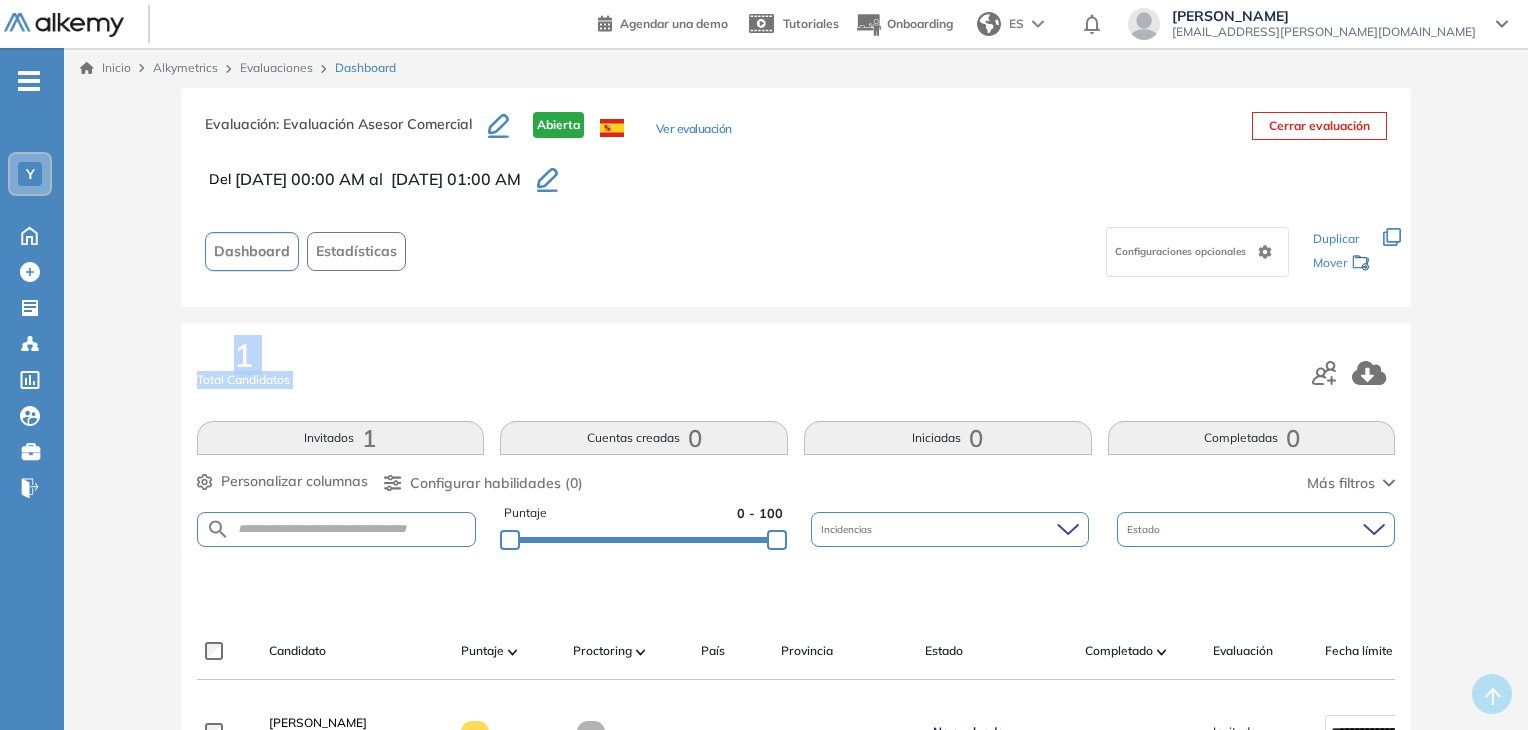 drag, startPoint x: 1535, startPoint y: 288, endPoint x: 1535, endPoint y: 341, distance: 53 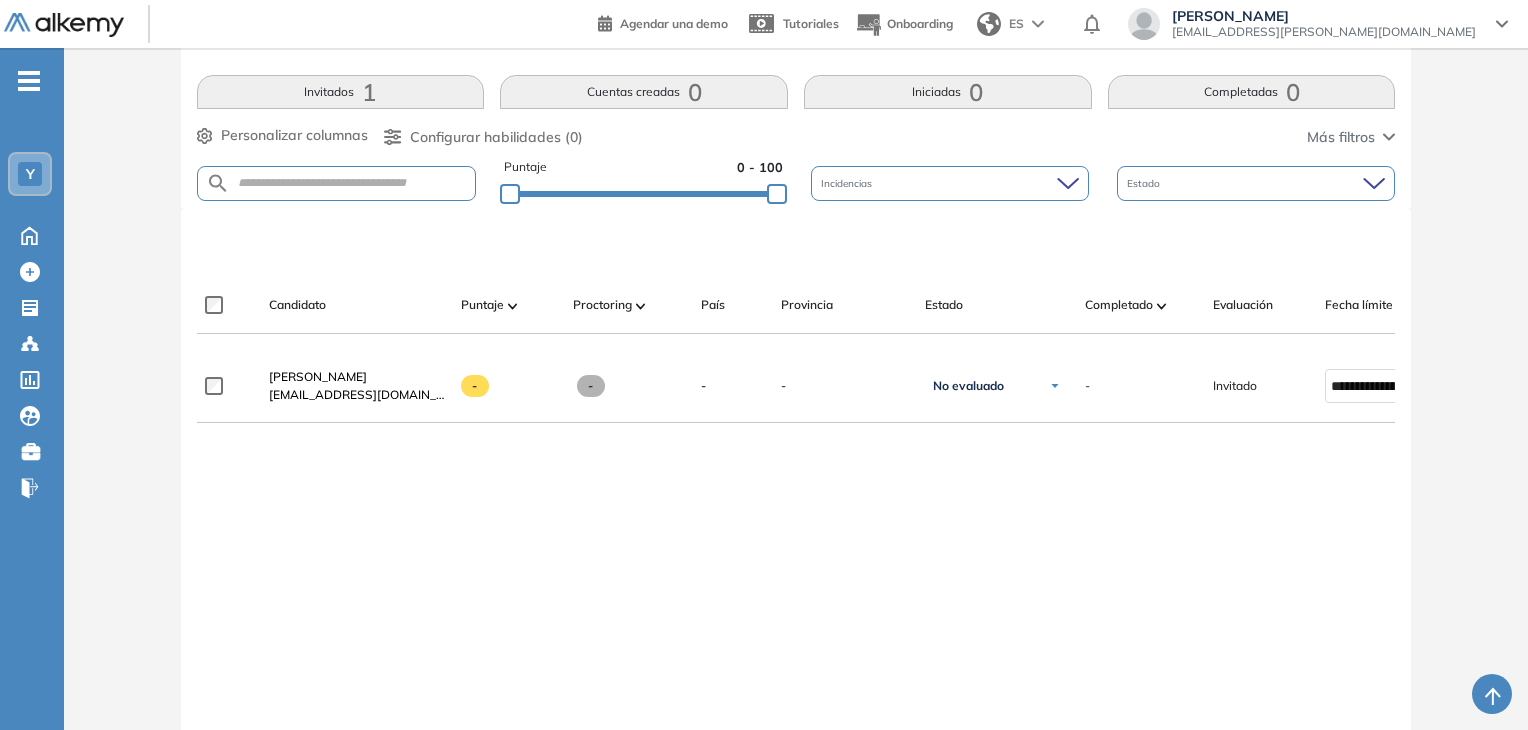 scroll, scrollTop: 359, scrollLeft: 0, axis: vertical 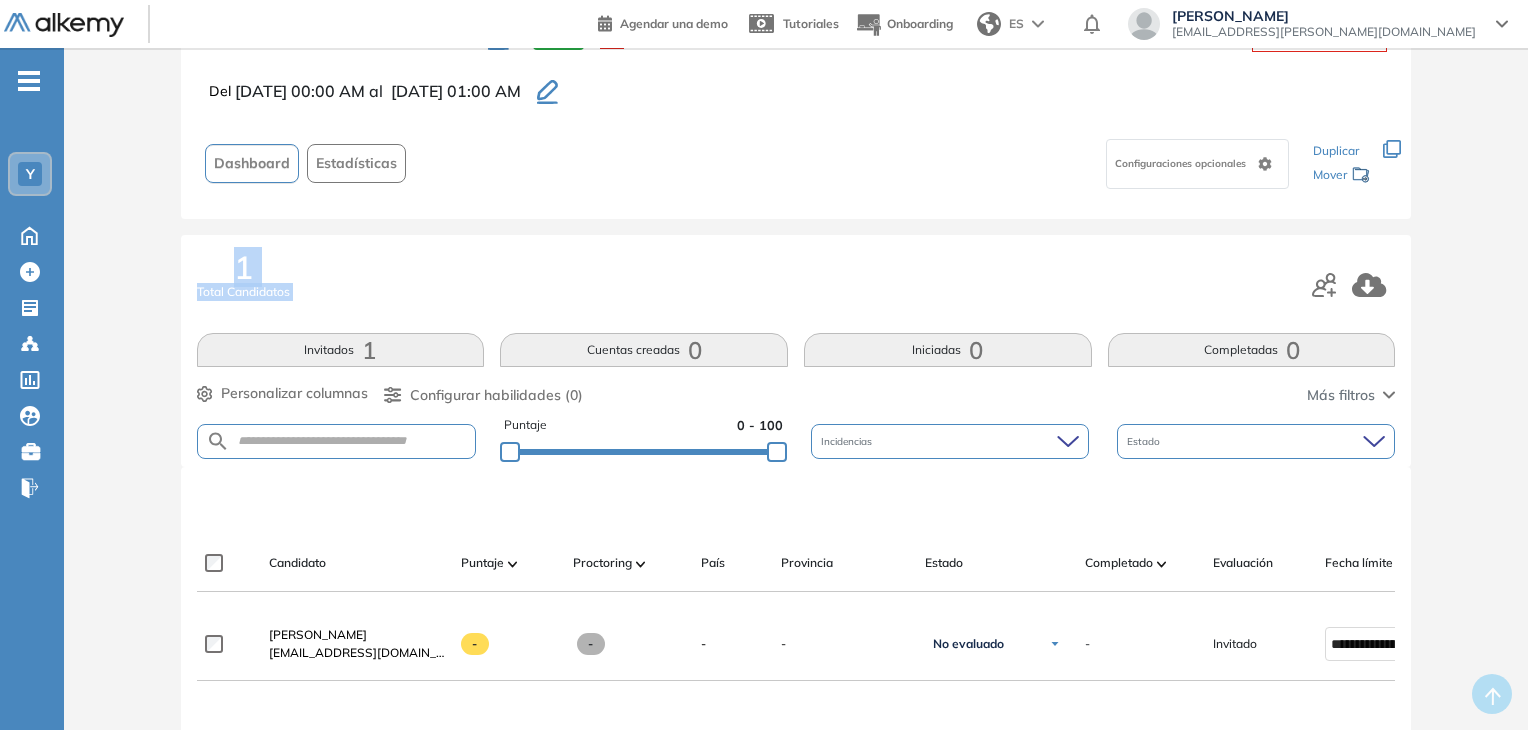 click on "Evaluación : Evaluación Asesor Comercial Abierta Ver evaluación Cerrar evaluación Del [DATE] 00:00 AM al [DATE] 01:00 AM Dashboard Estadísticas Configuraciones opcionales Los siguientes tests ya no están disponibles o tienen una nueva versión Revisa en el catálogo otras opciones o su detalle. Entendido Duplicar Mover 1 Total Candidatos Invitados 1 Cuentas creadas 0 Iniciadas 0 Completadas 0   Personalizar columnas Personalizar columnas Candidato Fijar columna Puntaje Fijar columna Proctoring Fijar columna País Fijar columna Provincia Fijar columna Estado Fijar columna Completado Fijar columna Evaluación Fijar columna Fecha límite Fijar columna Perfil de Habilidades Comerciales Negociación - Cuantitativo Preguntas complementarias Personalidad - MBTI Cancelar Aplicar Configurar habilidades (0) Más filtros Puntaje 0 - 100 Incidencias Estado Candidato [GEOGRAPHIC_DATA] País Provincia Estado Completado Evaluación Fecha límite Linkedin   [PERSON_NAME] [EMAIL_ADDRESS][DOMAIN_NAME]     -" at bounding box center [796, 536] 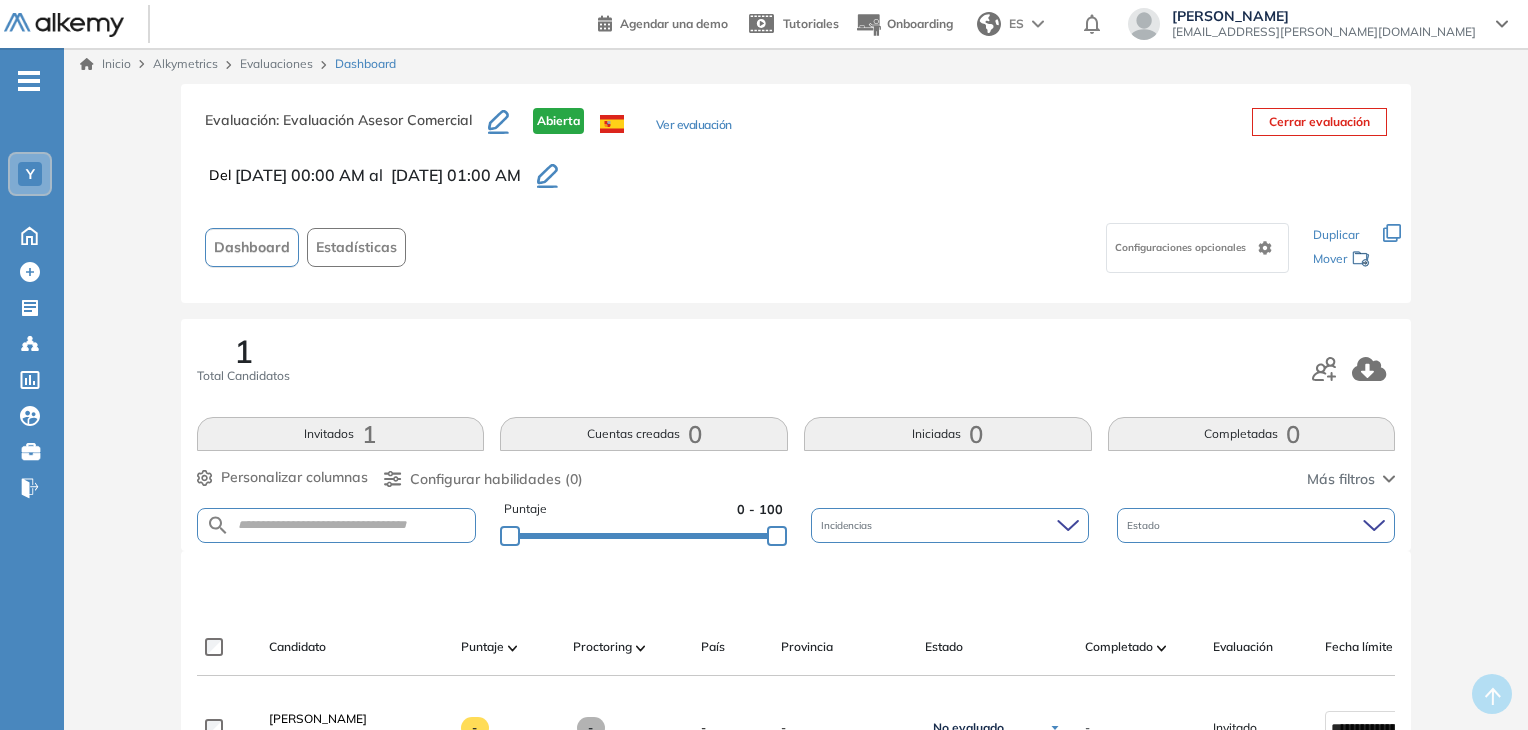 scroll, scrollTop: 0, scrollLeft: 0, axis: both 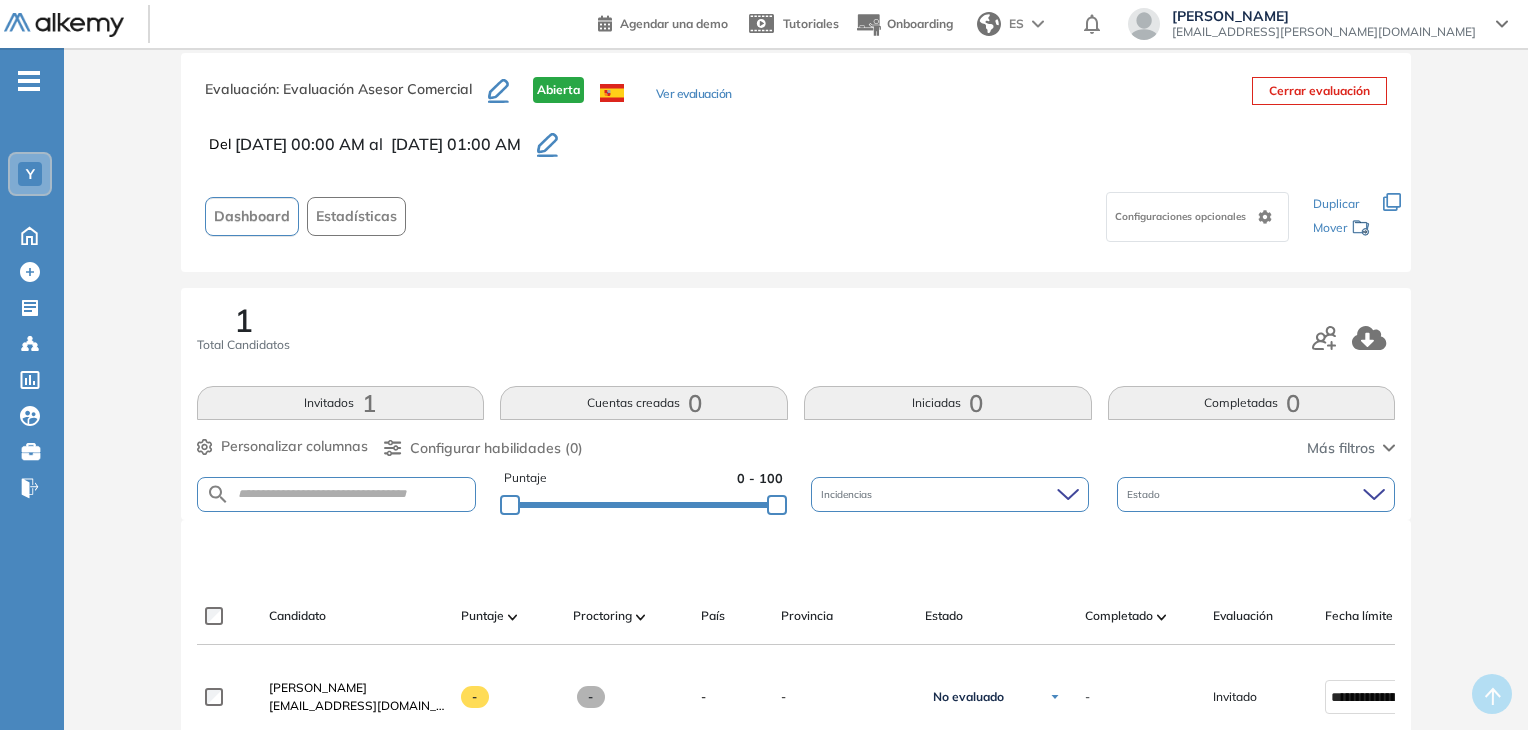 click on "Configuraciones opcionales" at bounding box center (1182, 216) 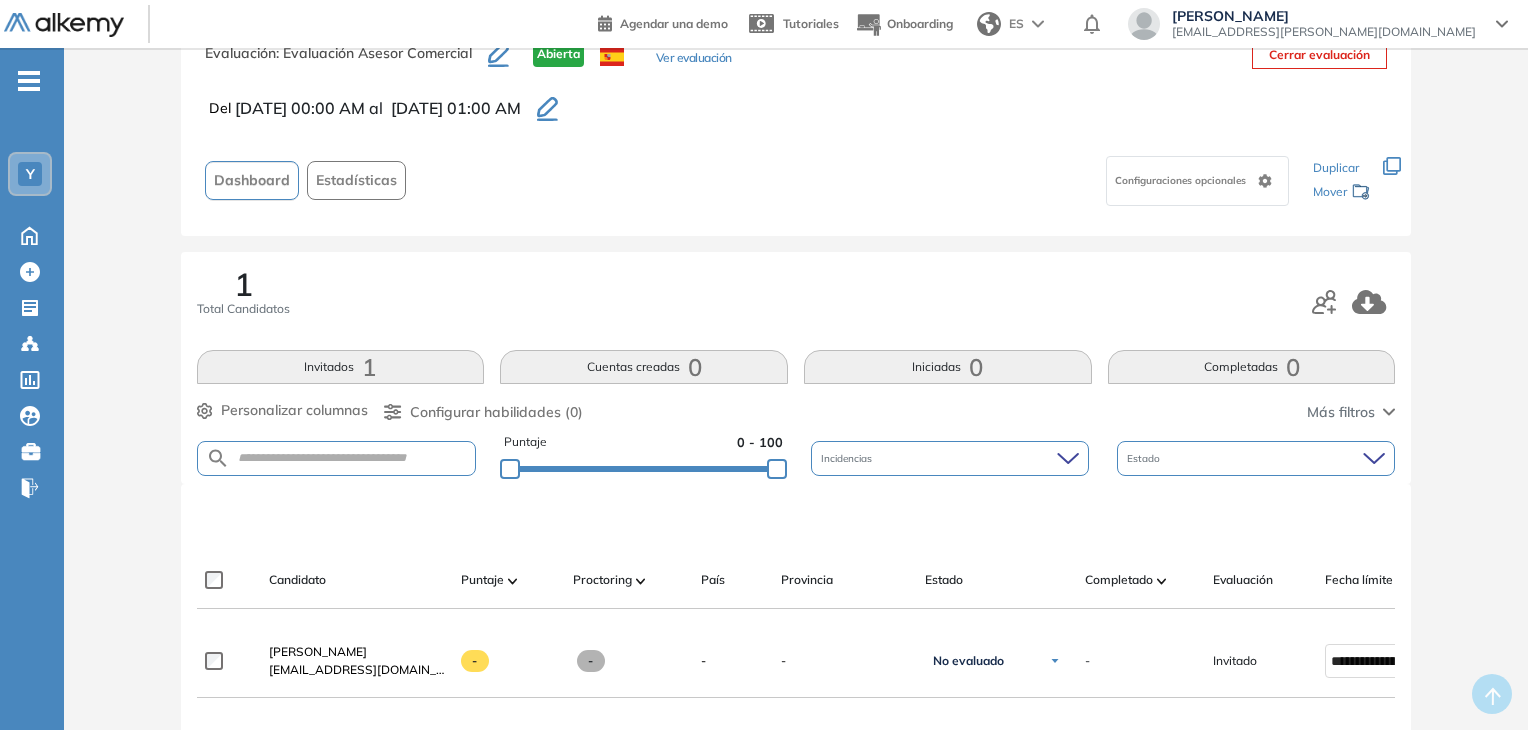 scroll, scrollTop: 82, scrollLeft: 0, axis: vertical 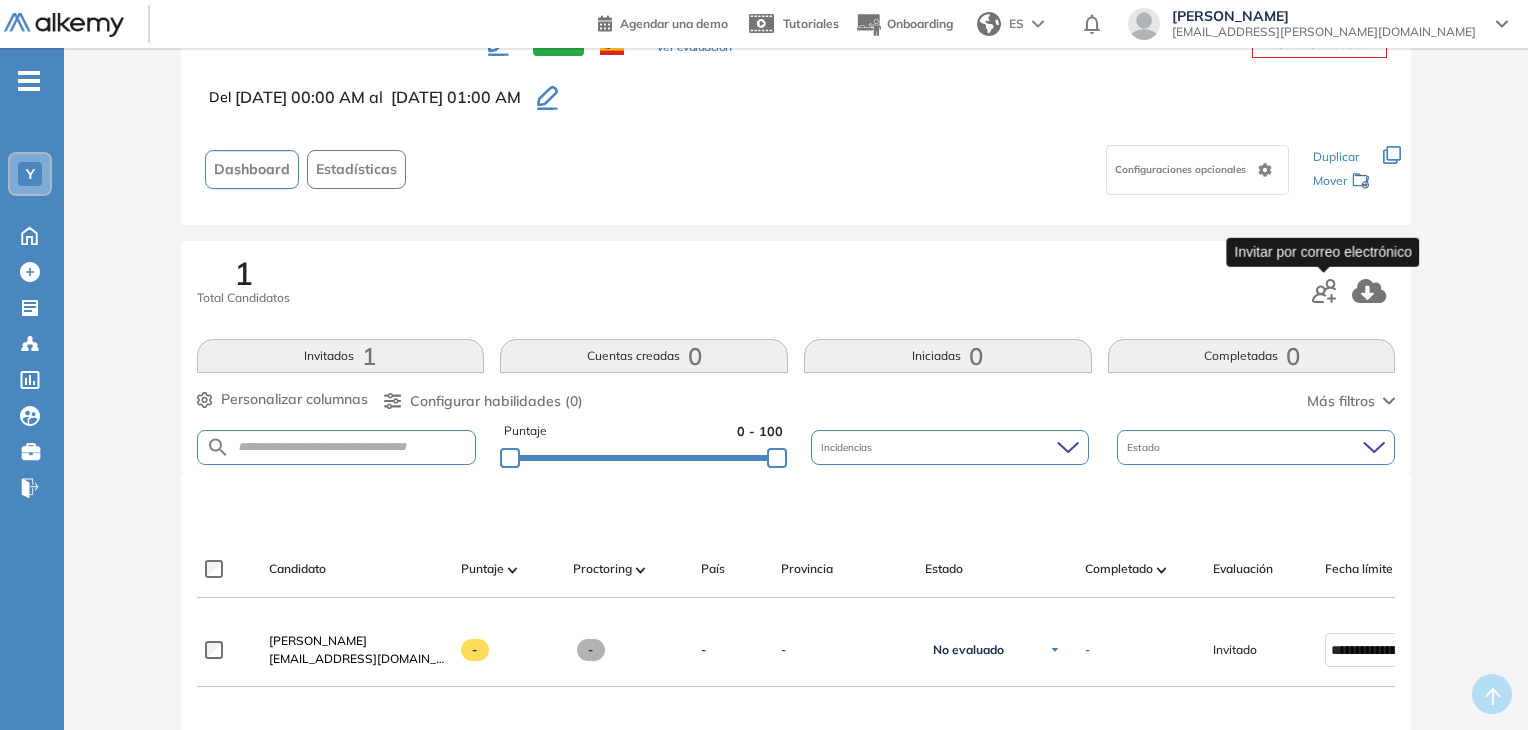 click 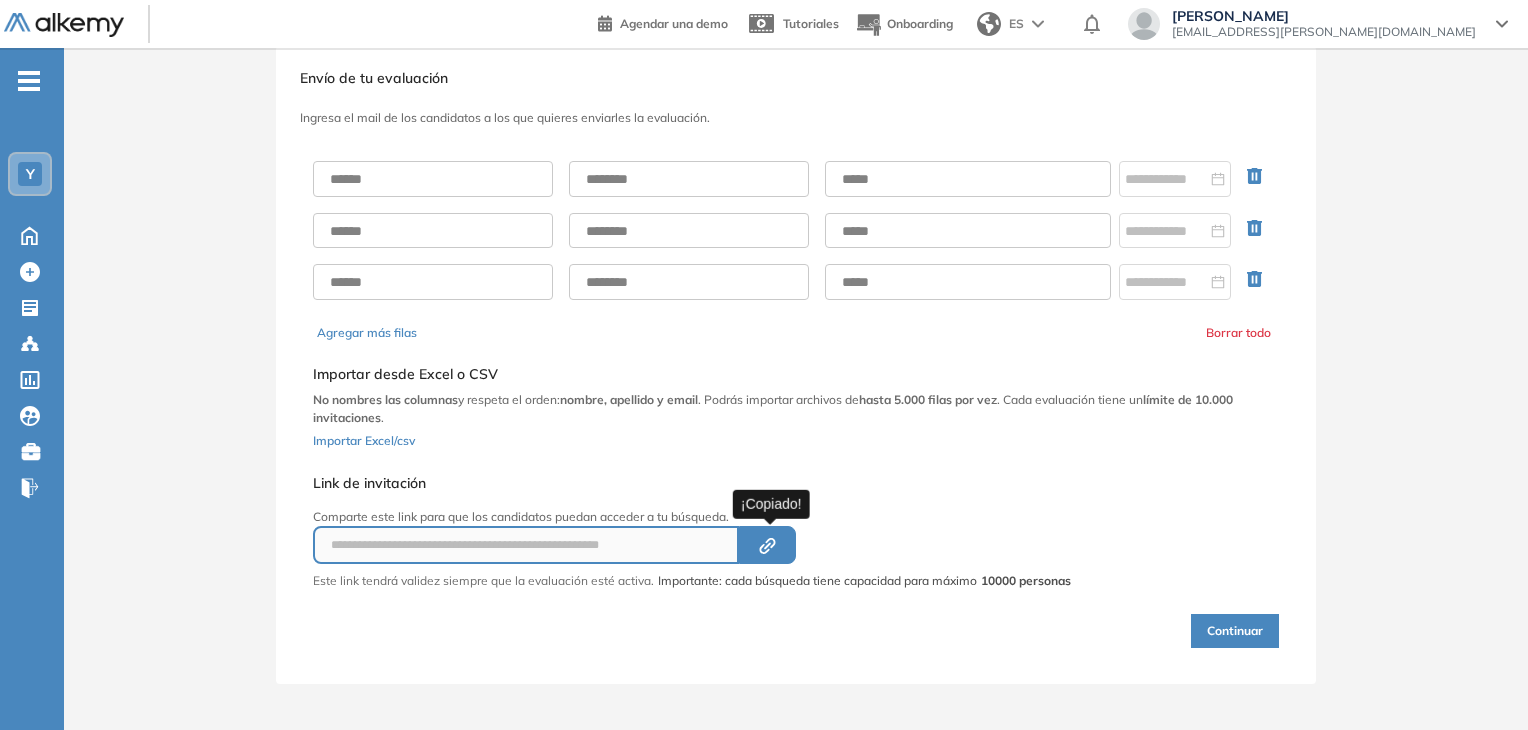 click on "Created by potrace 1.16, written by [PERSON_NAME] [DATE]-[DATE]" 